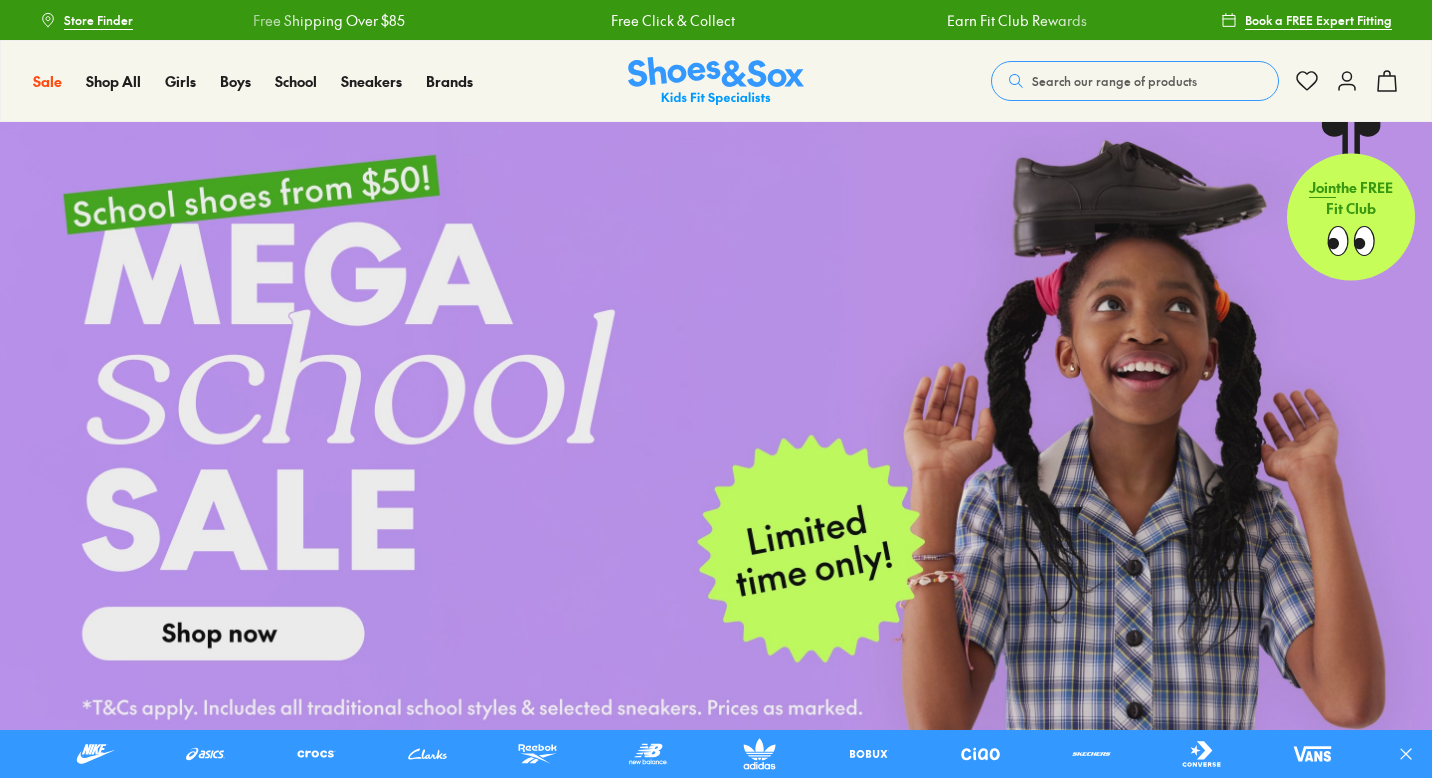 scroll, scrollTop: 0, scrollLeft: 0, axis: both 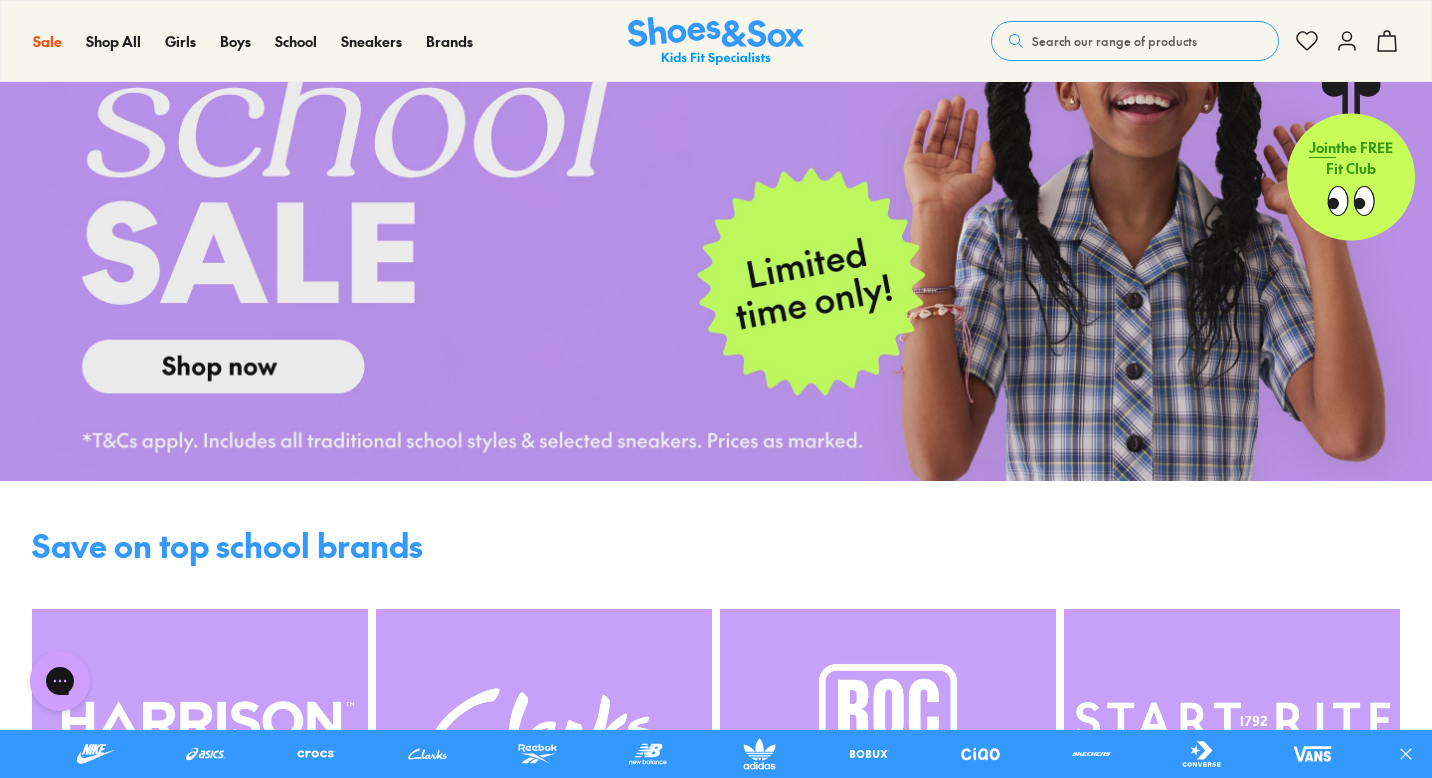 click at bounding box center [716, 168] 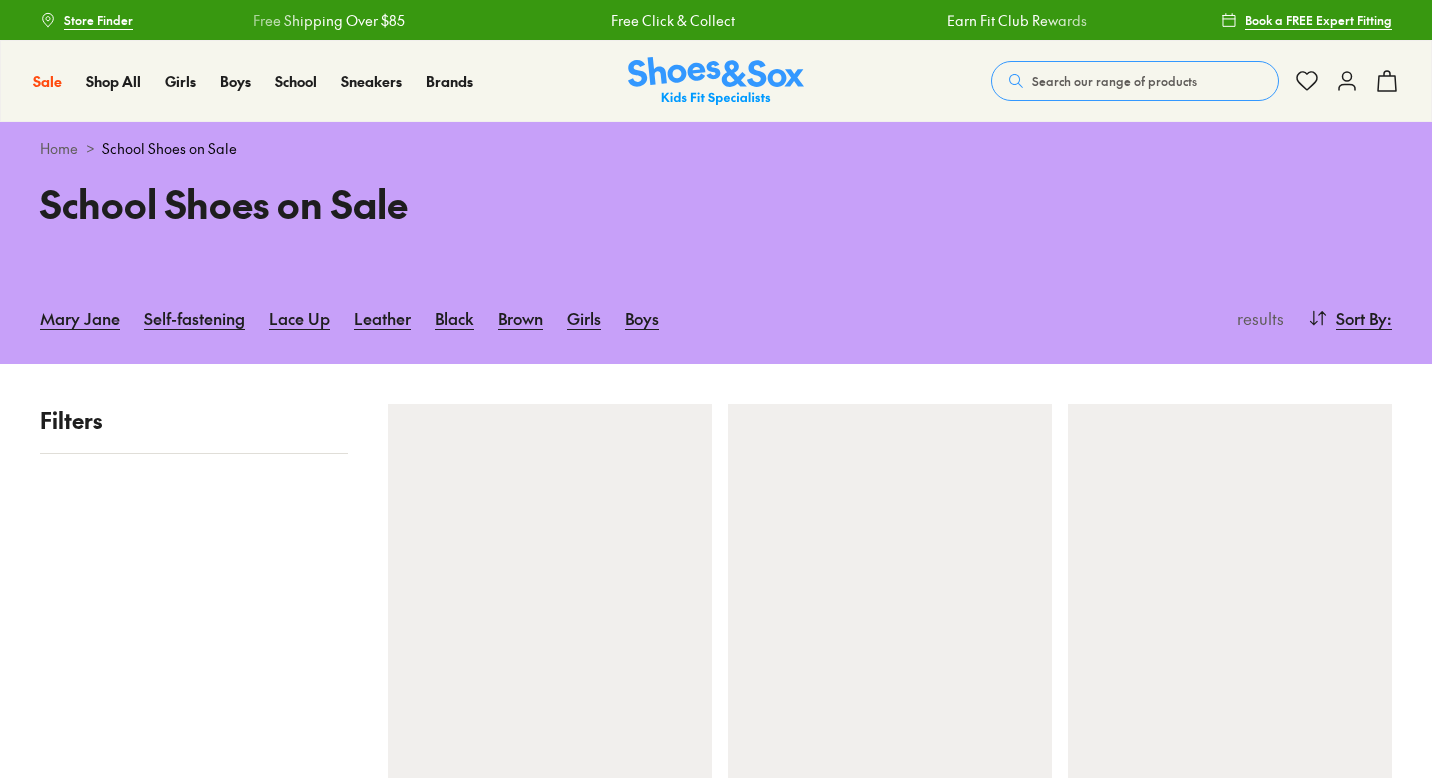 scroll, scrollTop: 0, scrollLeft: 0, axis: both 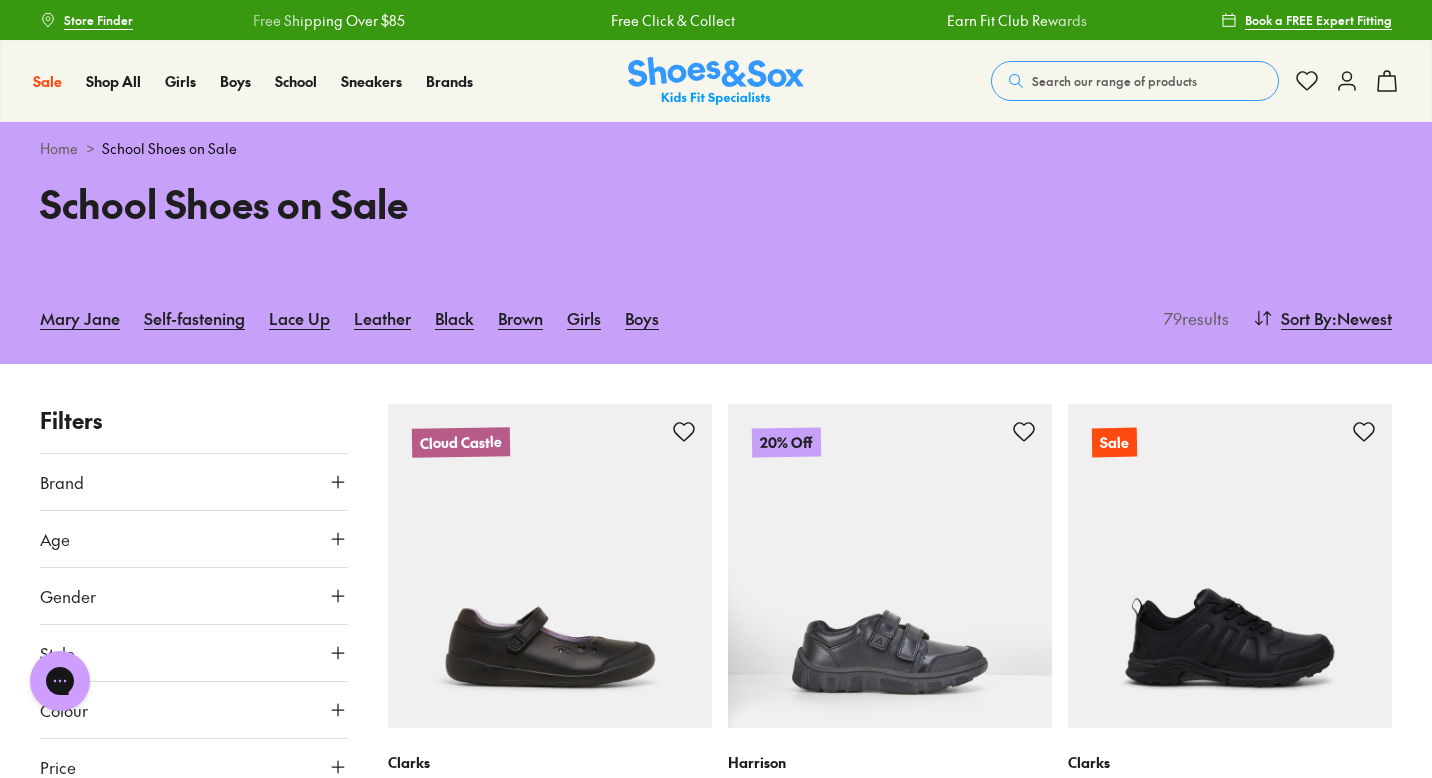type on "***" 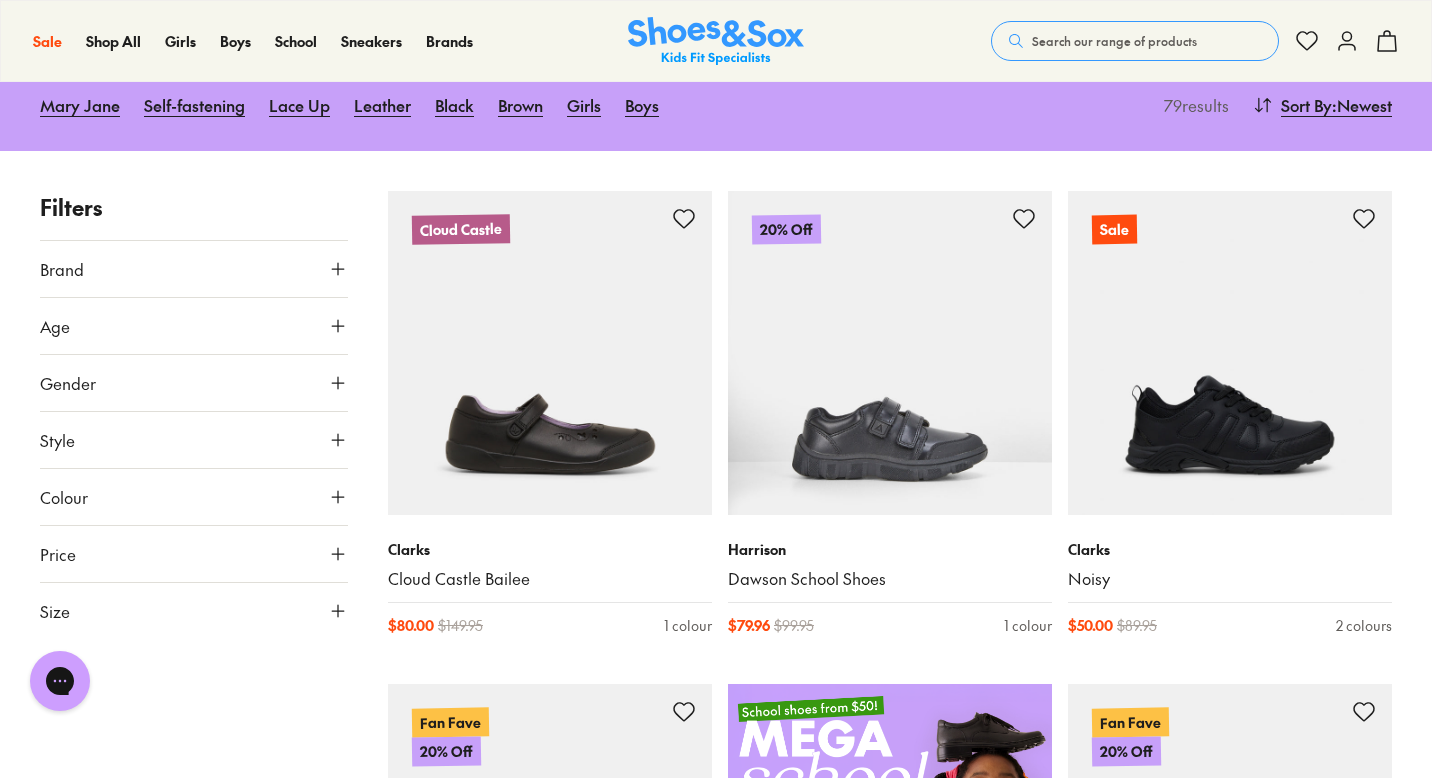 scroll, scrollTop: 215, scrollLeft: 0, axis: vertical 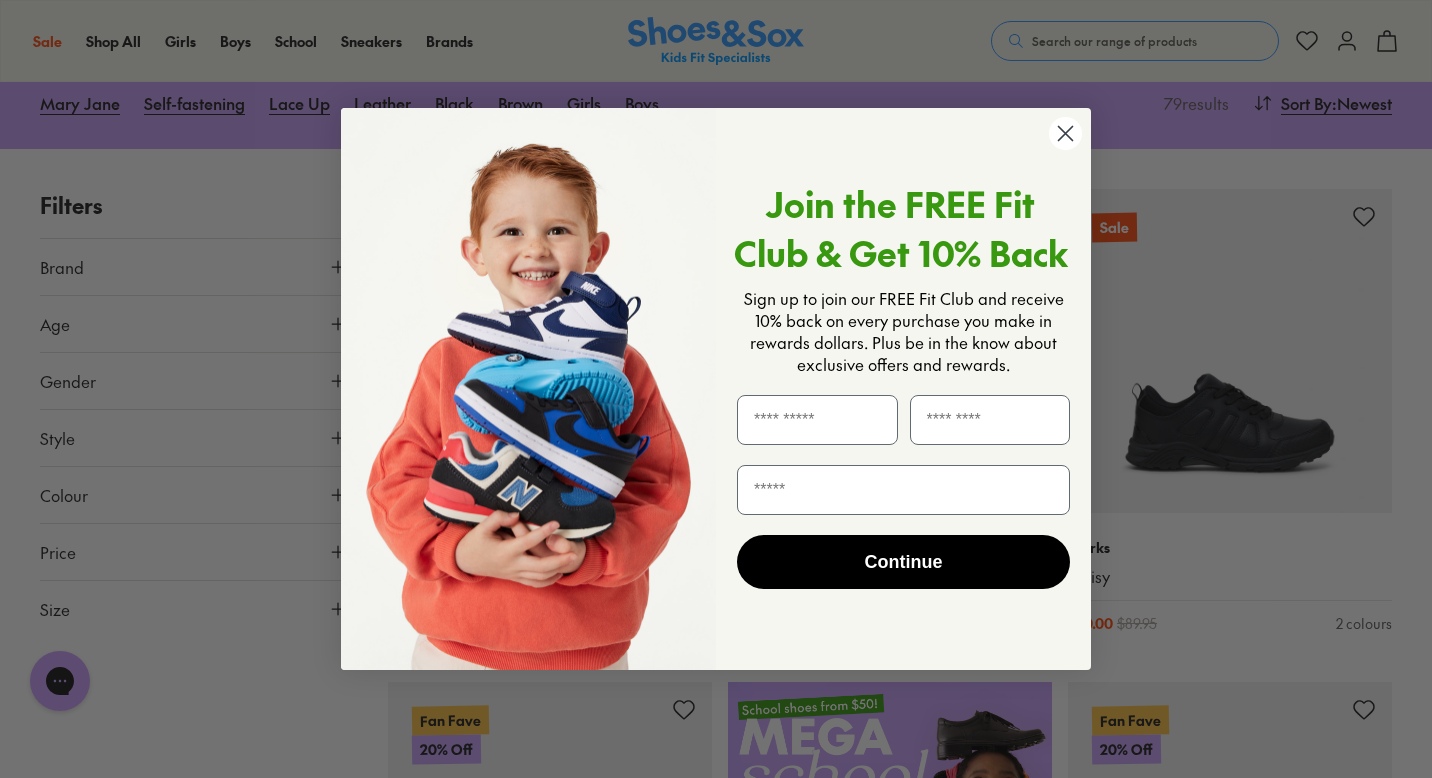 click 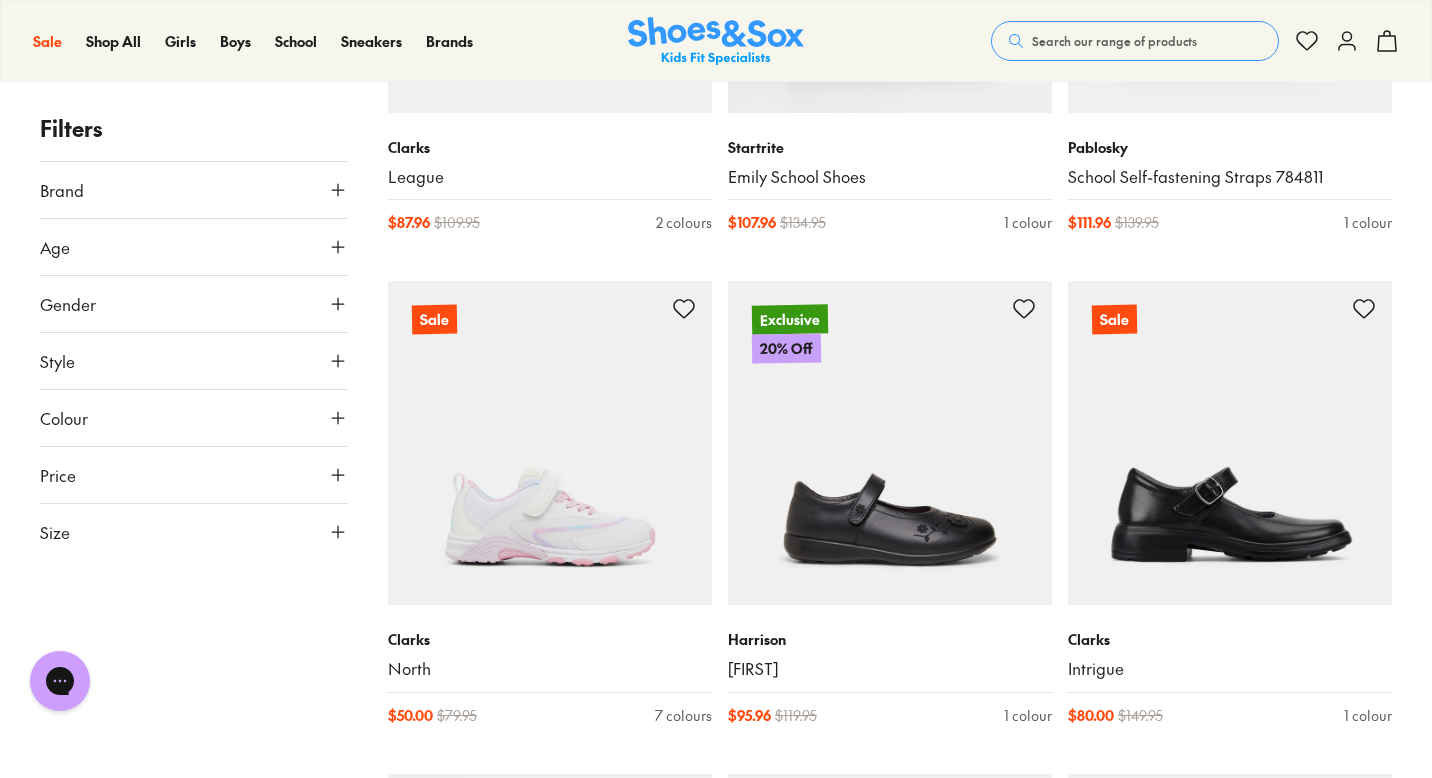 scroll, scrollTop: 3575, scrollLeft: 0, axis: vertical 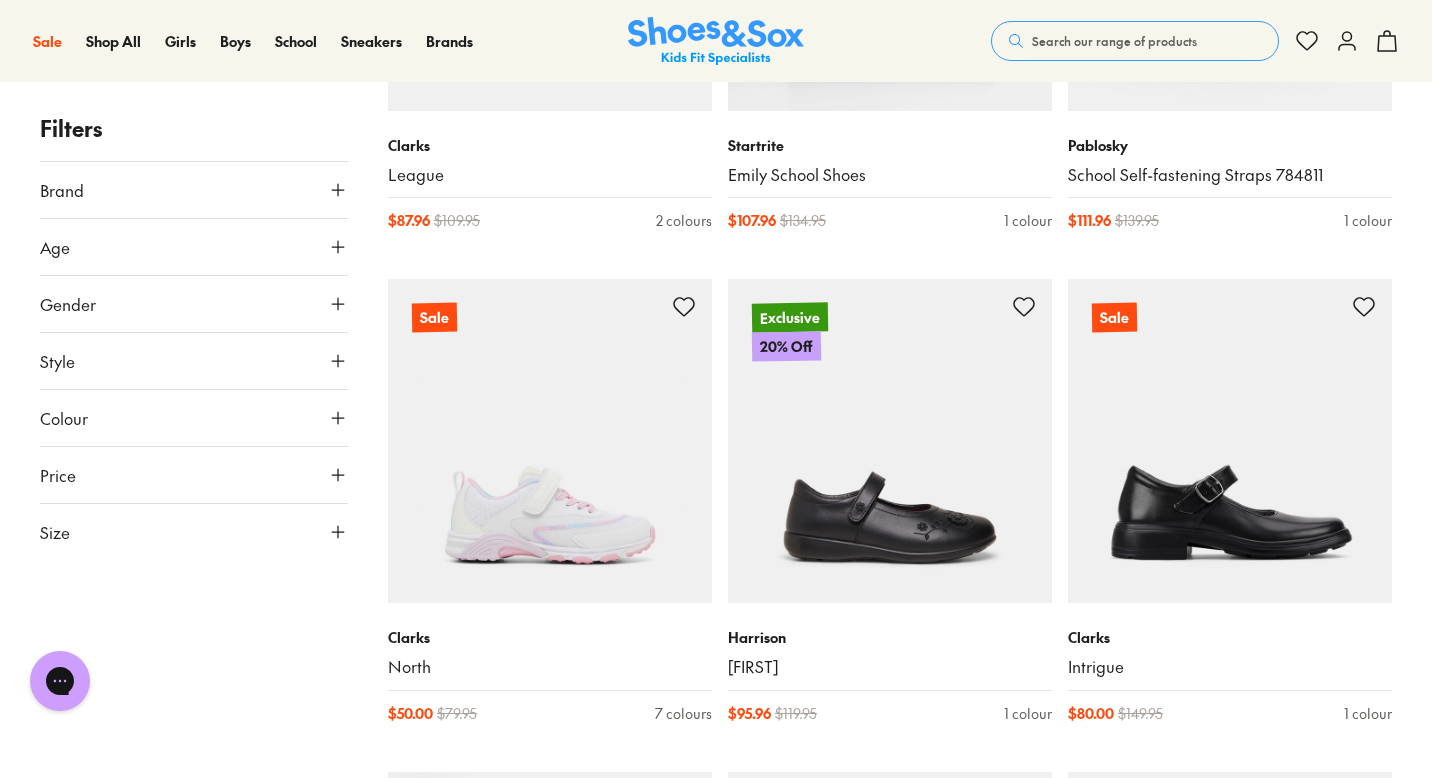 click on "Search our range of products" at bounding box center [1114, 41] 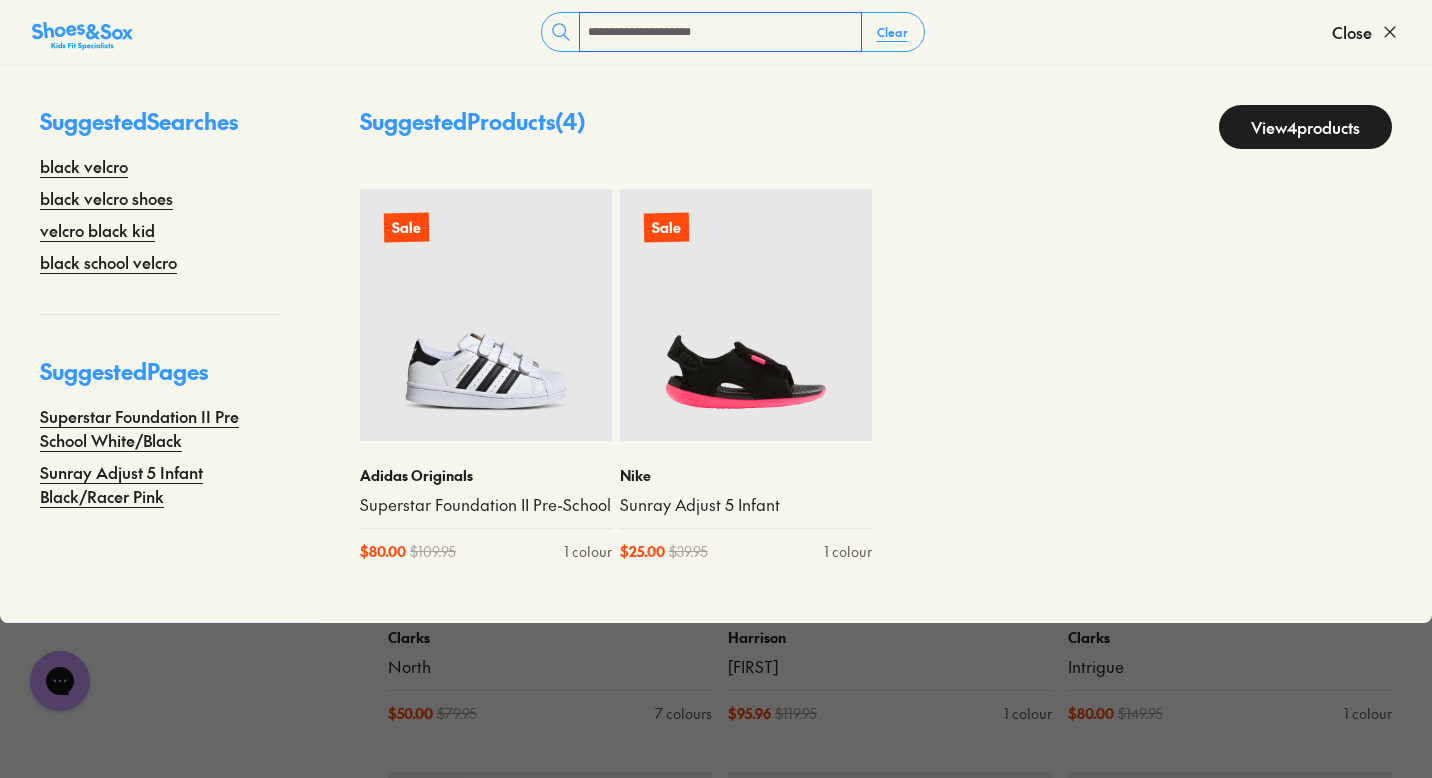 type on "**********" 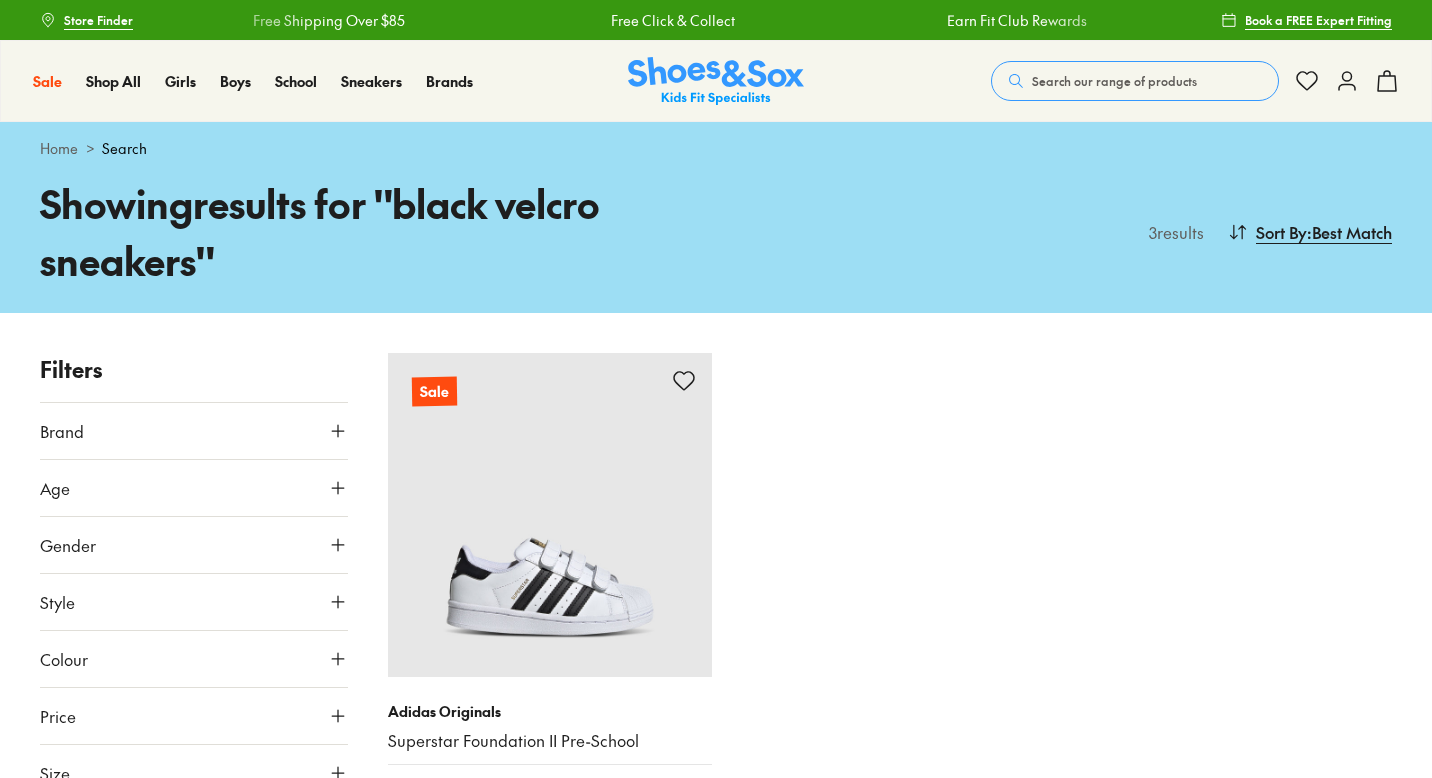 scroll, scrollTop: 0, scrollLeft: 0, axis: both 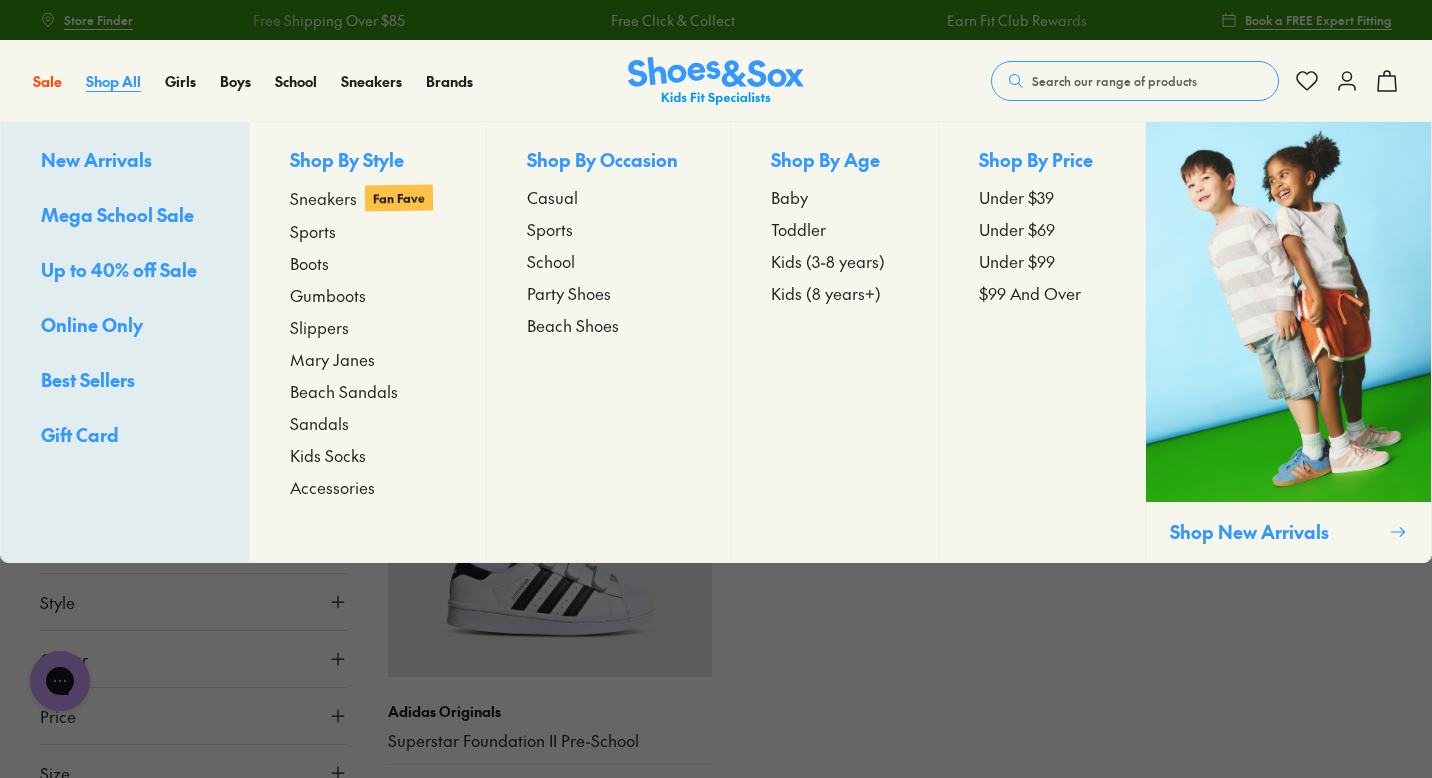 click on "Shop All" at bounding box center (113, 81) 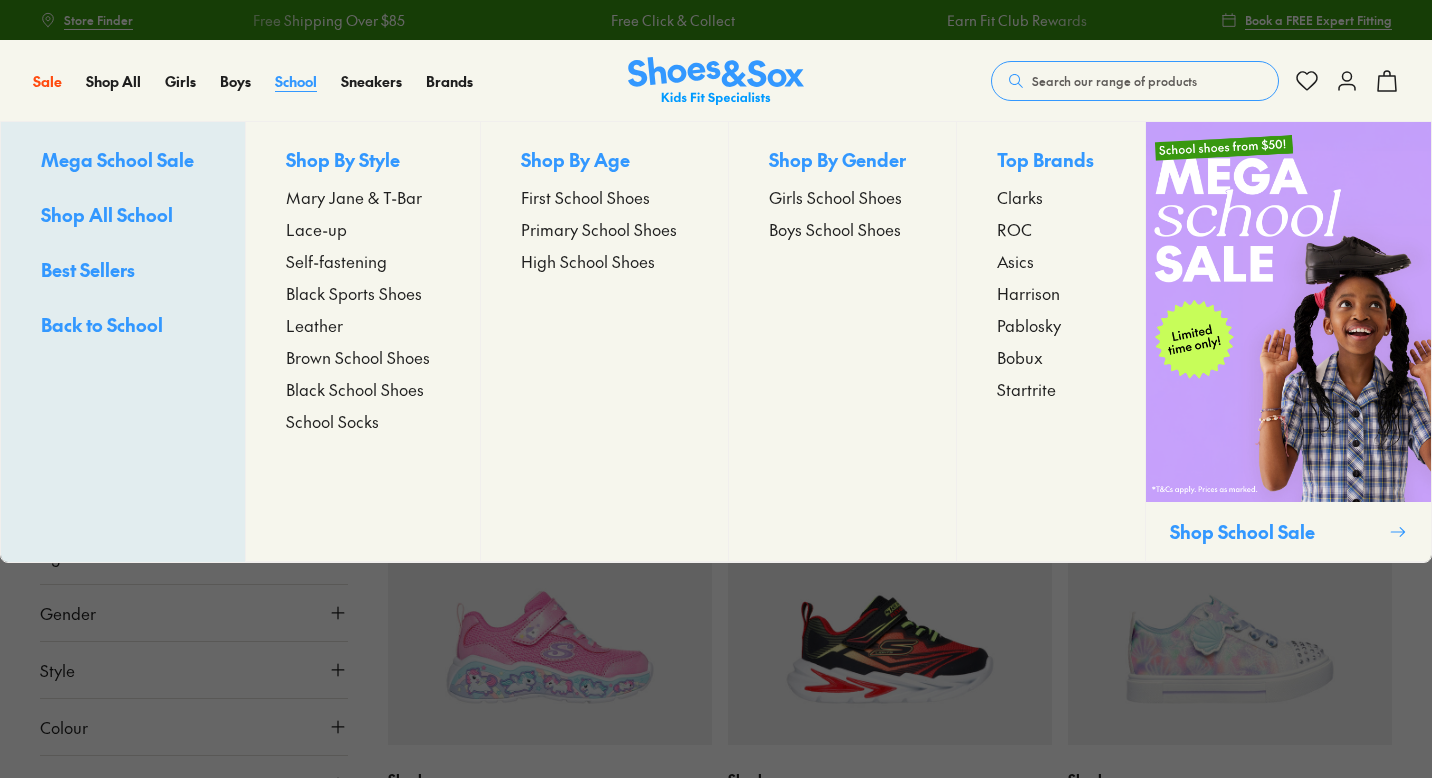 scroll, scrollTop: 0, scrollLeft: 0, axis: both 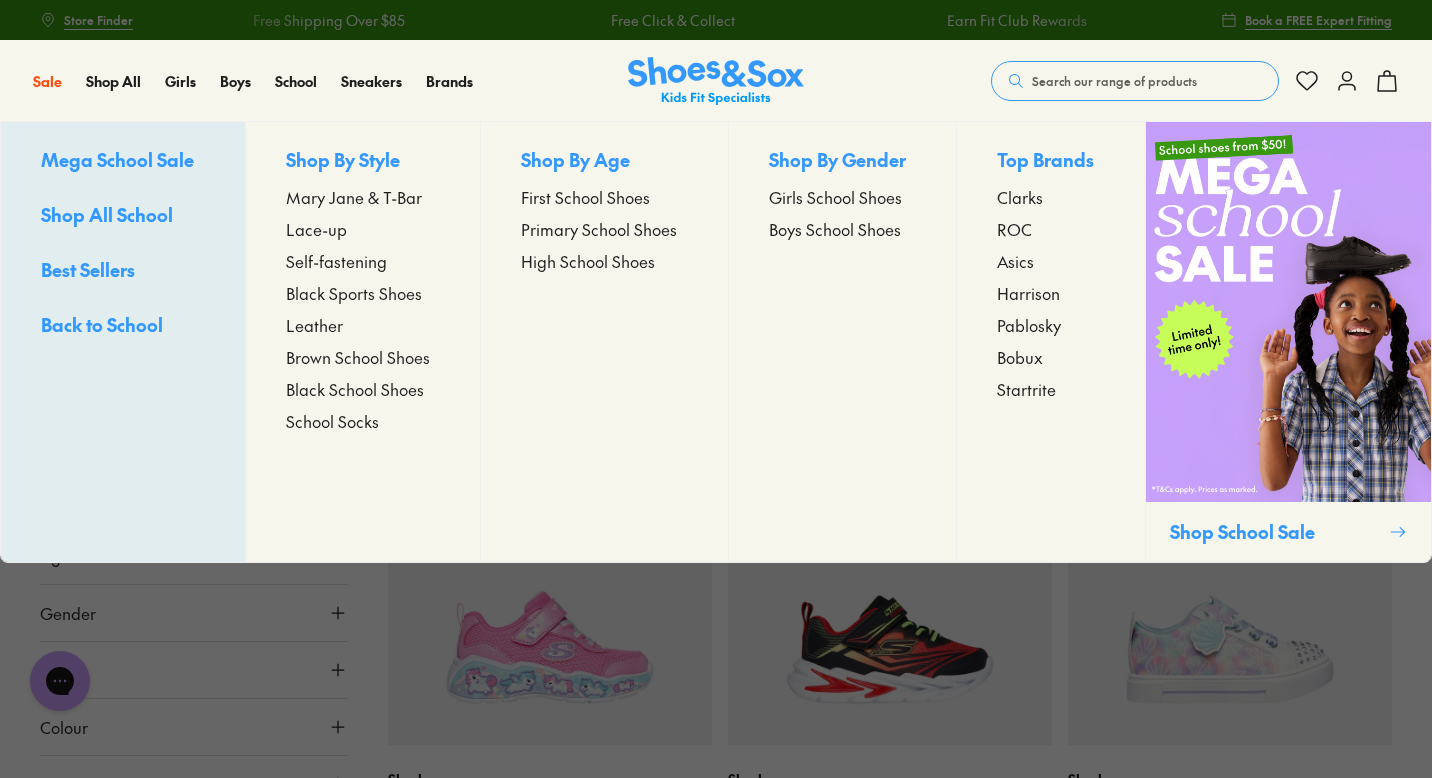 click on "Self-fastening" at bounding box center (336, 261) 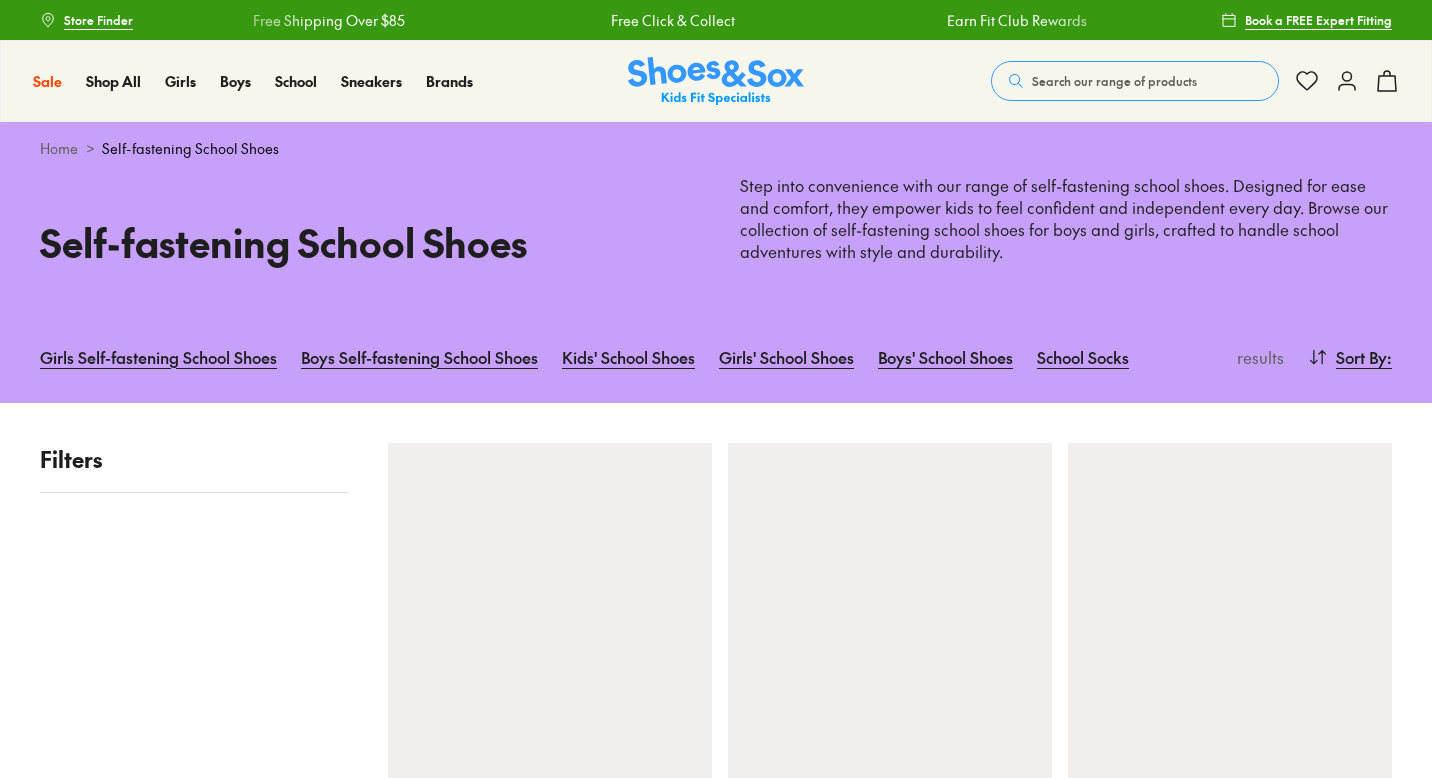 scroll, scrollTop: 0, scrollLeft: 0, axis: both 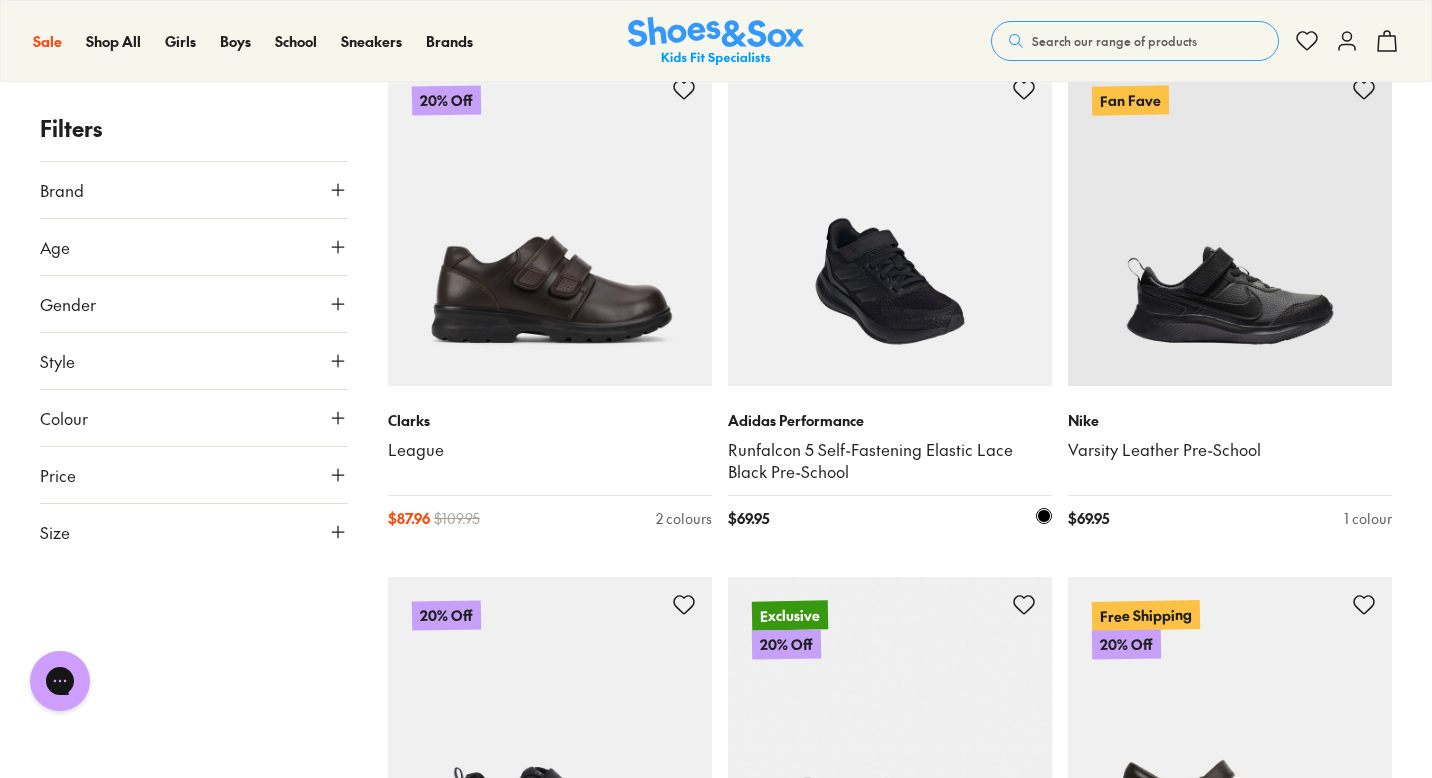 click at bounding box center [890, 224] 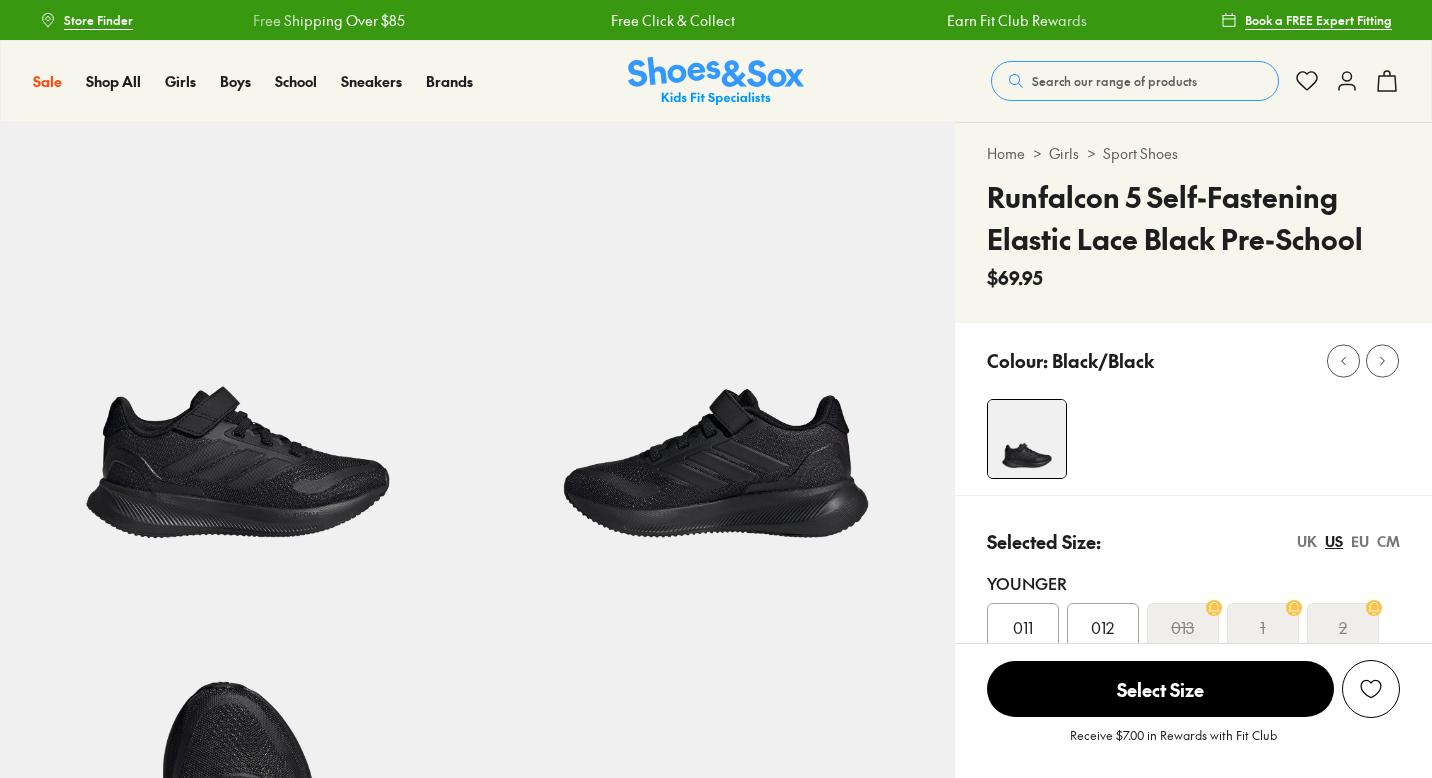 scroll, scrollTop: 0, scrollLeft: 0, axis: both 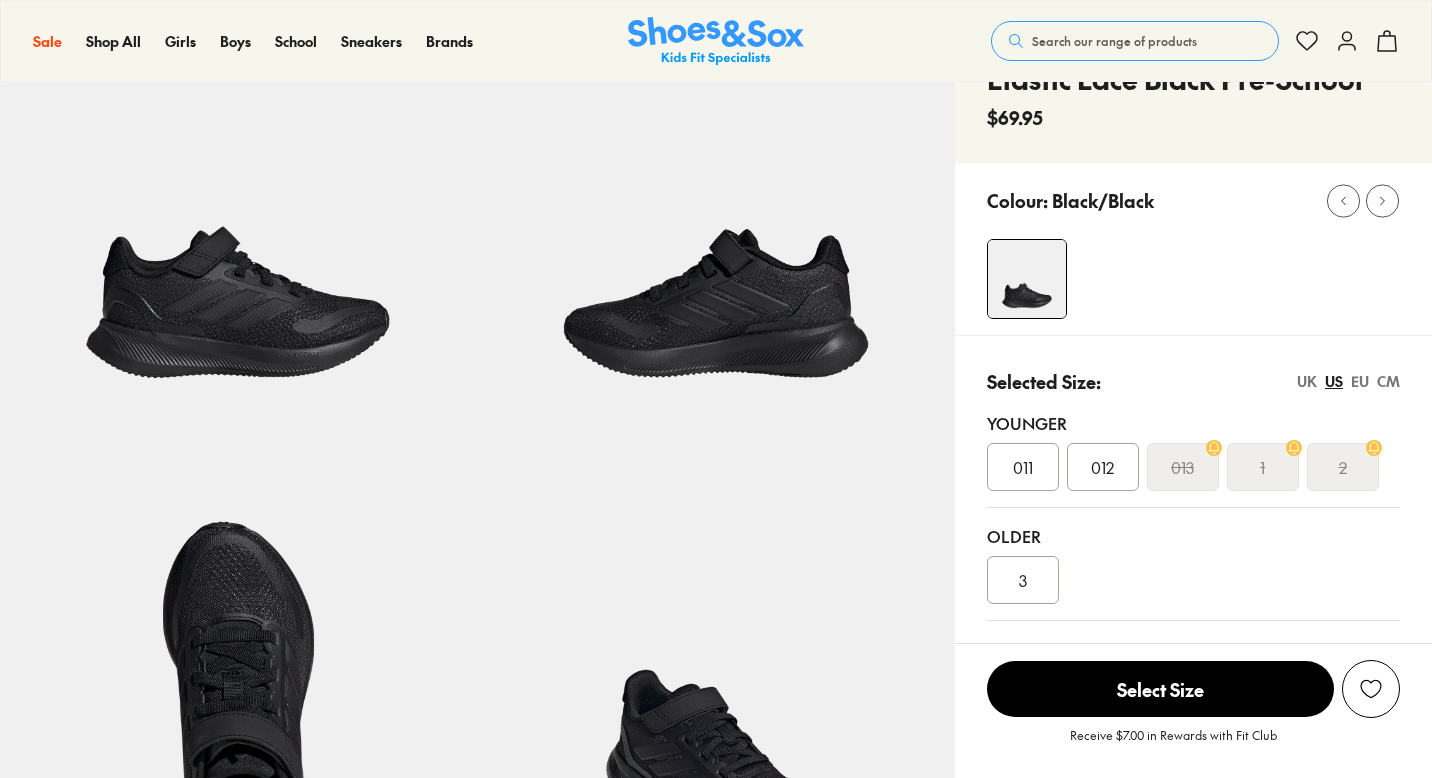 select on "*" 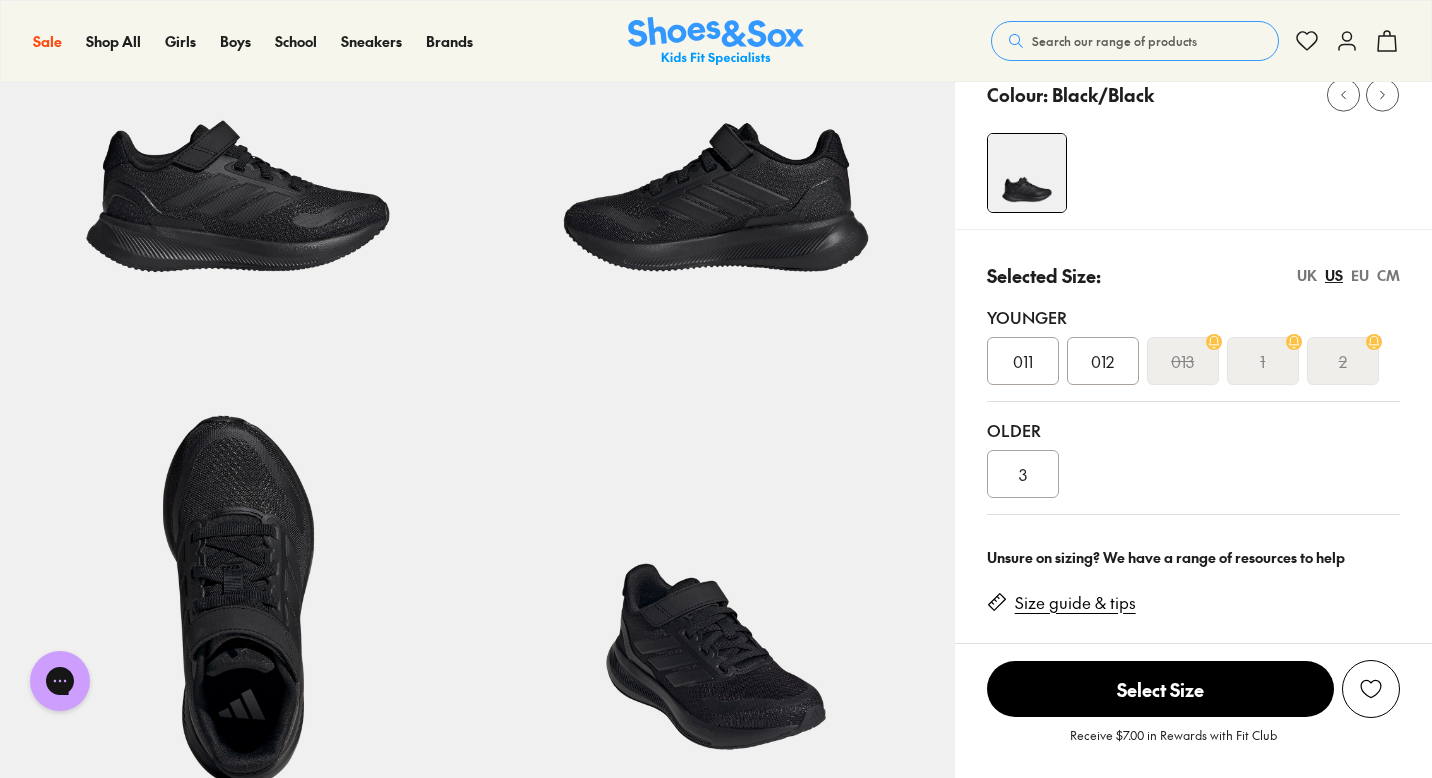 scroll, scrollTop: 0, scrollLeft: 0, axis: both 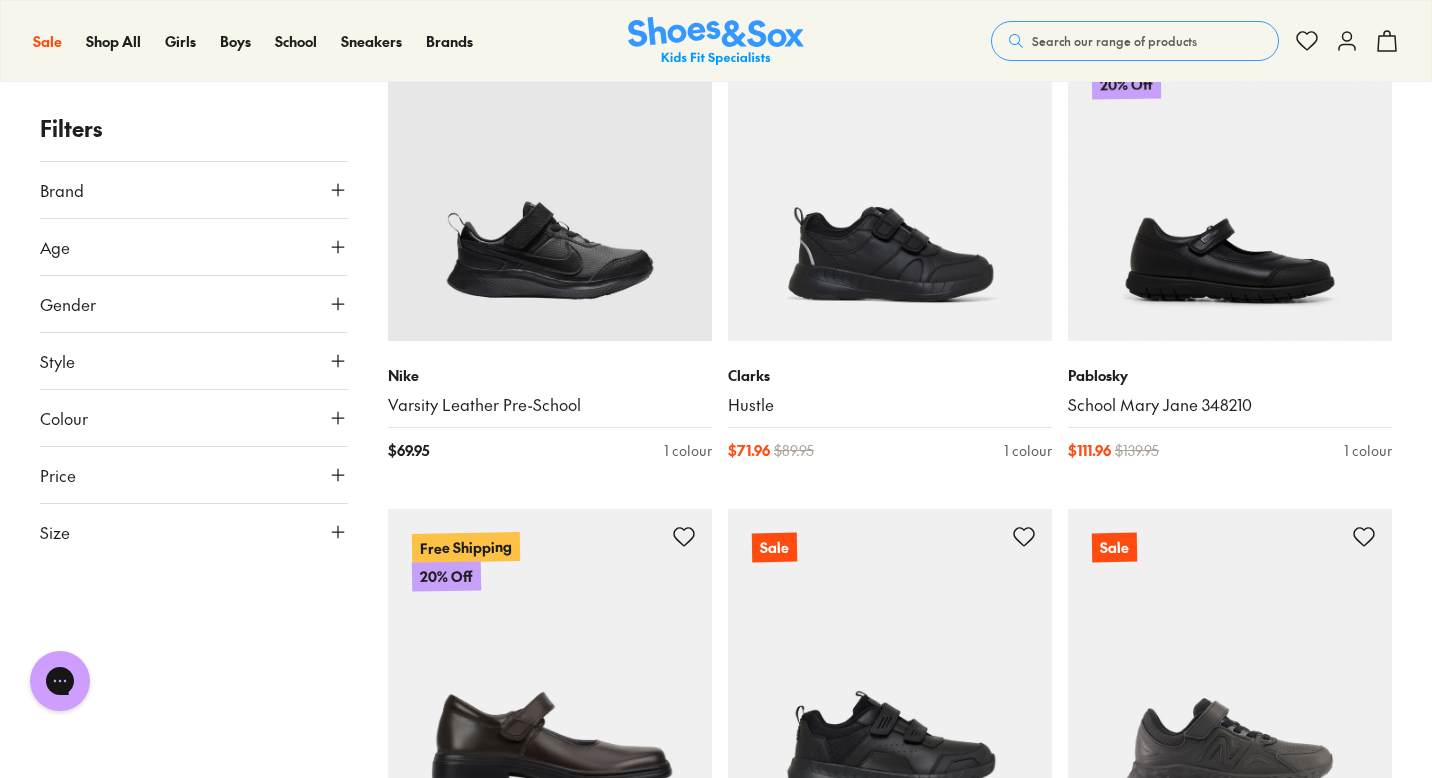 click on "Colour" at bounding box center (194, 418) 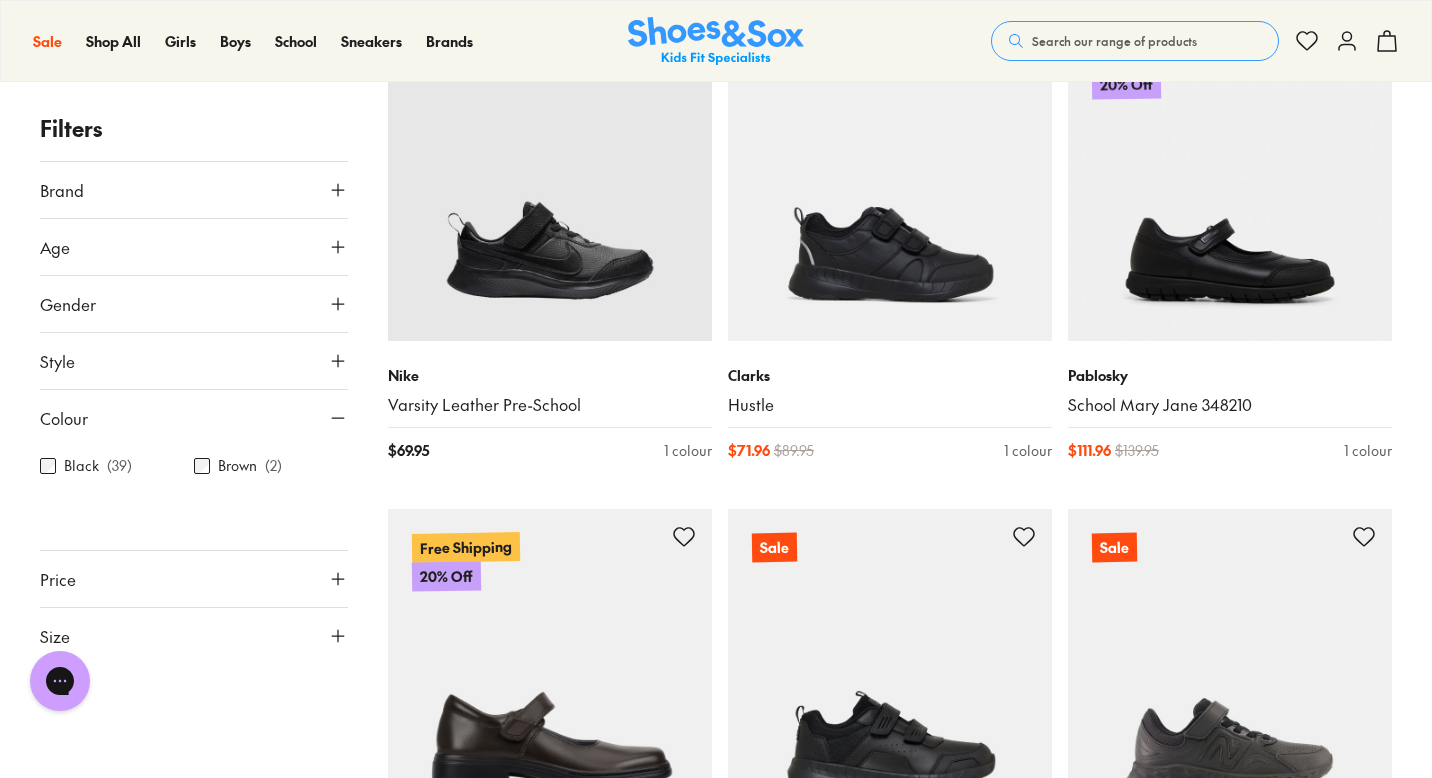 click on "Black" at bounding box center [81, 466] 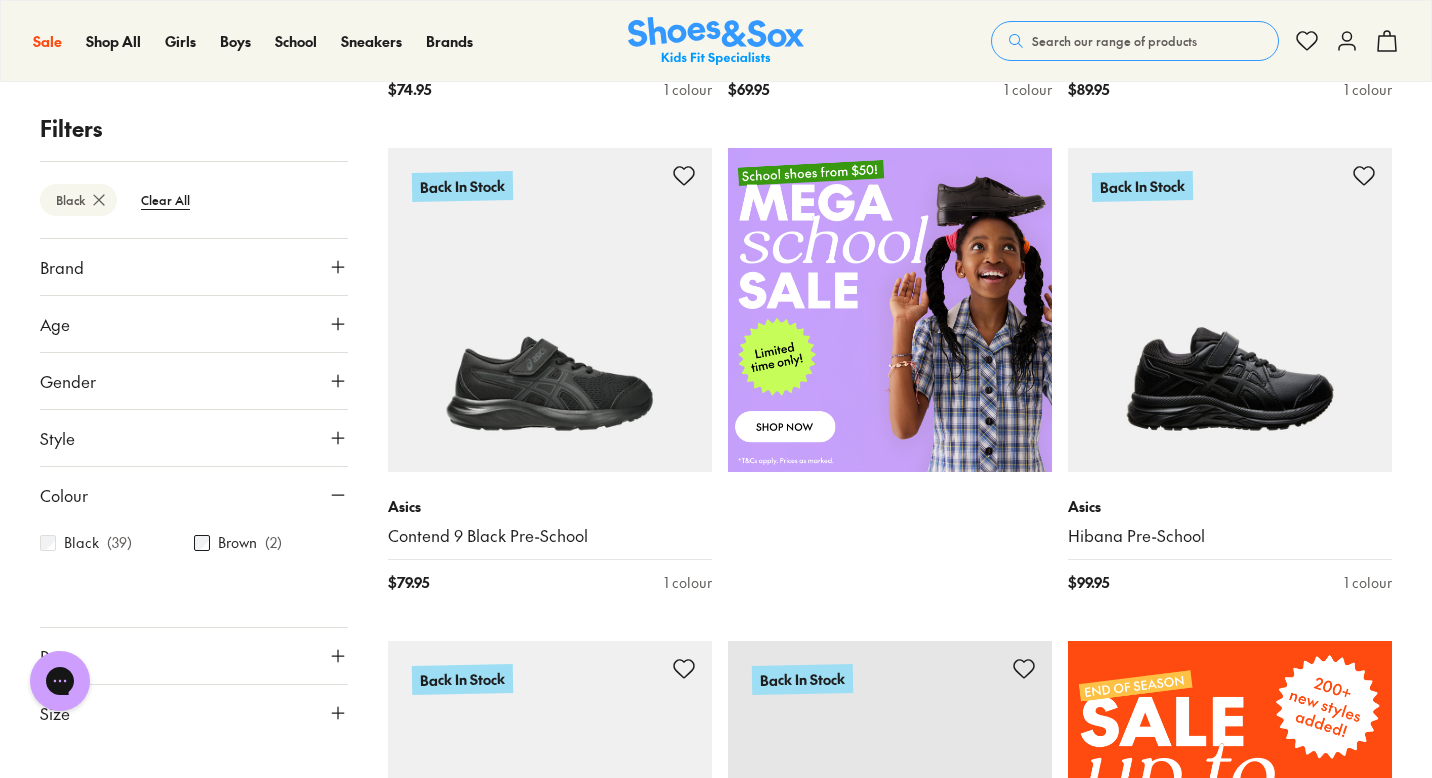 scroll, scrollTop: 790, scrollLeft: 0, axis: vertical 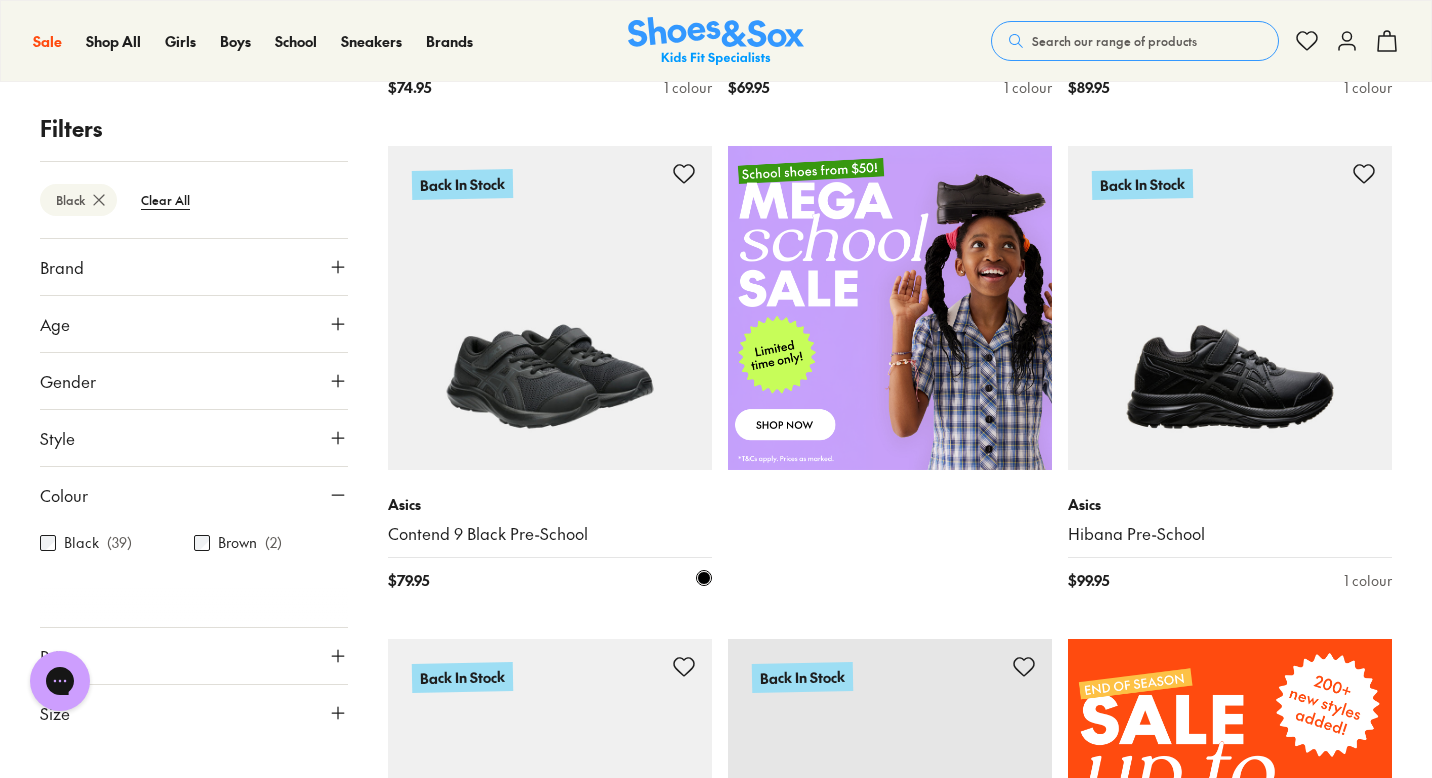 click at bounding box center (550, 308) 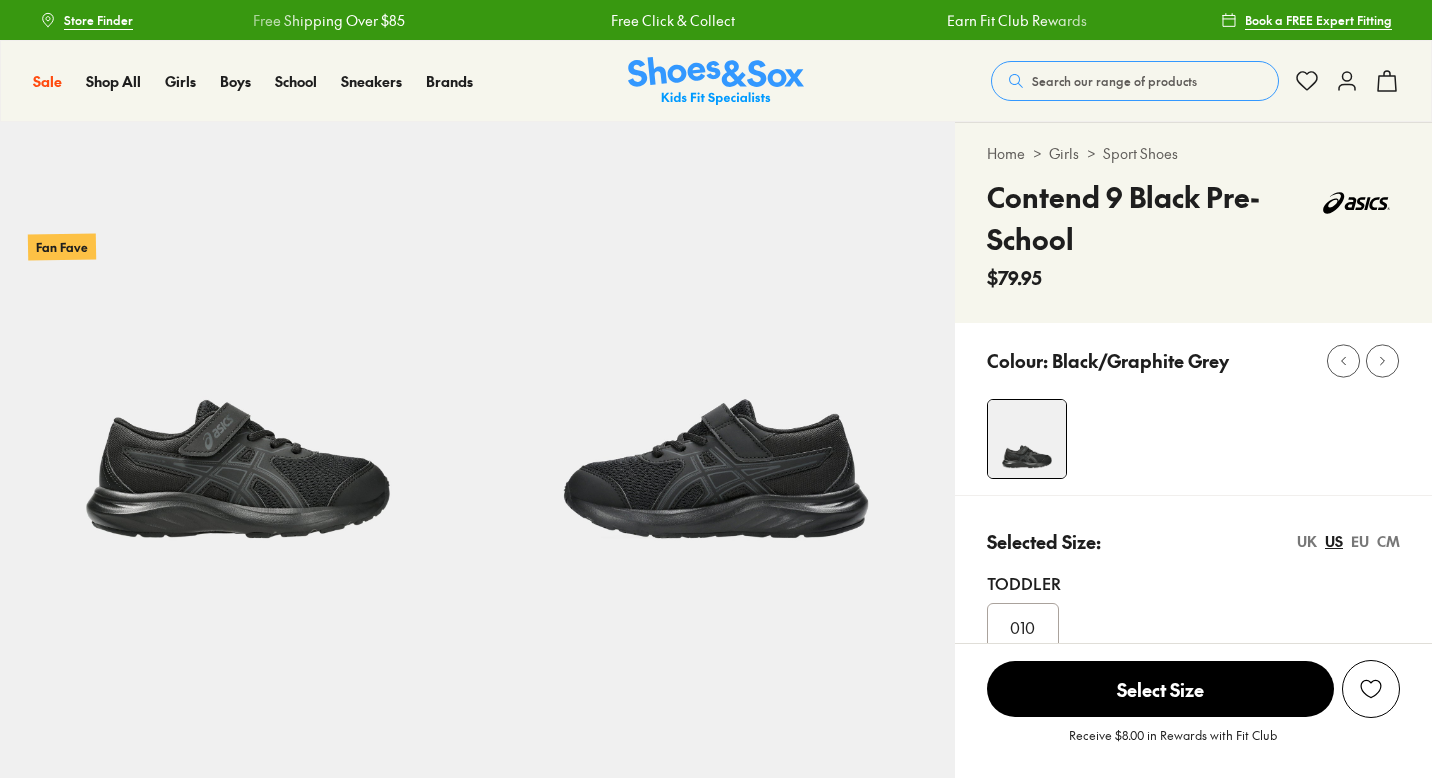 scroll, scrollTop: 0, scrollLeft: 0, axis: both 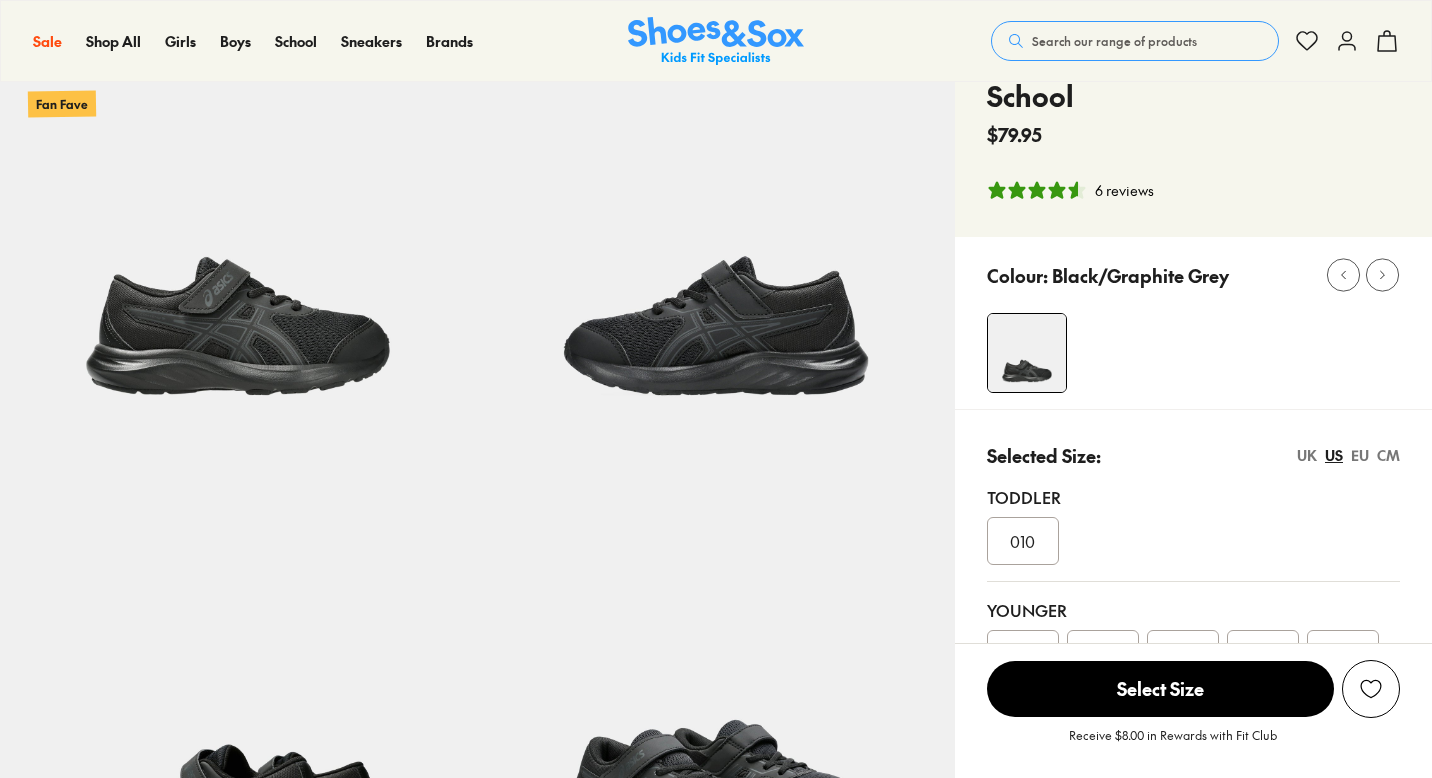 select on "*" 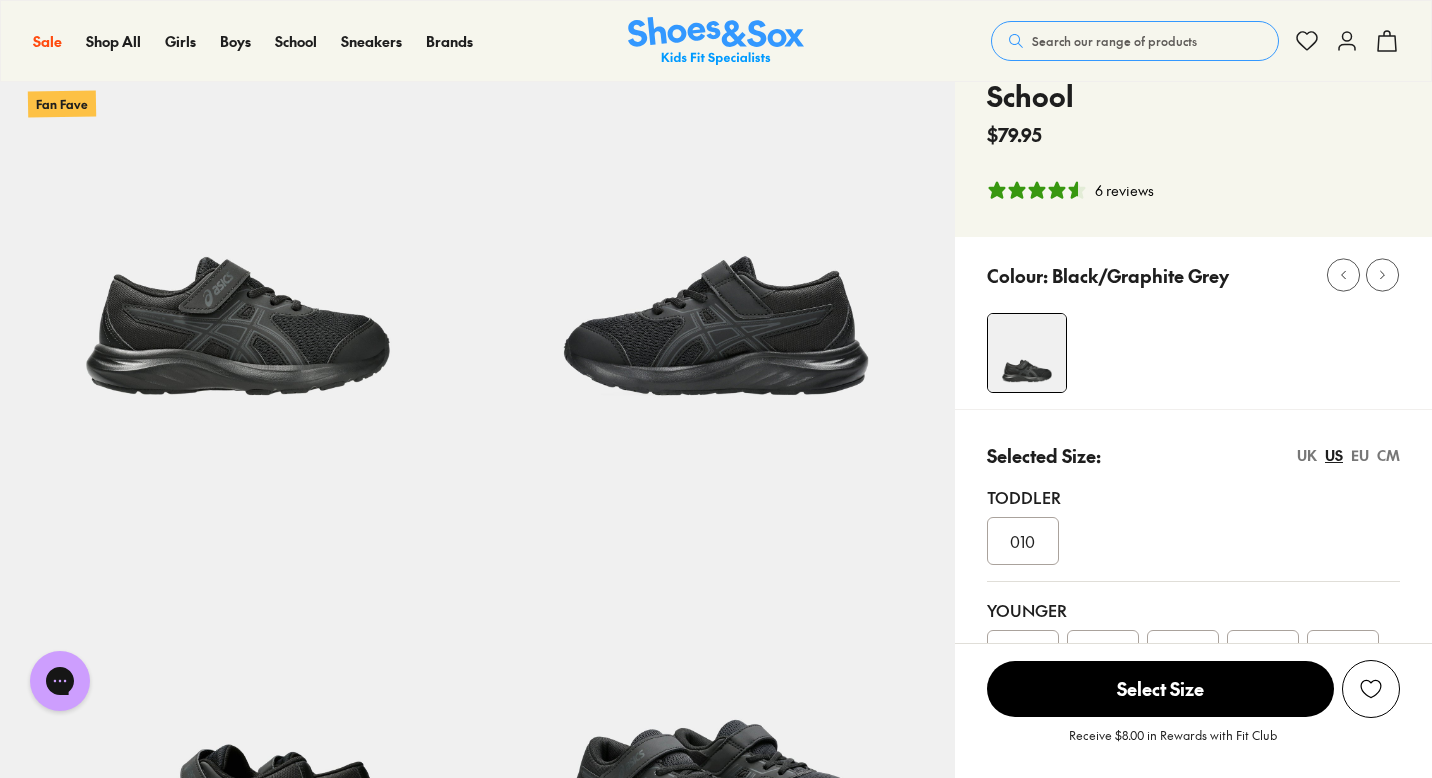 scroll, scrollTop: 0, scrollLeft: 0, axis: both 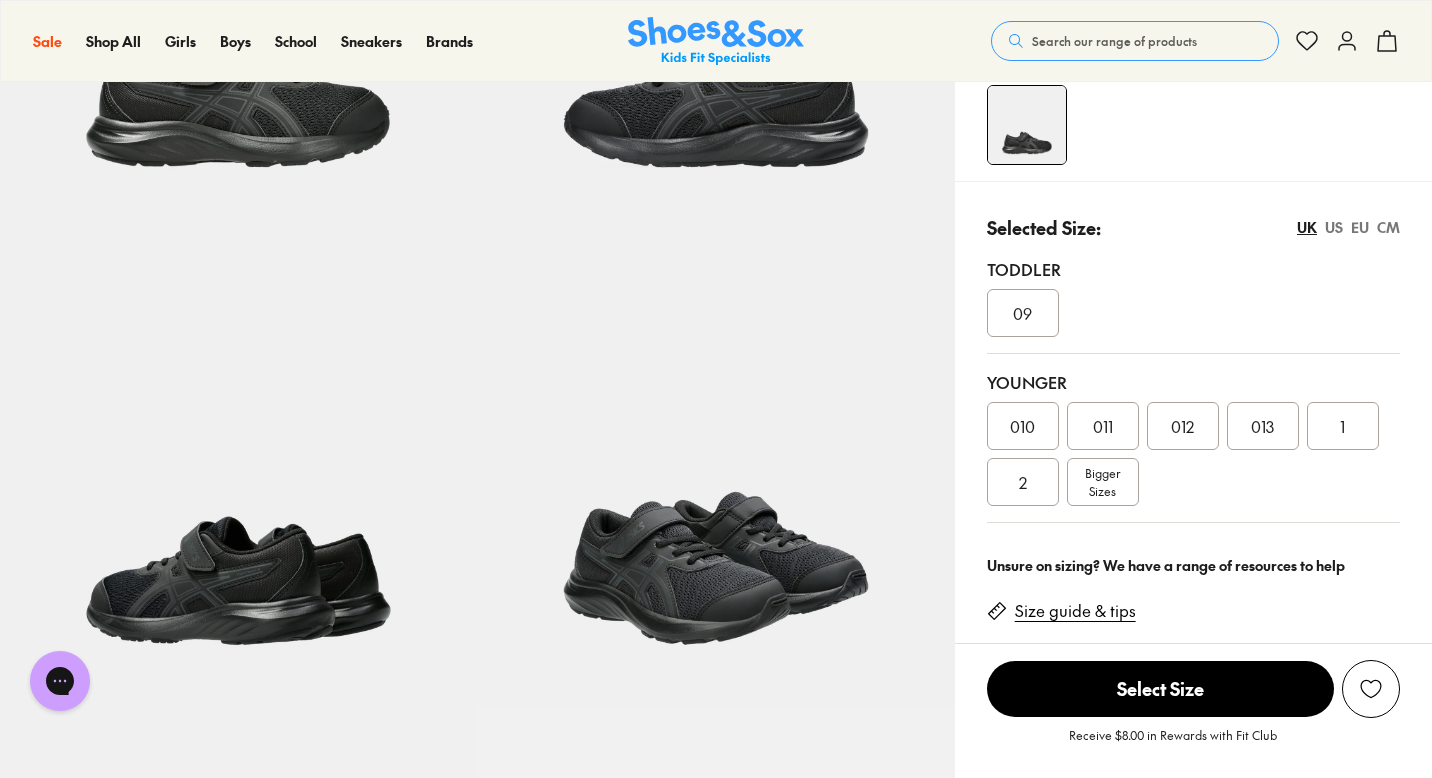 click on "2" at bounding box center (1023, 482) 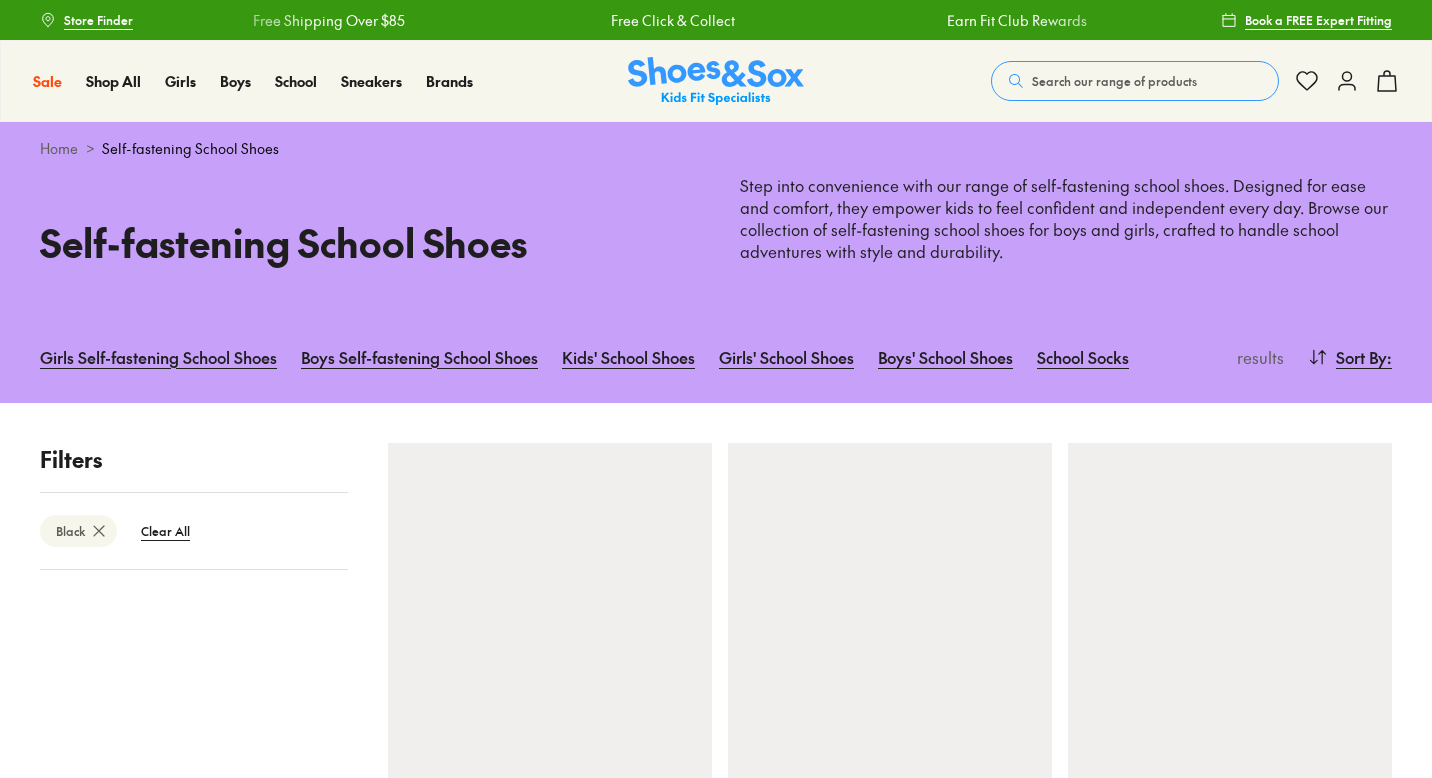 scroll, scrollTop: 0, scrollLeft: 0, axis: both 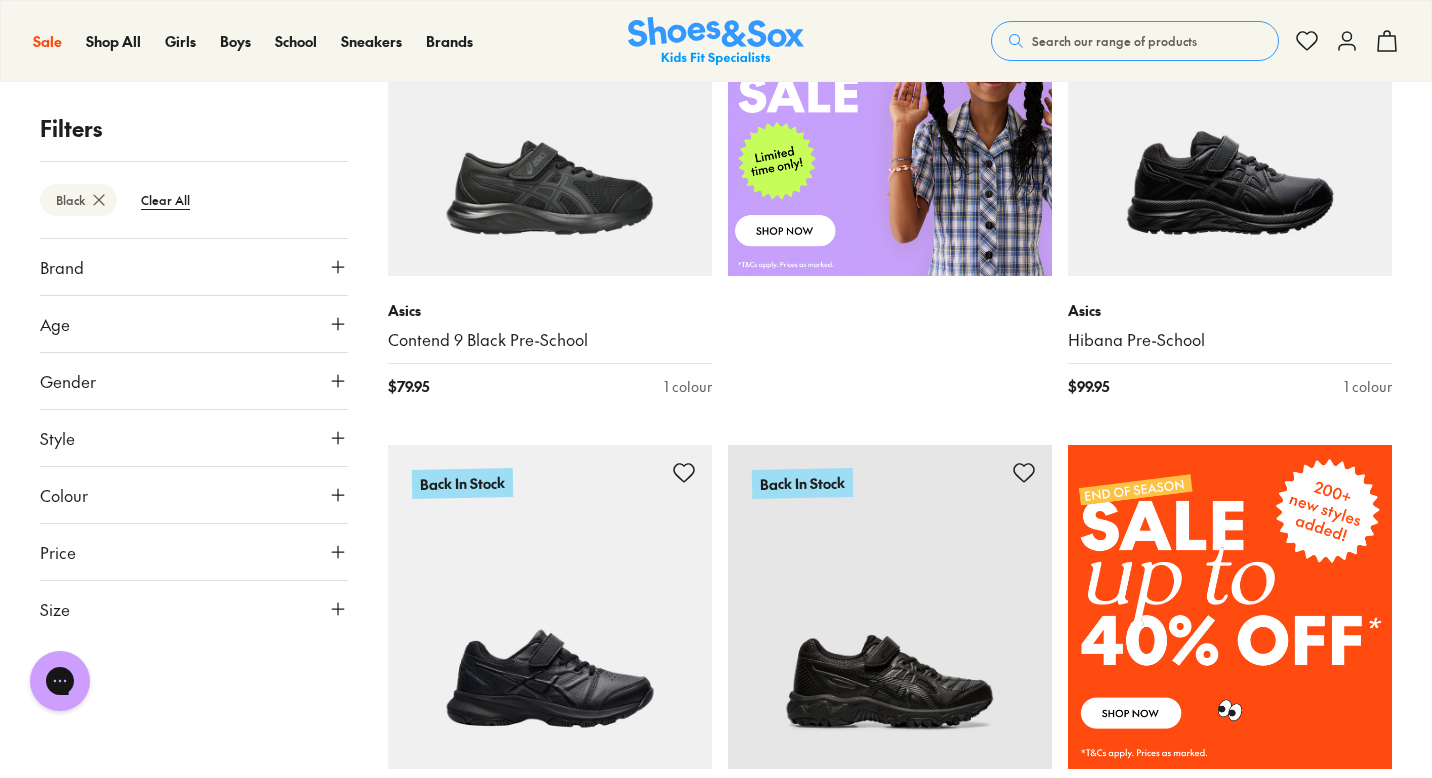click on "Size" at bounding box center (194, 609) 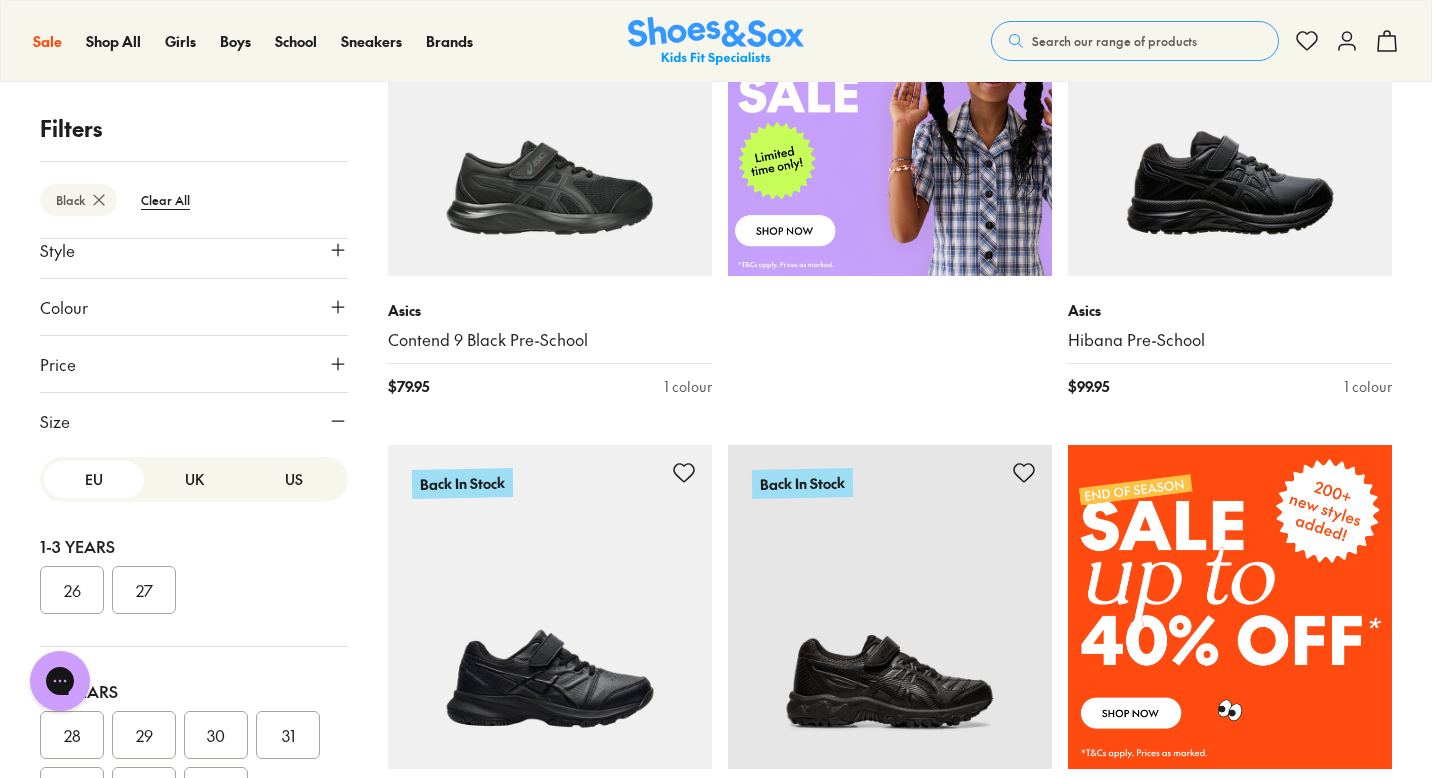 scroll, scrollTop: 243, scrollLeft: 0, axis: vertical 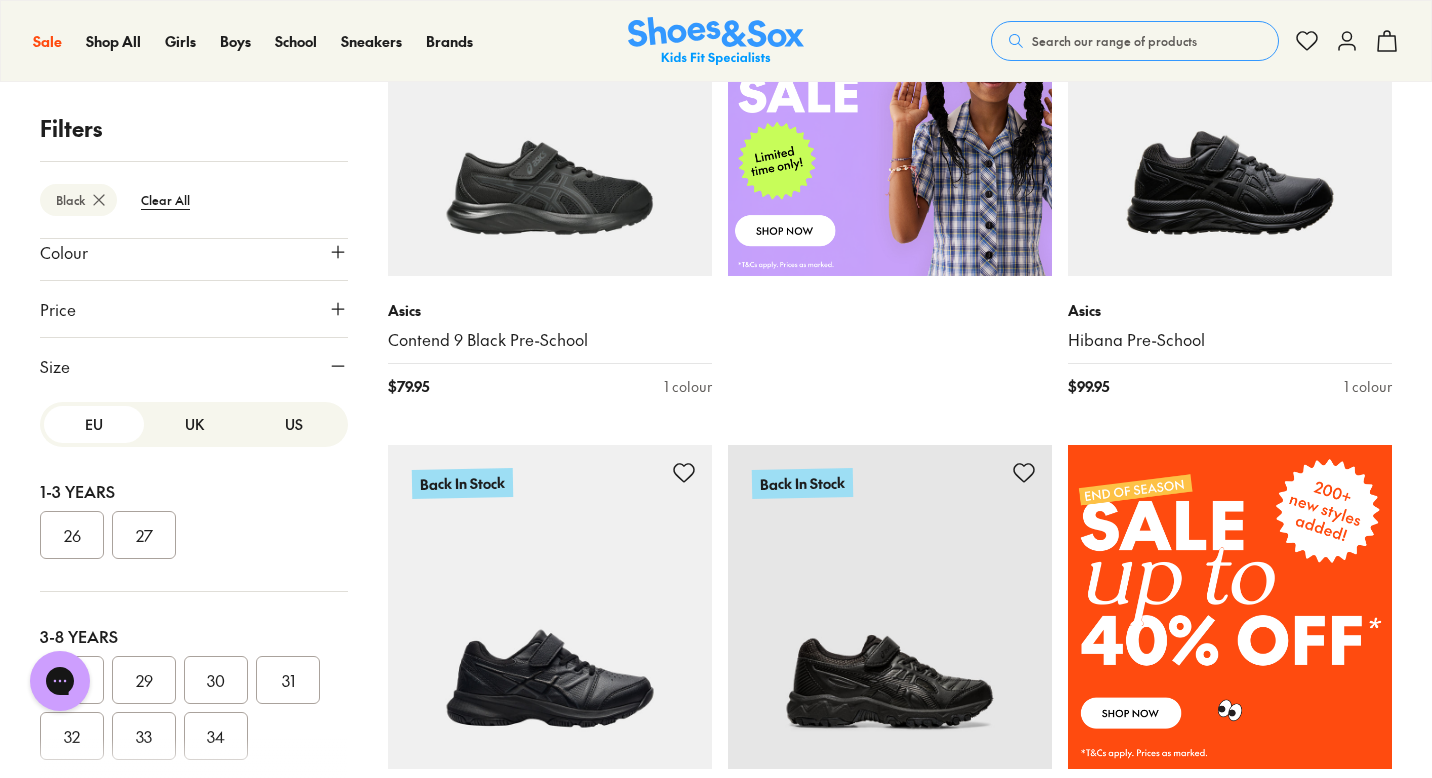 click on "UK" at bounding box center (194, 424) 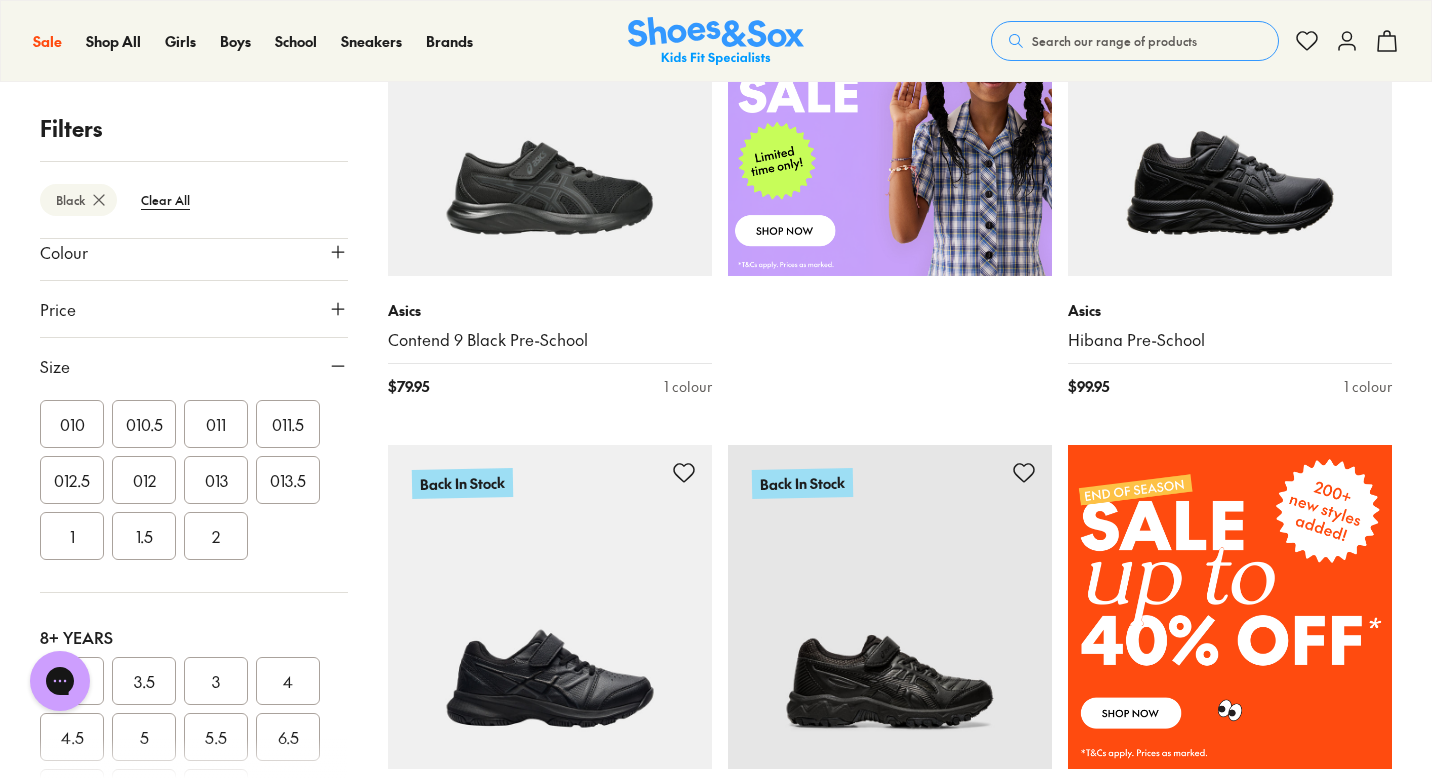 scroll, scrollTop: 264, scrollLeft: 0, axis: vertical 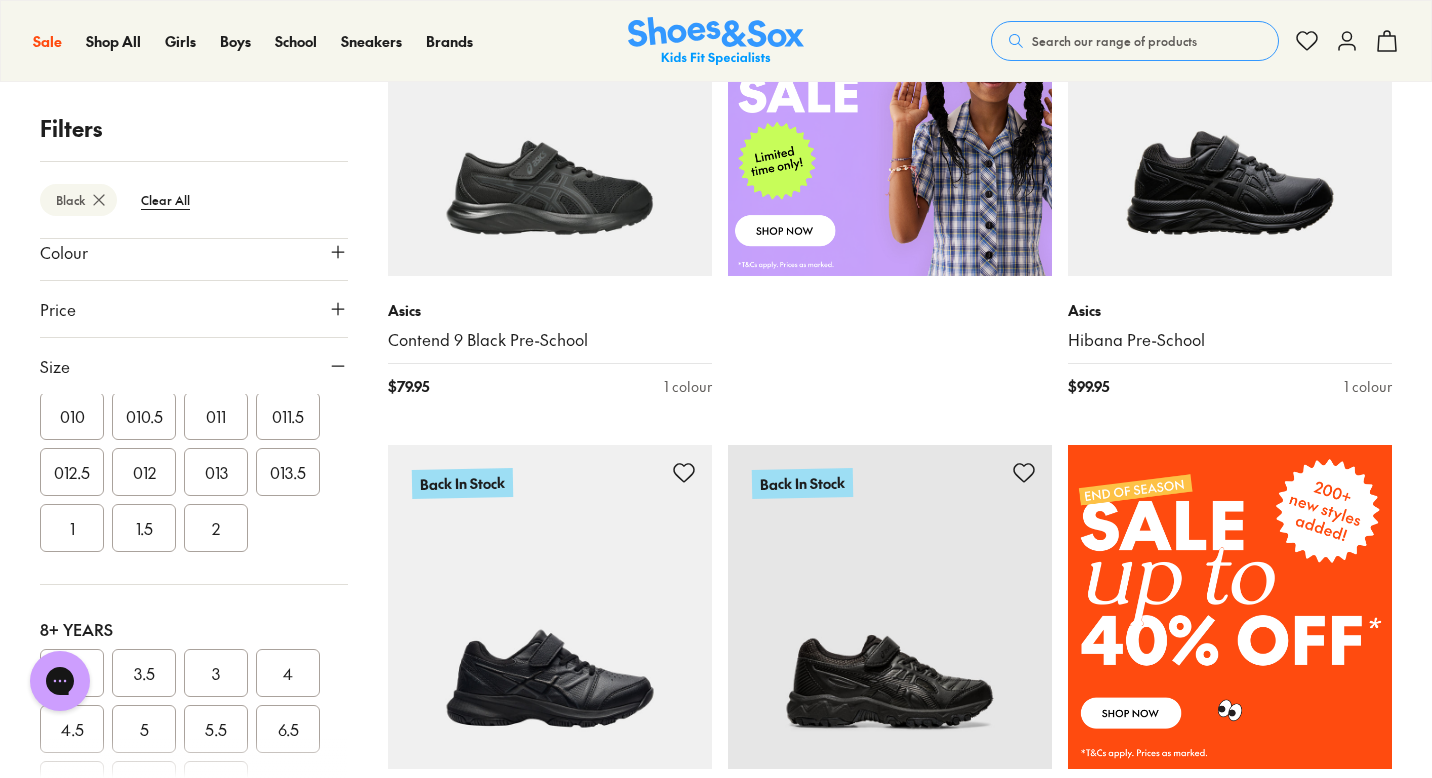 click on "1.5" at bounding box center [144, 528] 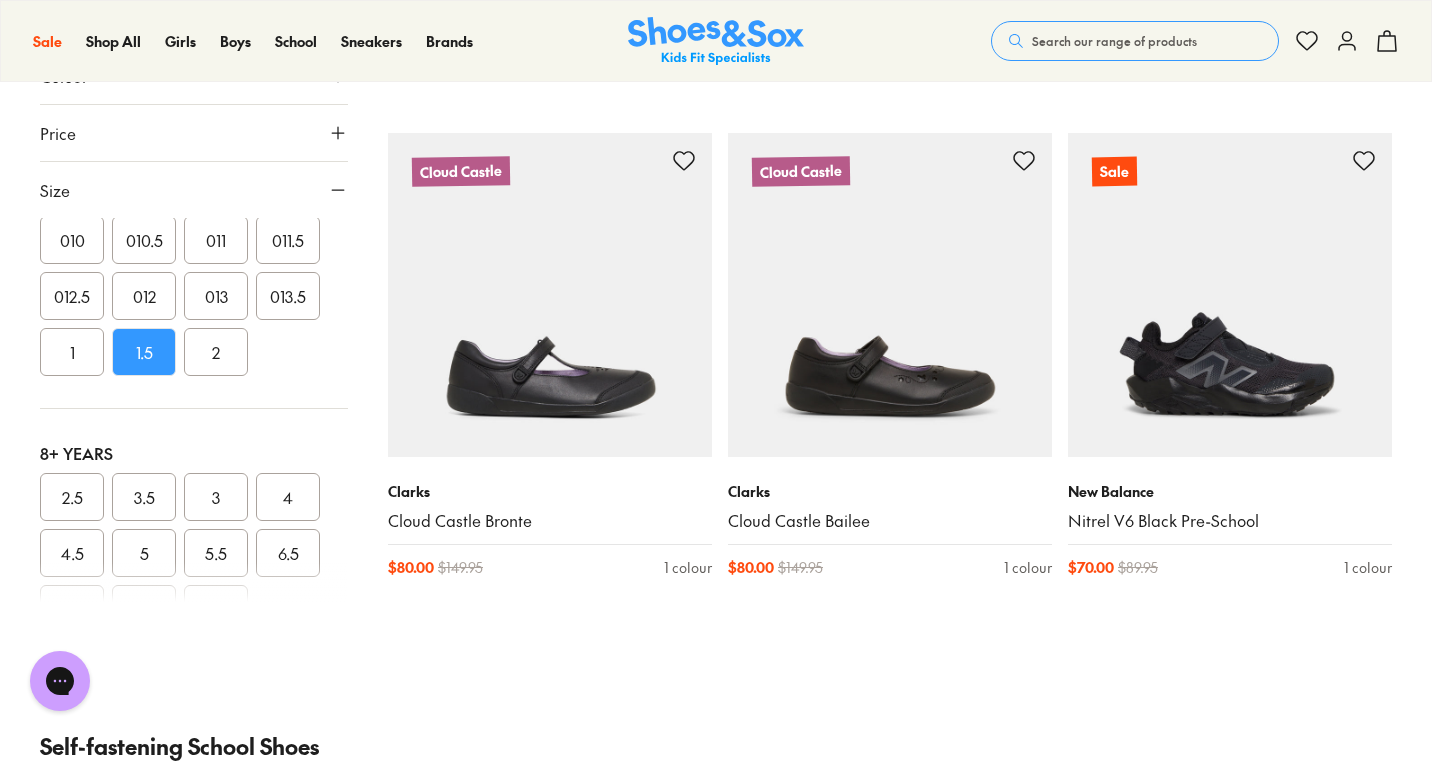scroll, scrollTop: 3278, scrollLeft: 0, axis: vertical 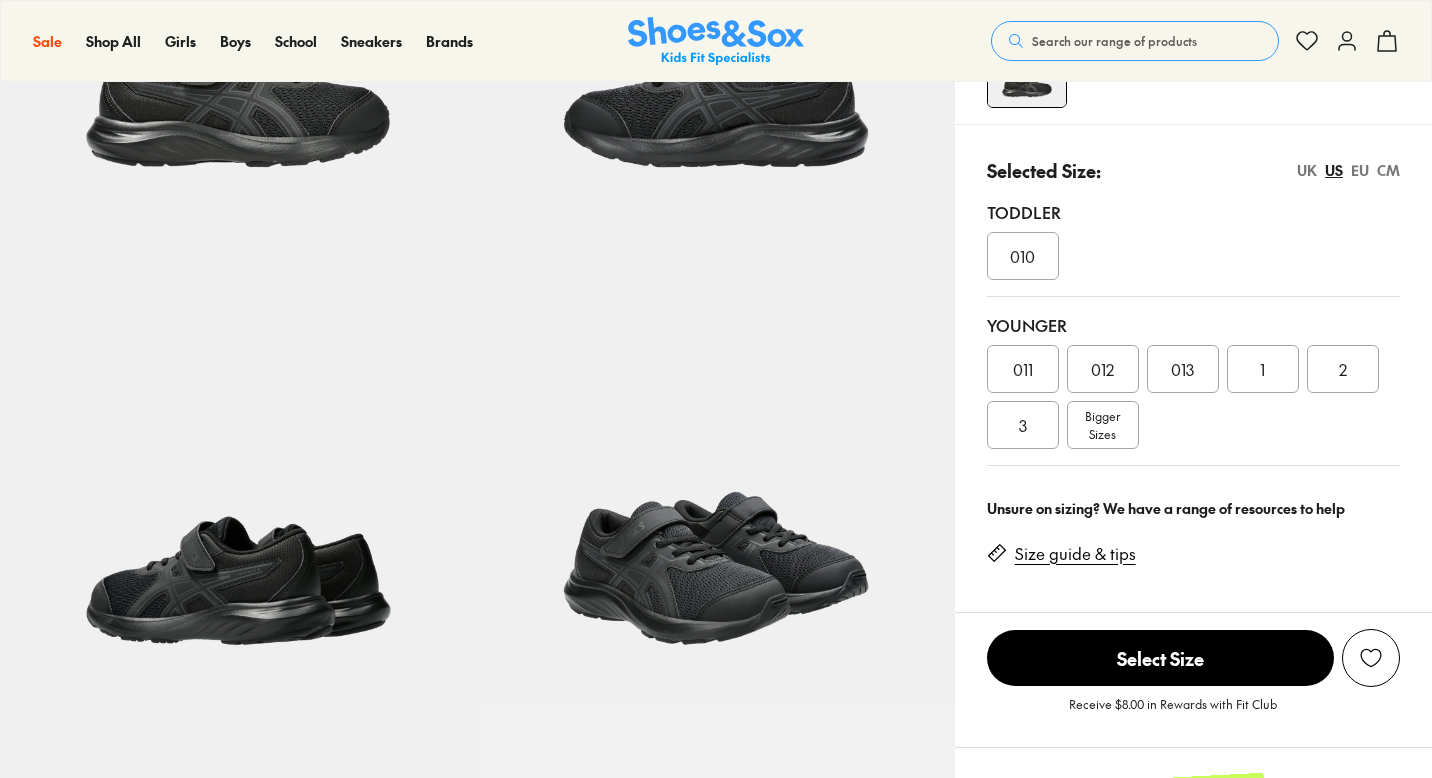 select on "*" 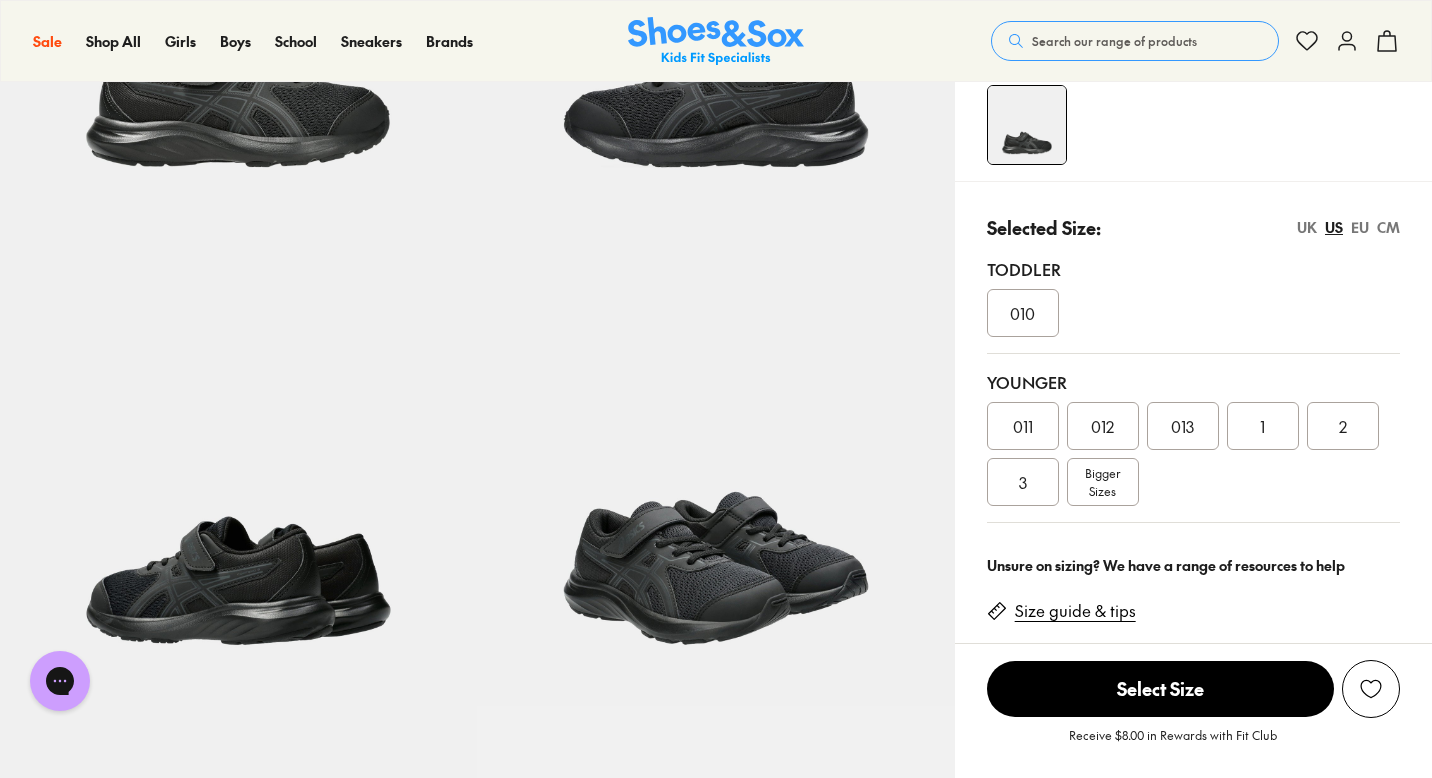 scroll, scrollTop: 0, scrollLeft: 0, axis: both 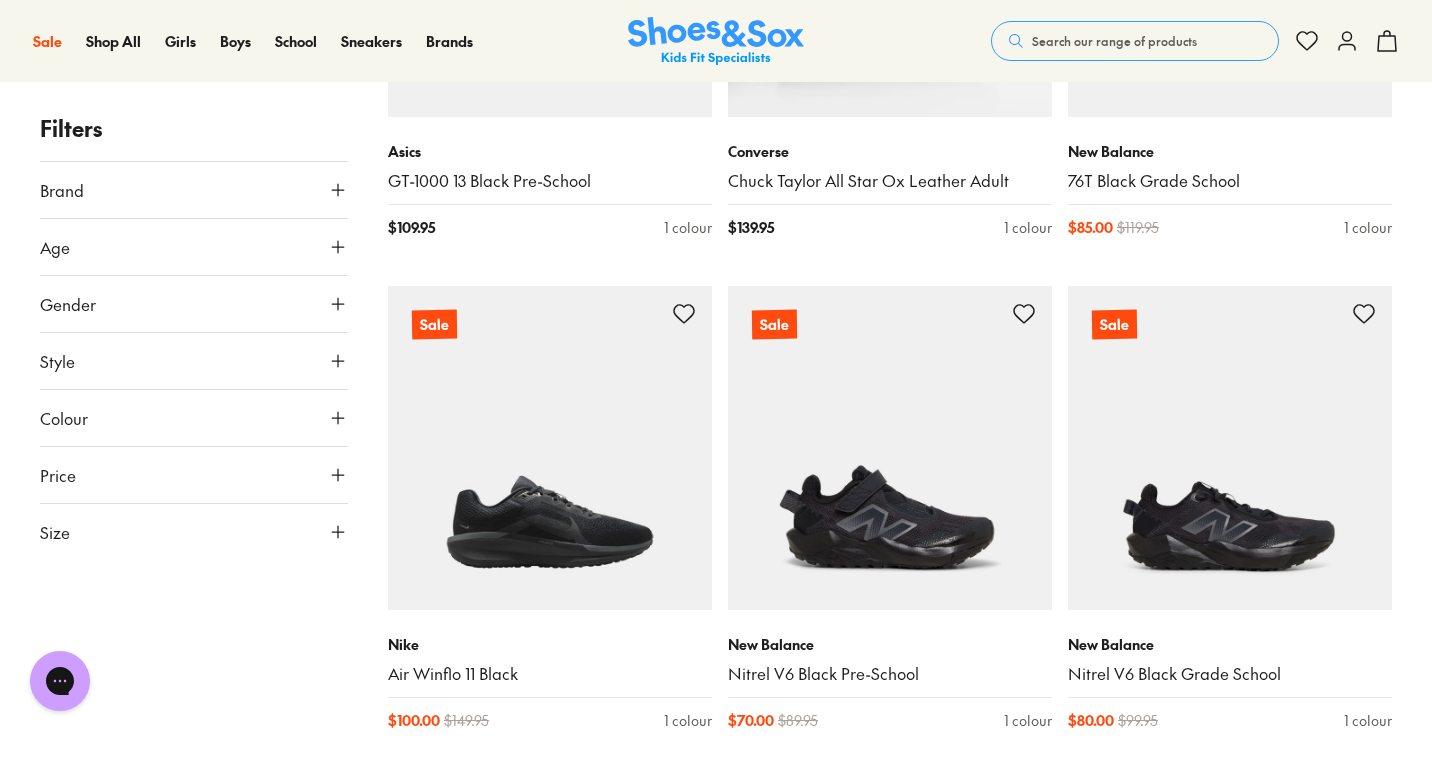 click on "Search our range of products" at bounding box center [1114, 41] 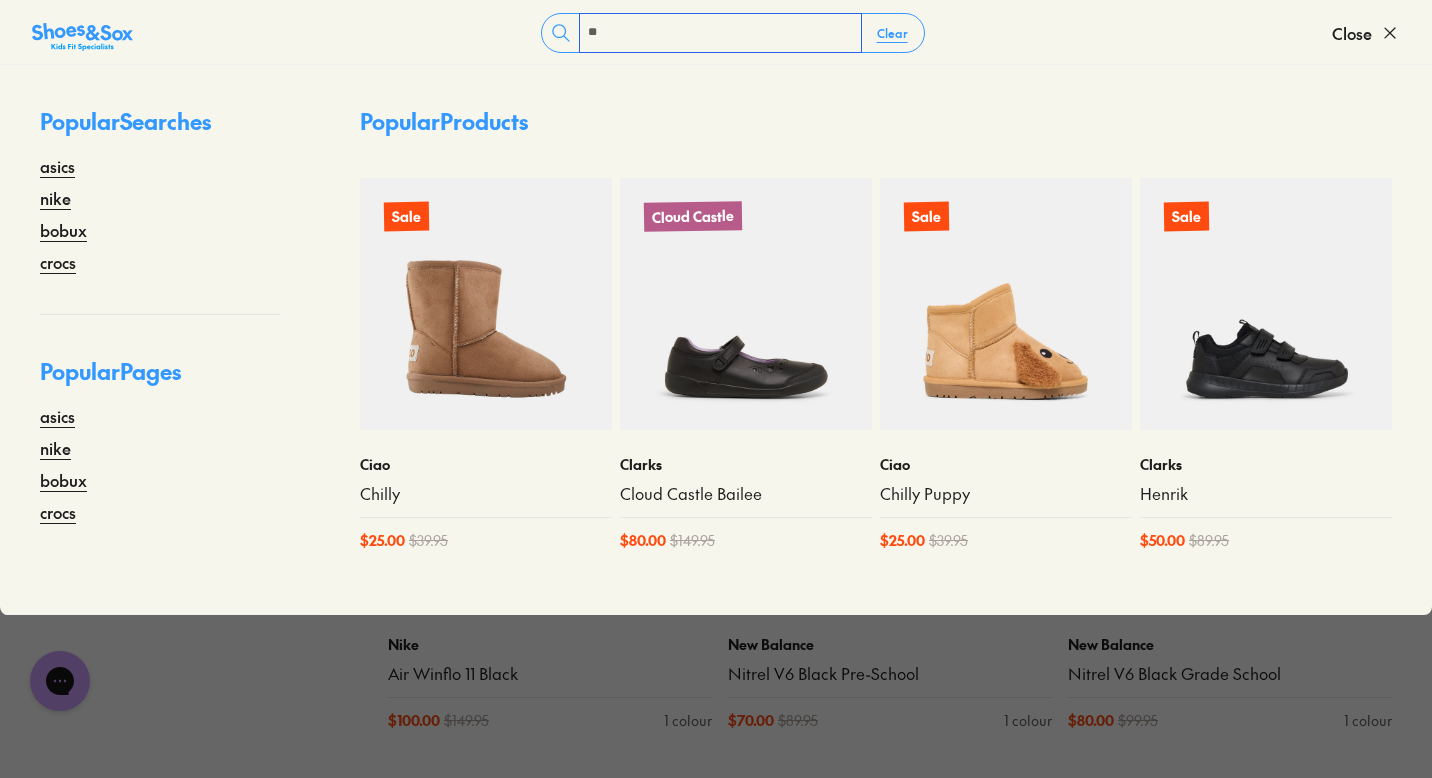 type on "*" 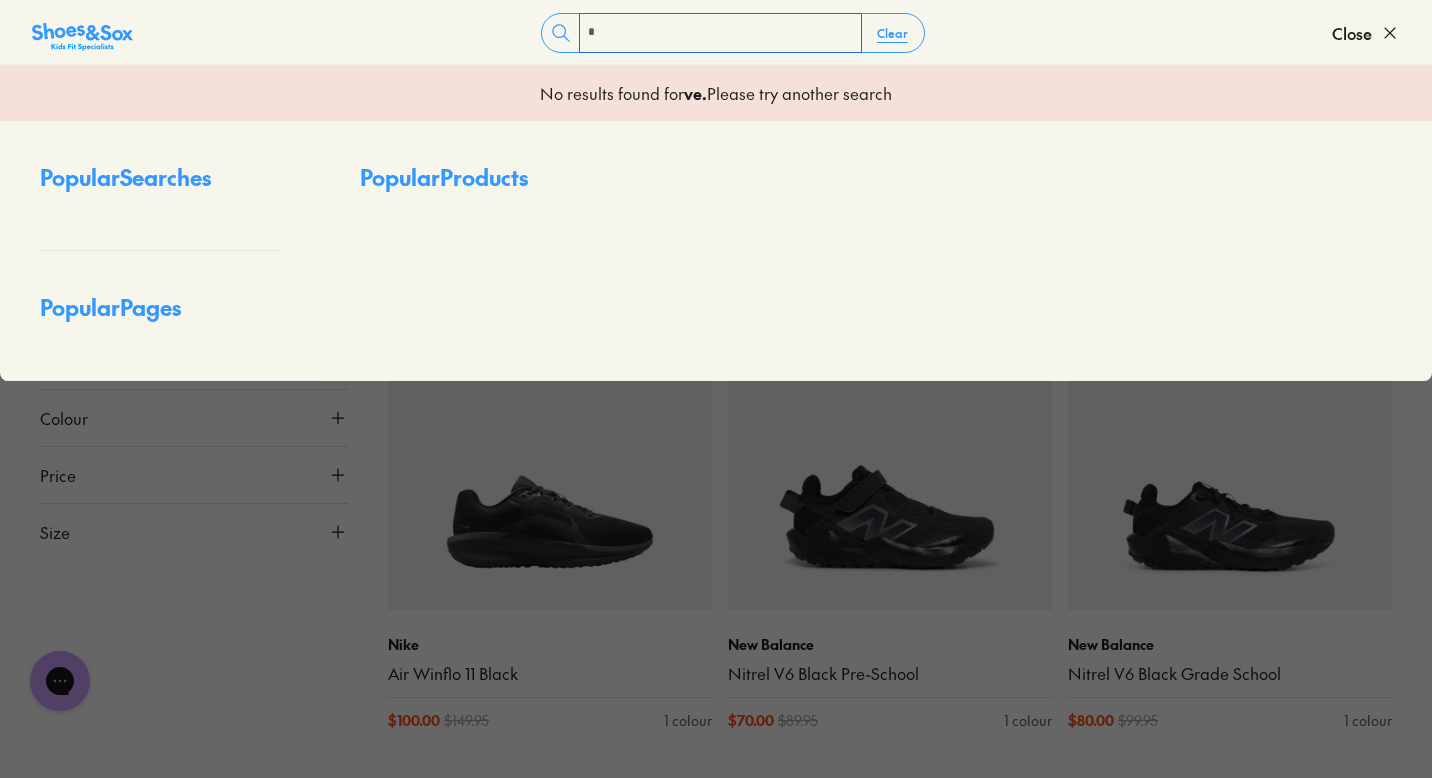 type 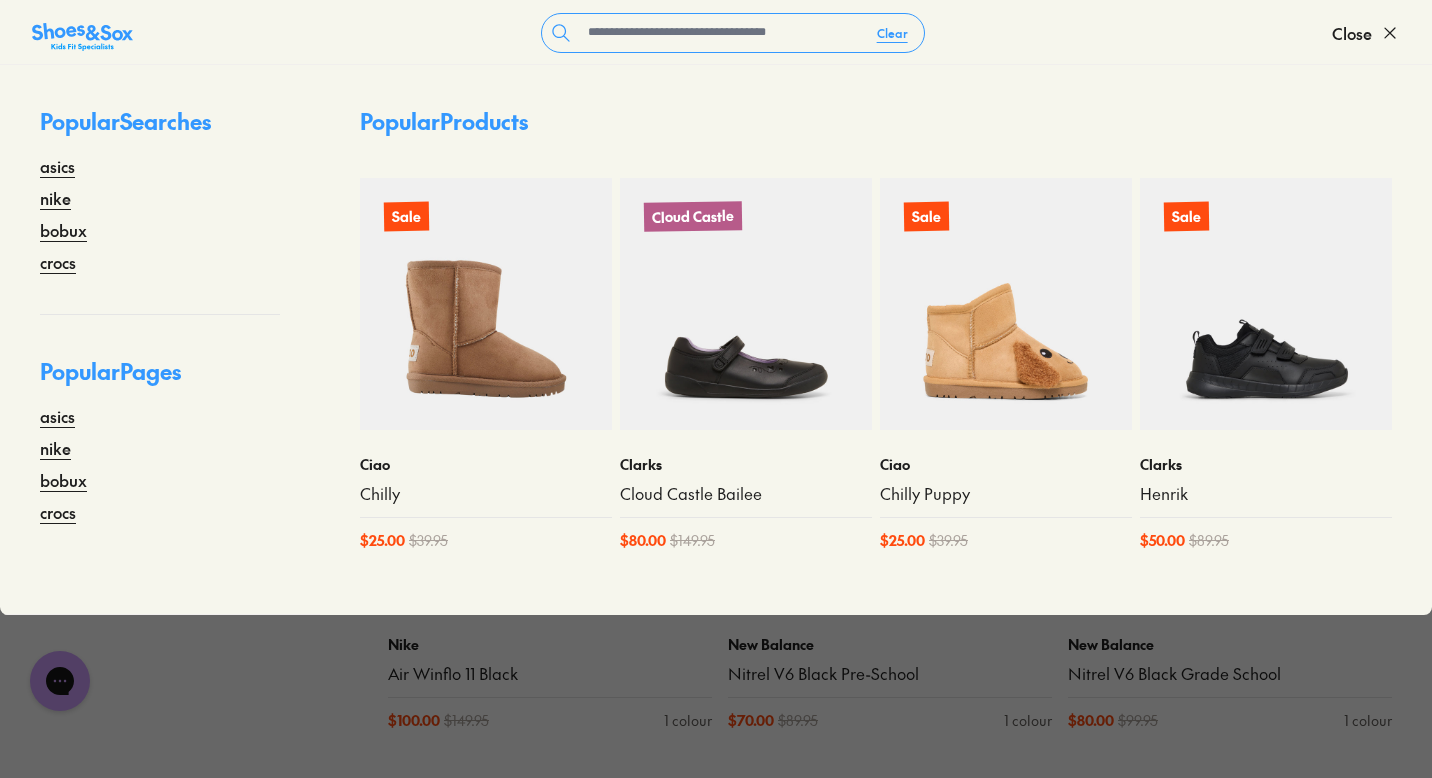 click at bounding box center [82, 37] 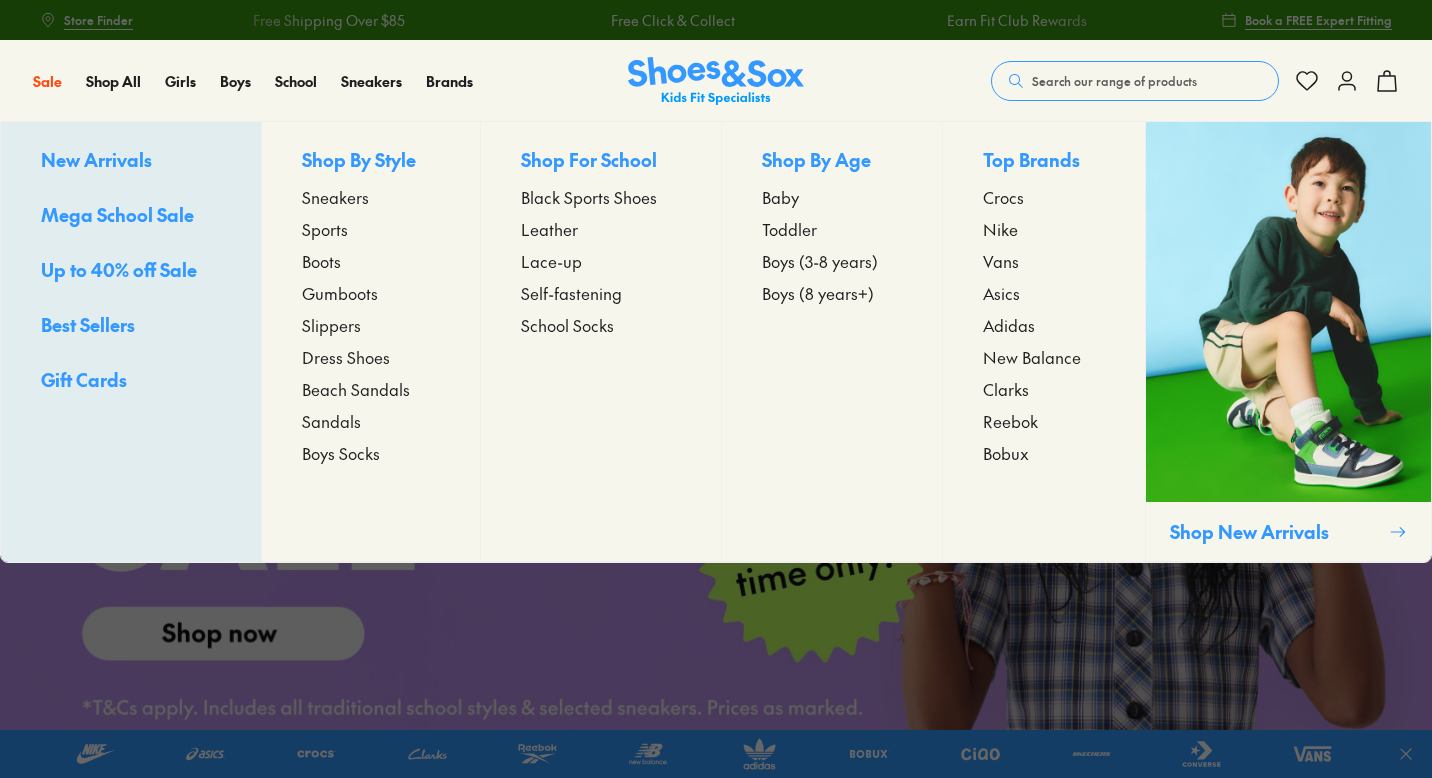 scroll, scrollTop: 0, scrollLeft: 0, axis: both 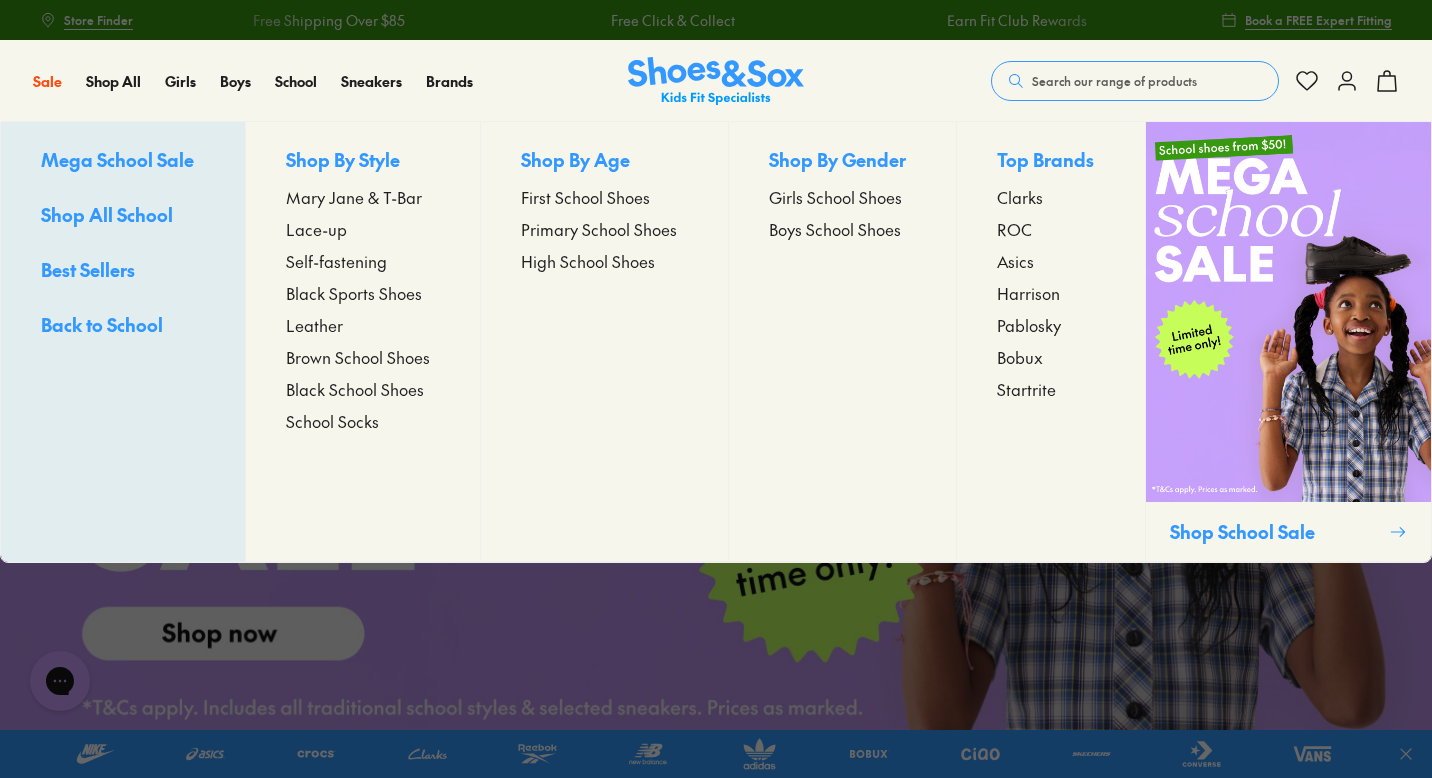click on "Self-fastening" at bounding box center (336, 261) 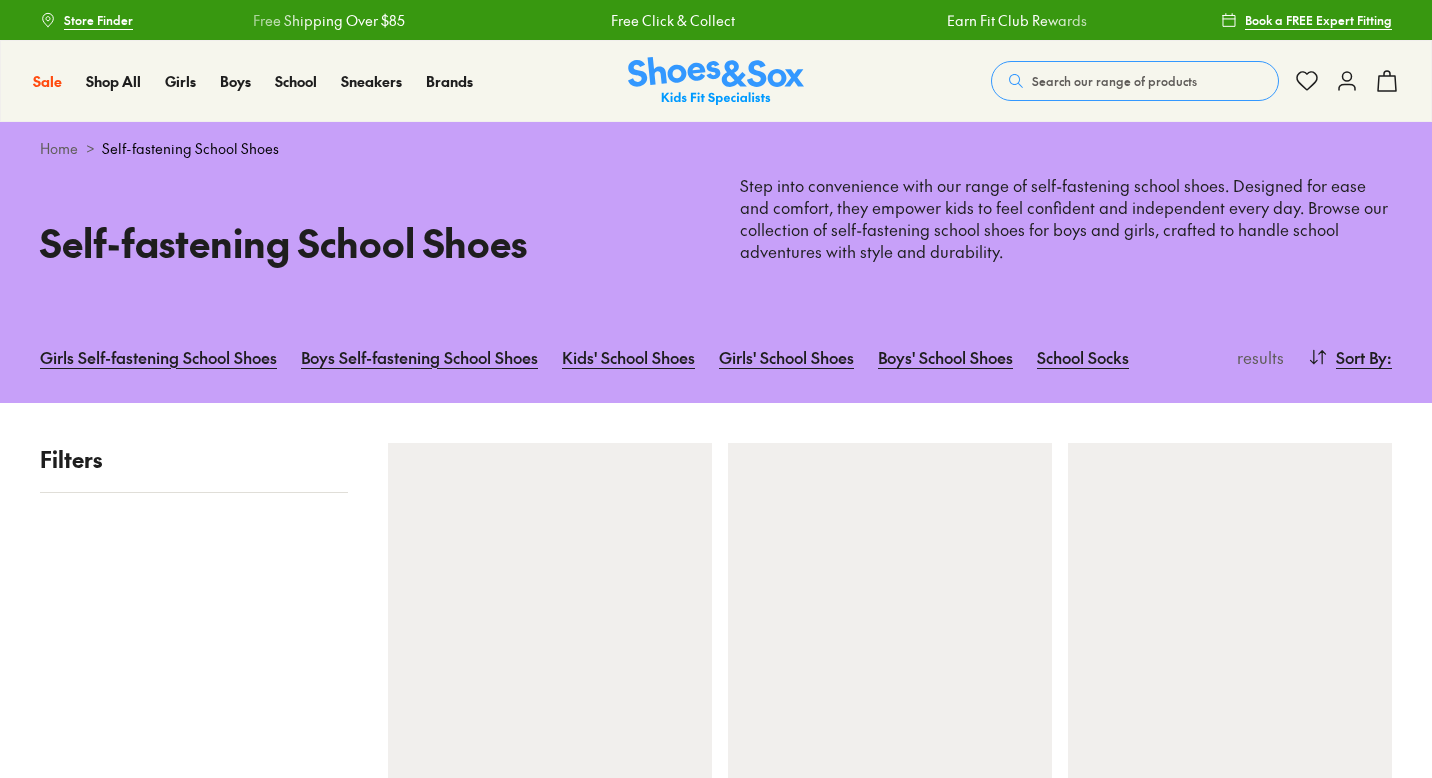 scroll, scrollTop: 0, scrollLeft: 0, axis: both 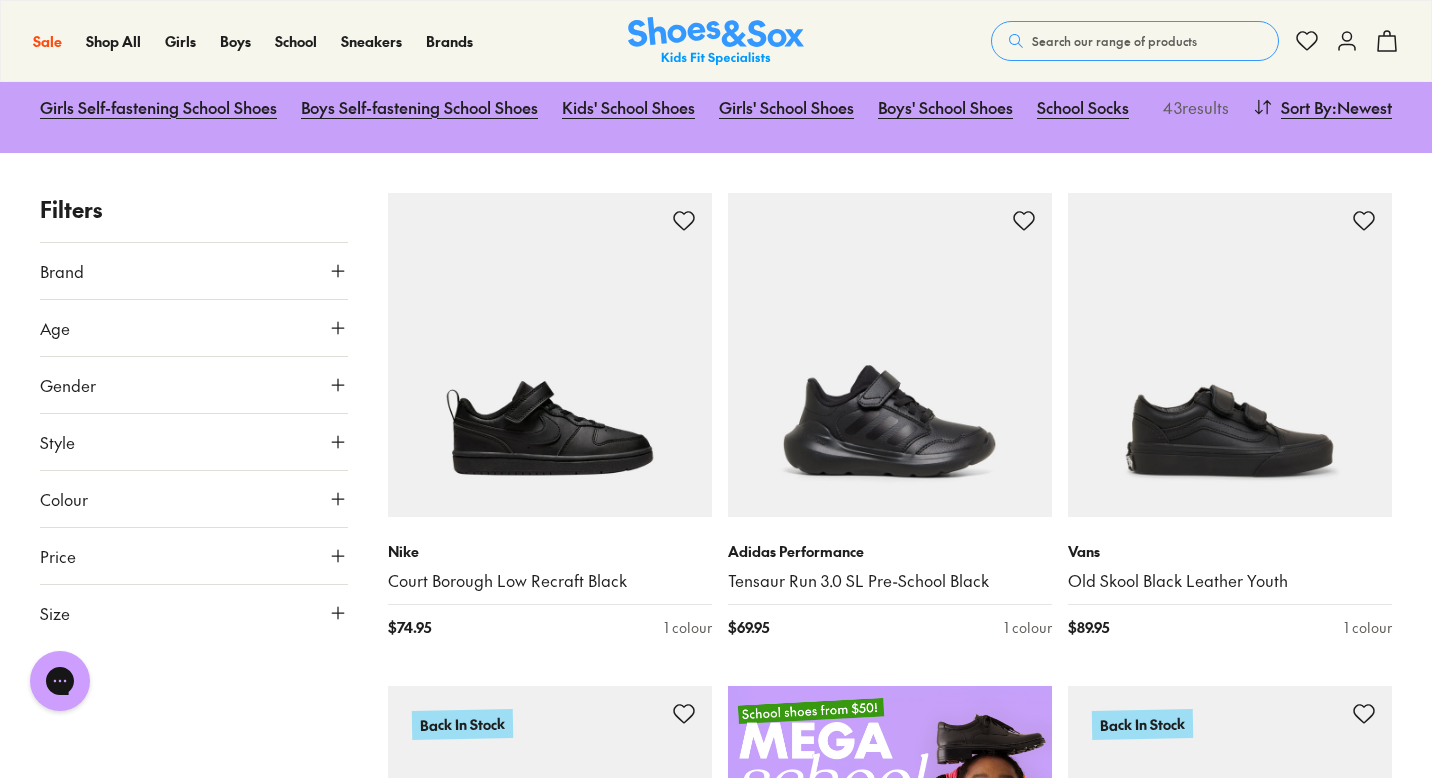 click on "Brand" at bounding box center [194, 271] 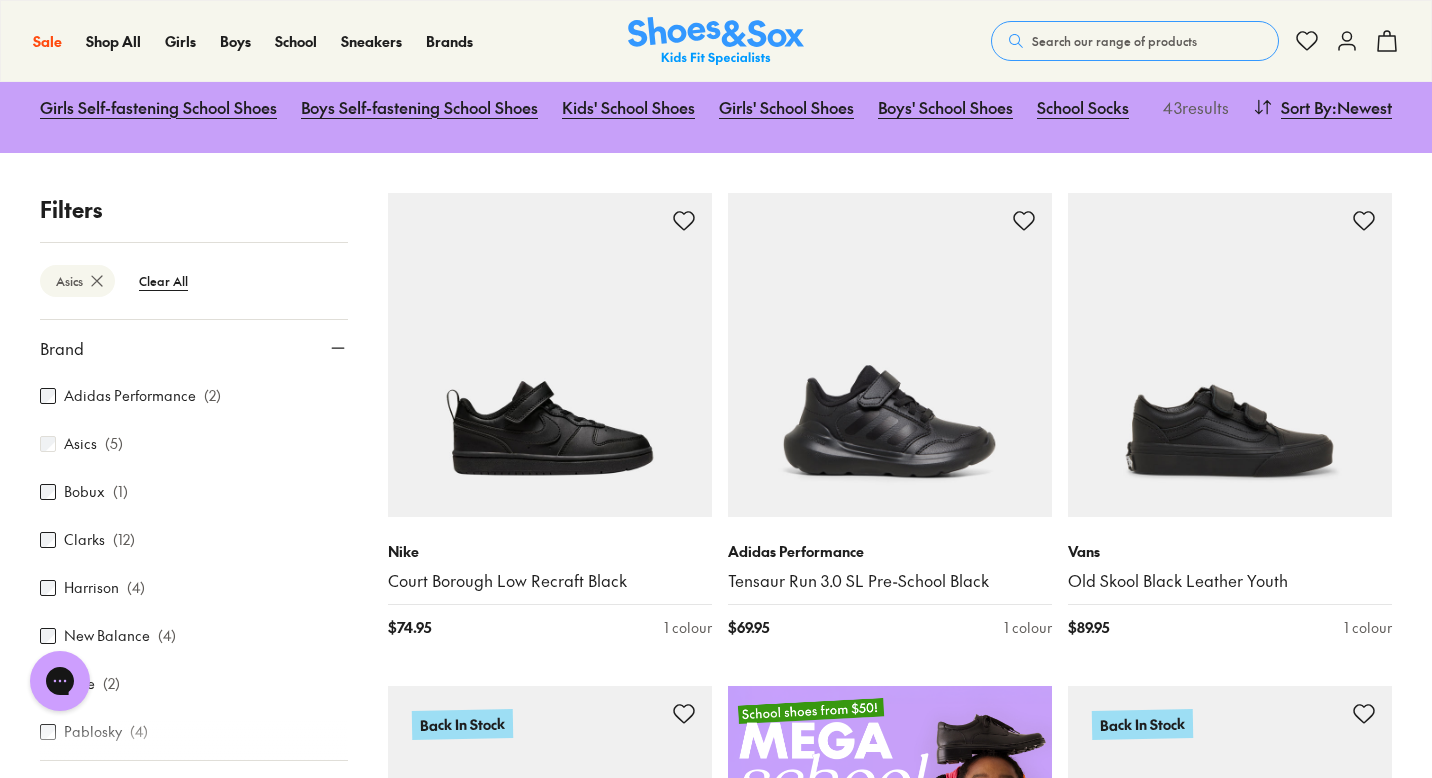 scroll, scrollTop: 106, scrollLeft: 0, axis: vertical 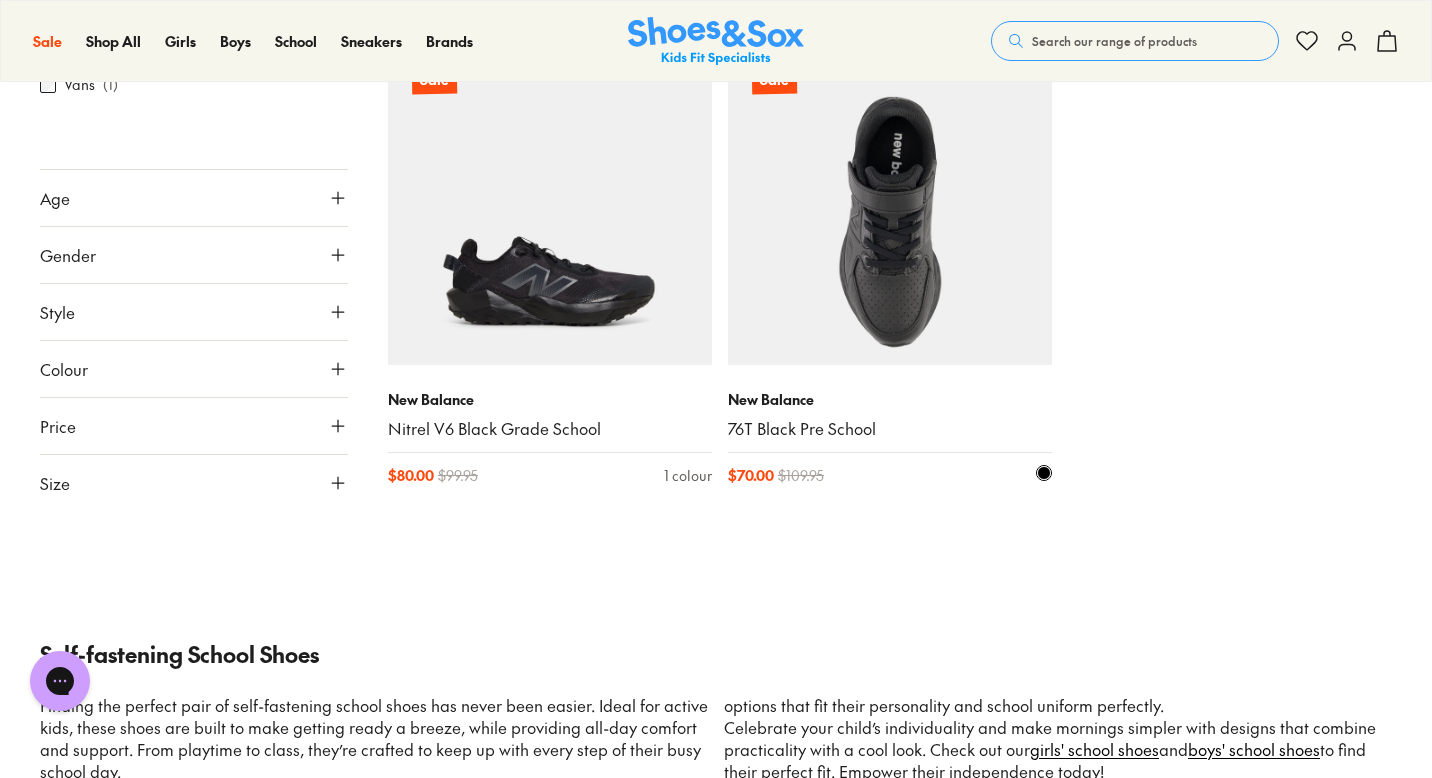 click at bounding box center (890, 203) 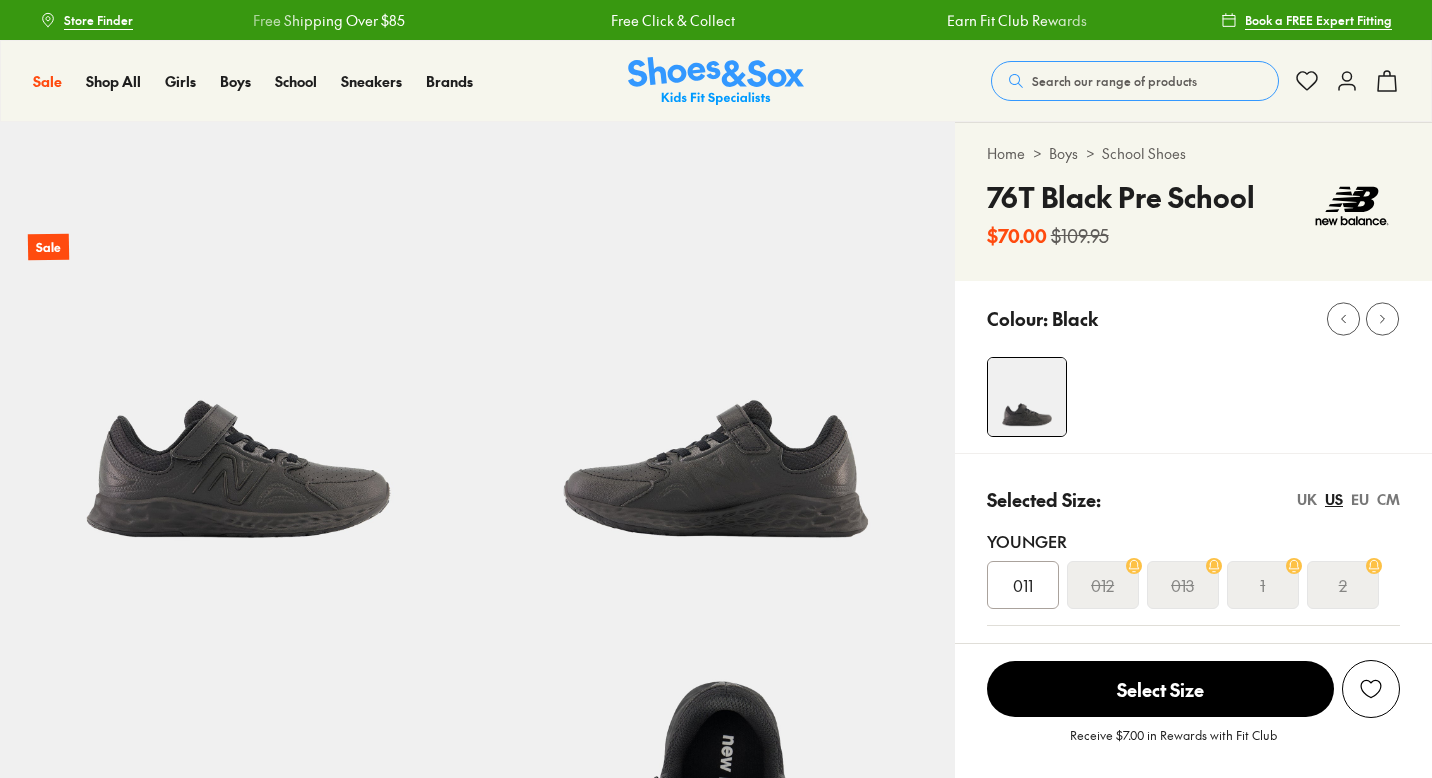 scroll, scrollTop: 0, scrollLeft: 0, axis: both 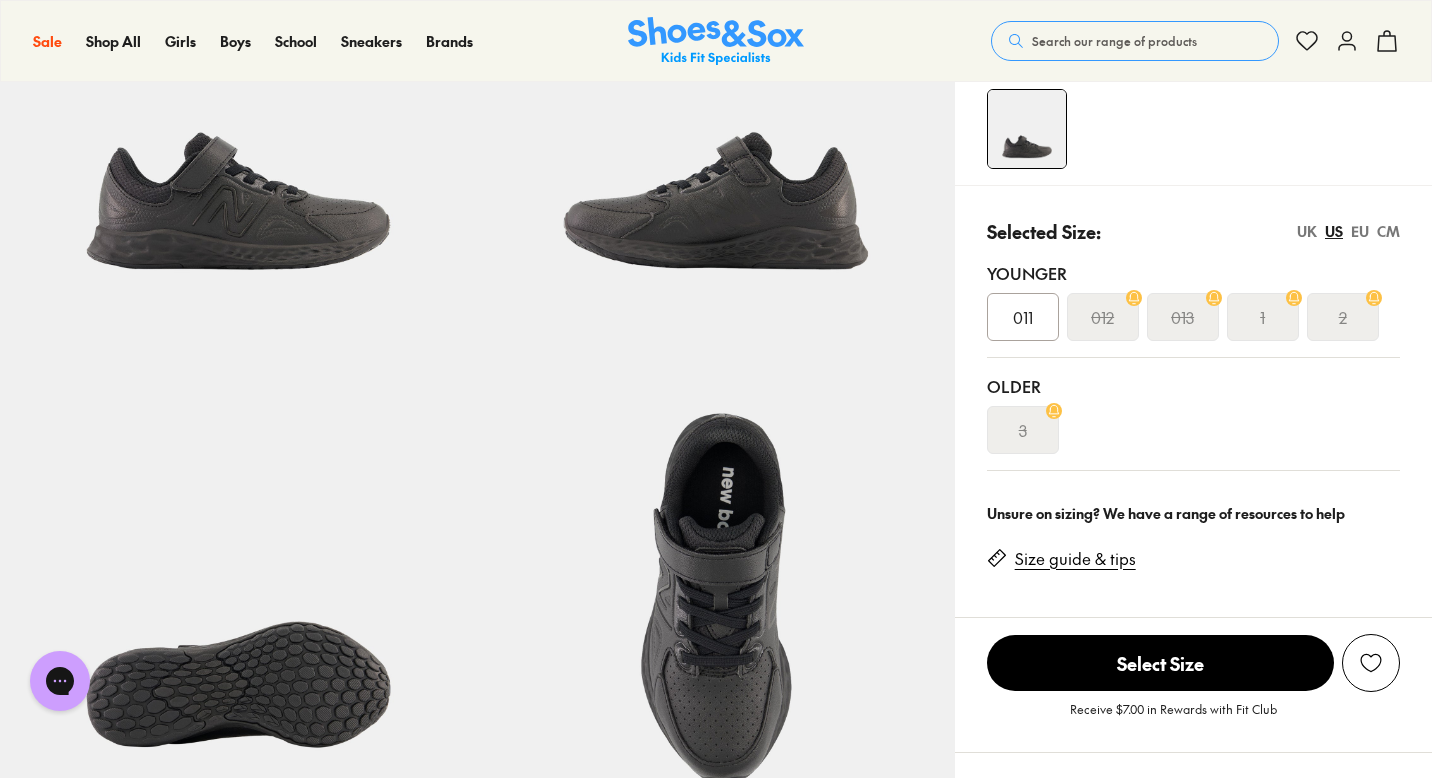 click on "UK" at bounding box center (1307, 231) 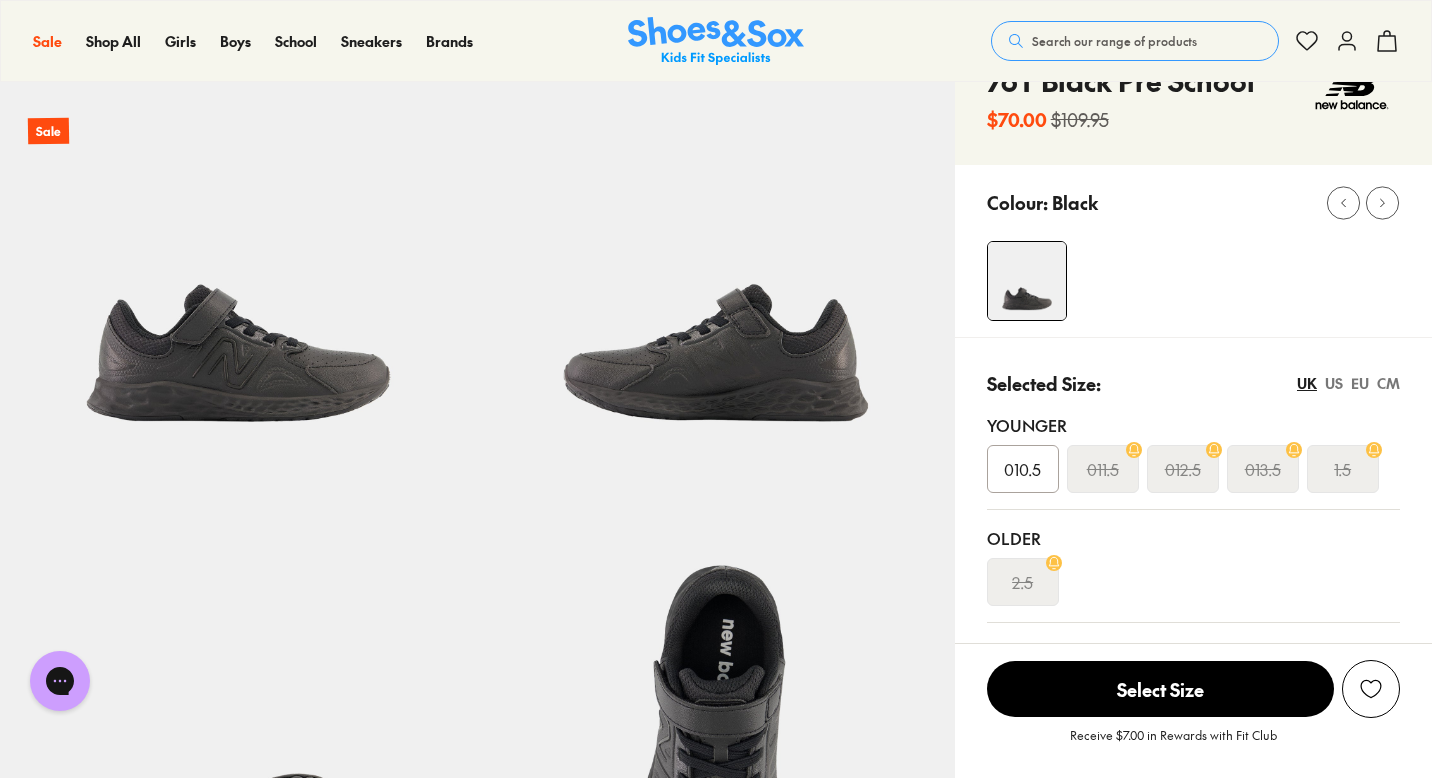 scroll, scrollTop: 0, scrollLeft: 0, axis: both 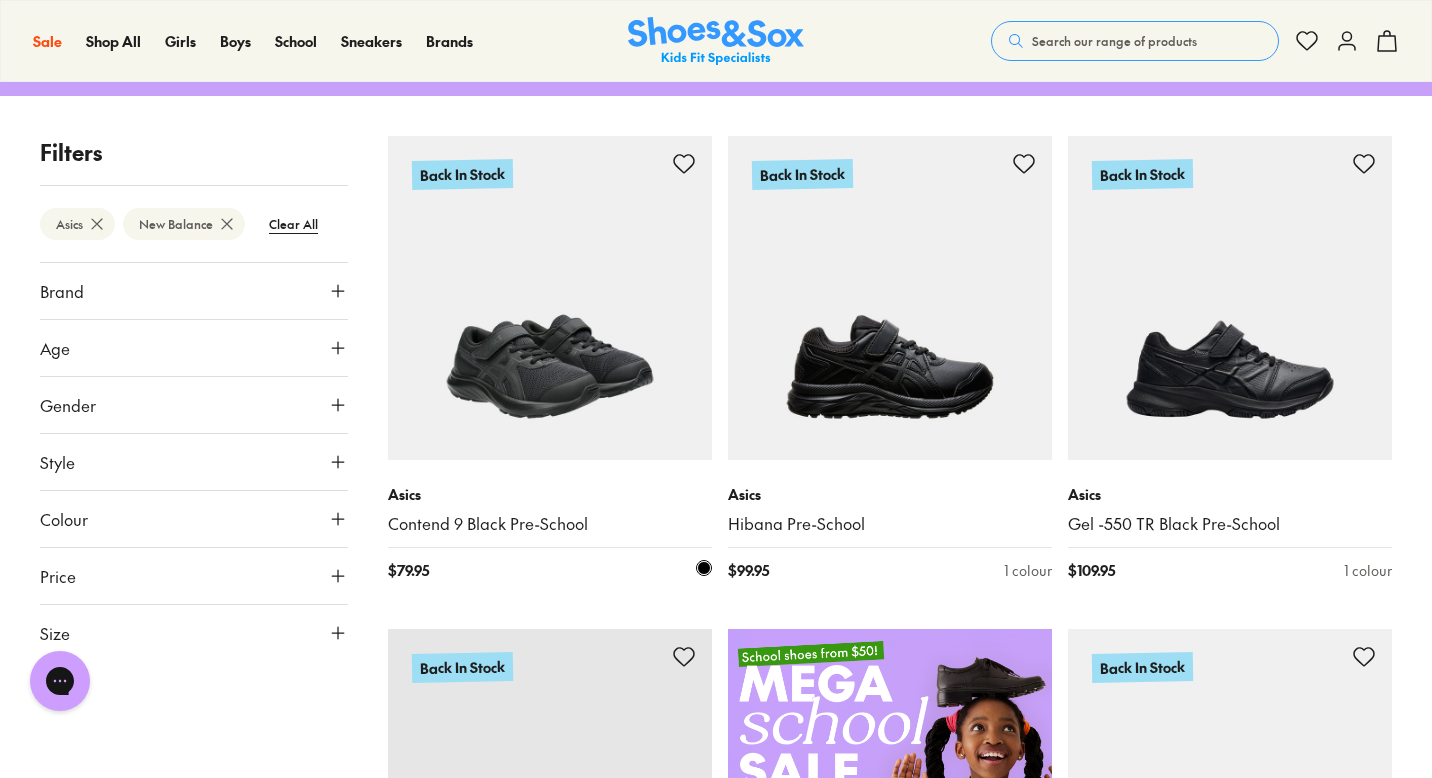click at bounding box center [550, 298] 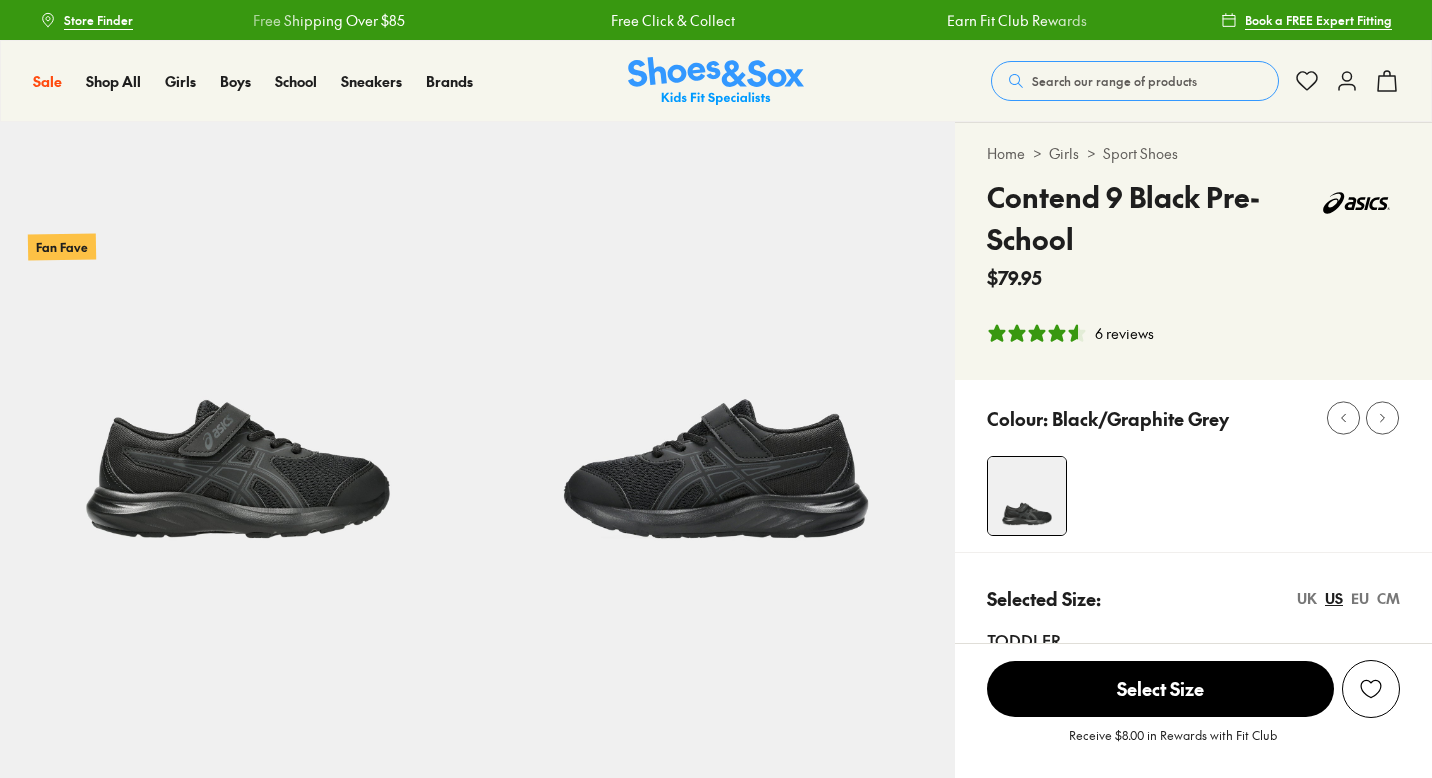 select on "*" 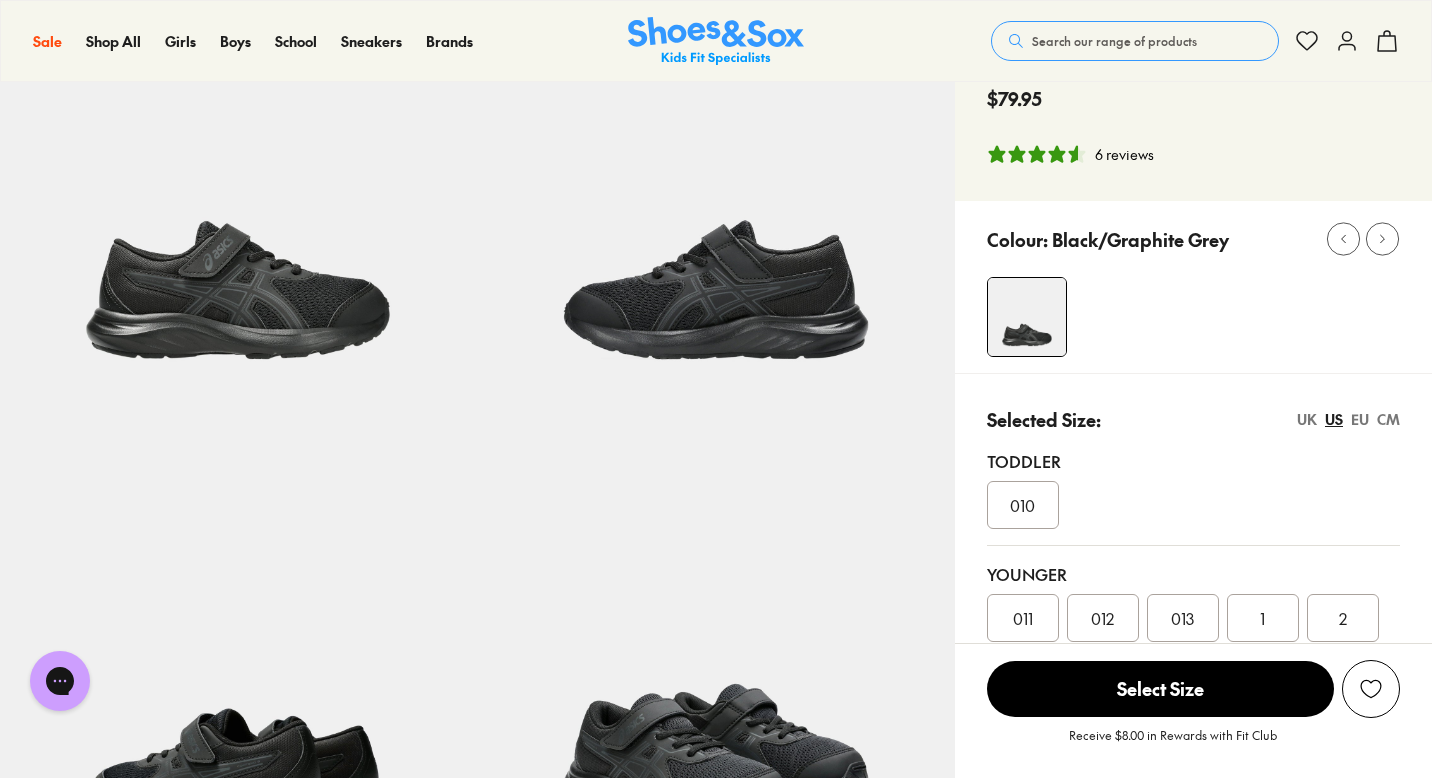scroll, scrollTop: 198, scrollLeft: 0, axis: vertical 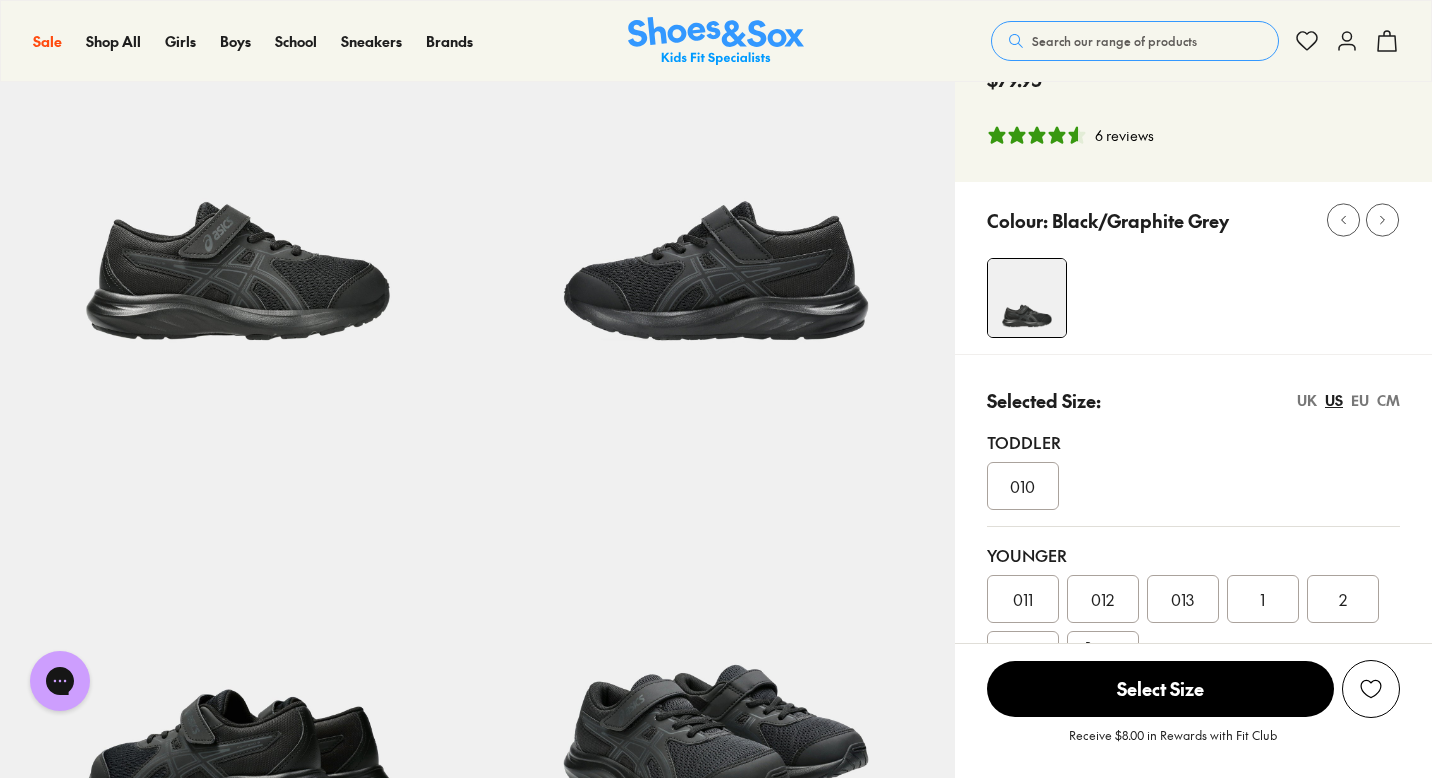 click on "UK" at bounding box center (1307, 400) 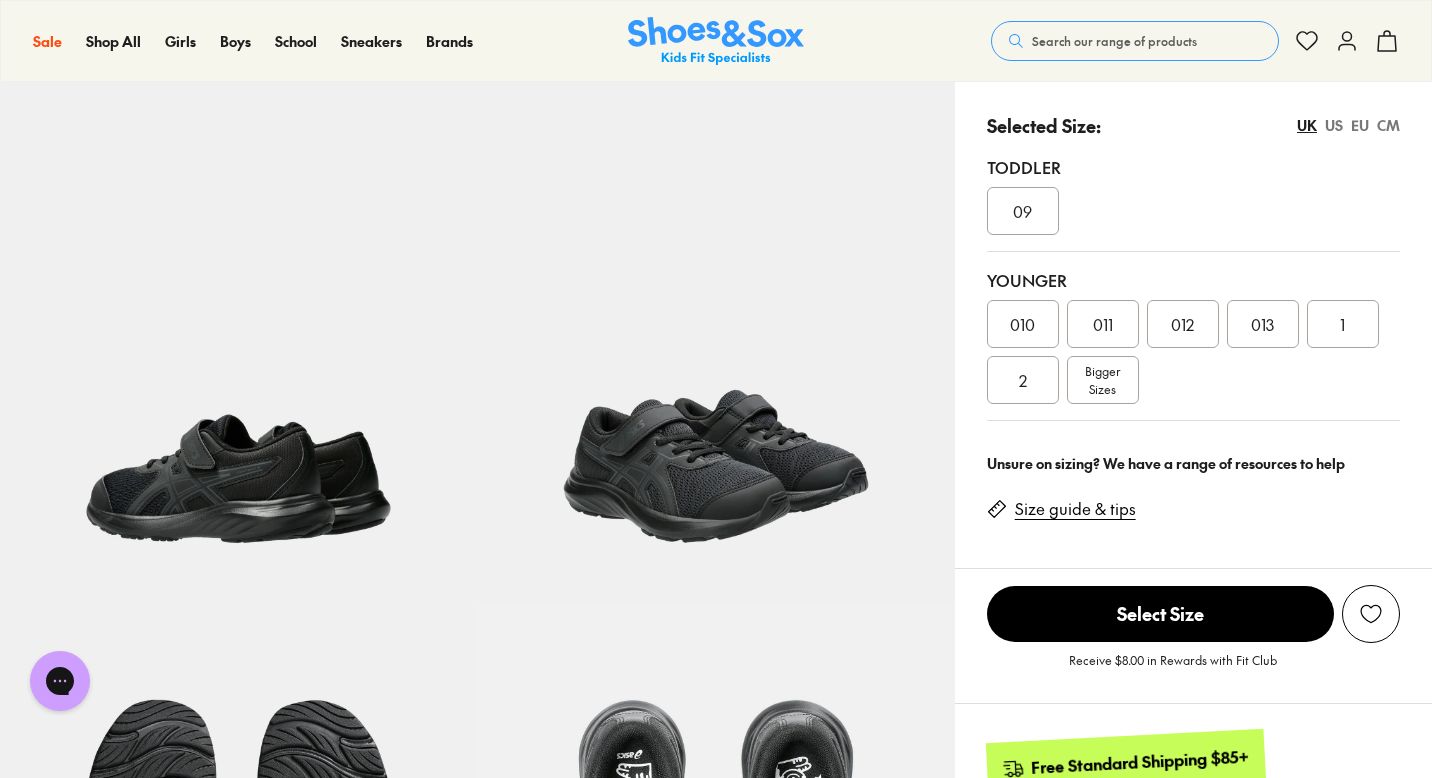 scroll, scrollTop: 480, scrollLeft: 0, axis: vertical 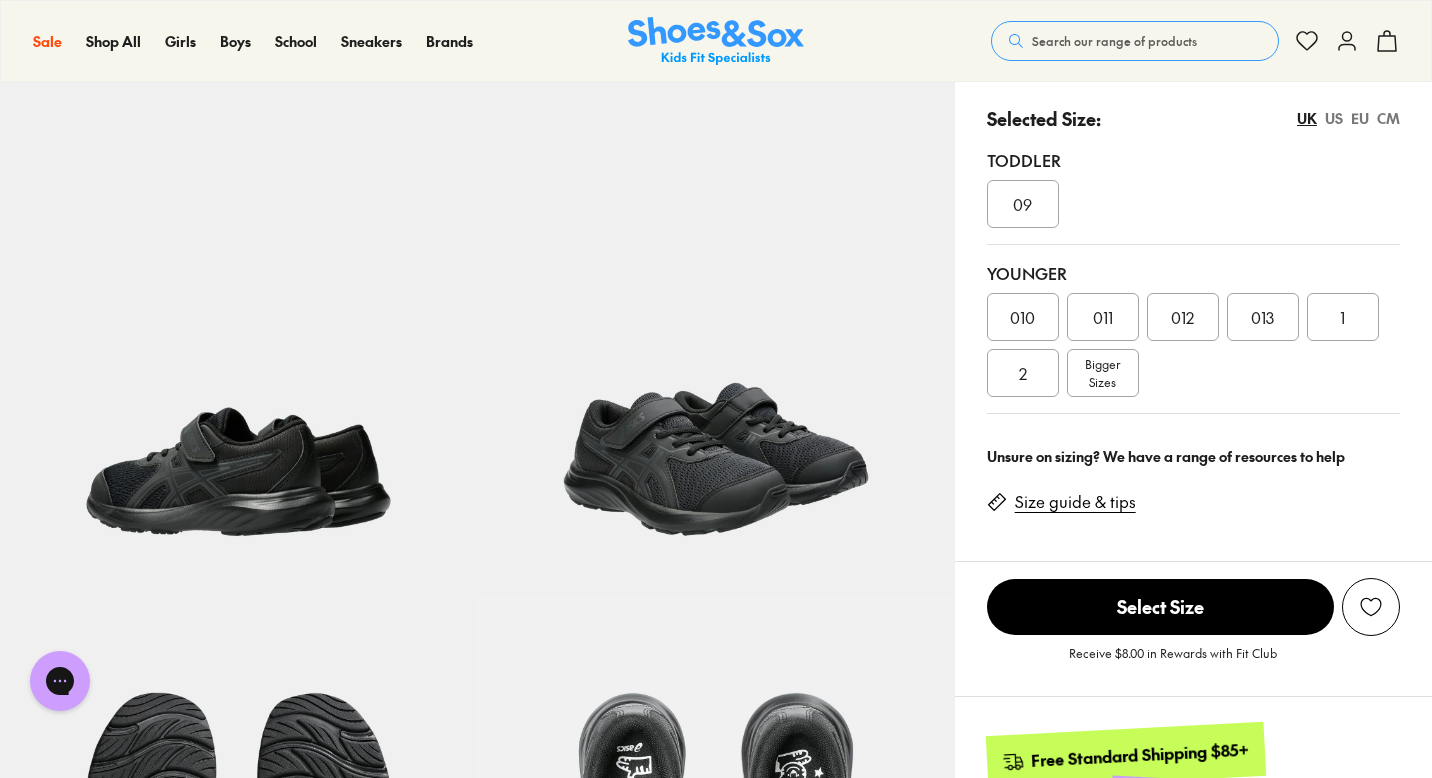 click on "Bigger Sizes" at bounding box center (1102, 373) 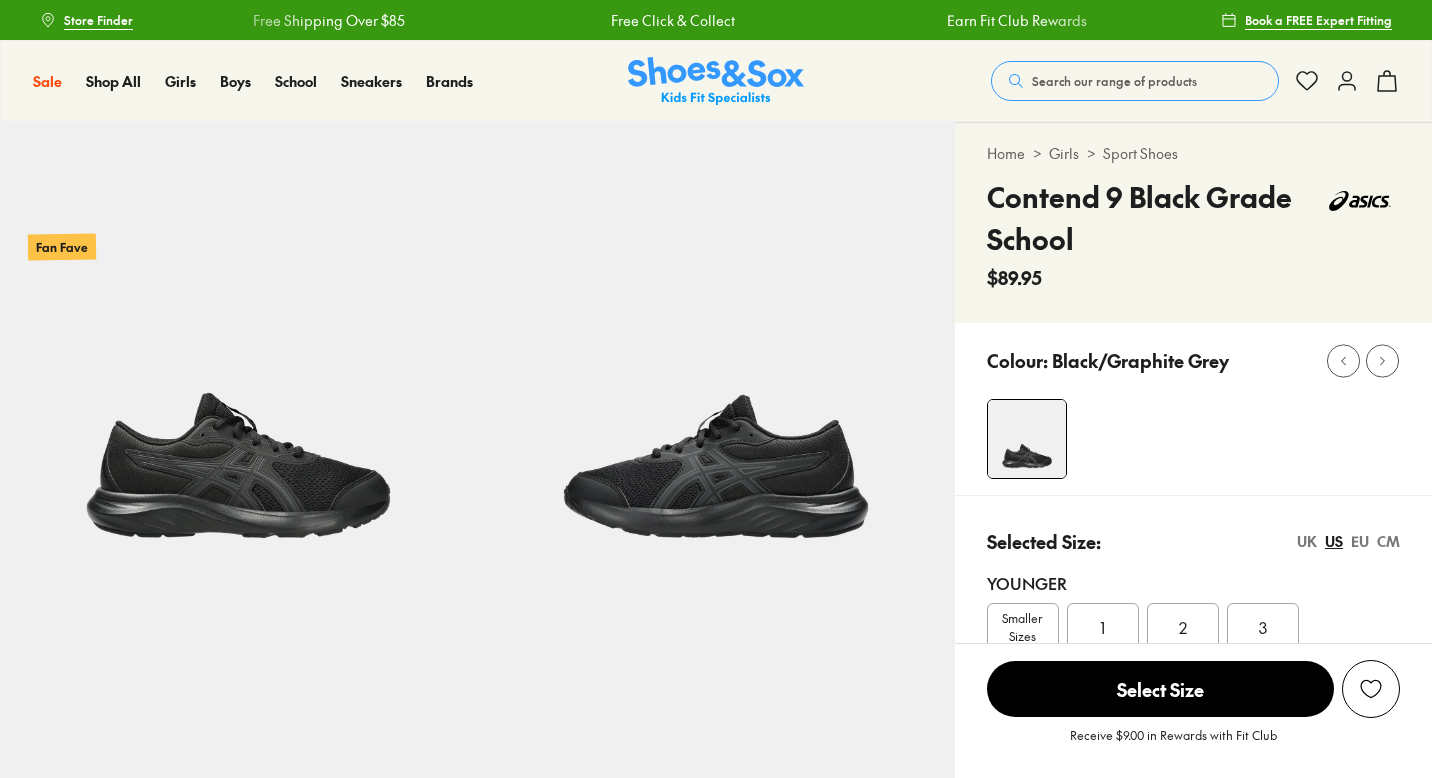 scroll, scrollTop: 0, scrollLeft: 0, axis: both 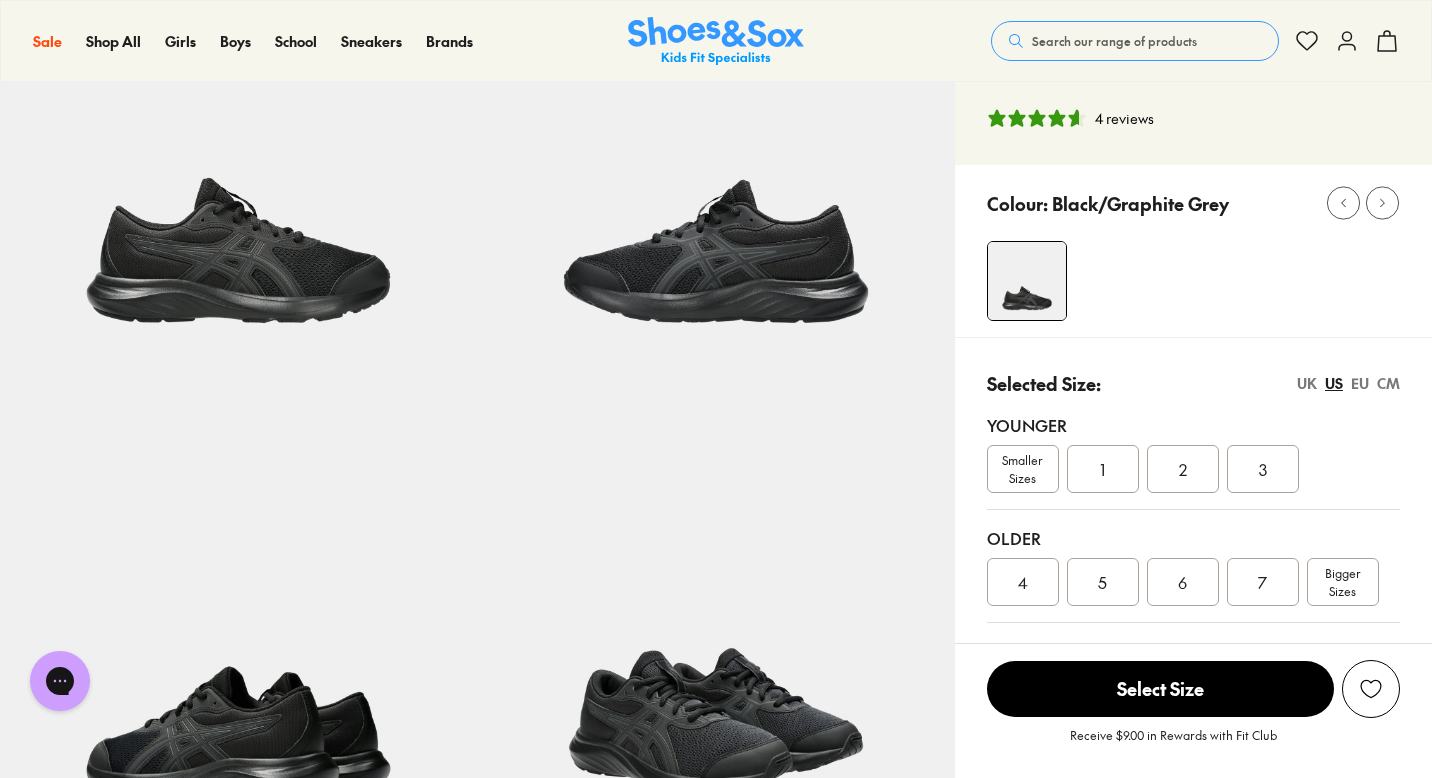 select on "*" 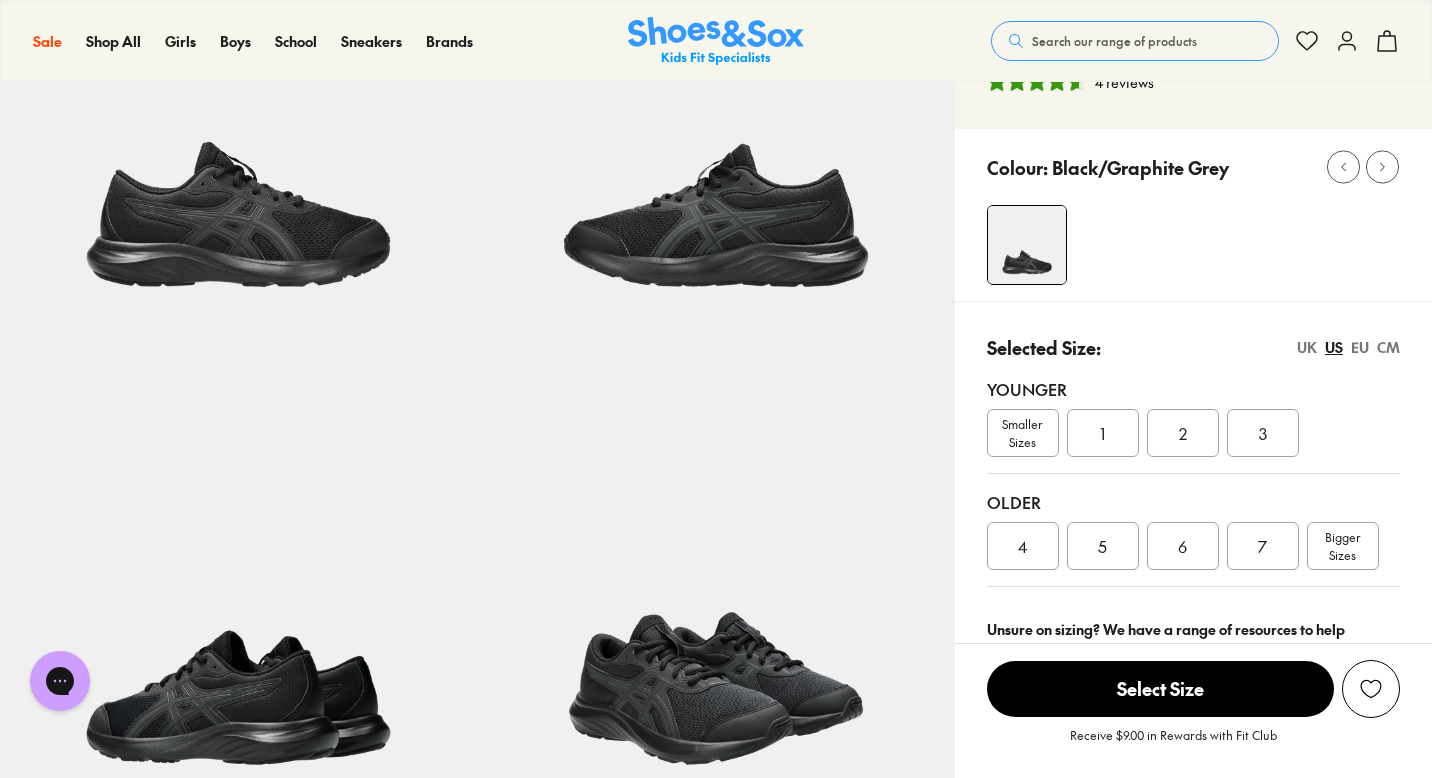 scroll, scrollTop: 253, scrollLeft: 0, axis: vertical 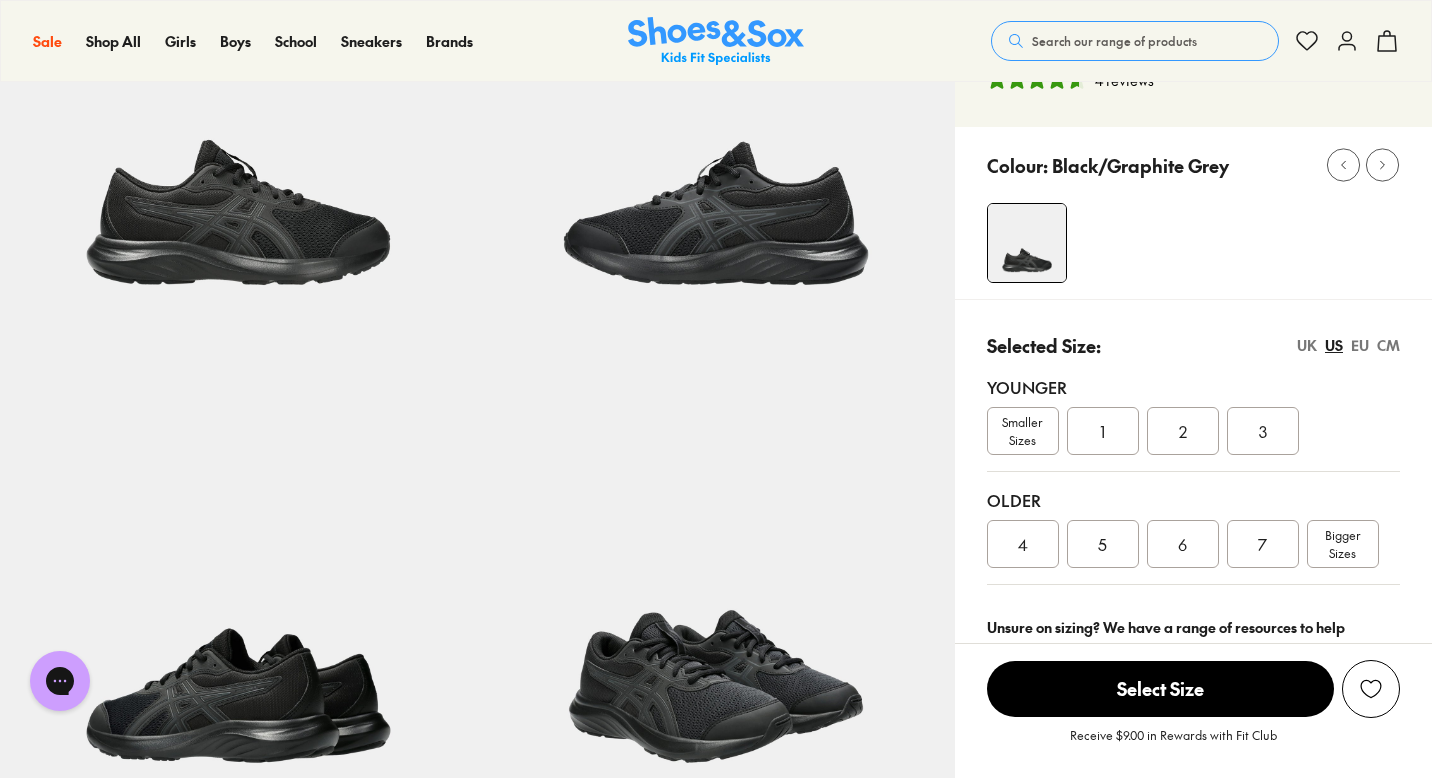 click on "UK" at bounding box center (1307, 345) 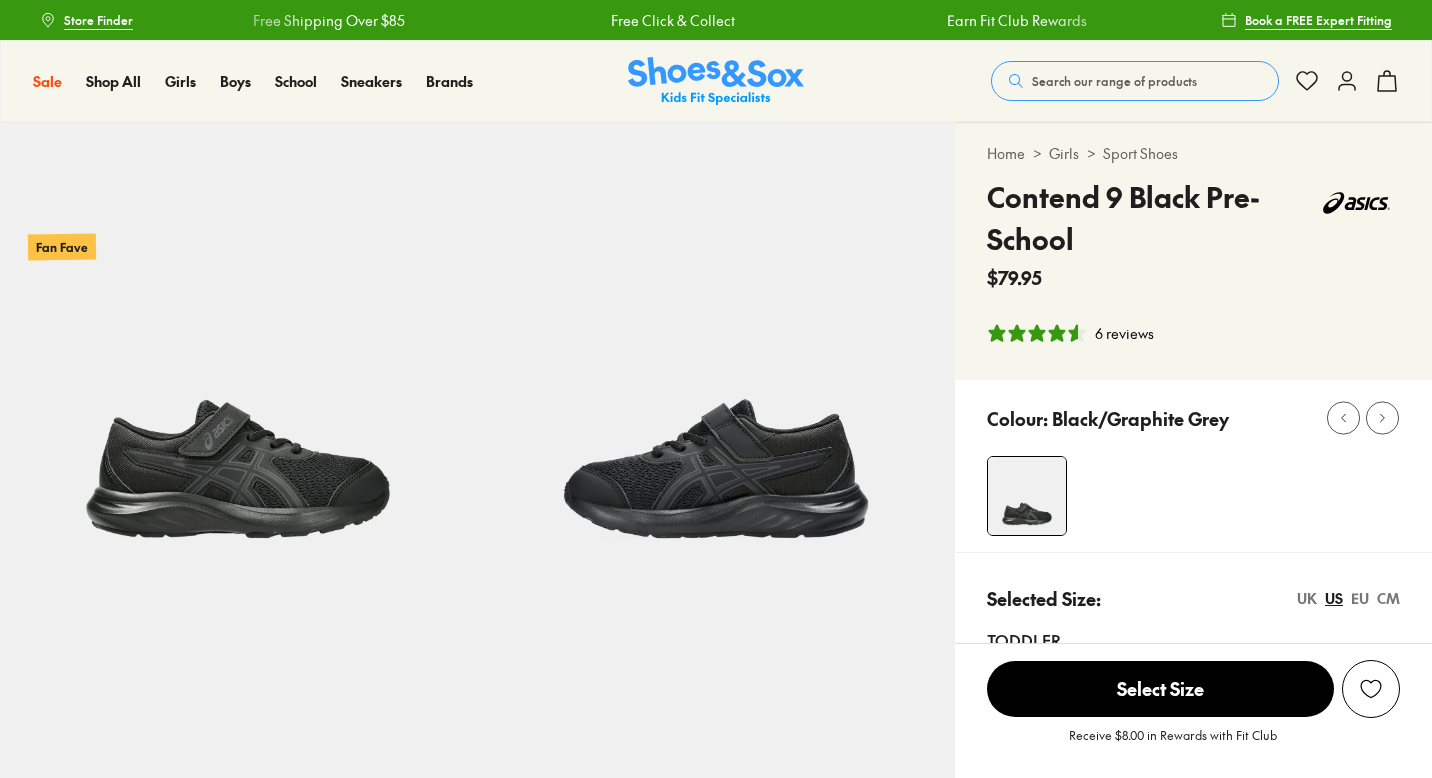select on "*" 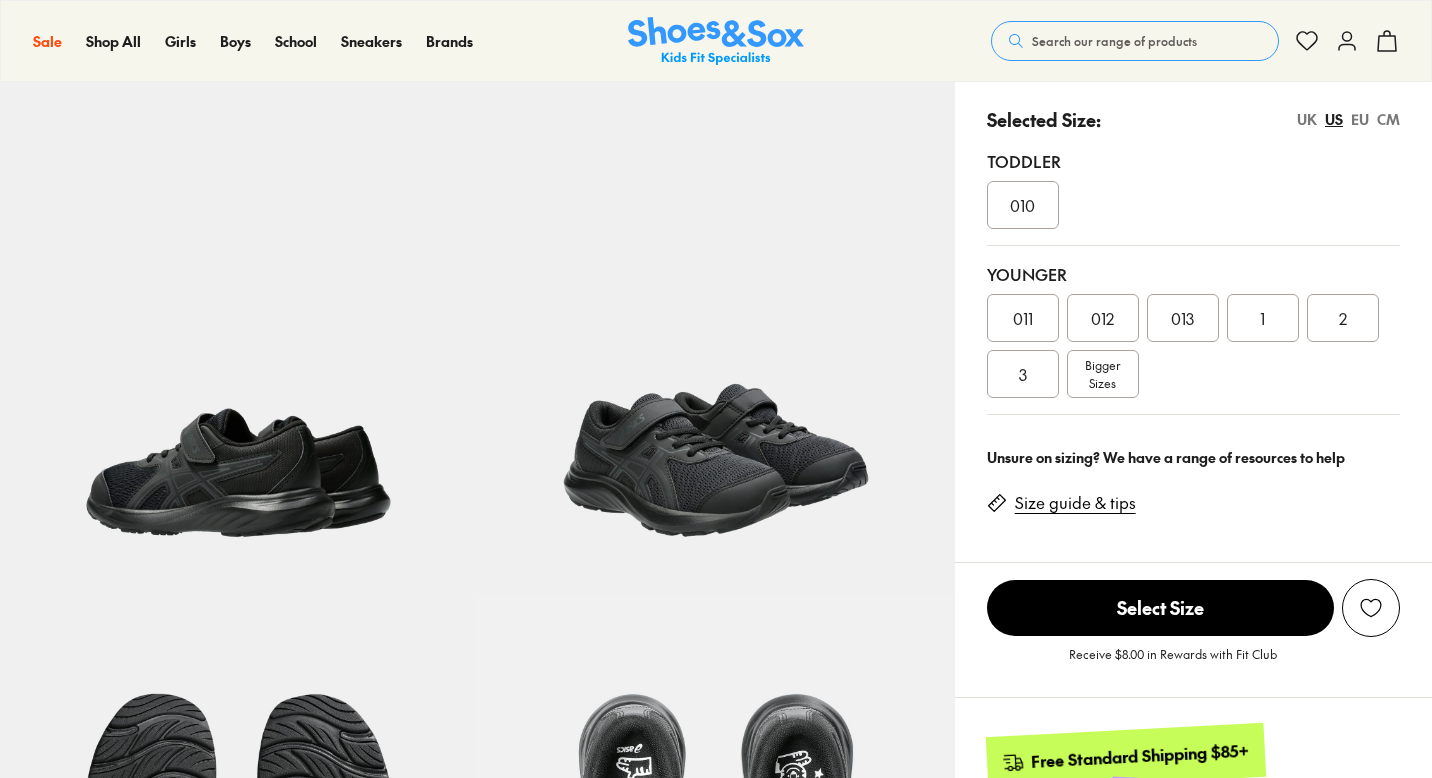 scroll, scrollTop: 0, scrollLeft: 0, axis: both 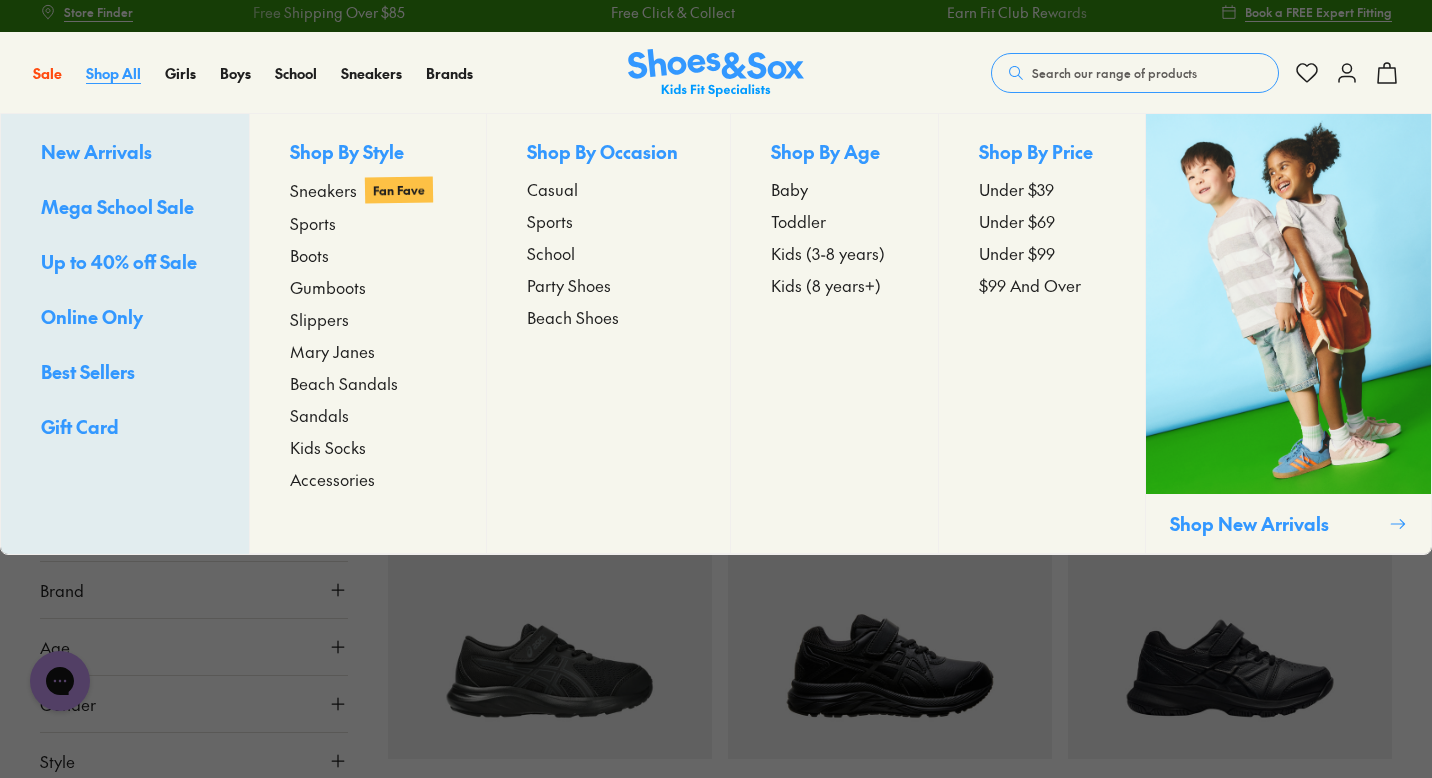 click on "Shop All" at bounding box center [113, 73] 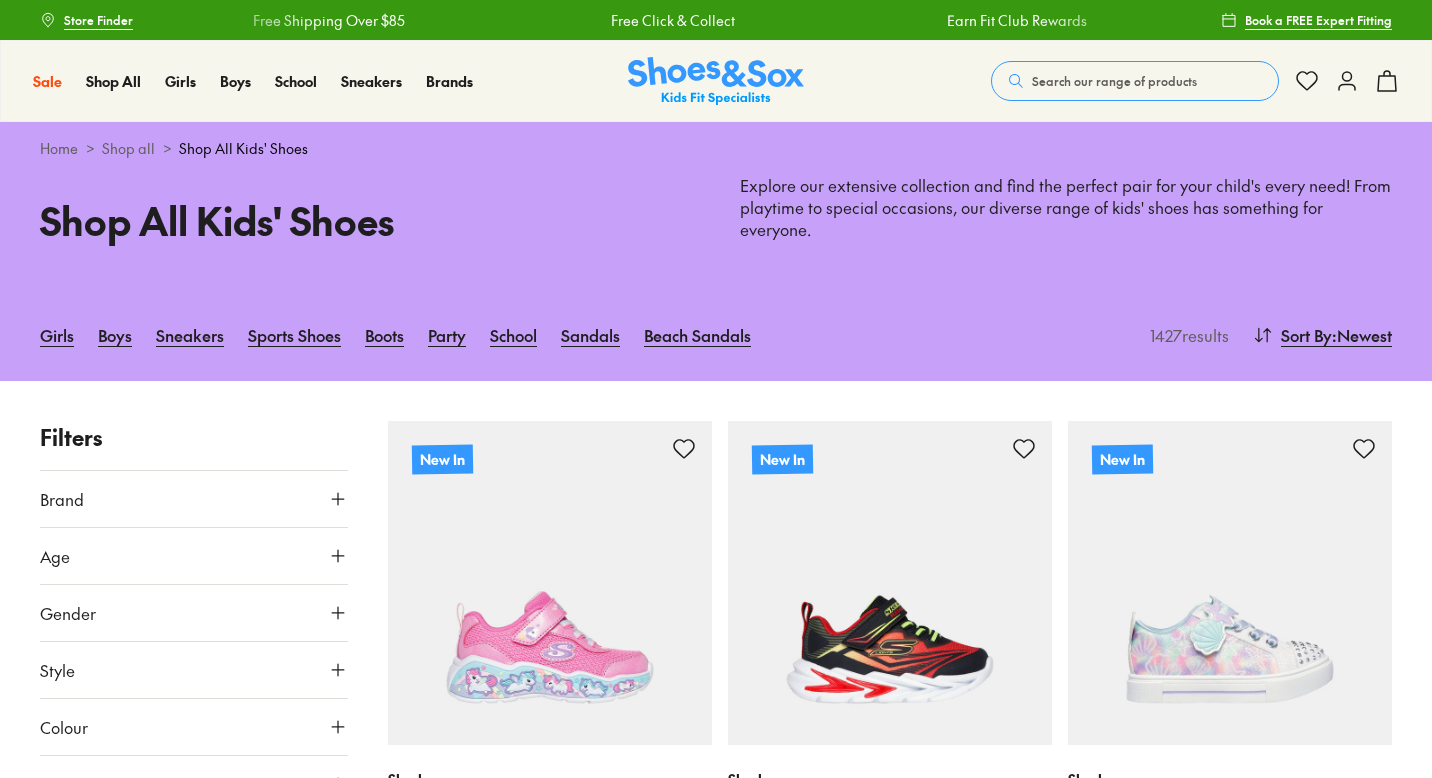 scroll, scrollTop: 0, scrollLeft: 0, axis: both 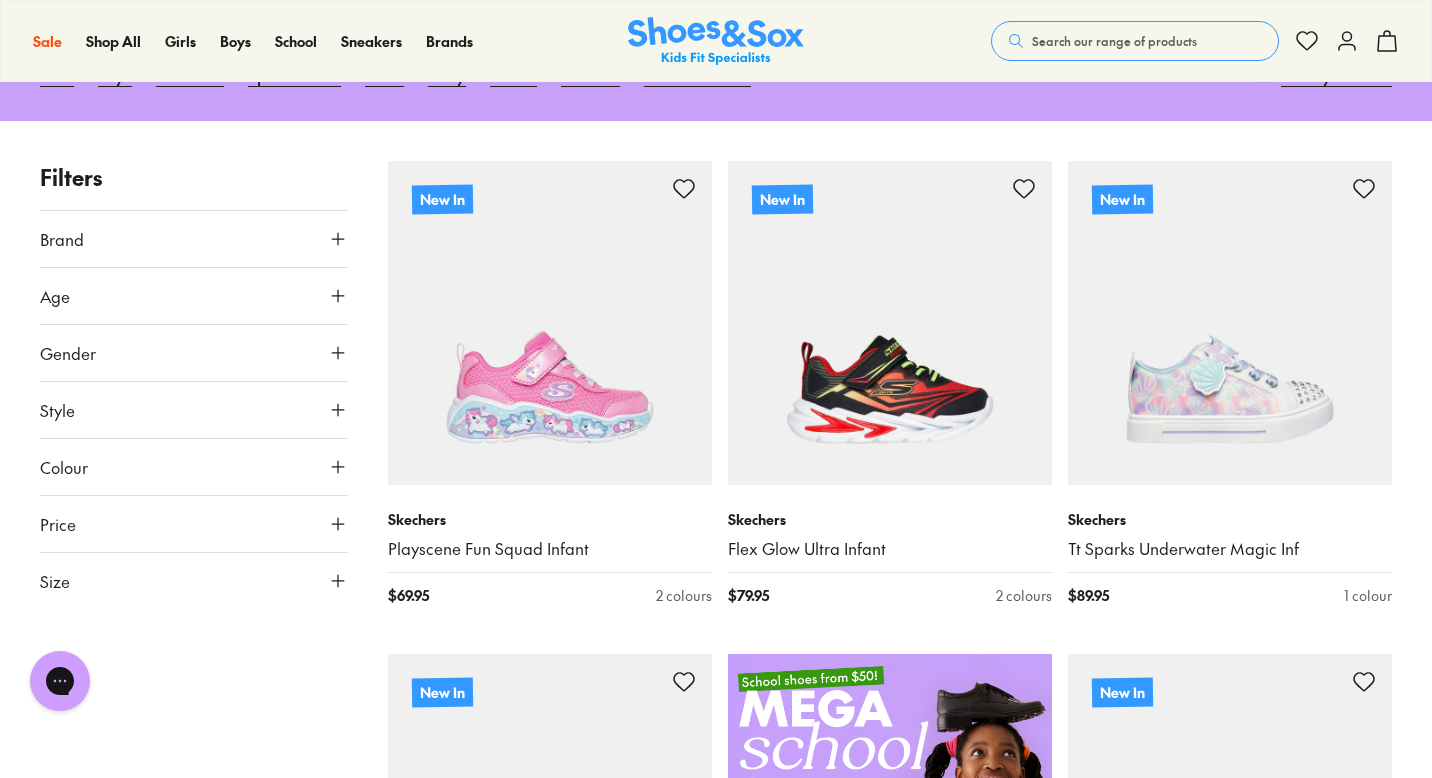 click on "Style" at bounding box center (194, 410) 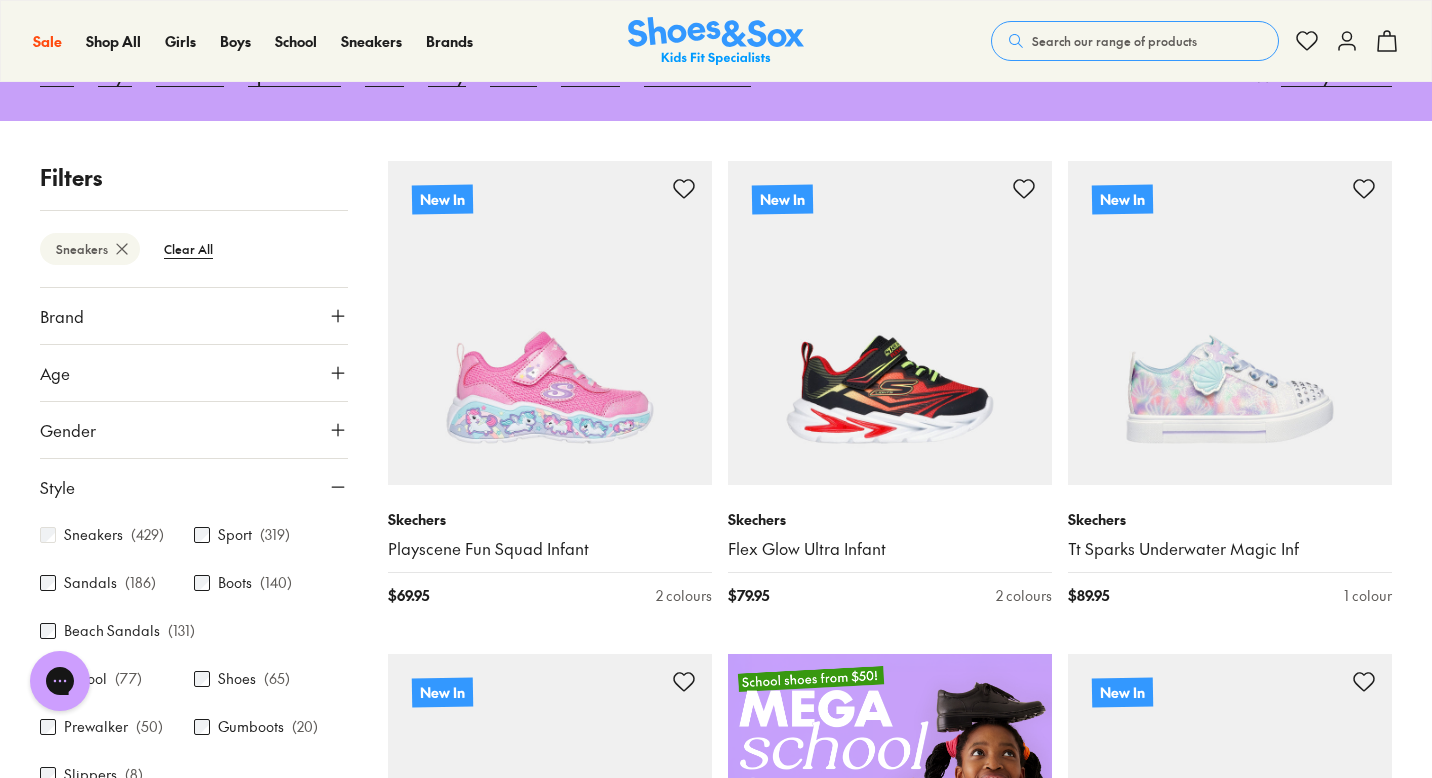 scroll, scrollTop: 124, scrollLeft: 0, axis: vertical 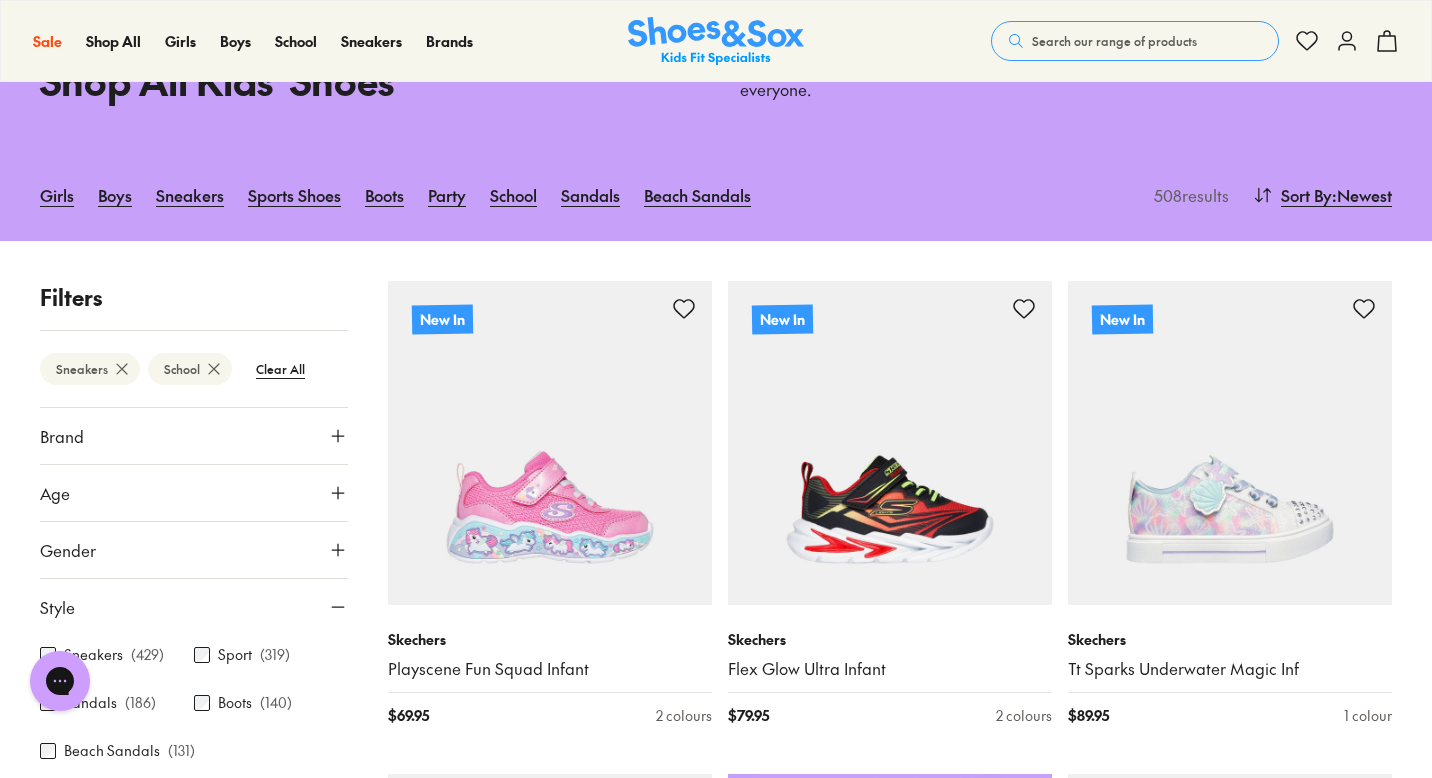 click on "Age" at bounding box center (194, 493) 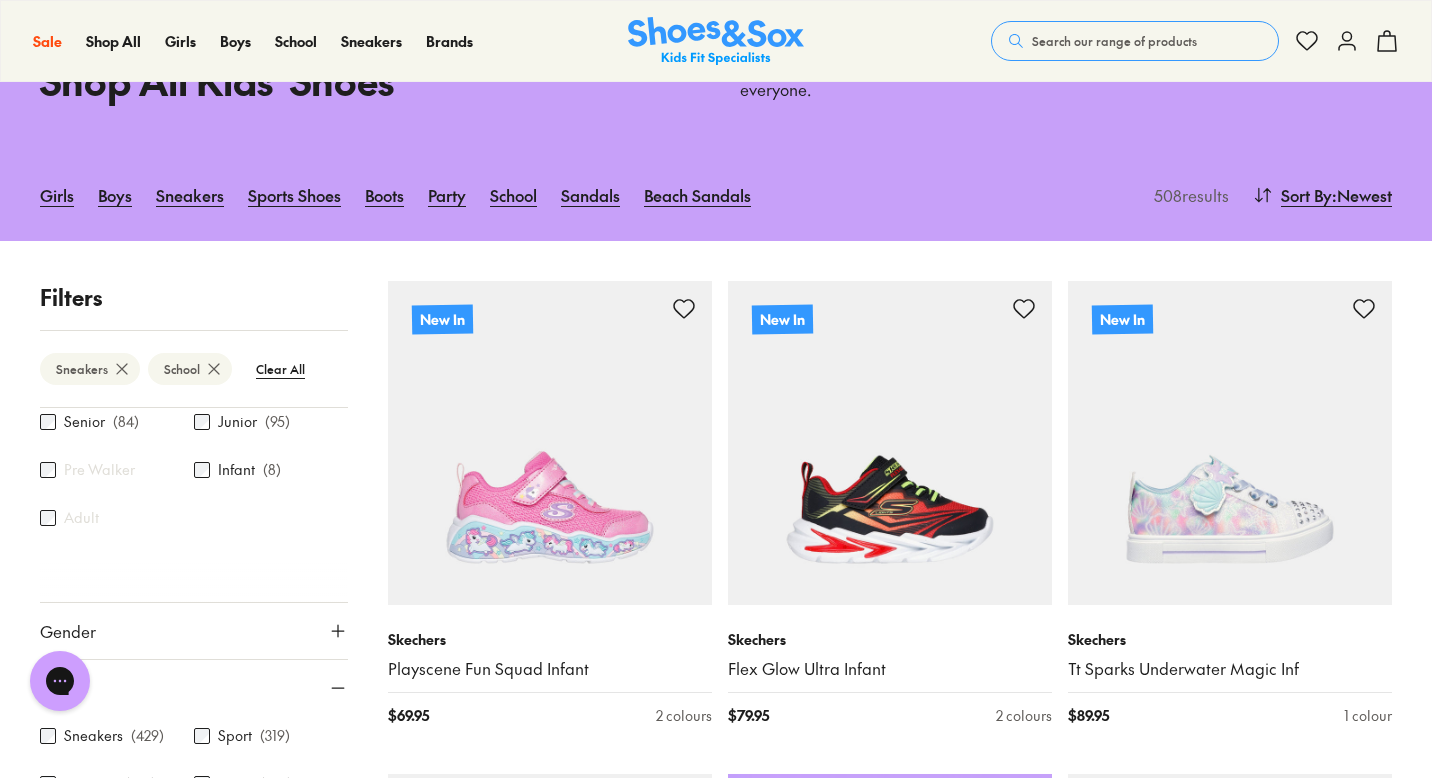 scroll, scrollTop: 451, scrollLeft: 0, axis: vertical 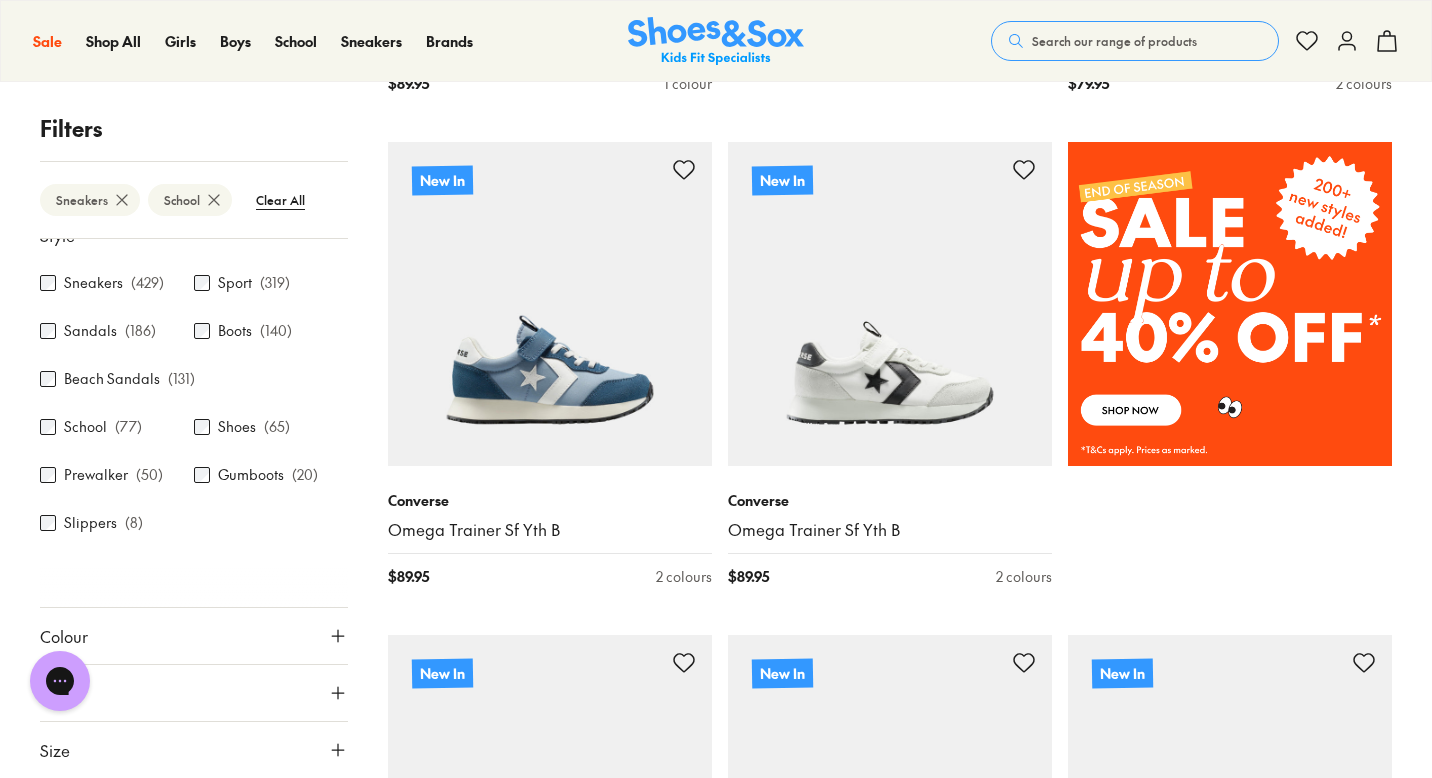 click on "Colour" at bounding box center (194, 636) 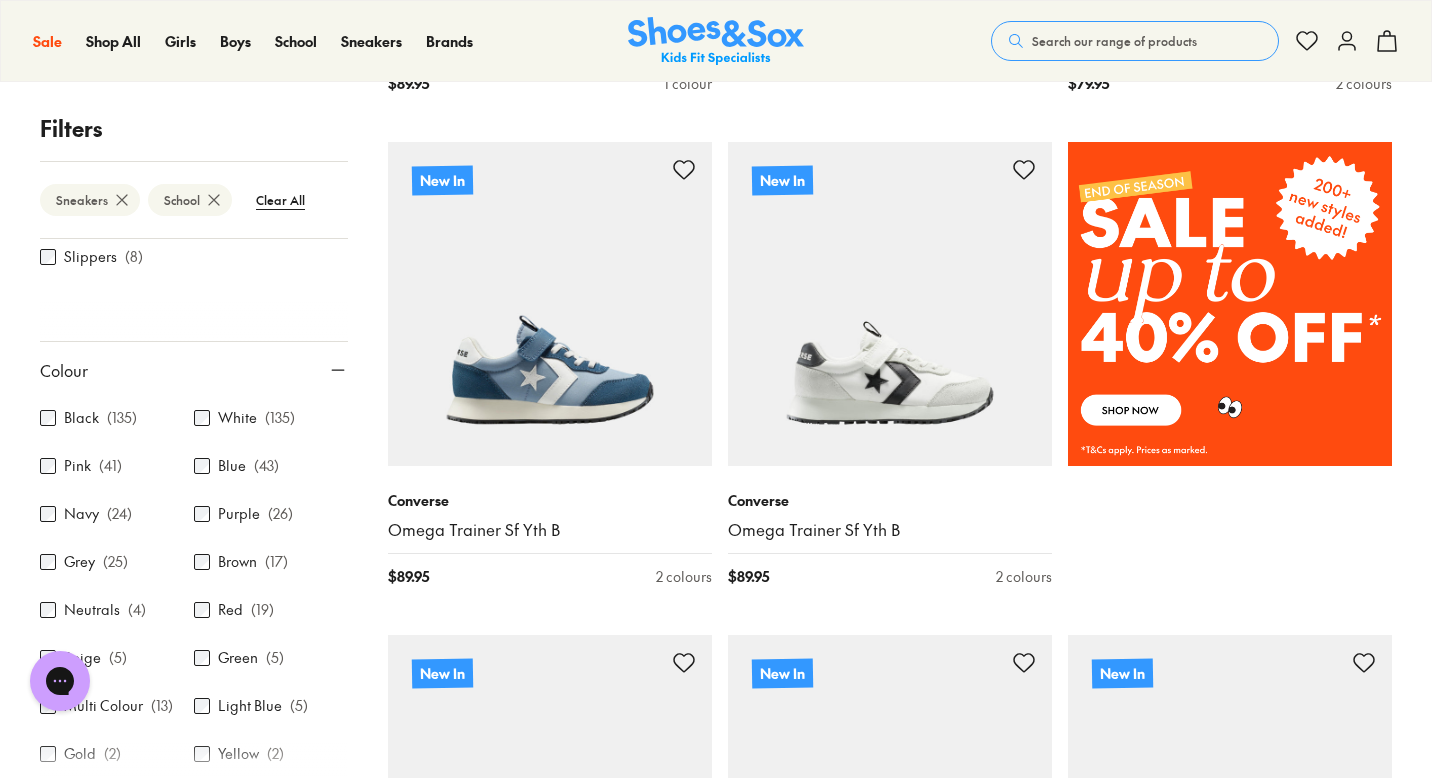 scroll, scrollTop: 728, scrollLeft: 0, axis: vertical 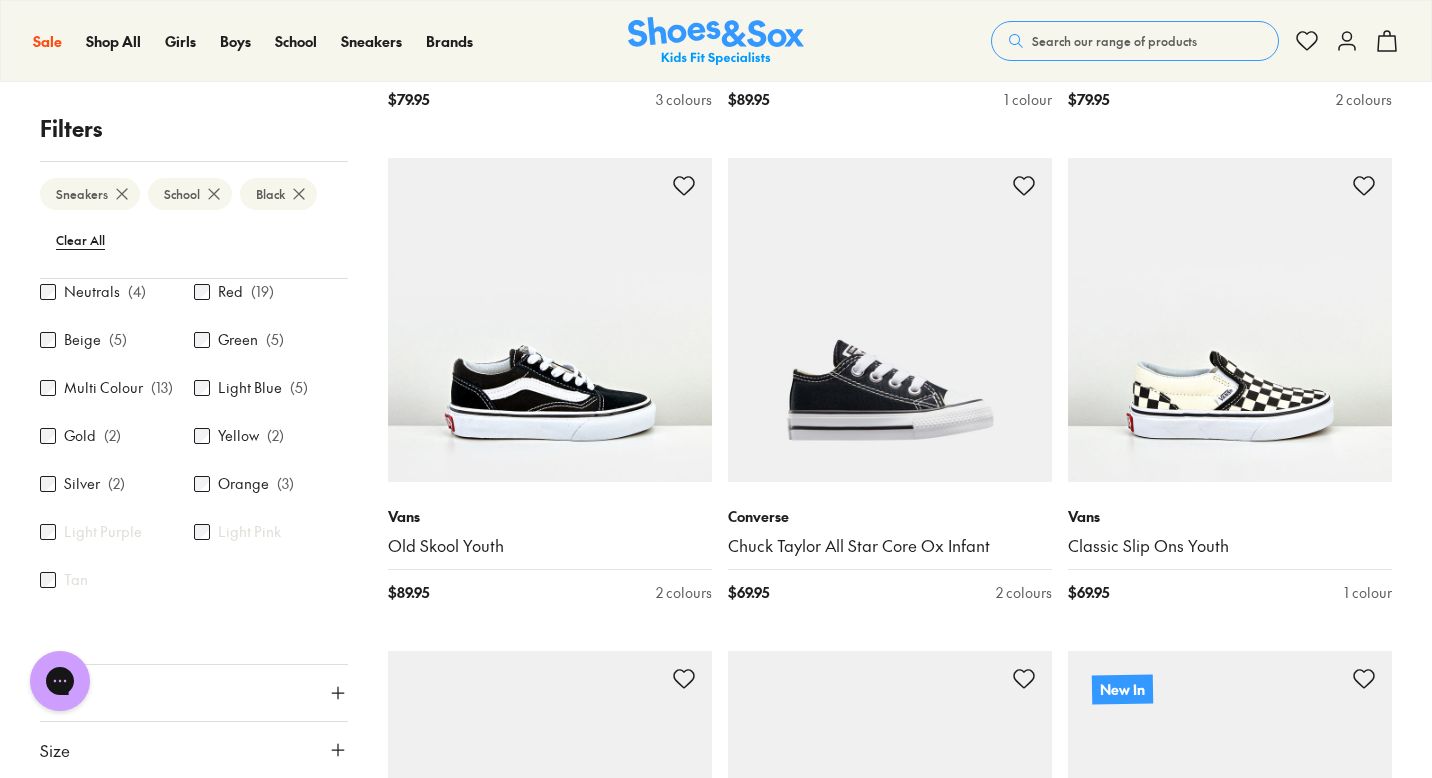 click on "Tan" at bounding box center [117, 580] 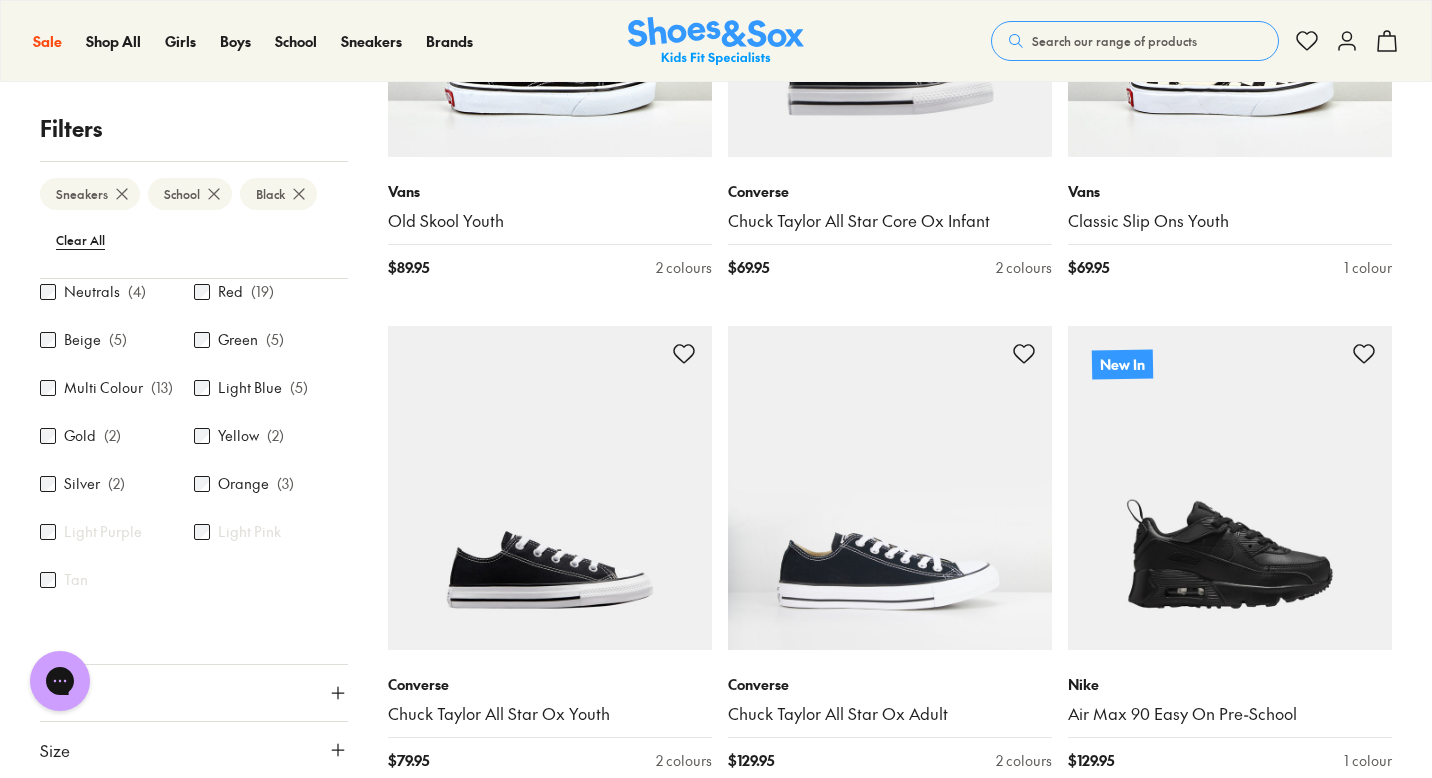 scroll, scrollTop: 4050, scrollLeft: 0, axis: vertical 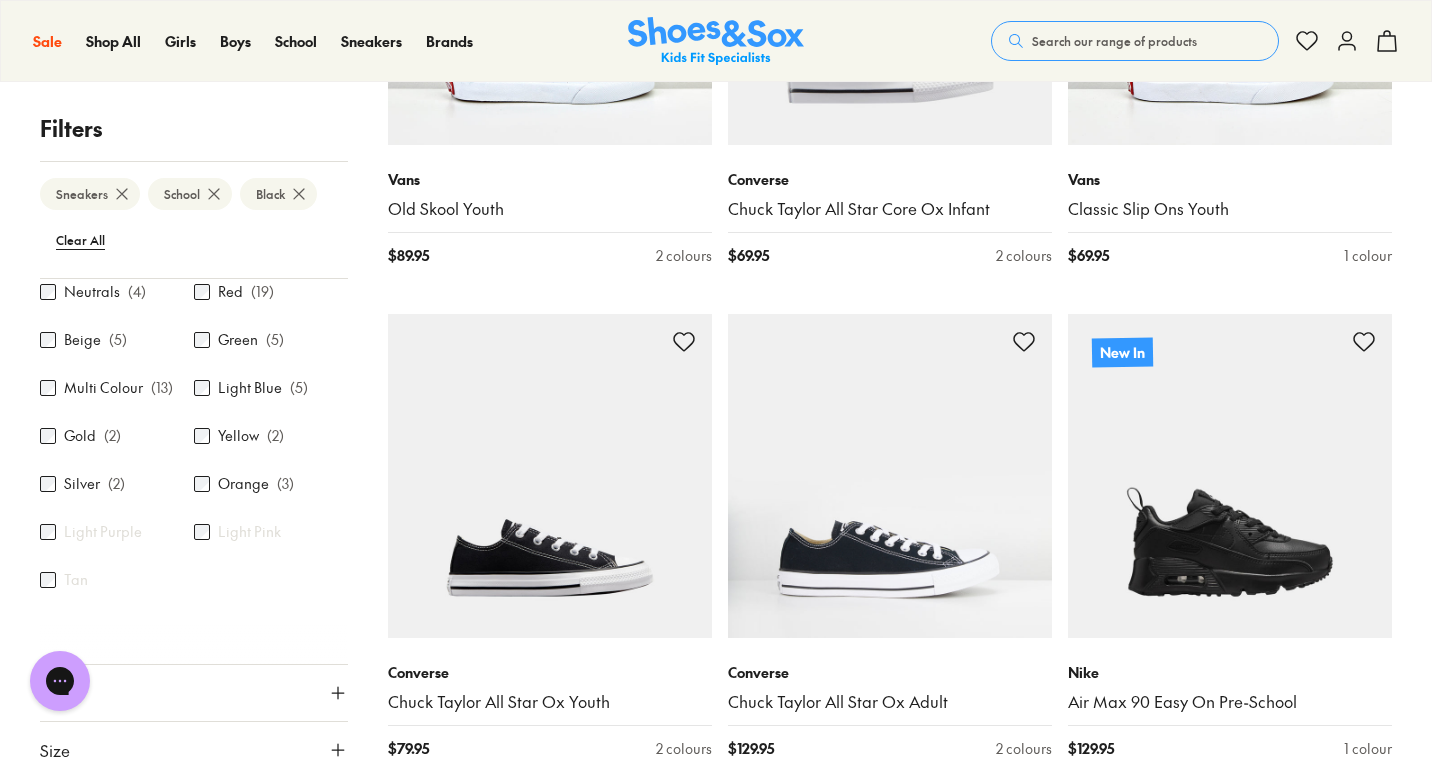 click on "Size" at bounding box center (194, 750) 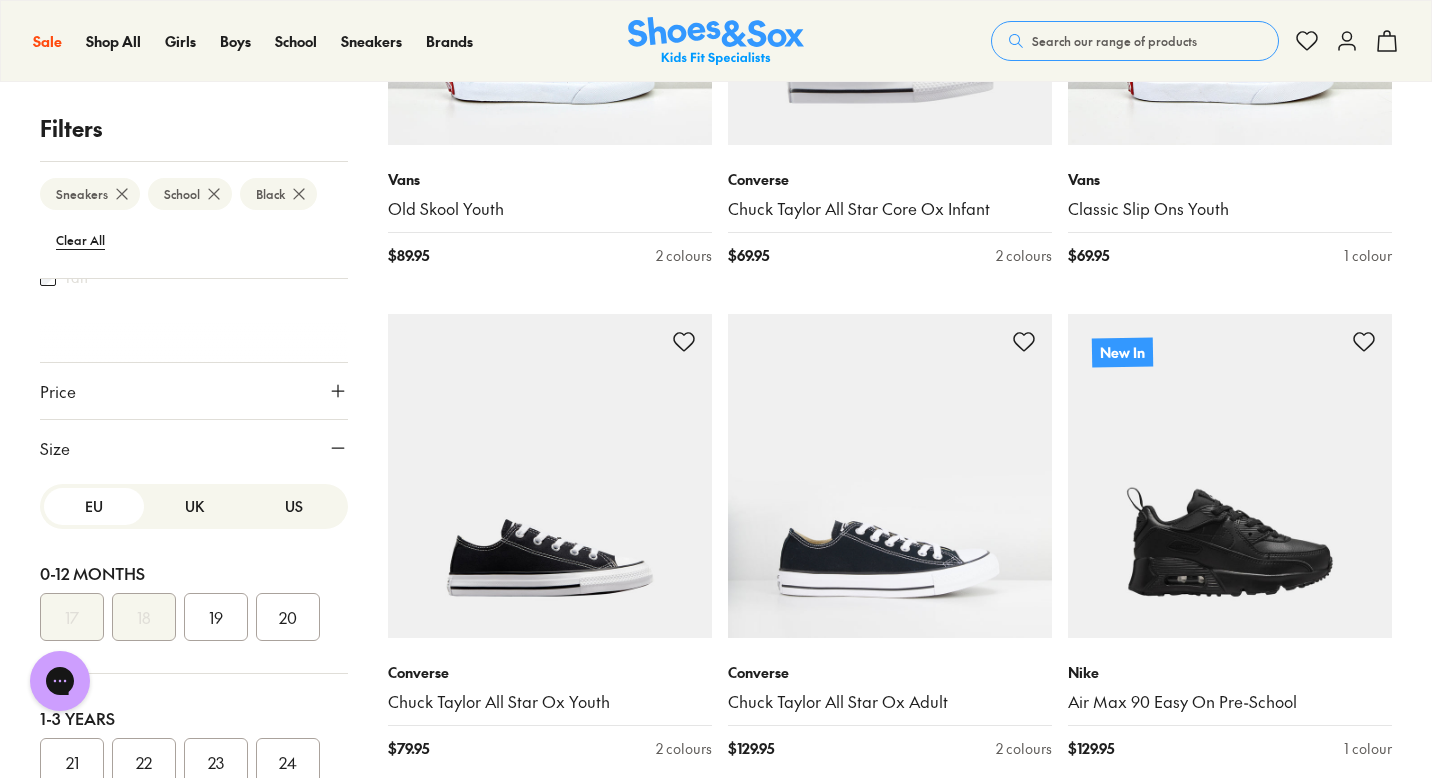 scroll, scrollTop: 1160, scrollLeft: 0, axis: vertical 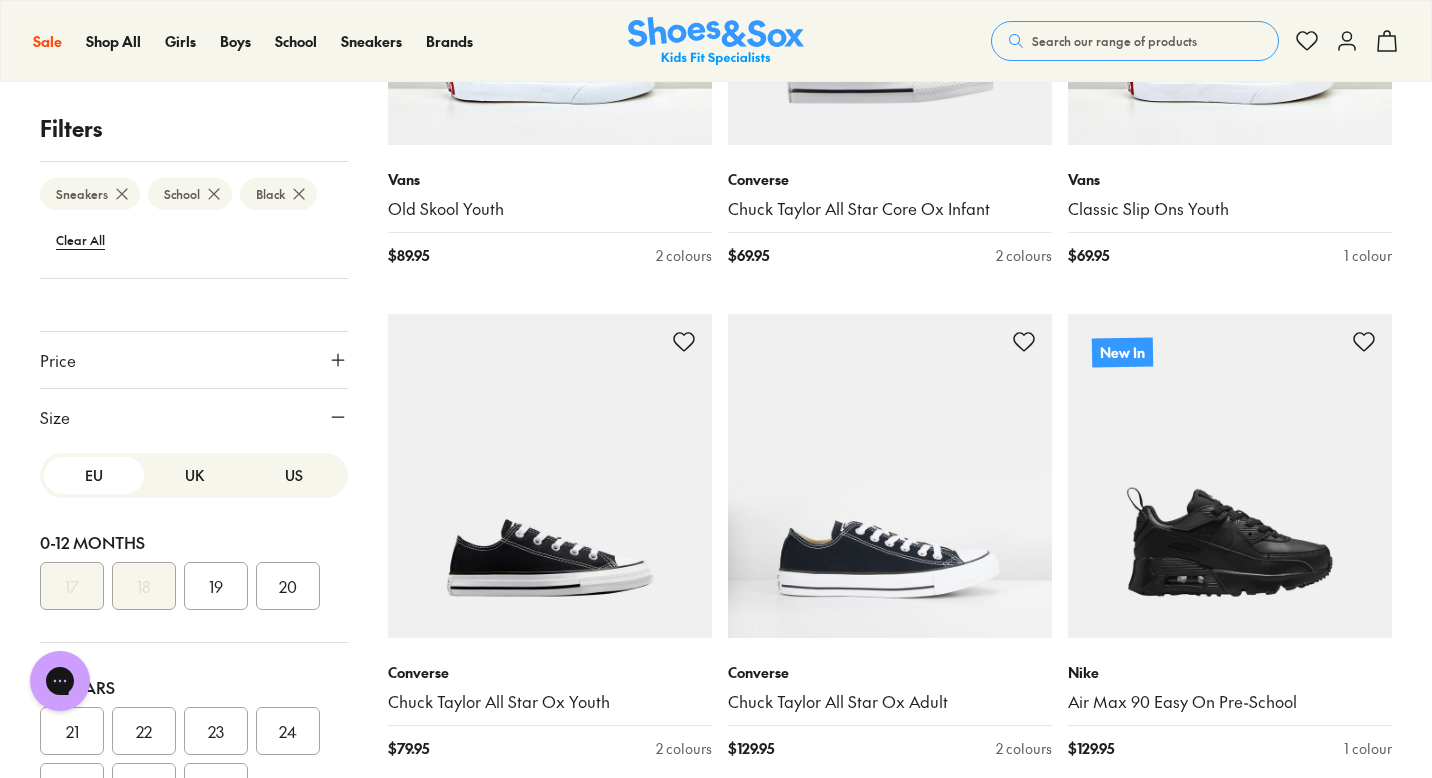 click on "UK" at bounding box center [194, 475] 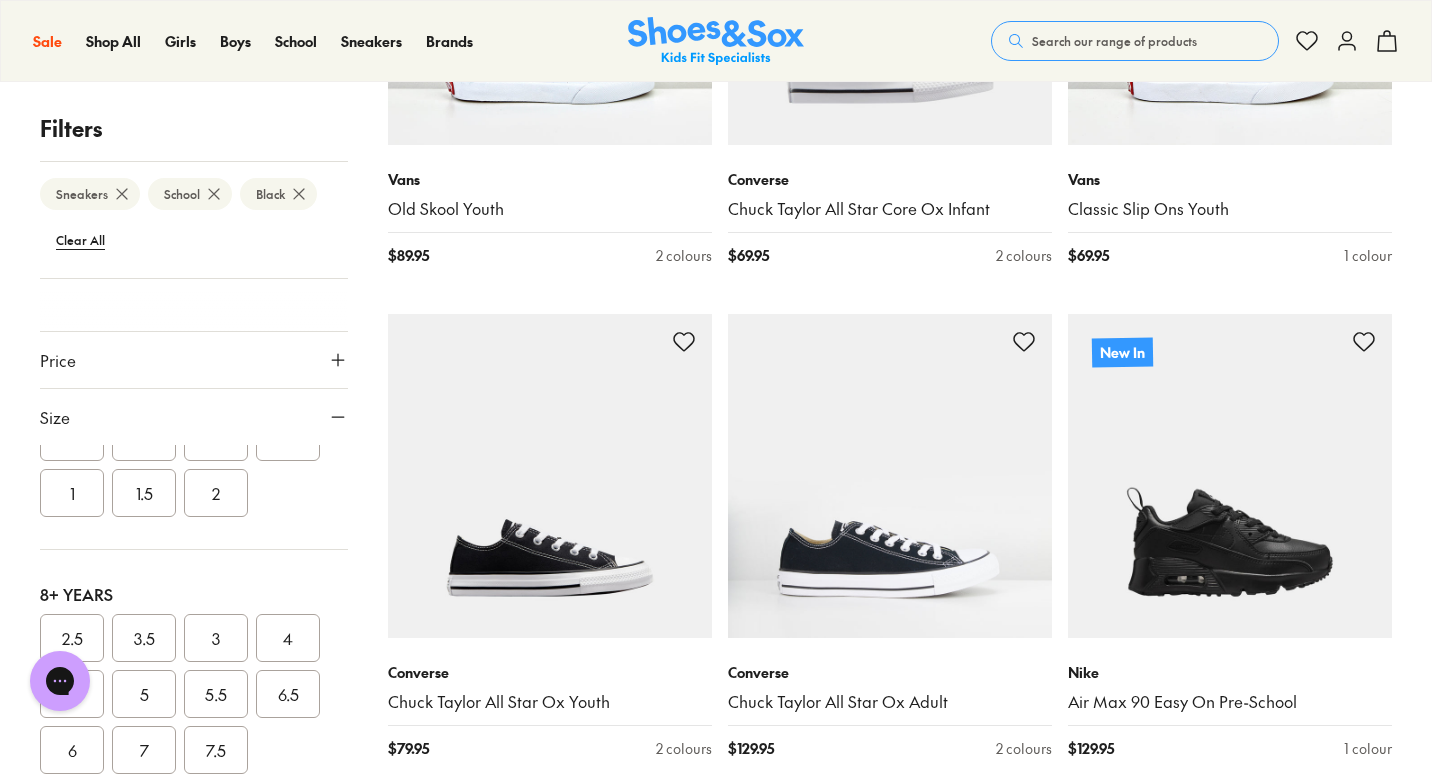 scroll, scrollTop: 670, scrollLeft: 0, axis: vertical 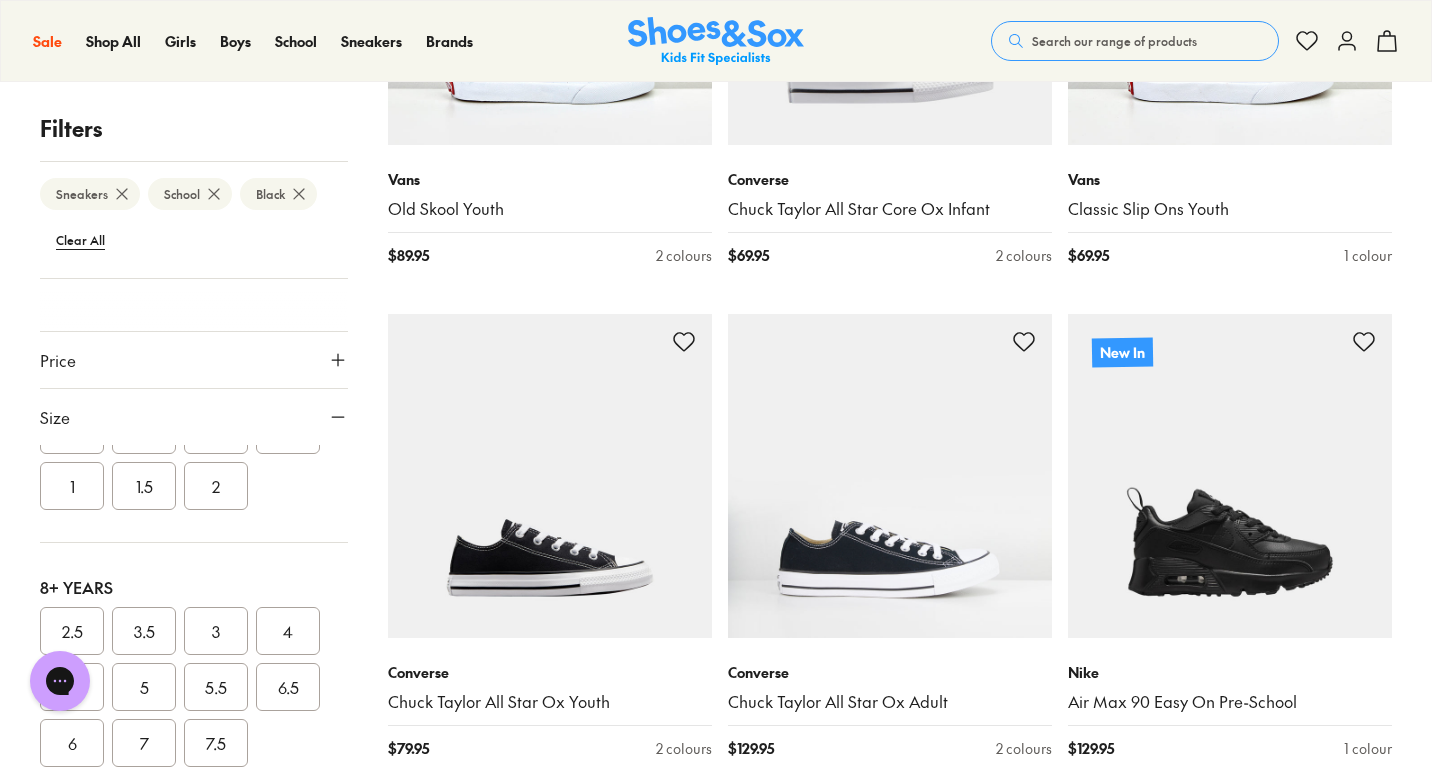 click on "2.5" at bounding box center [72, 631] 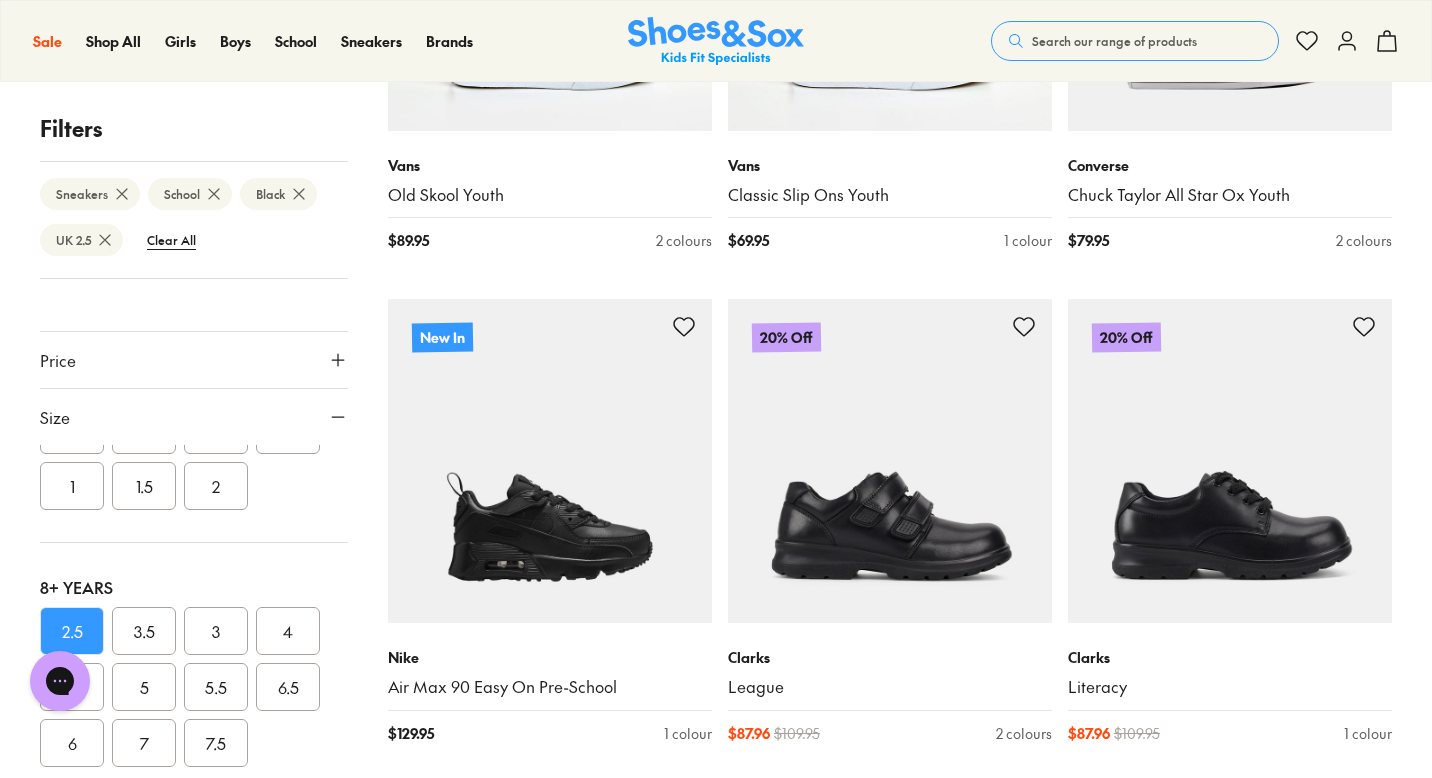 scroll, scrollTop: 2096, scrollLeft: 0, axis: vertical 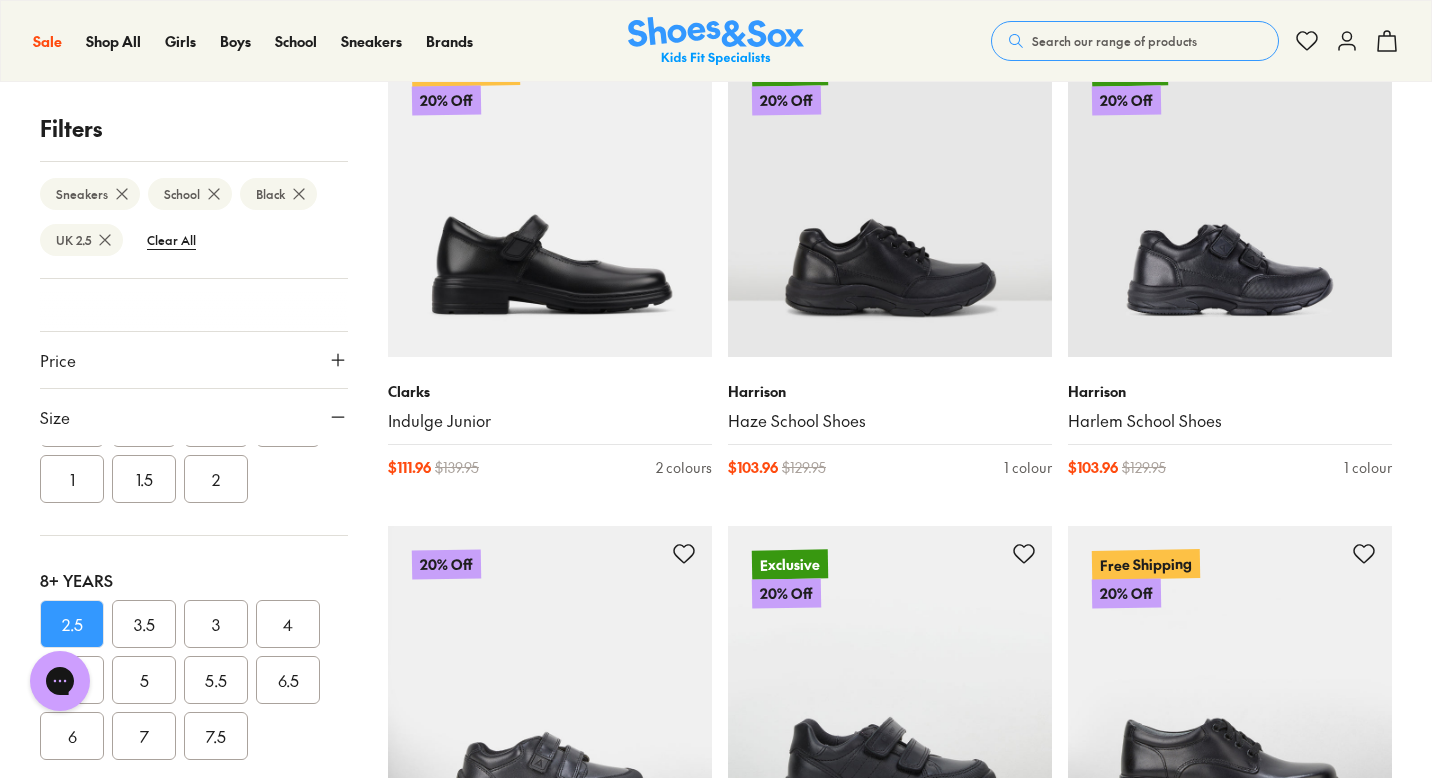 click on "3" at bounding box center (216, 624) 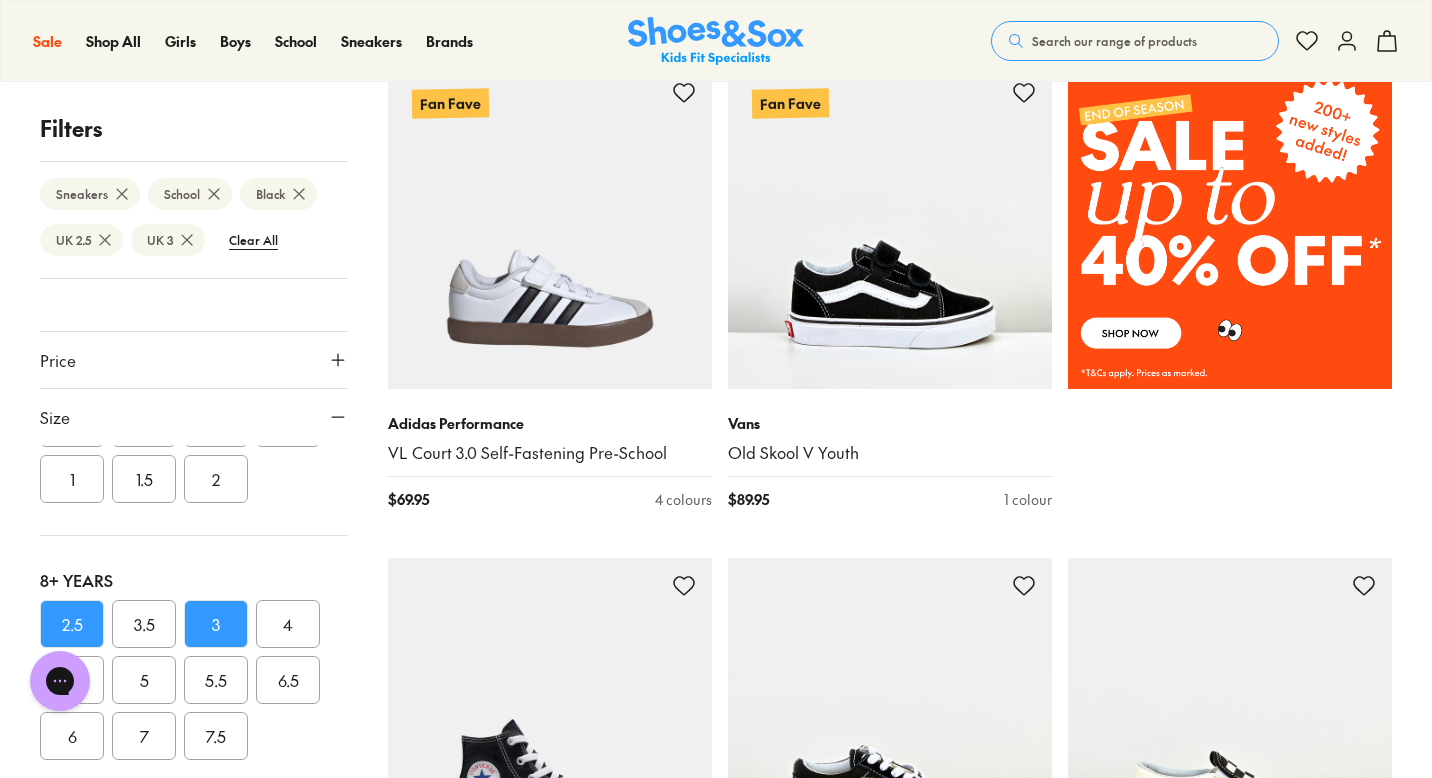 scroll, scrollTop: 986, scrollLeft: 0, axis: vertical 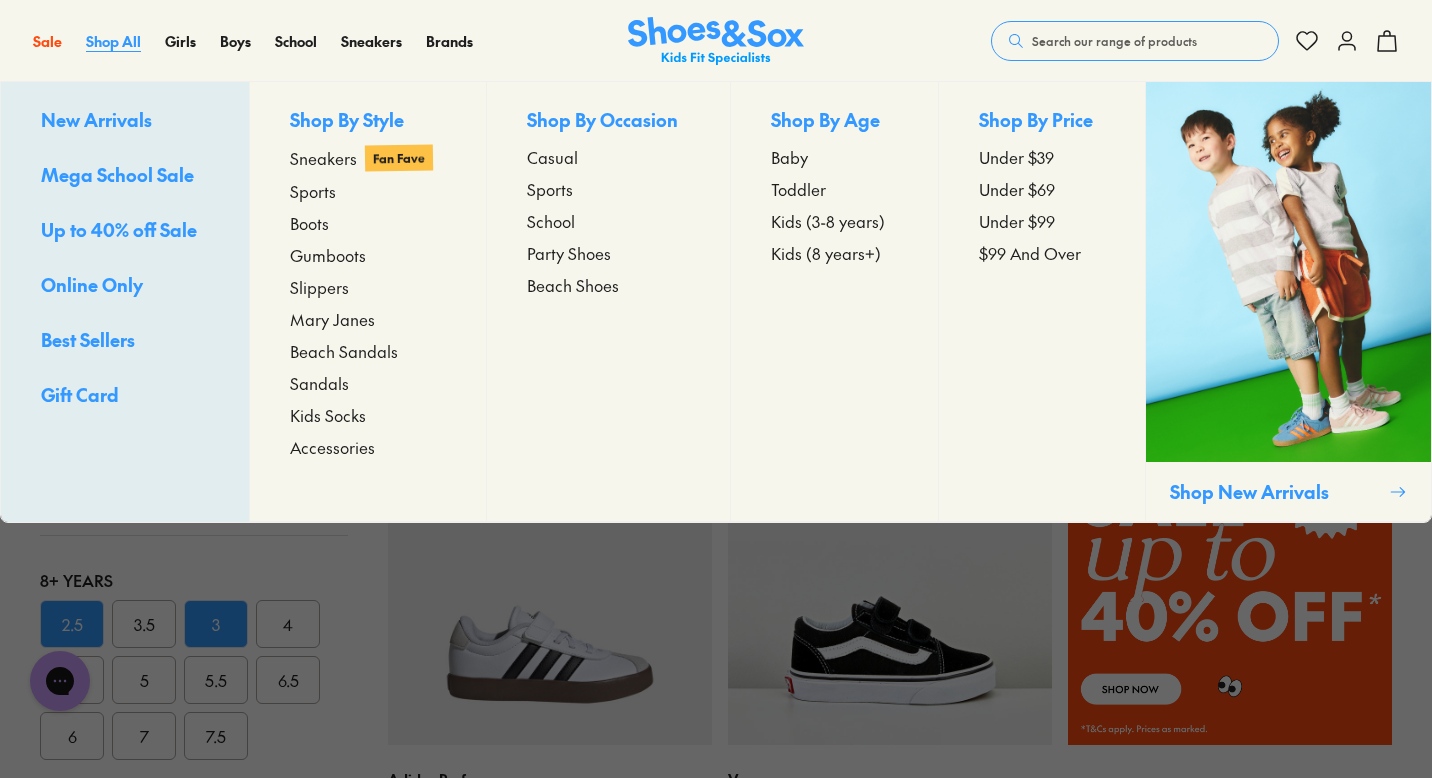 click on "Shop All" at bounding box center [113, 41] 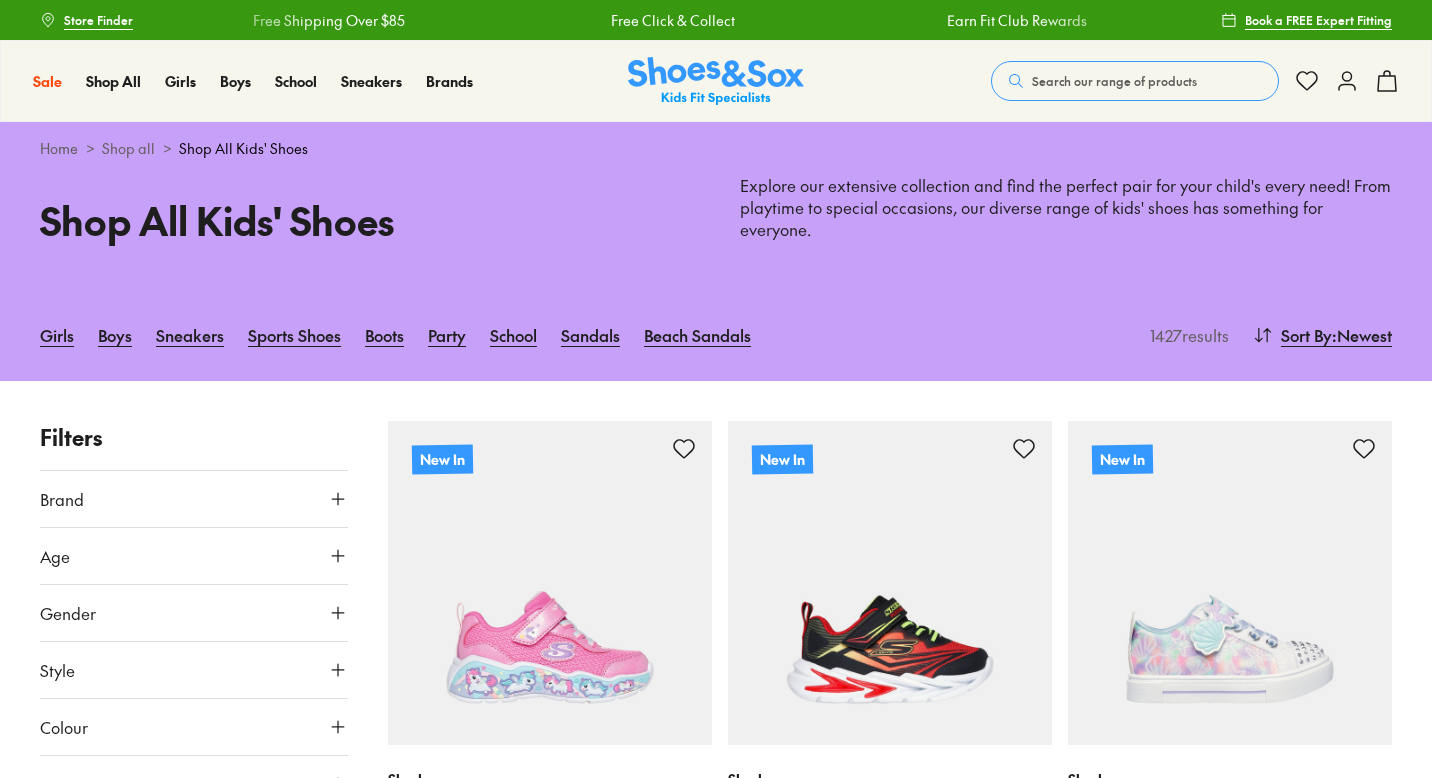 scroll, scrollTop: 0, scrollLeft: 0, axis: both 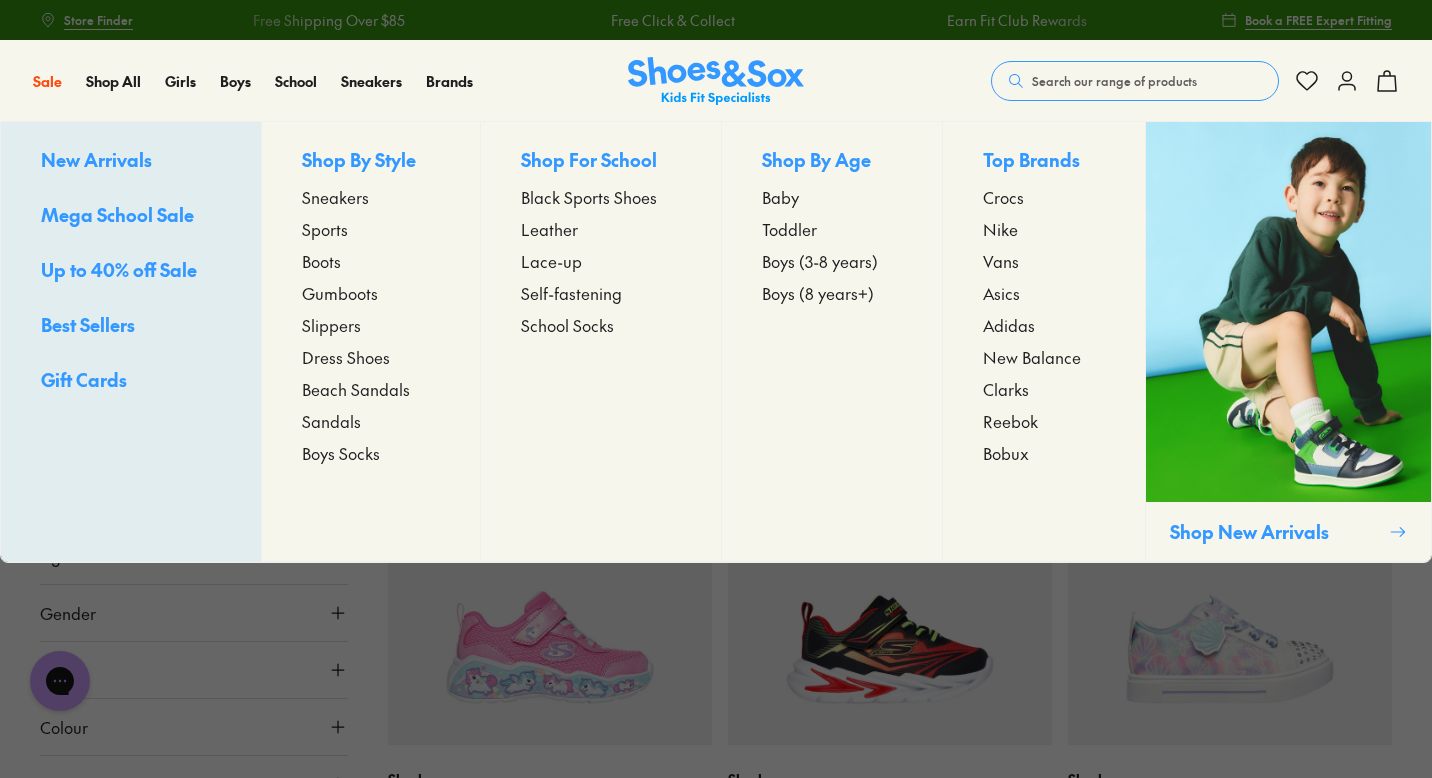 click on "Sneakers" at bounding box center [335, 197] 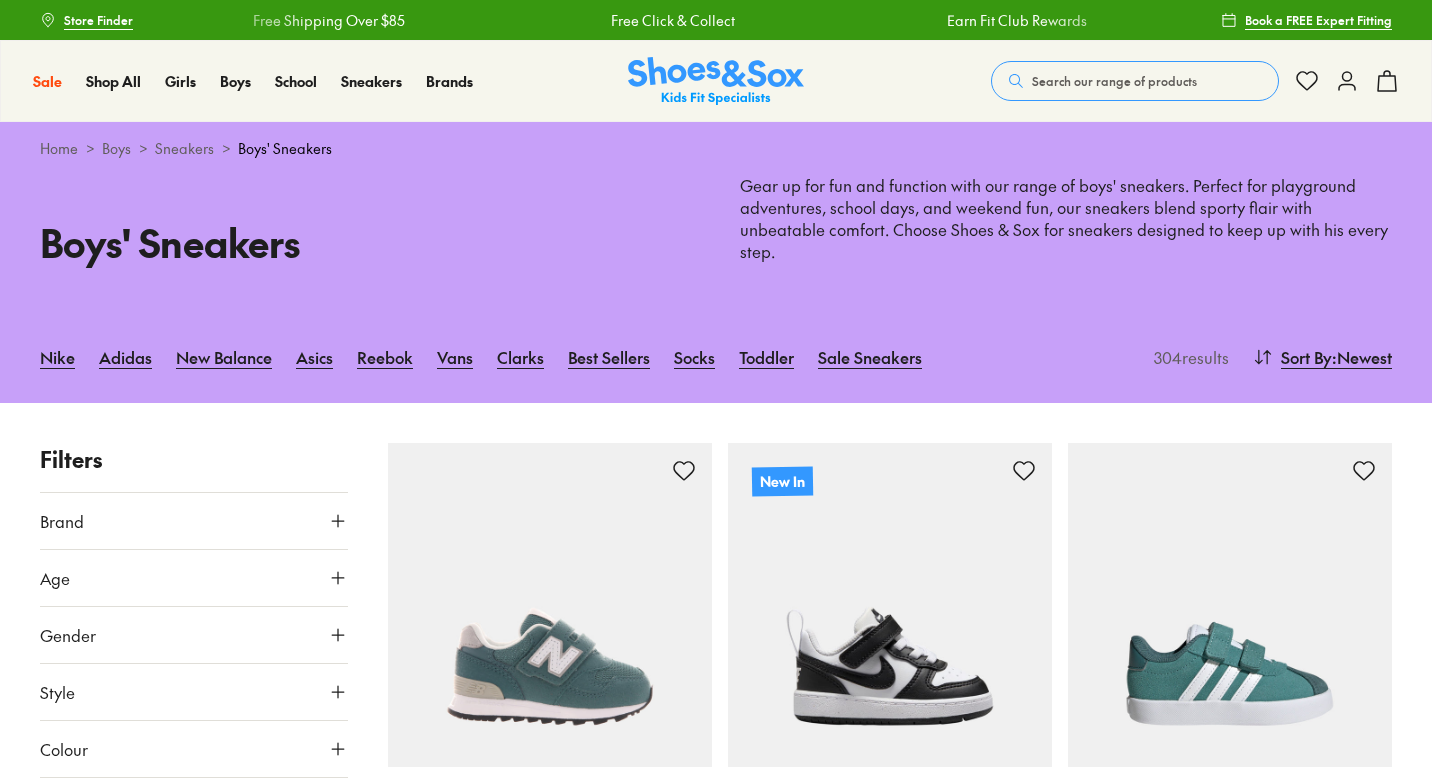 scroll, scrollTop: 0, scrollLeft: 0, axis: both 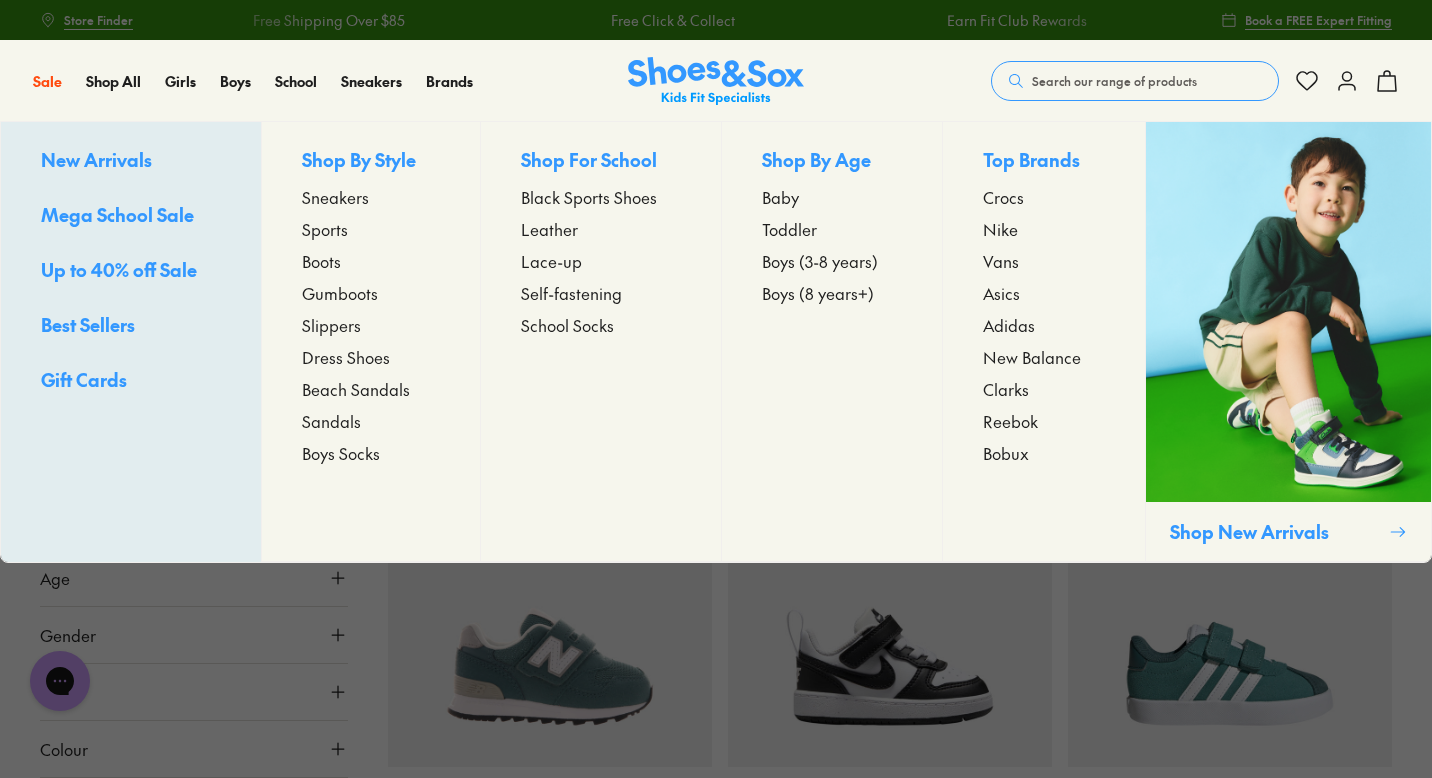 click on "Boys (8 years+)" at bounding box center (818, 293) 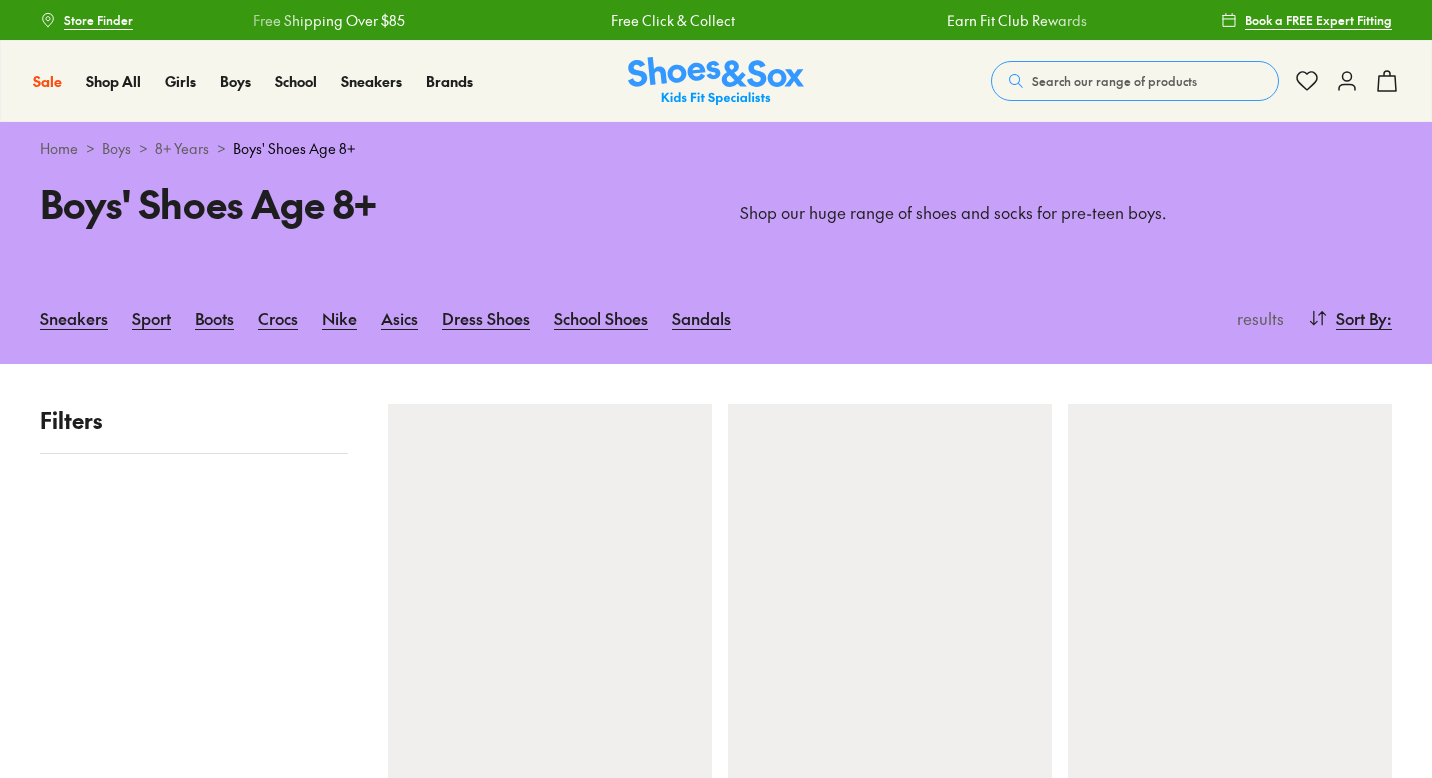 scroll, scrollTop: 0, scrollLeft: 0, axis: both 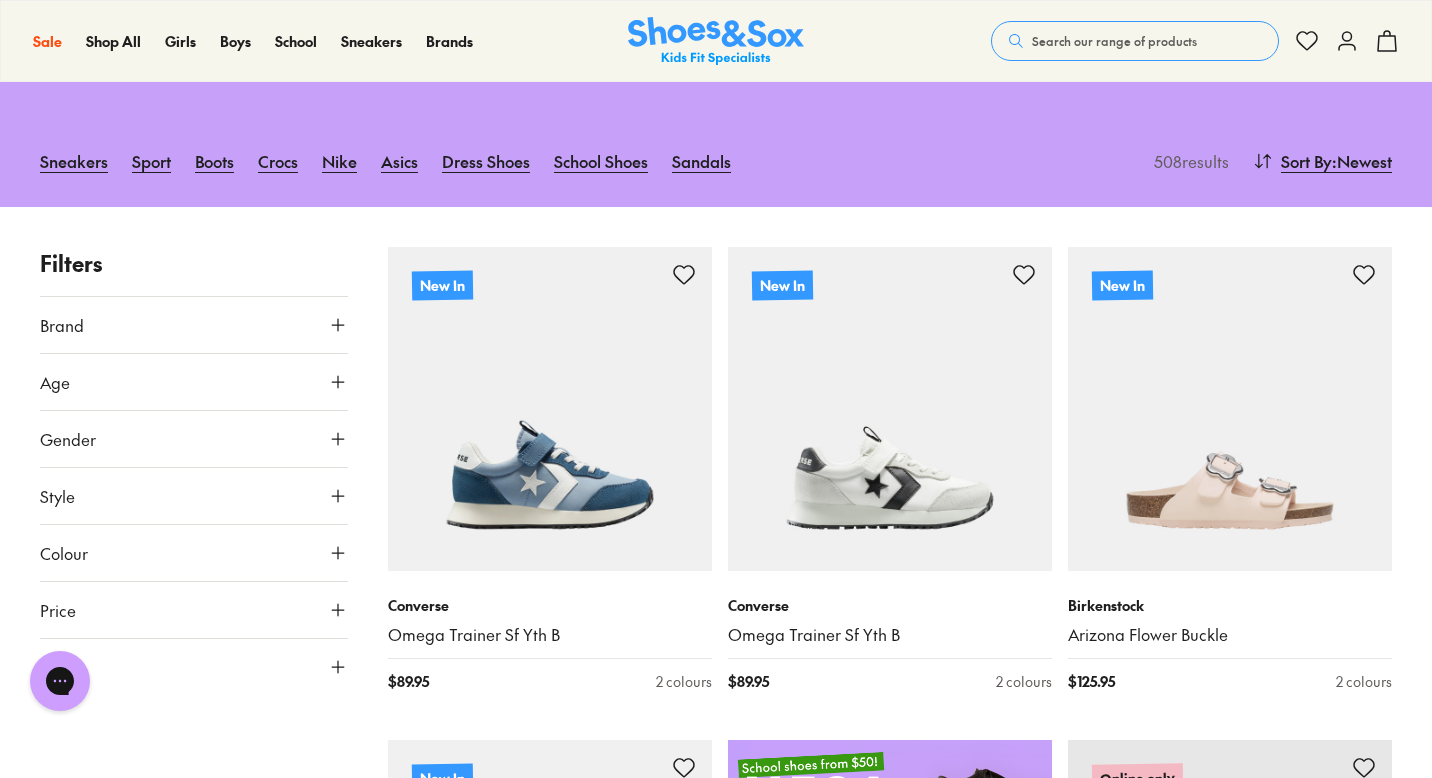 click on "Style" at bounding box center (194, 496) 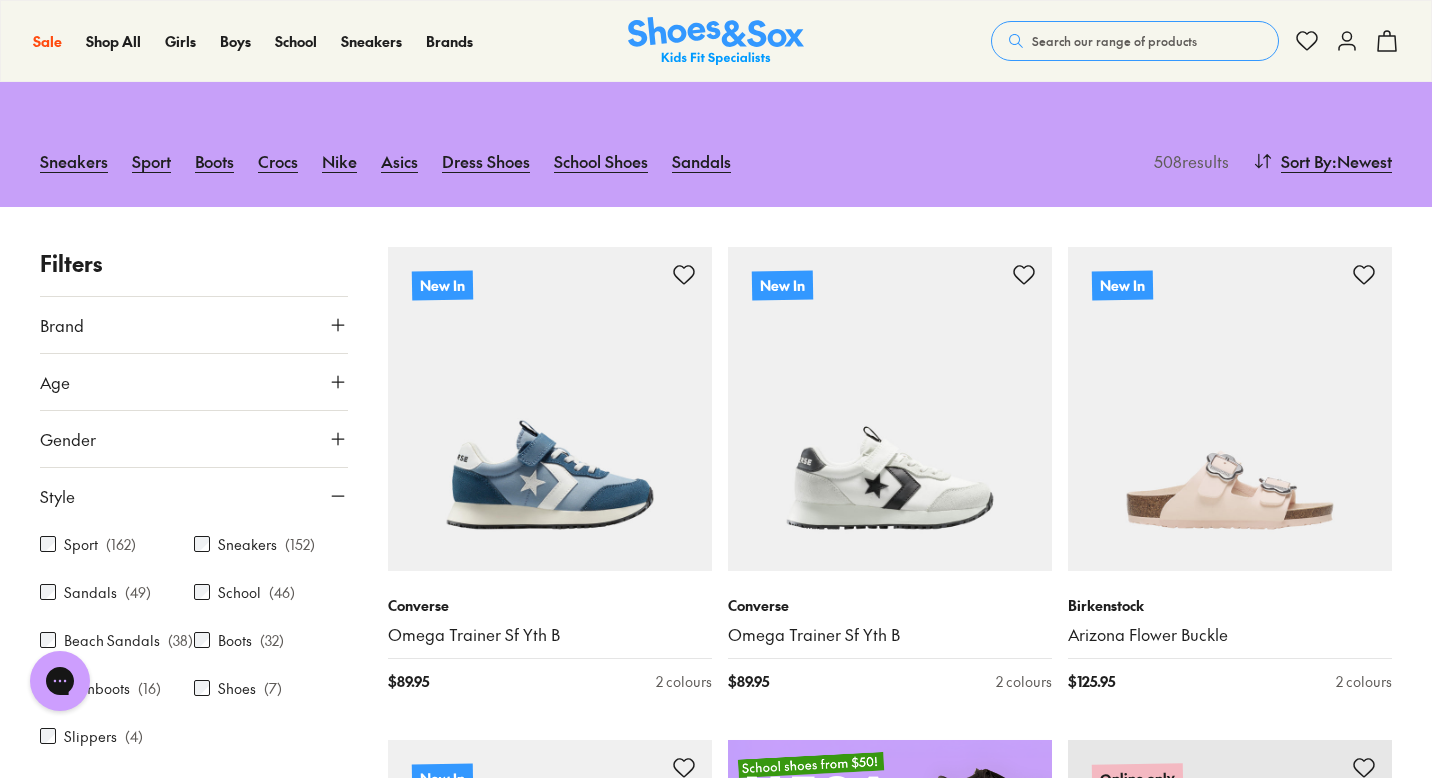click on "Style" at bounding box center [194, 496] 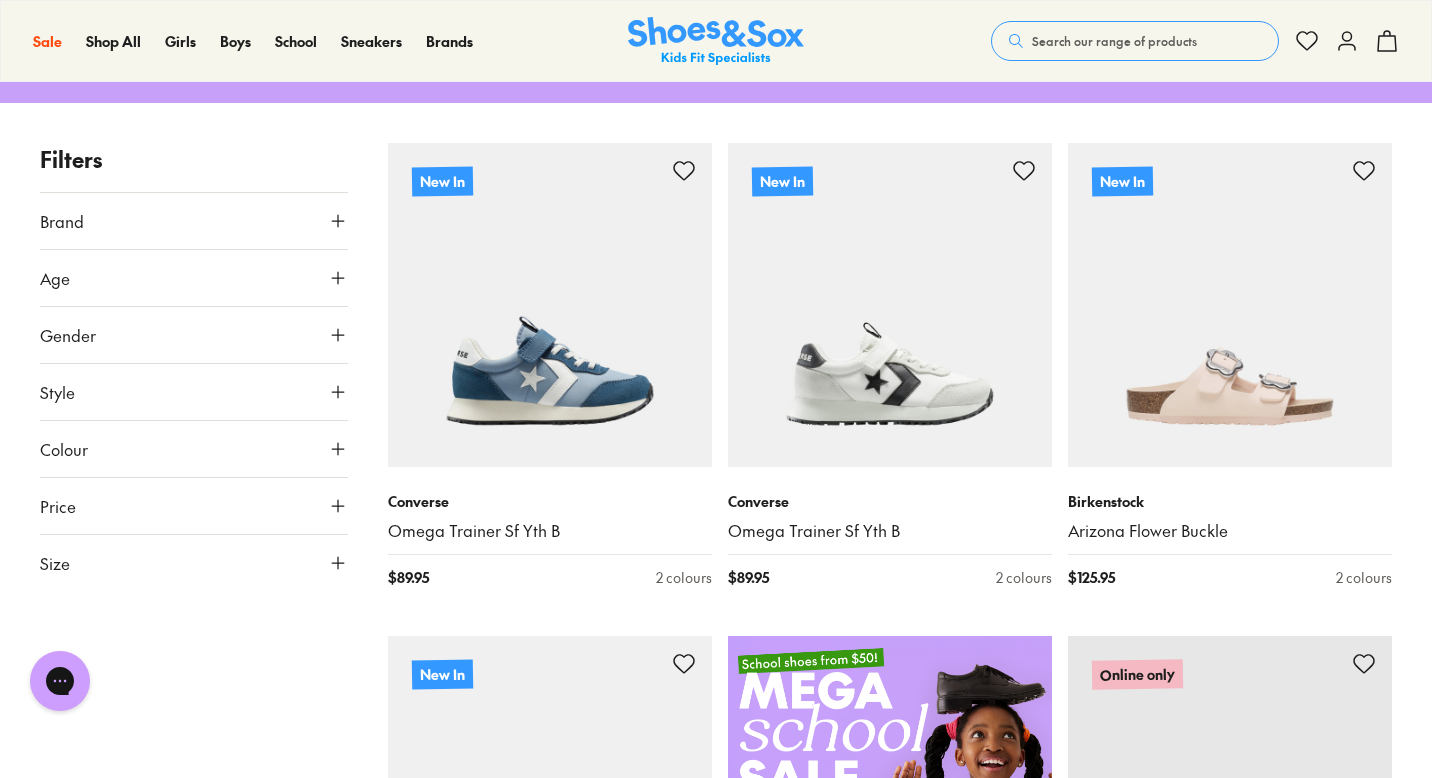 scroll, scrollTop: 269, scrollLeft: 0, axis: vertical 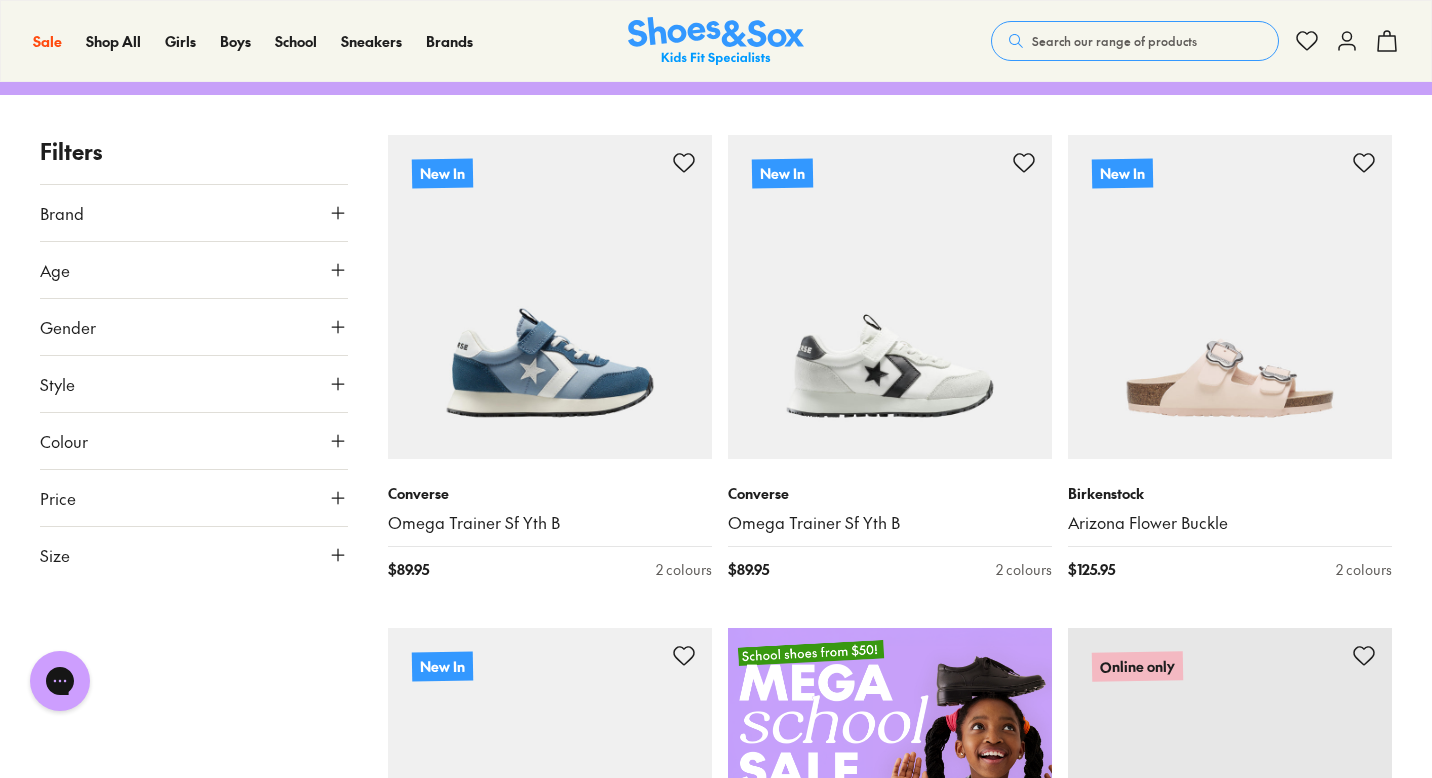 click on "Brand" at bounding box center (194, 213) 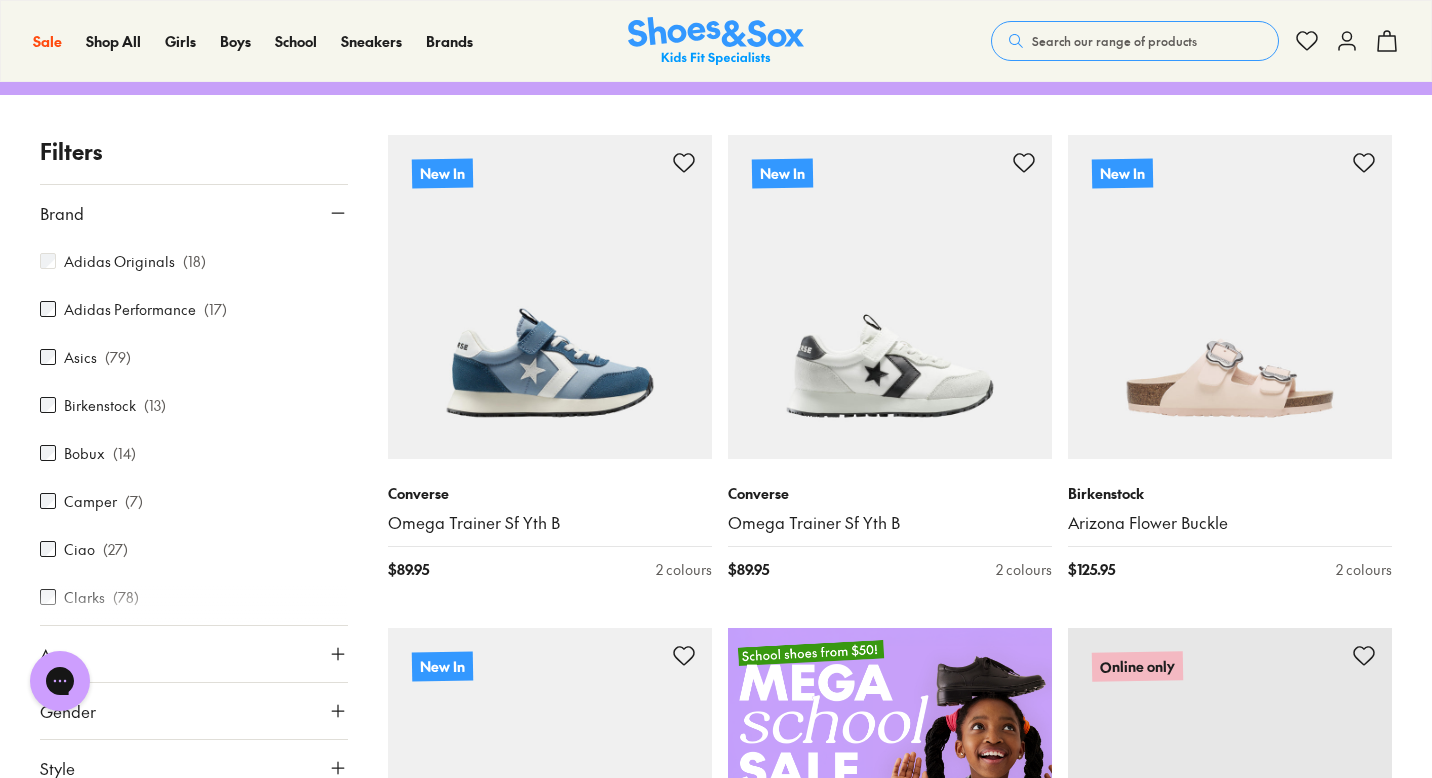 scroll, scrollTop: 130, scrollLeft: 0, axis: vertical 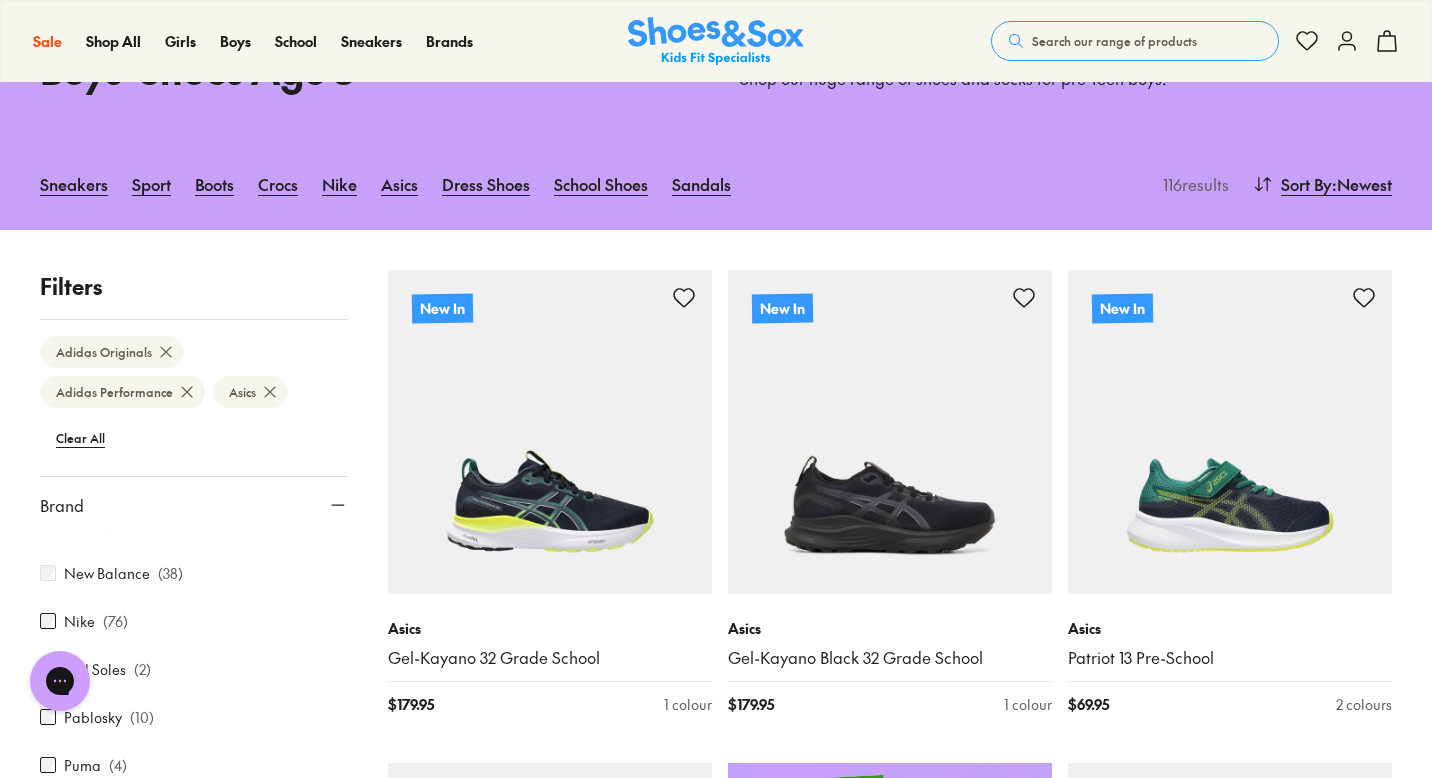 click on "New Balance ( 38 )" at bounding box center [194, 573] 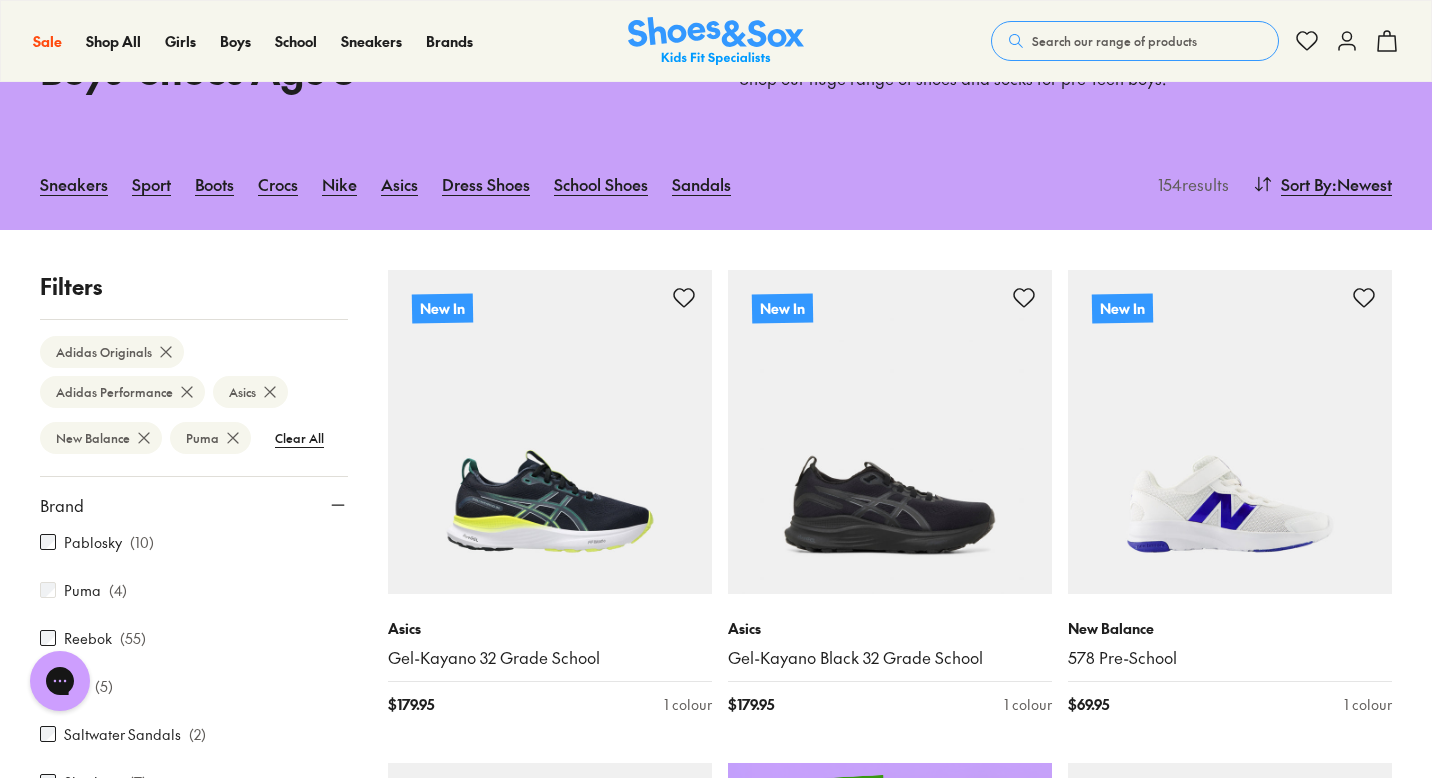scroll, scrollTop: 824, scrollLeft: 0, axis: vertical 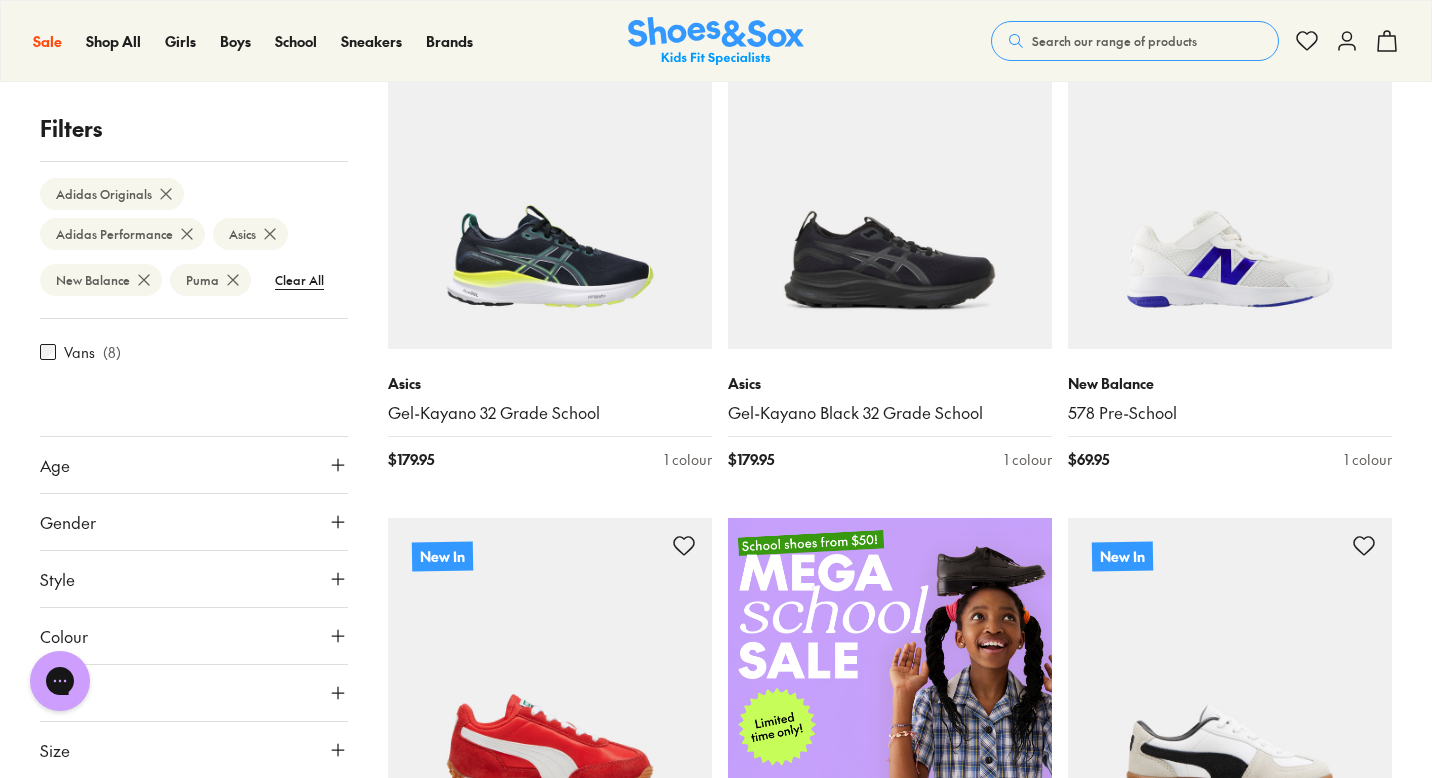 click on "Age" at bounding box center (194, 465) 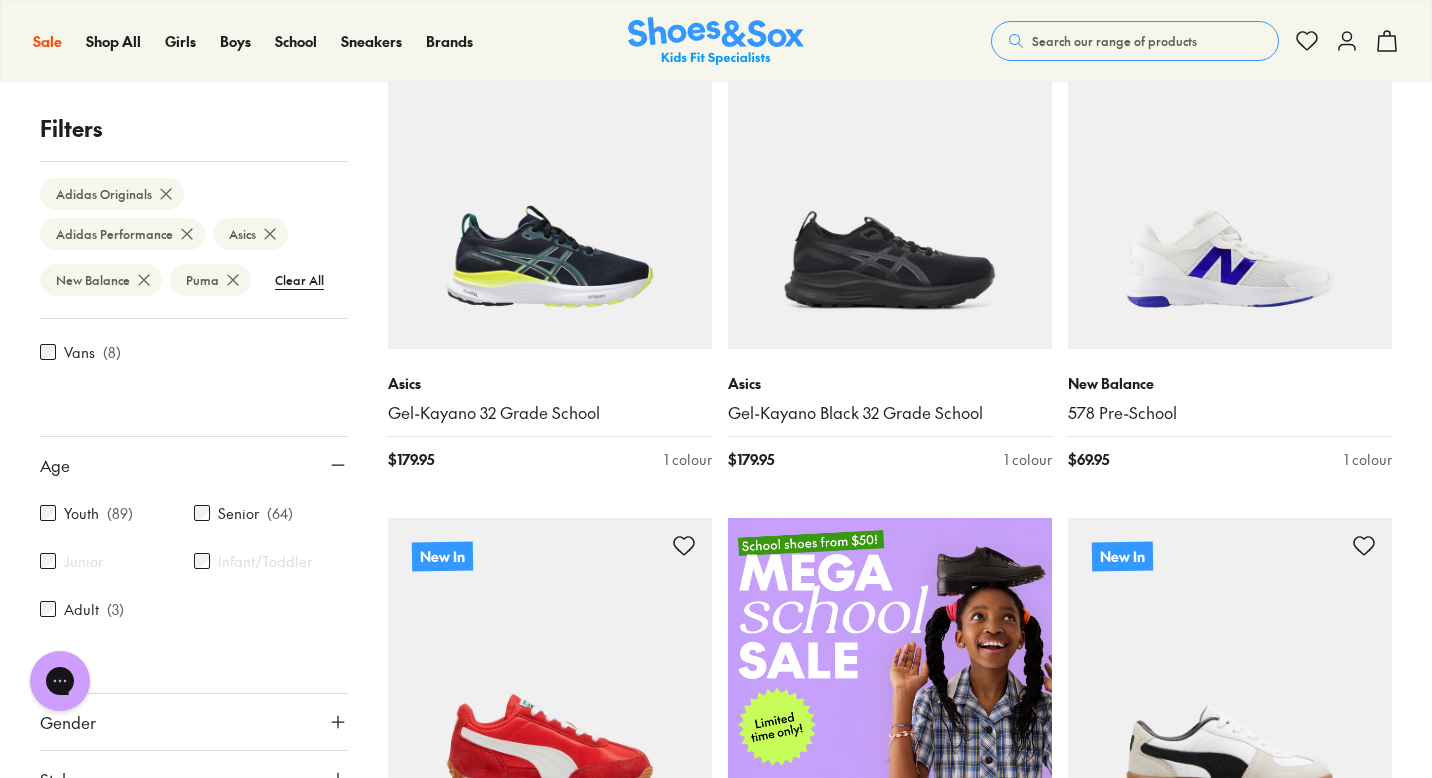 click on "Age" at bounding box center (194, 465) 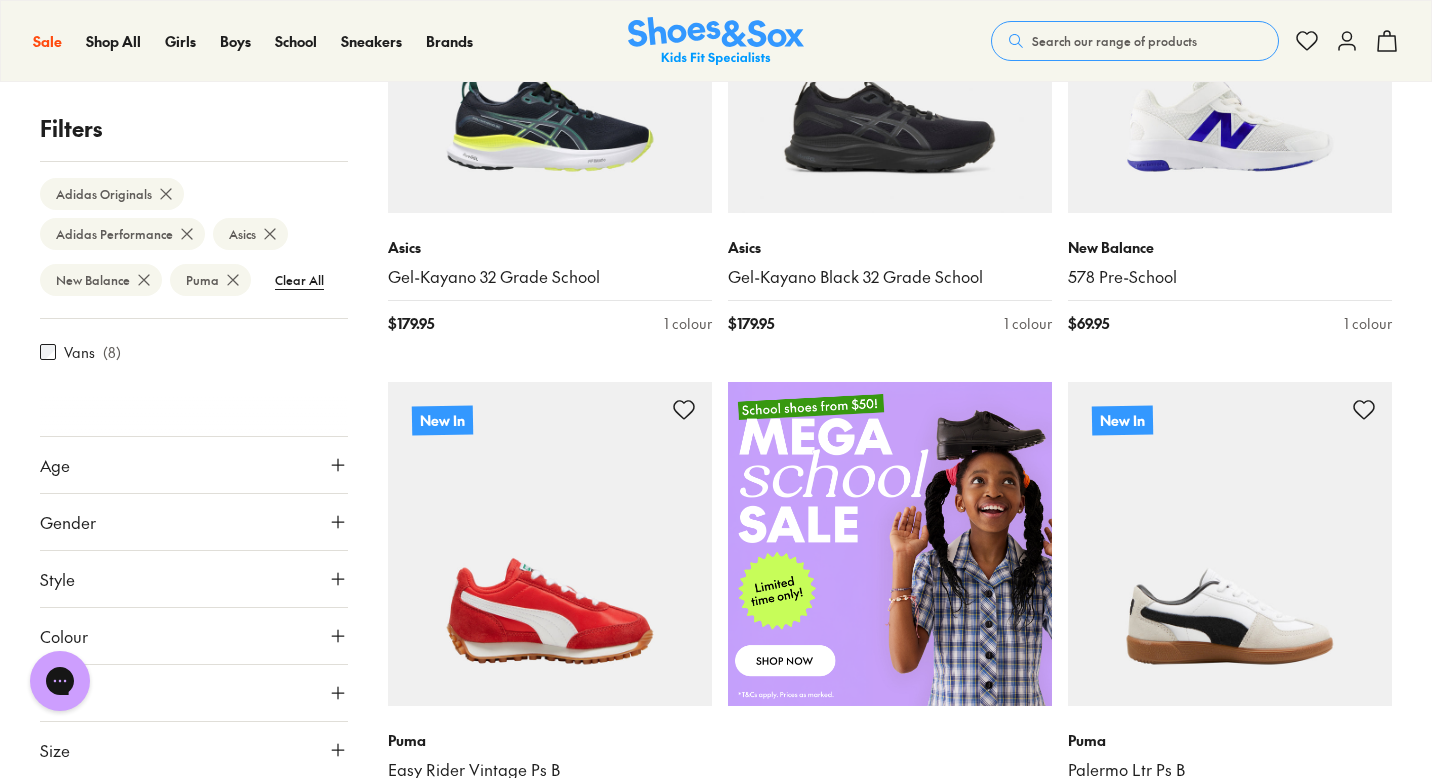 scroll, scrollTop: 569, scrollLeft: 0, axis: vertical 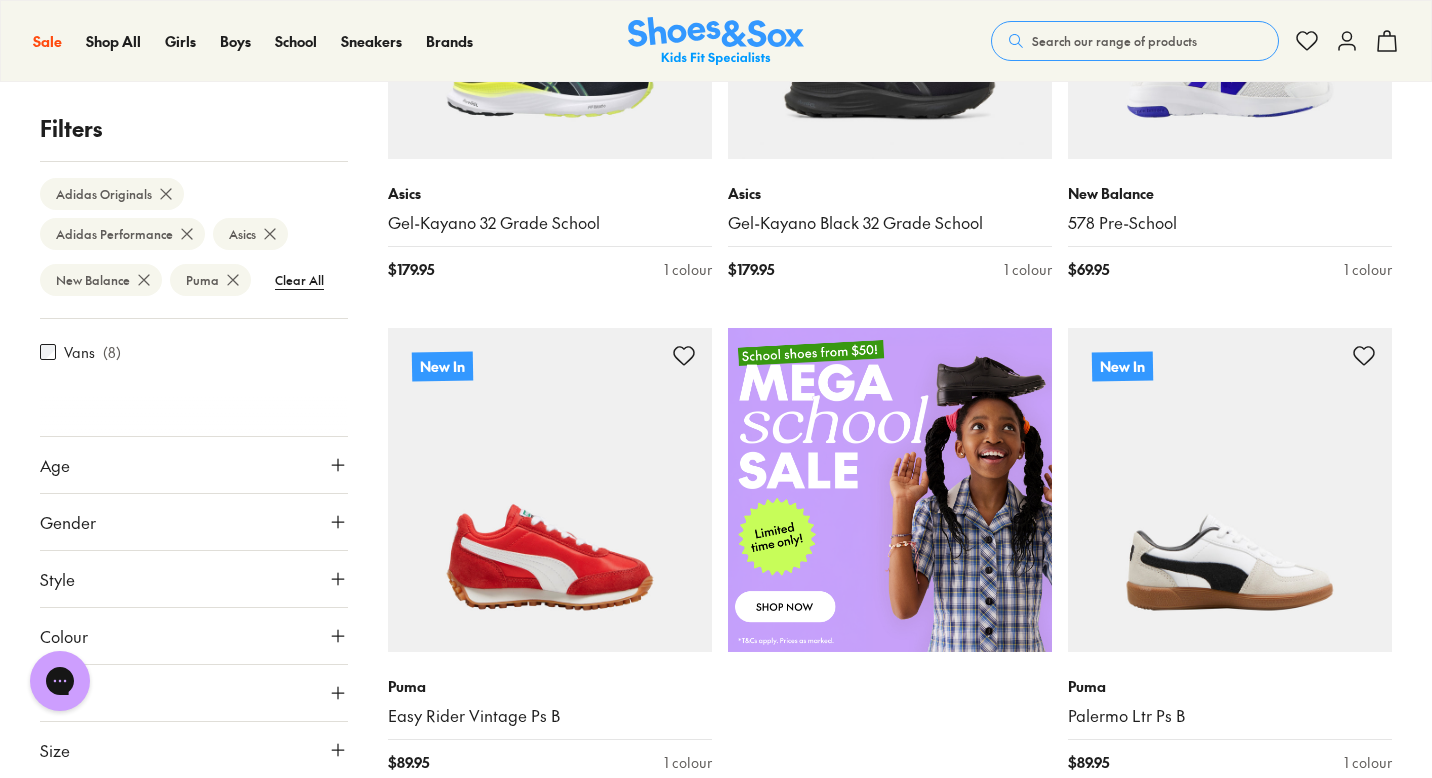 click on "Gender" at bounding box center (194, 522) 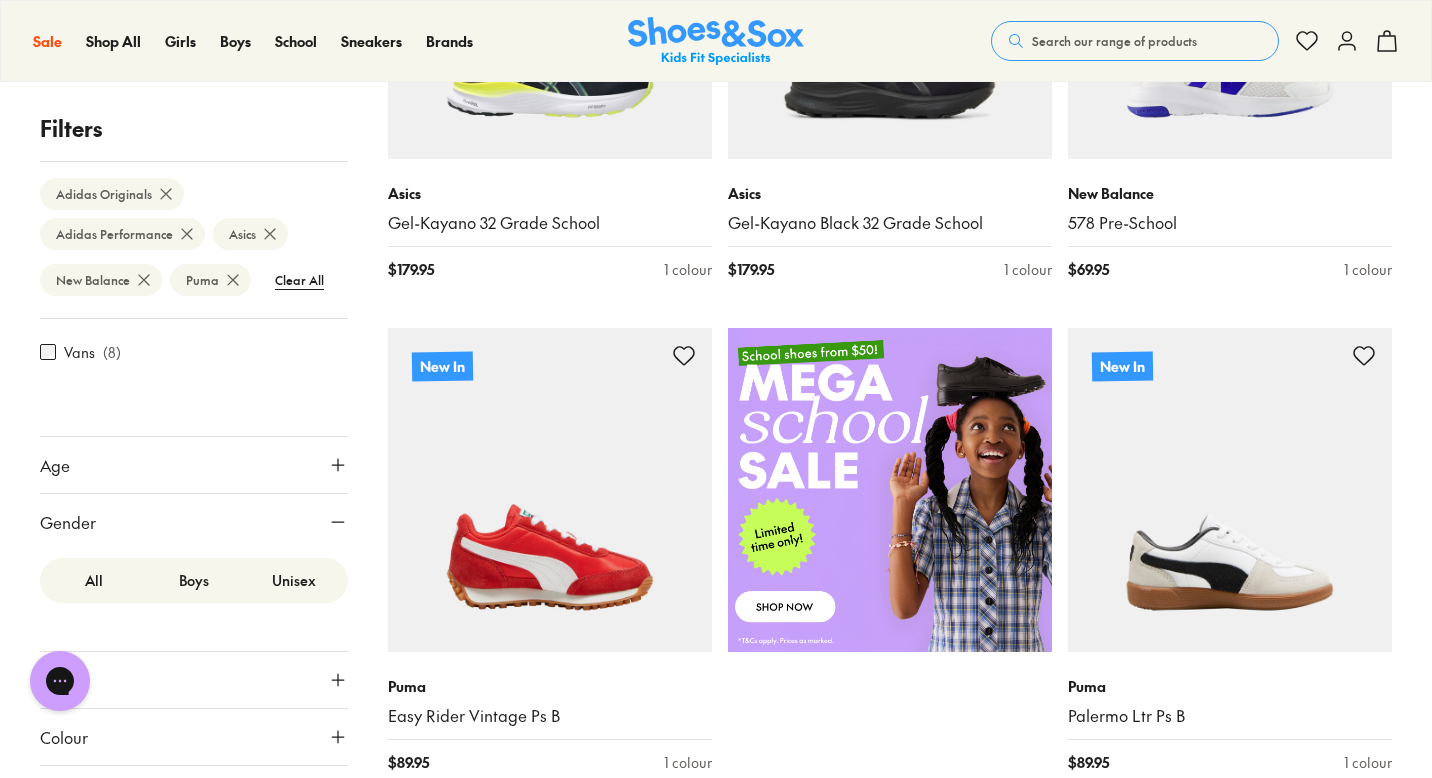 click on "Gender" at bounding box center (194, 522) 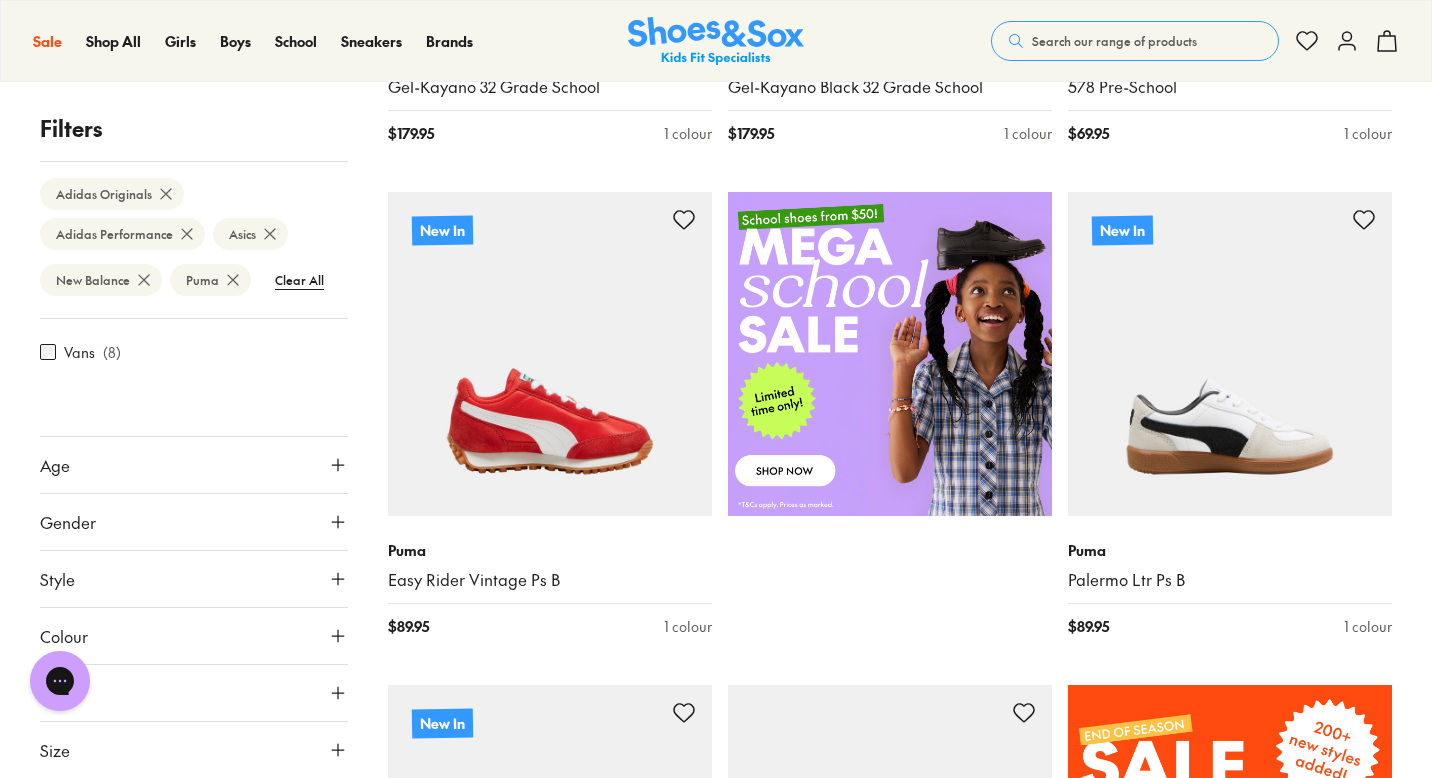 scroll, scrollTop: 721, scrollLeft: 0, axis: vertical 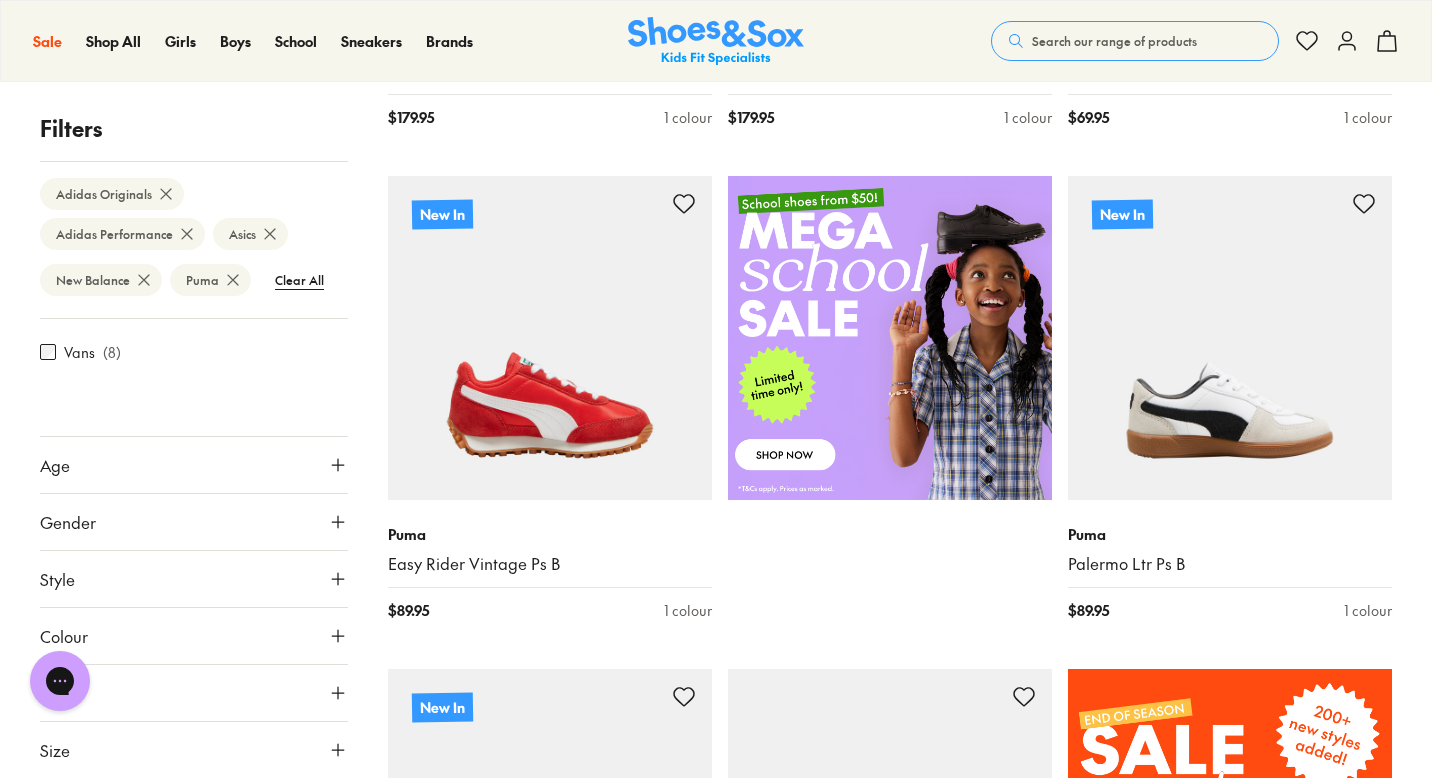 click 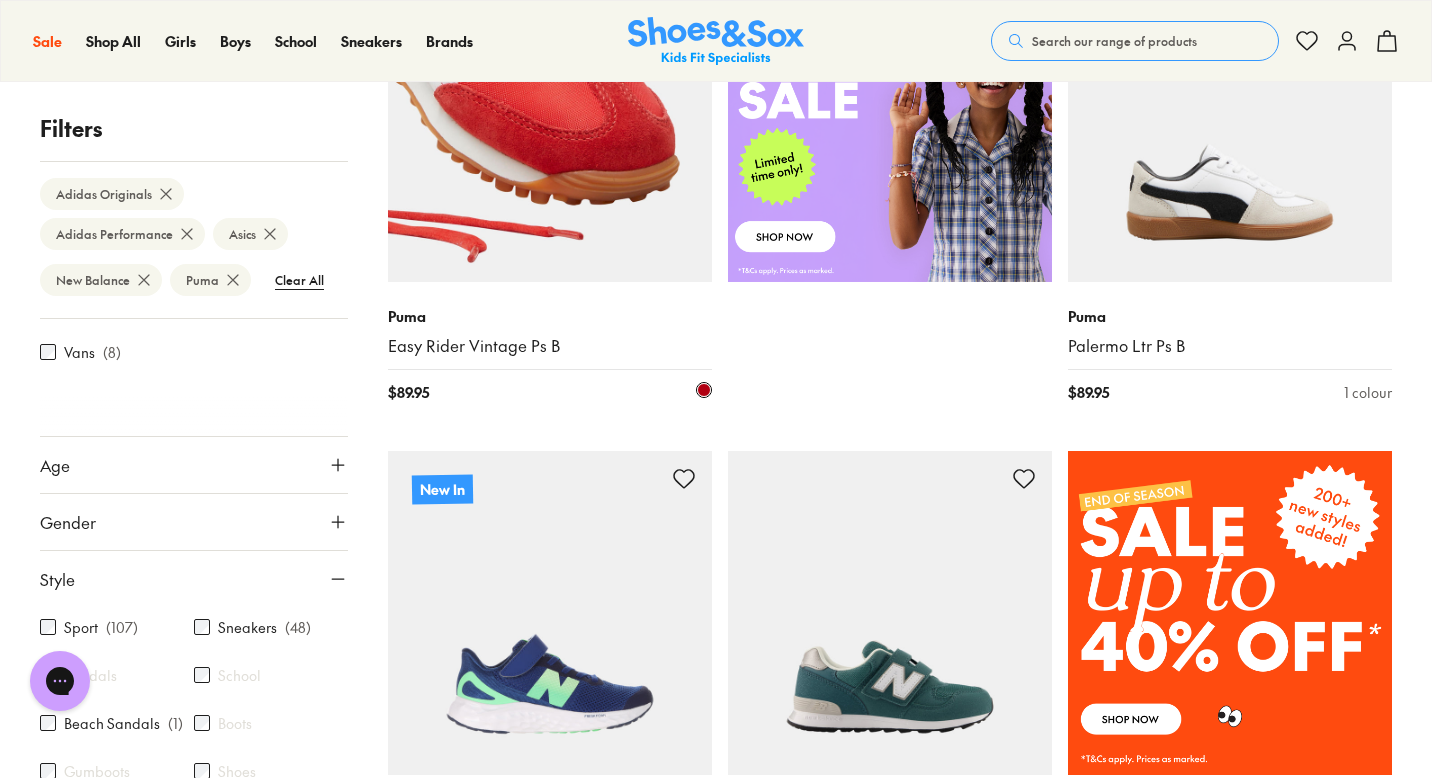 scroll, scrollTop: 950, scrollLeft: 0, axis: vertical 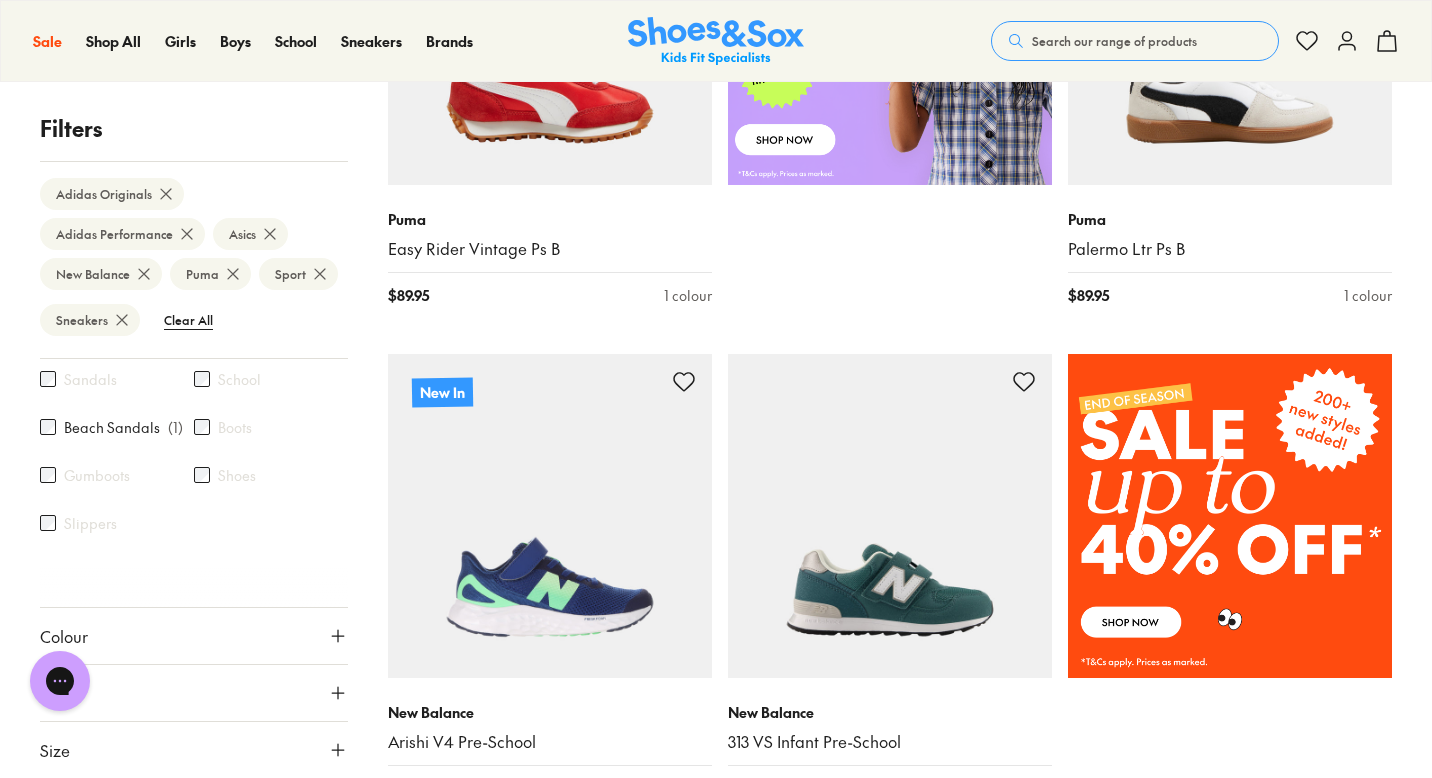 click on "Colour" at bounding box center [194, 636] 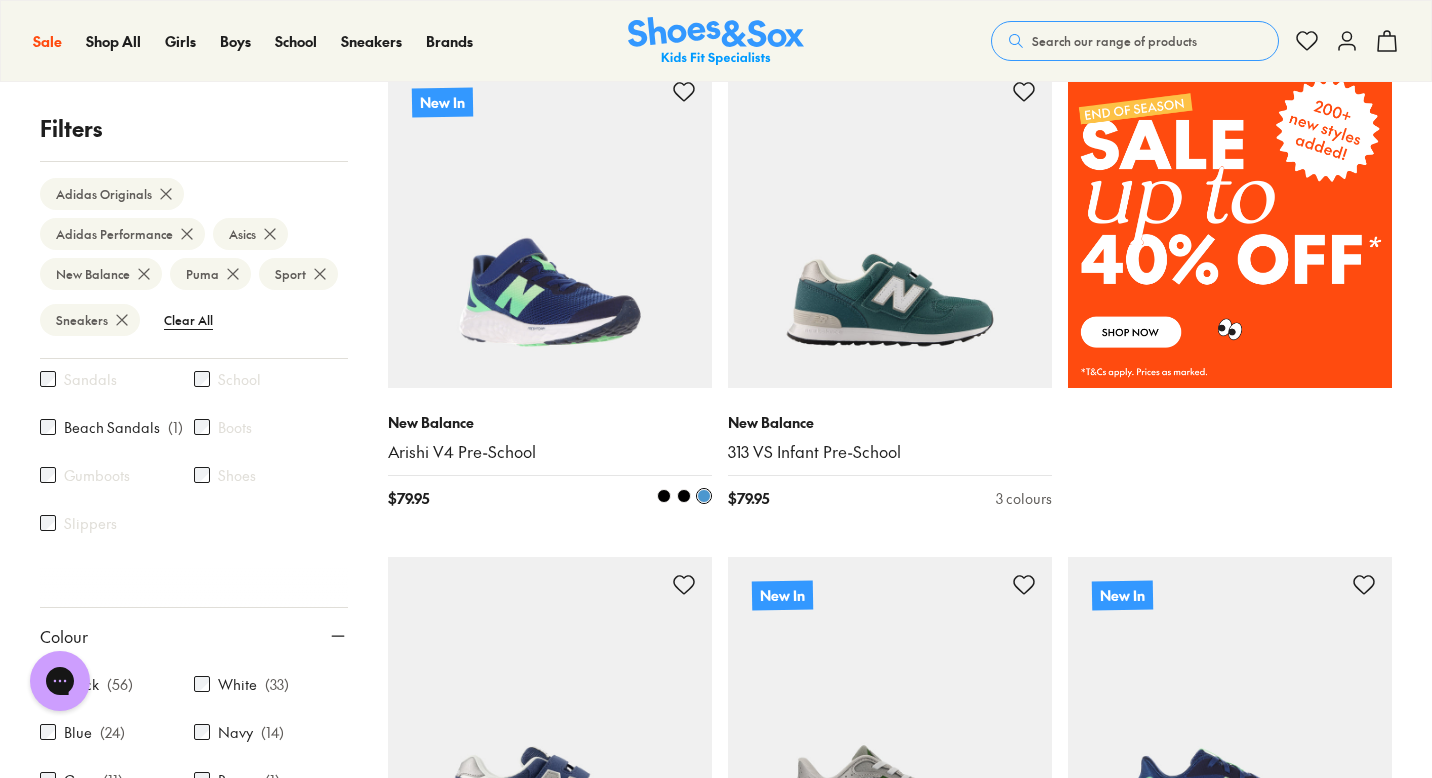 scroll, scrollTop: 1327, scrollLeft: 0, axis: vertical 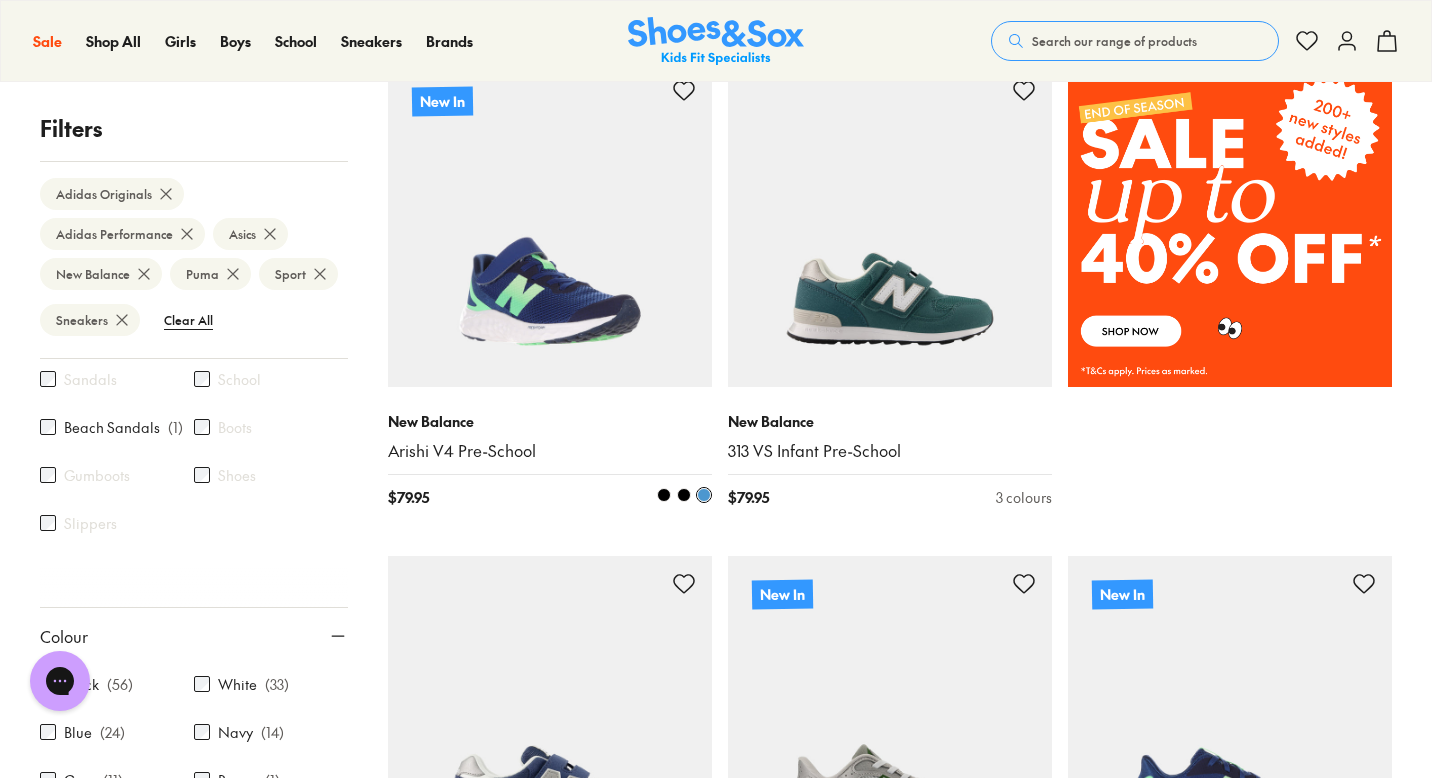 click at bounding box center [684, 495] 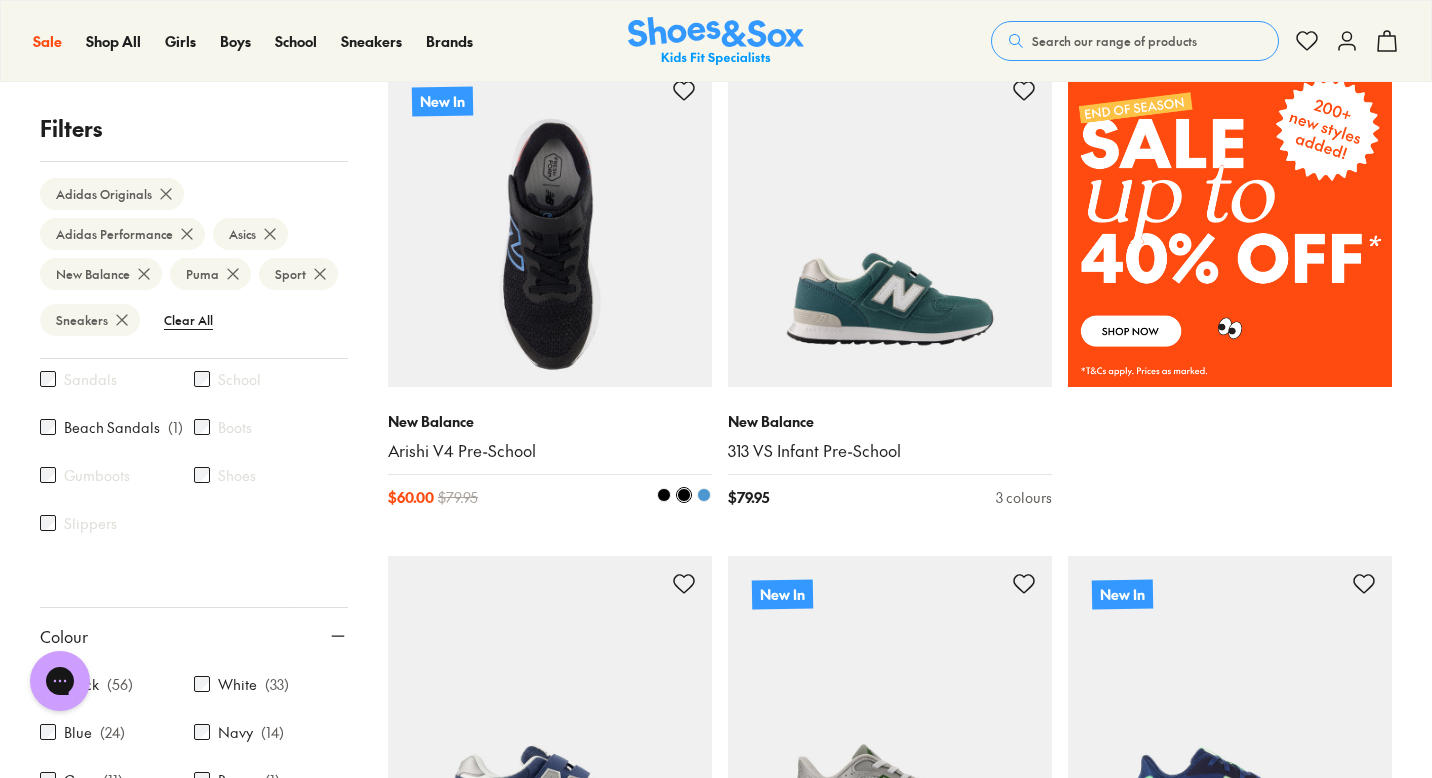 click at bounding box center [631, 497] 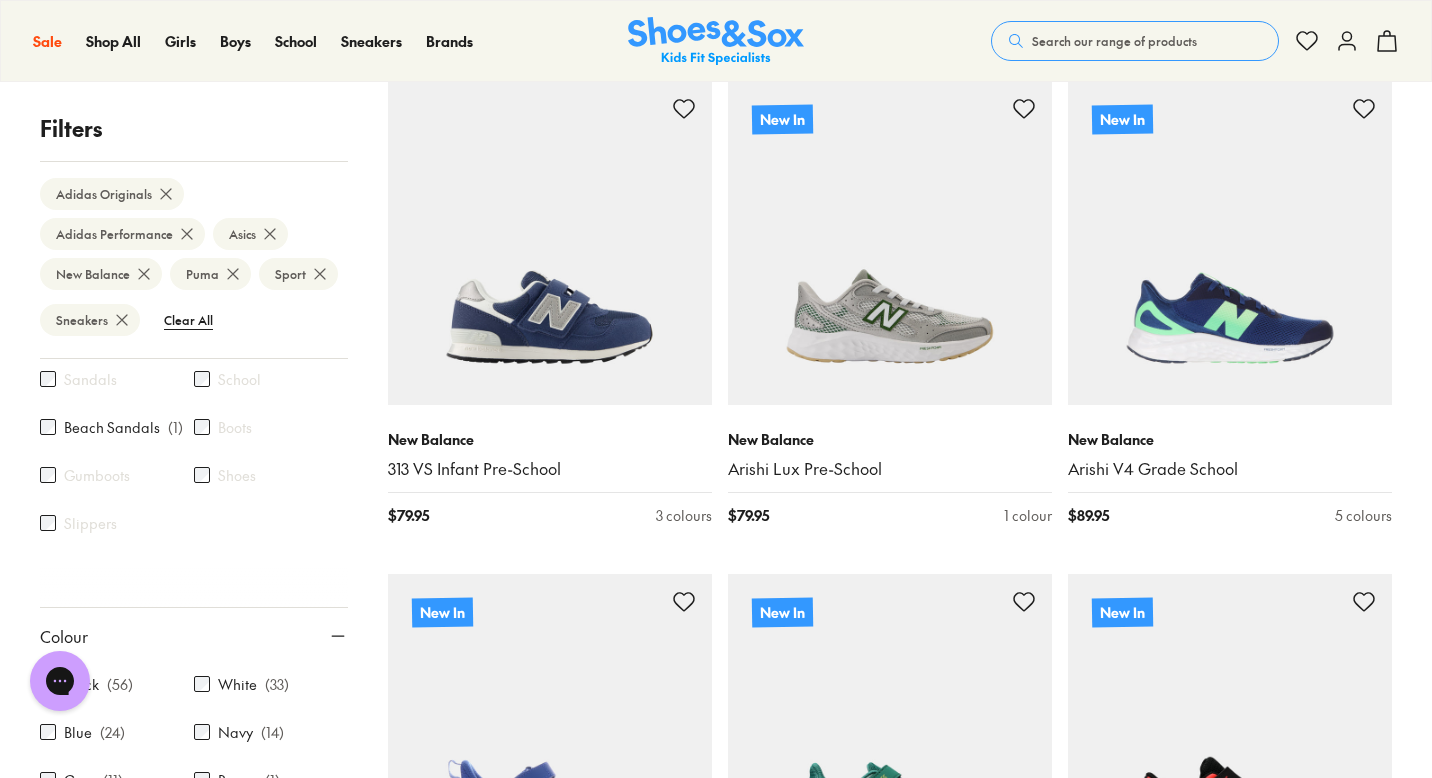 scroll, scrollTop: 1803, scrollLeft: 0, axis: vertical 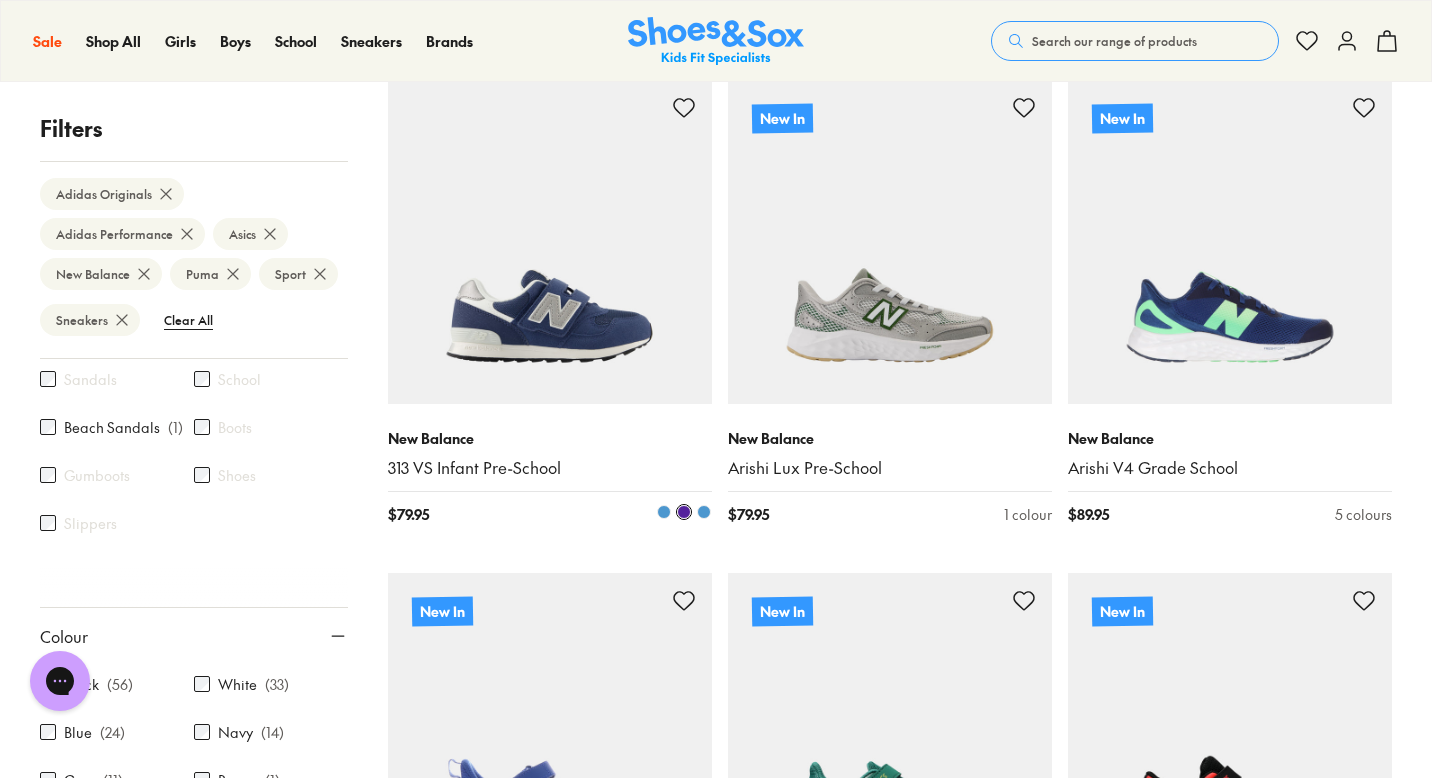 click at bounding box center [704, 512] 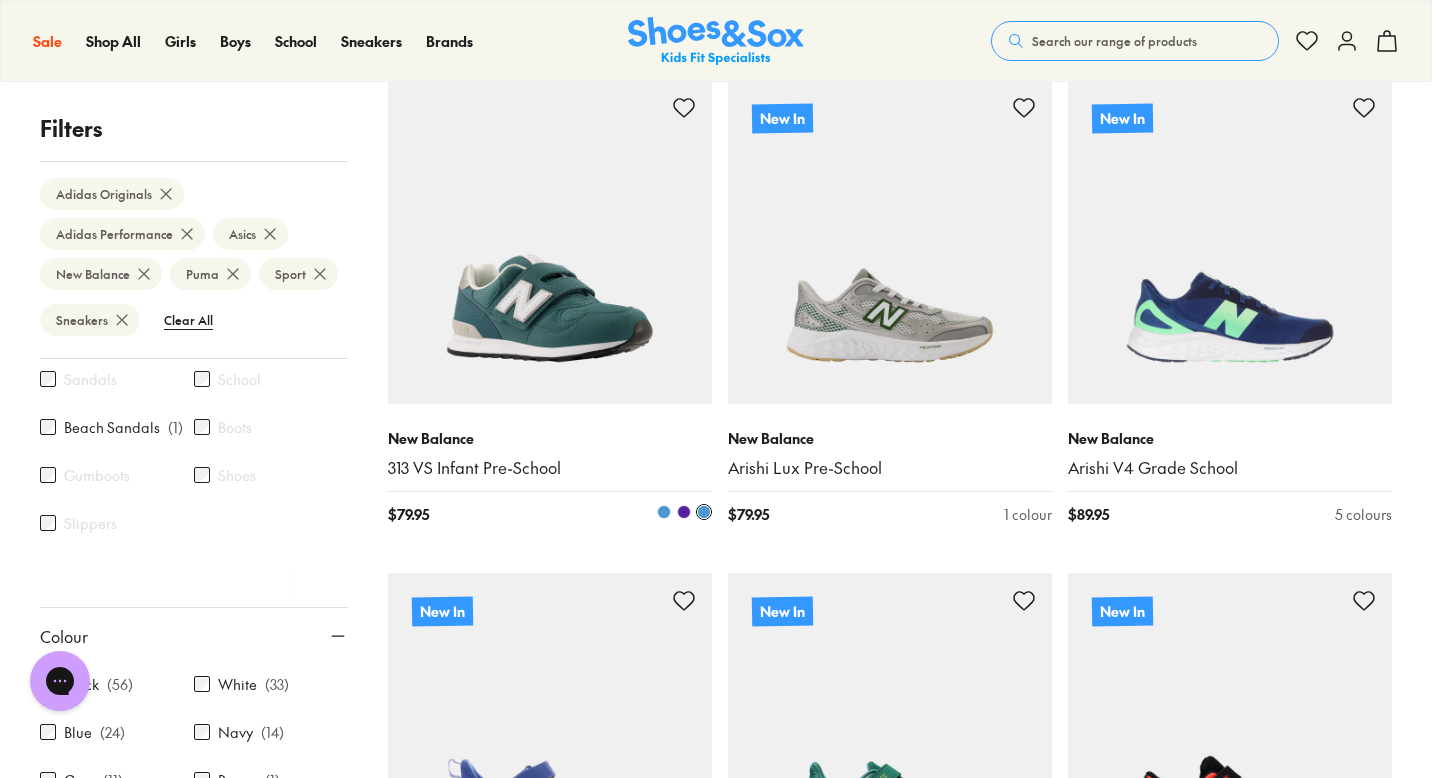click at bounding box center (664, 512) 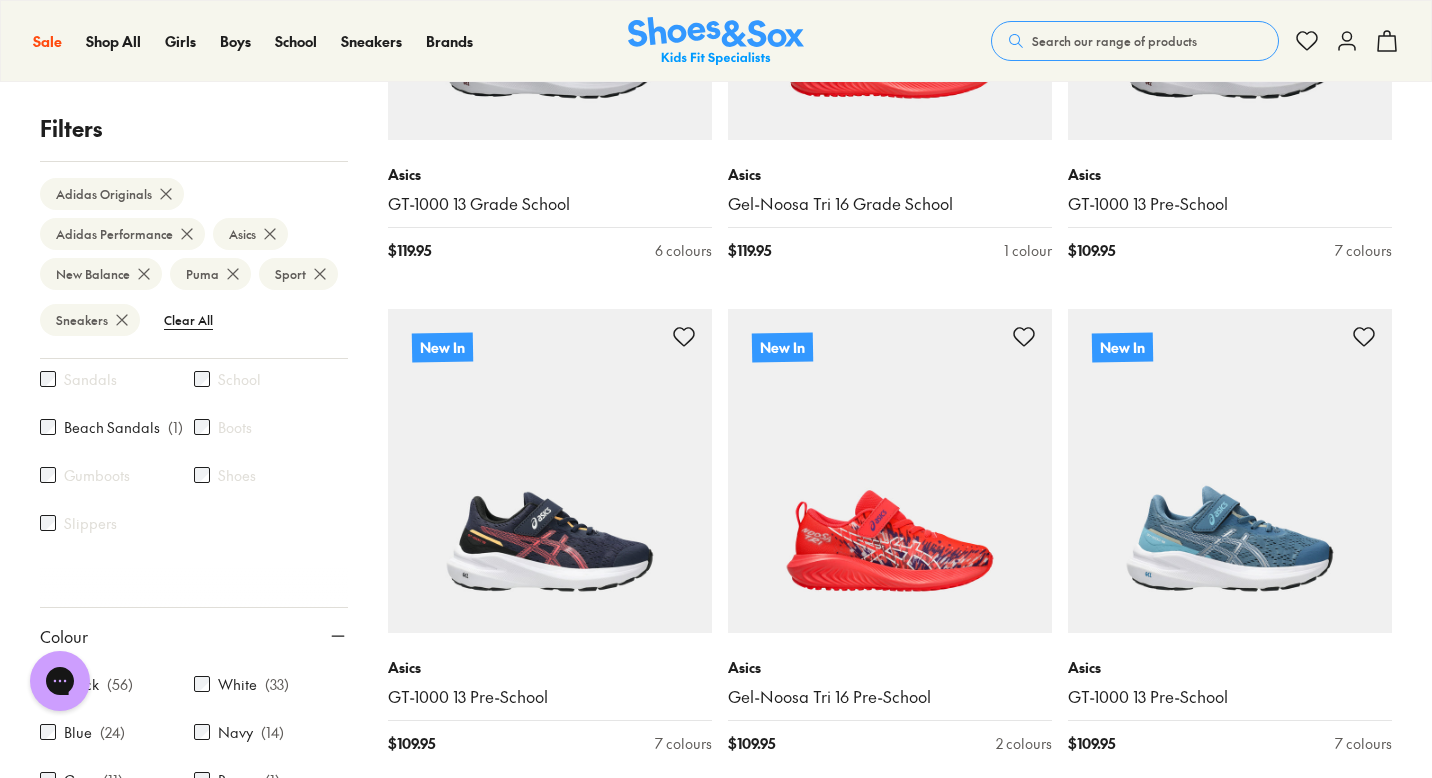 scroll, scrollTop: 4888, scrollLeft: 0, axis: vertical 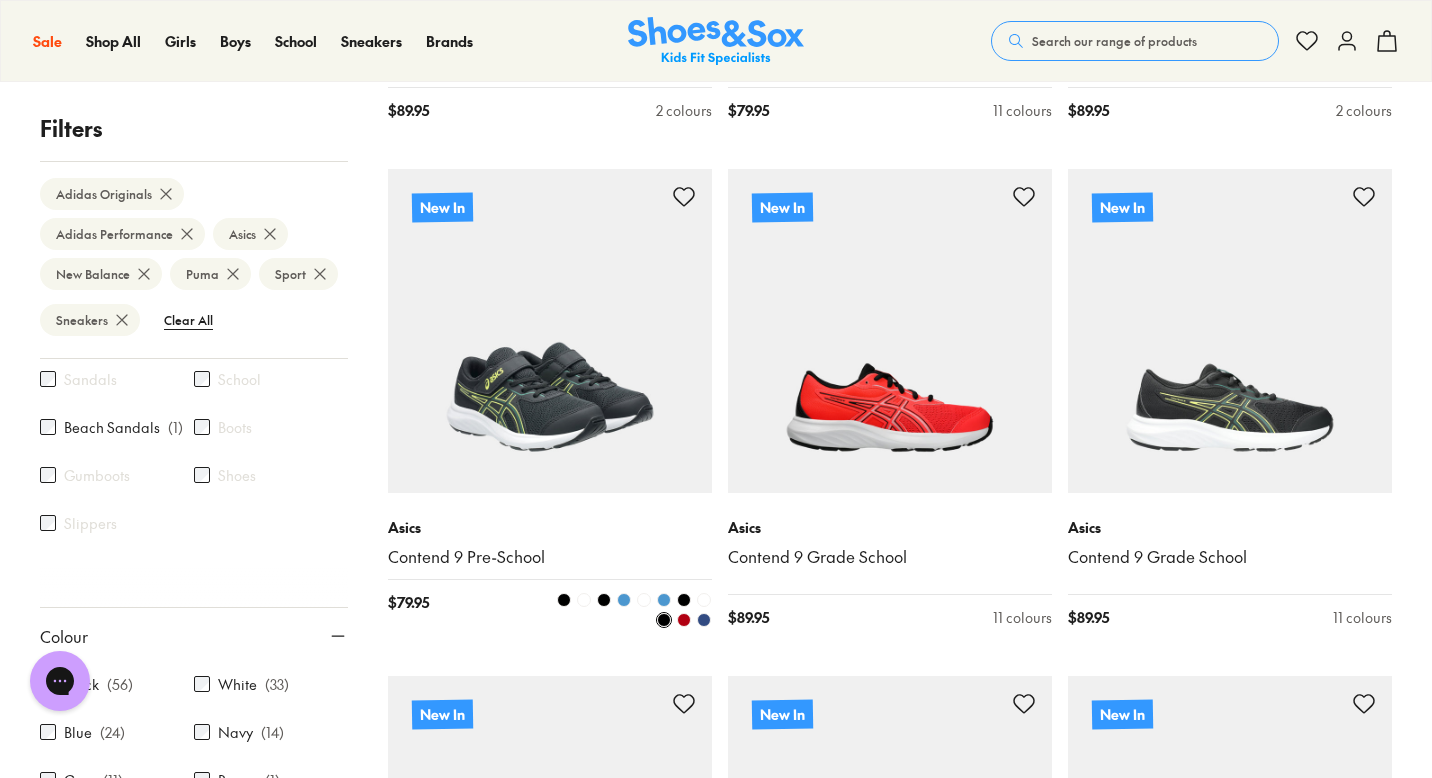 click at bounding box center [550, 331] 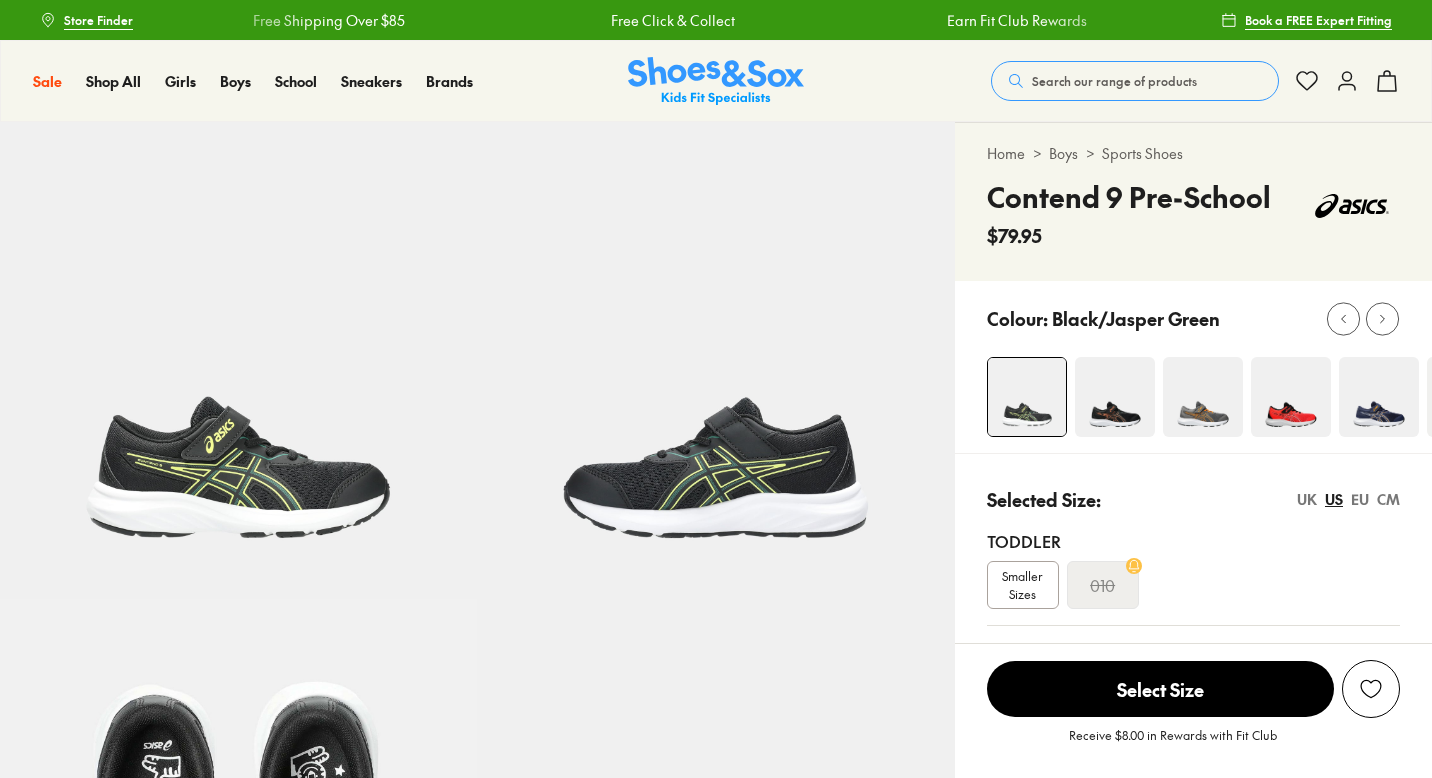 scroll, scrollTop: 0, scrollLeft: 0, axis: both 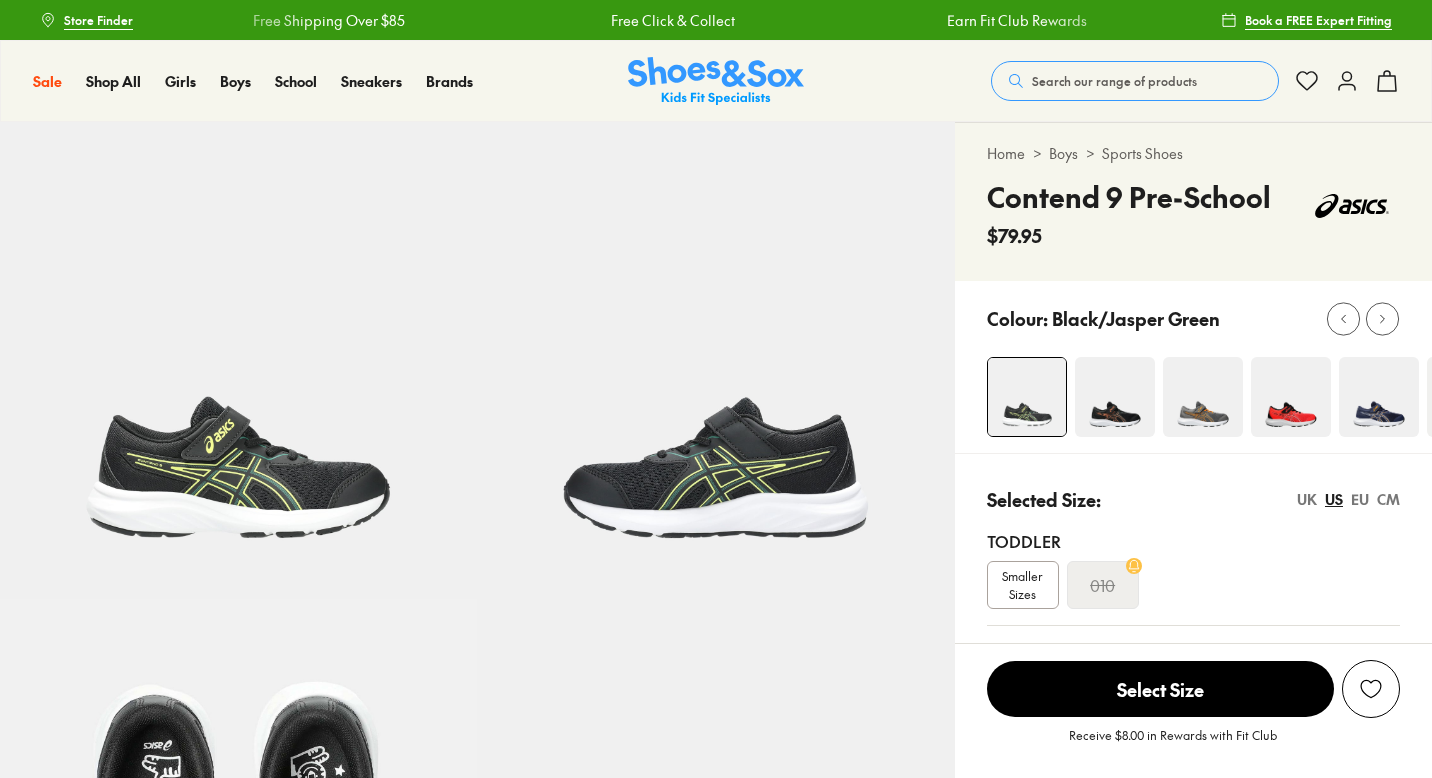 select on "*" 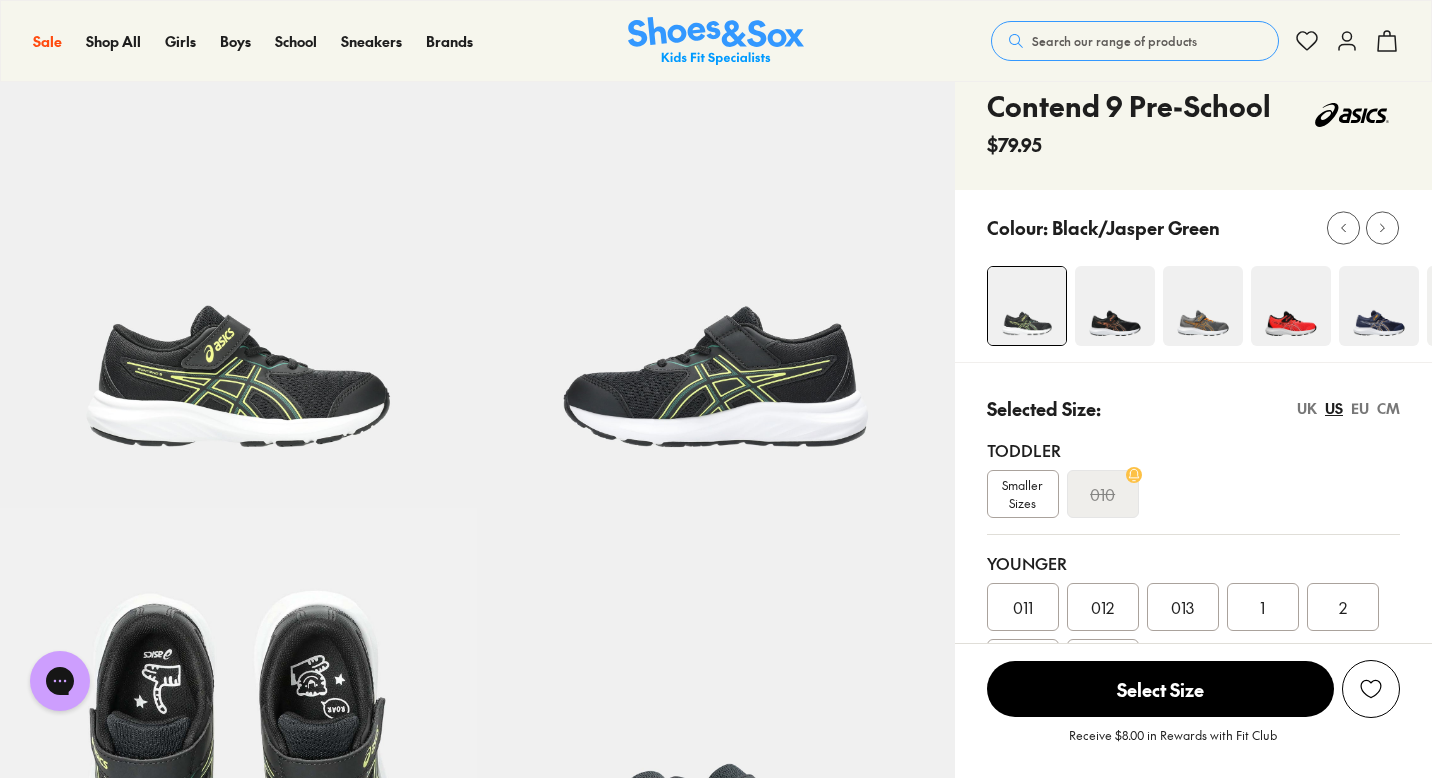 scroll, scrollTop: 107, scrollLeft: 0, axis: vertical 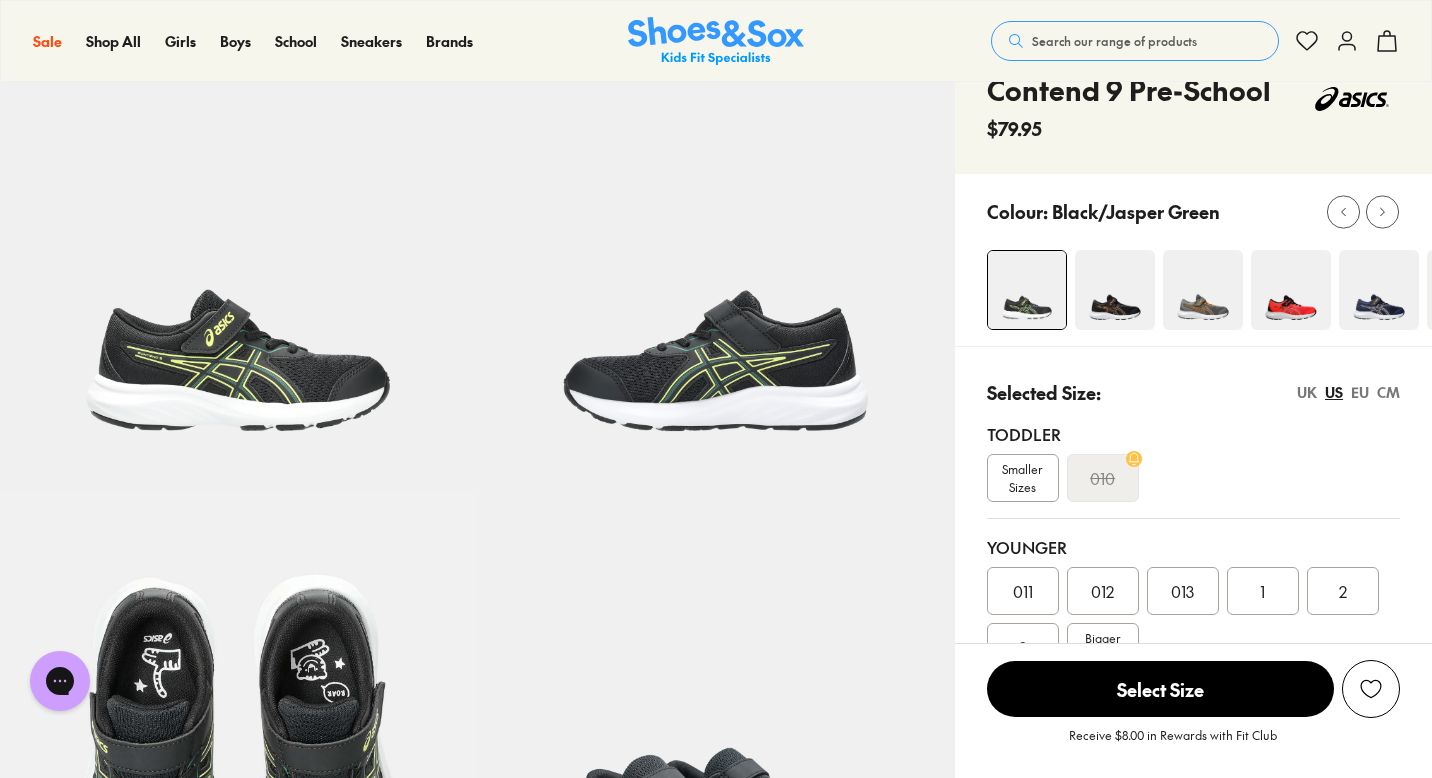 click at bounding box center [1115, 290] 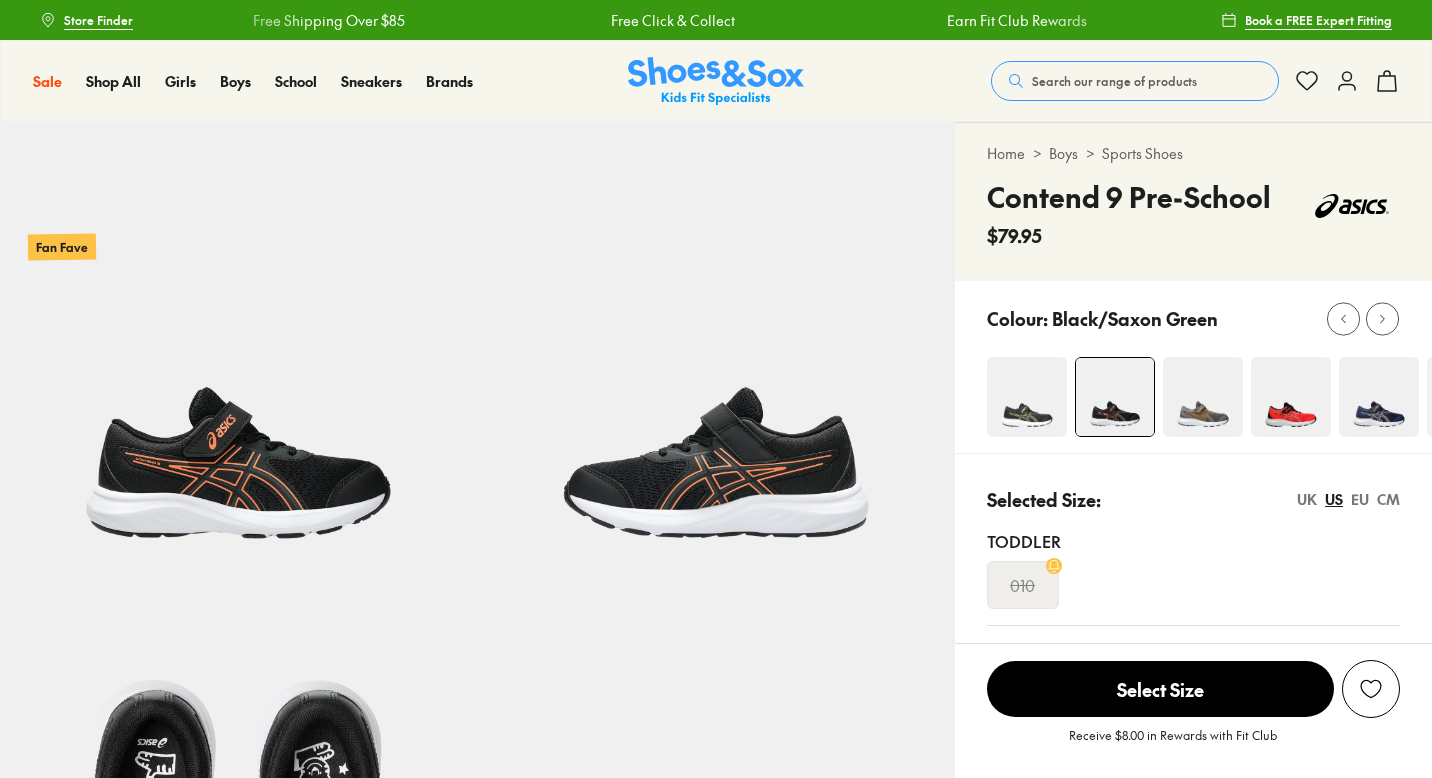 scroll, scrollTop: 0, scrollLeft: 0, axis: both 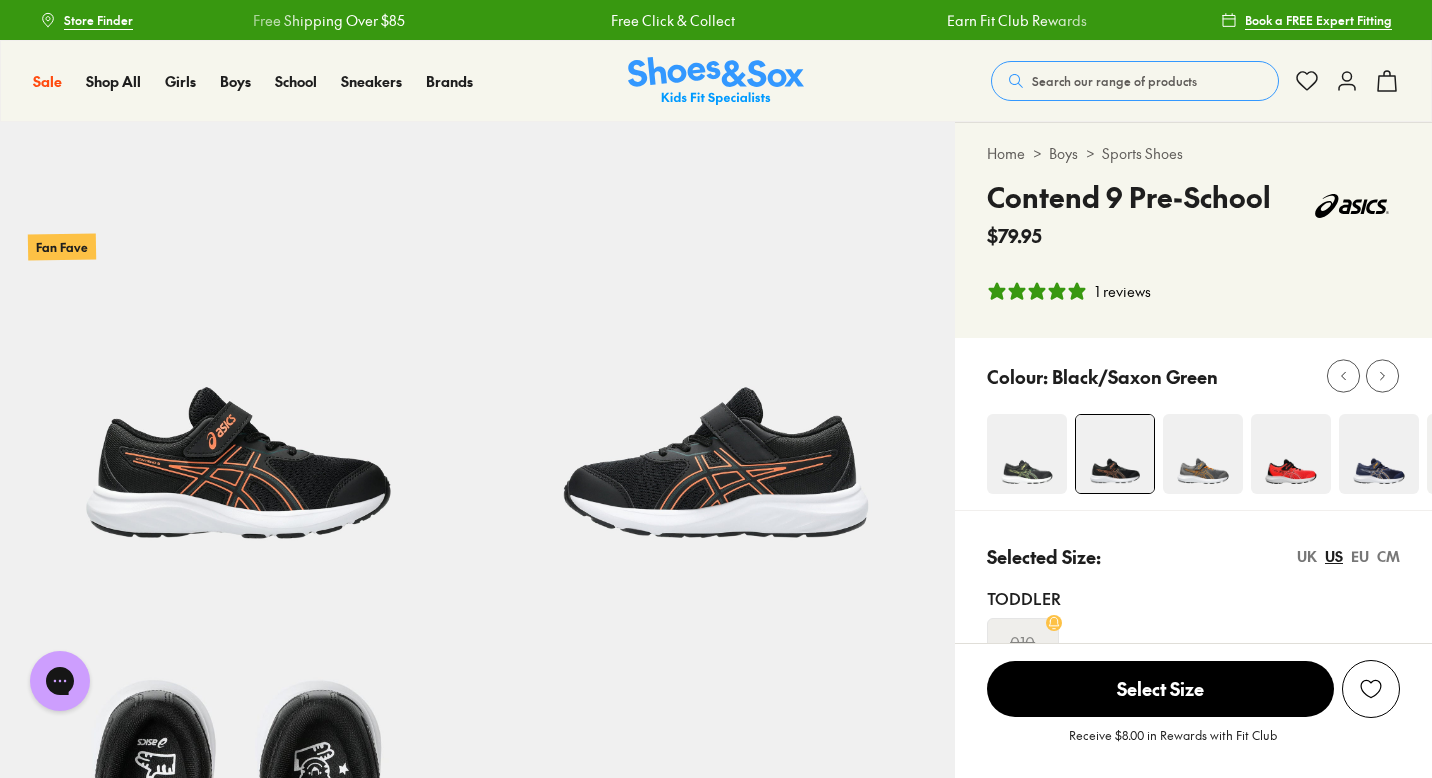 click at bounding box center (1203, 454) 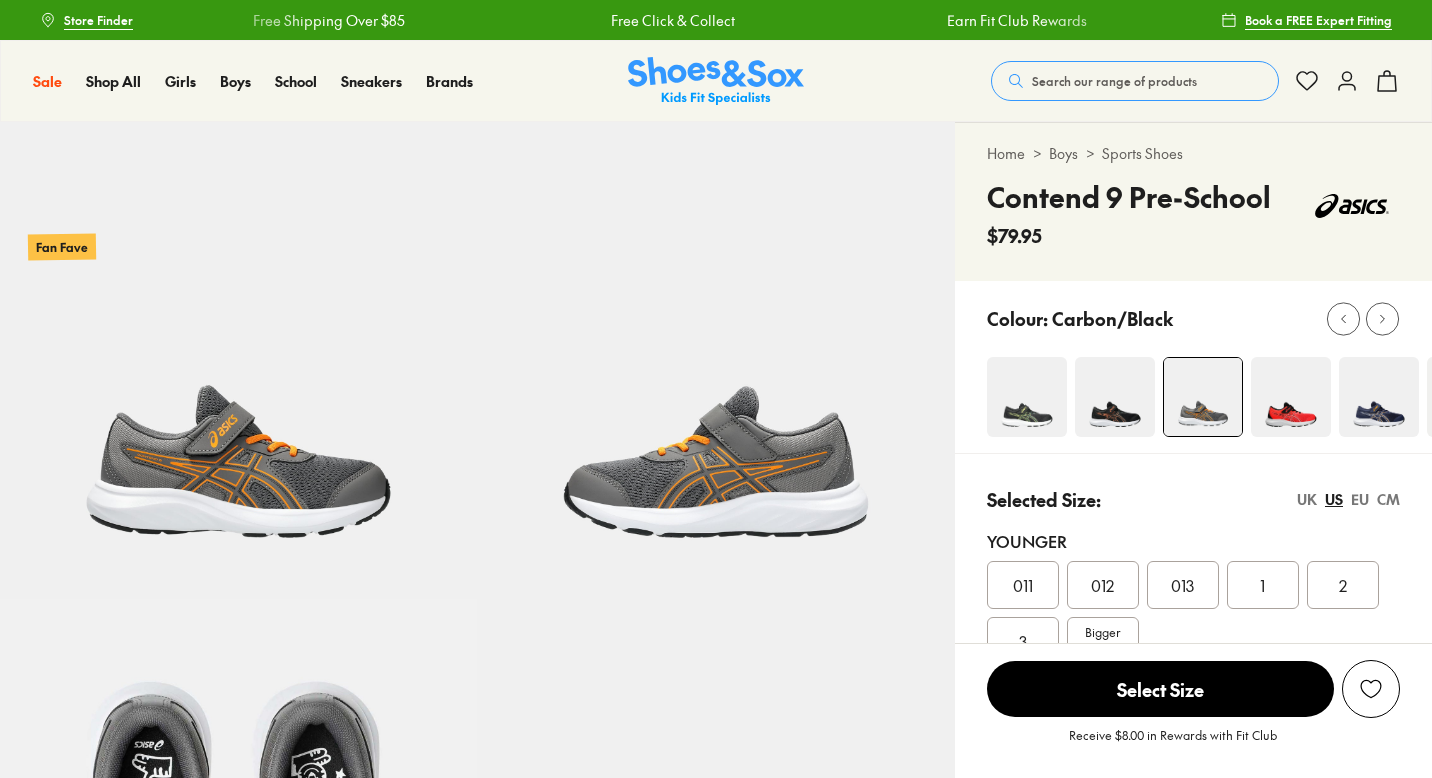 scroll, scrollTop: 0, scrollLeft: 0, axis: both 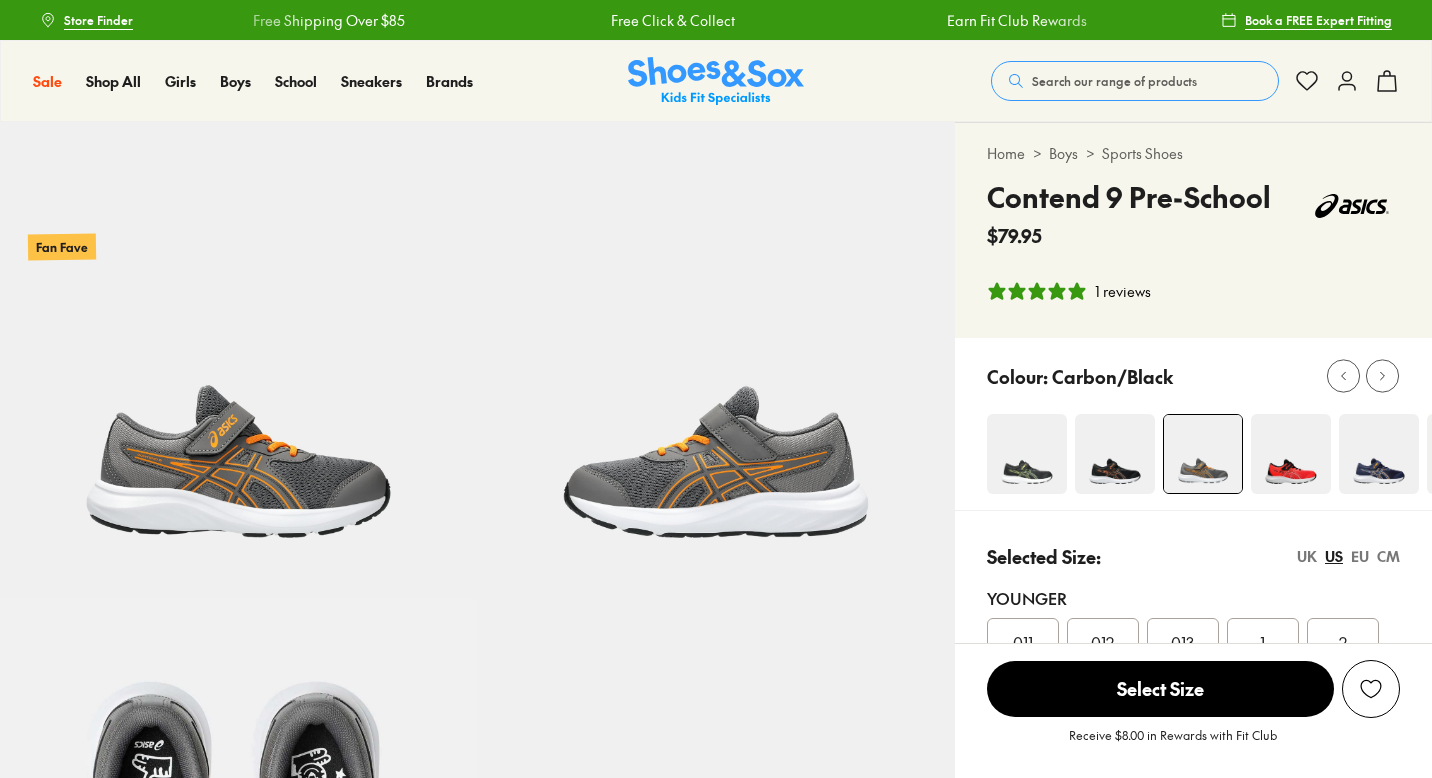 select on "*" 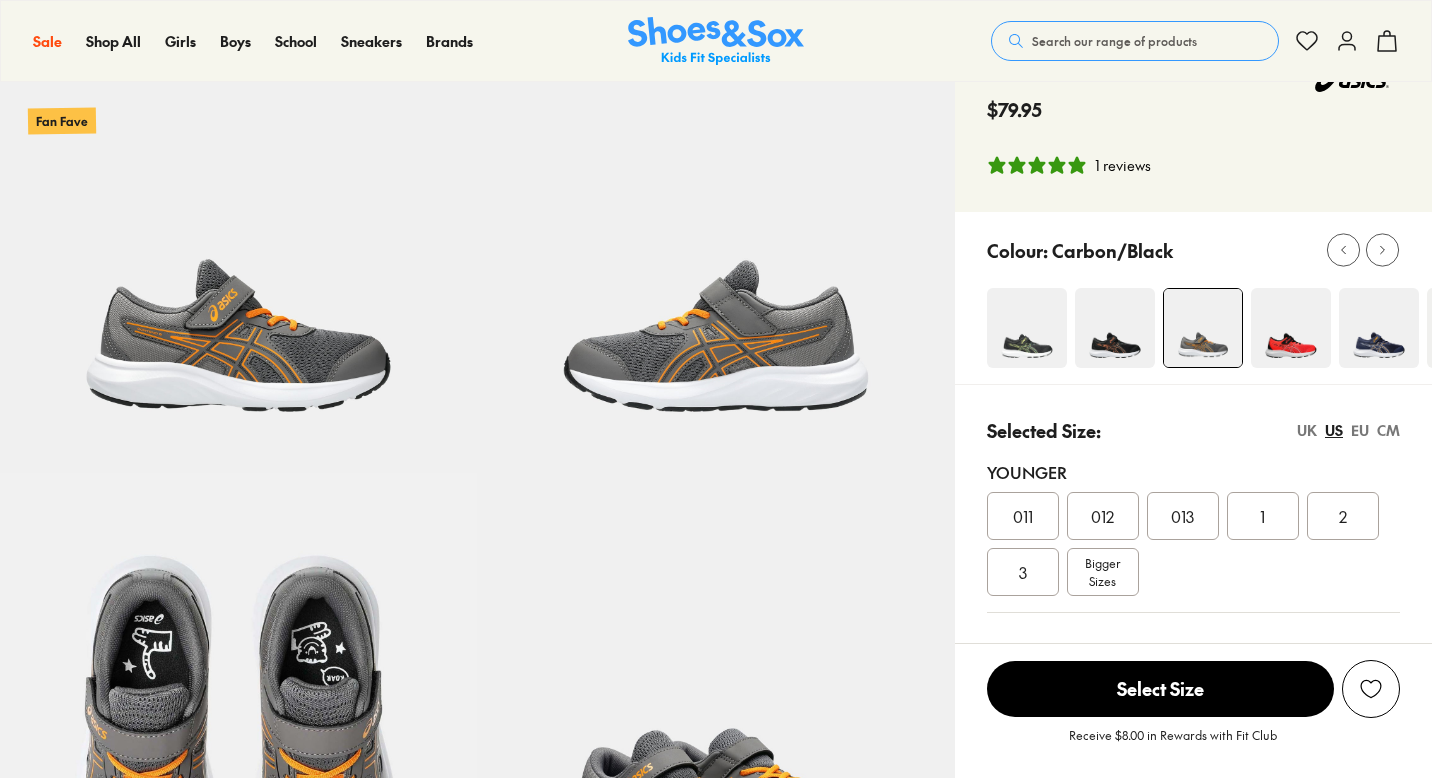 scroll, scrollTop: 131, scrollLeft: 0, axis: vertical 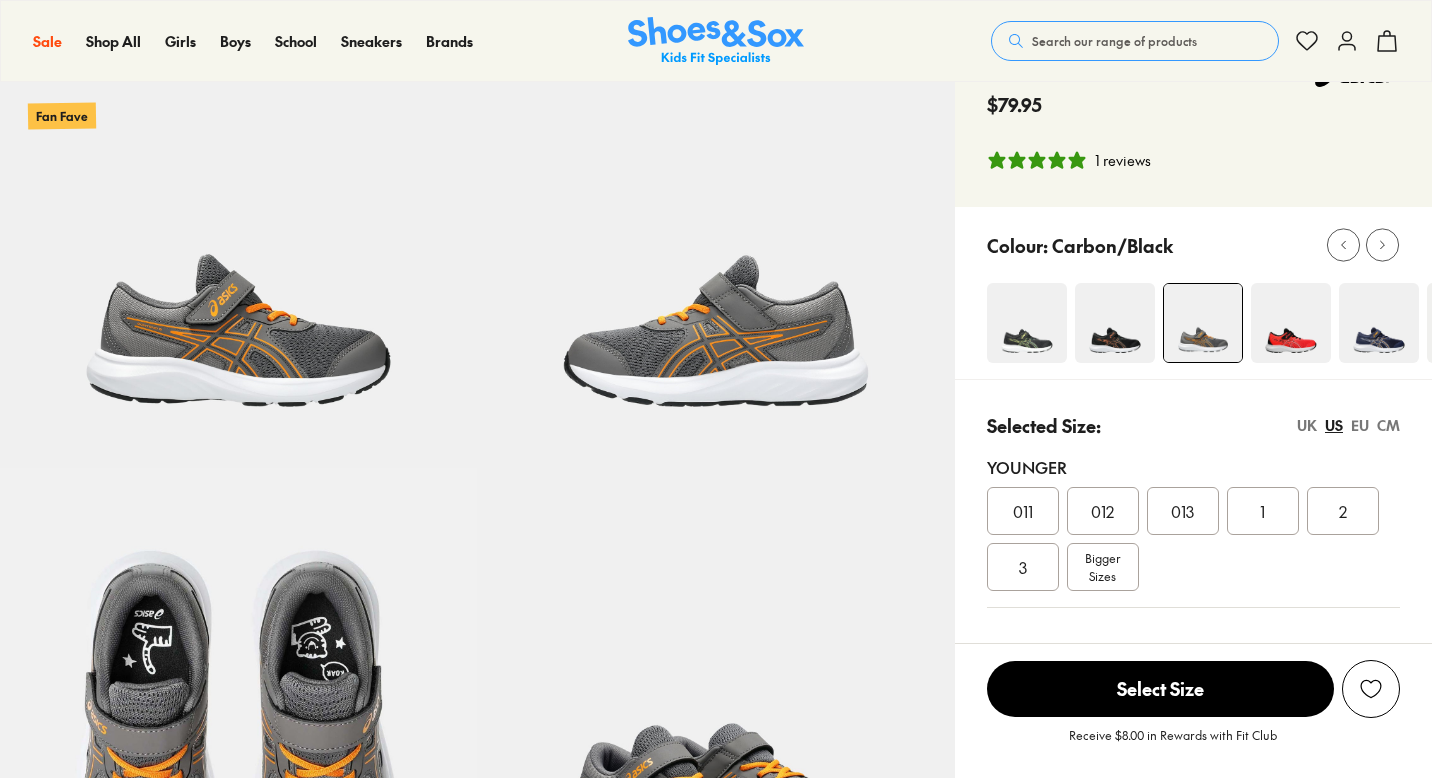 click at bounding box center [1379, 323] 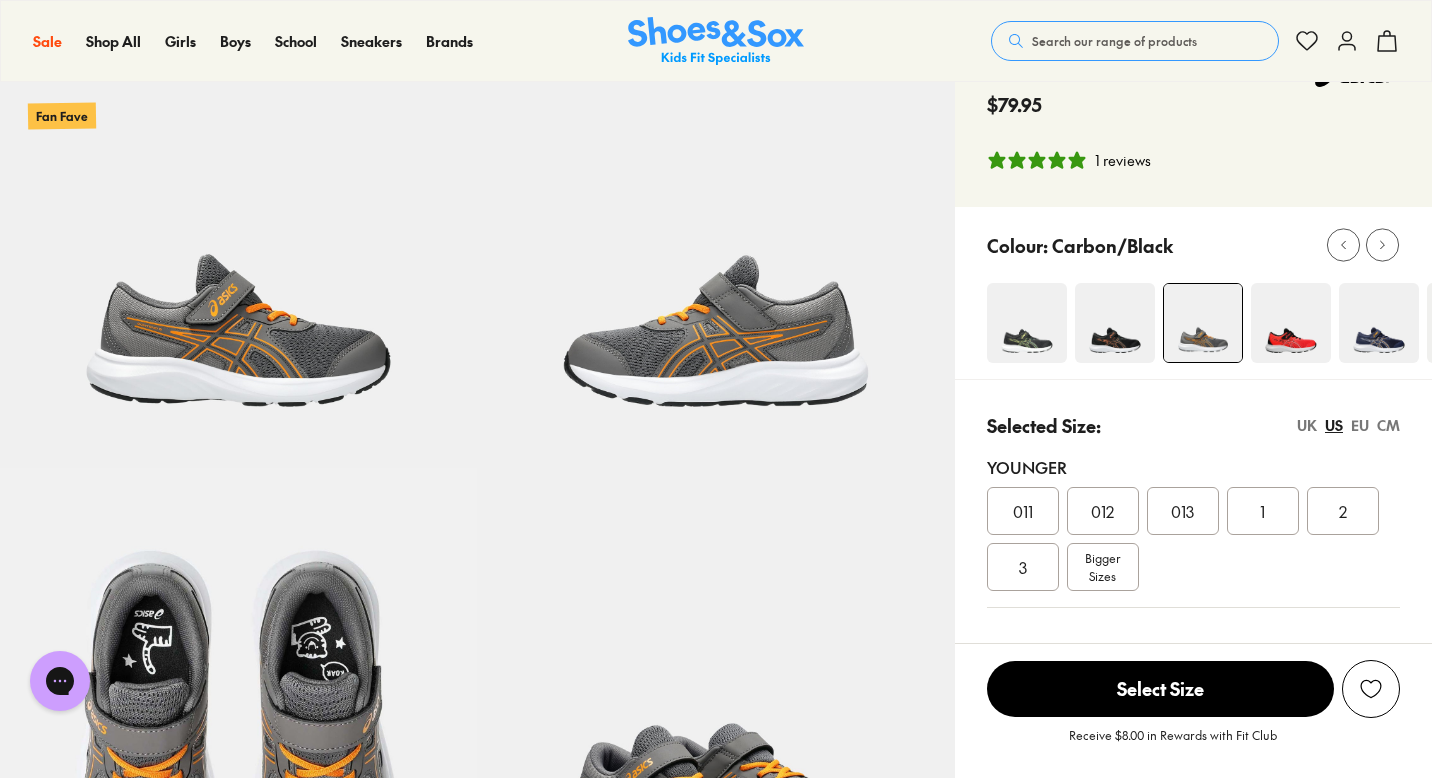 scroll, scrollTop: 0, scrollLeft: 0, axis: both 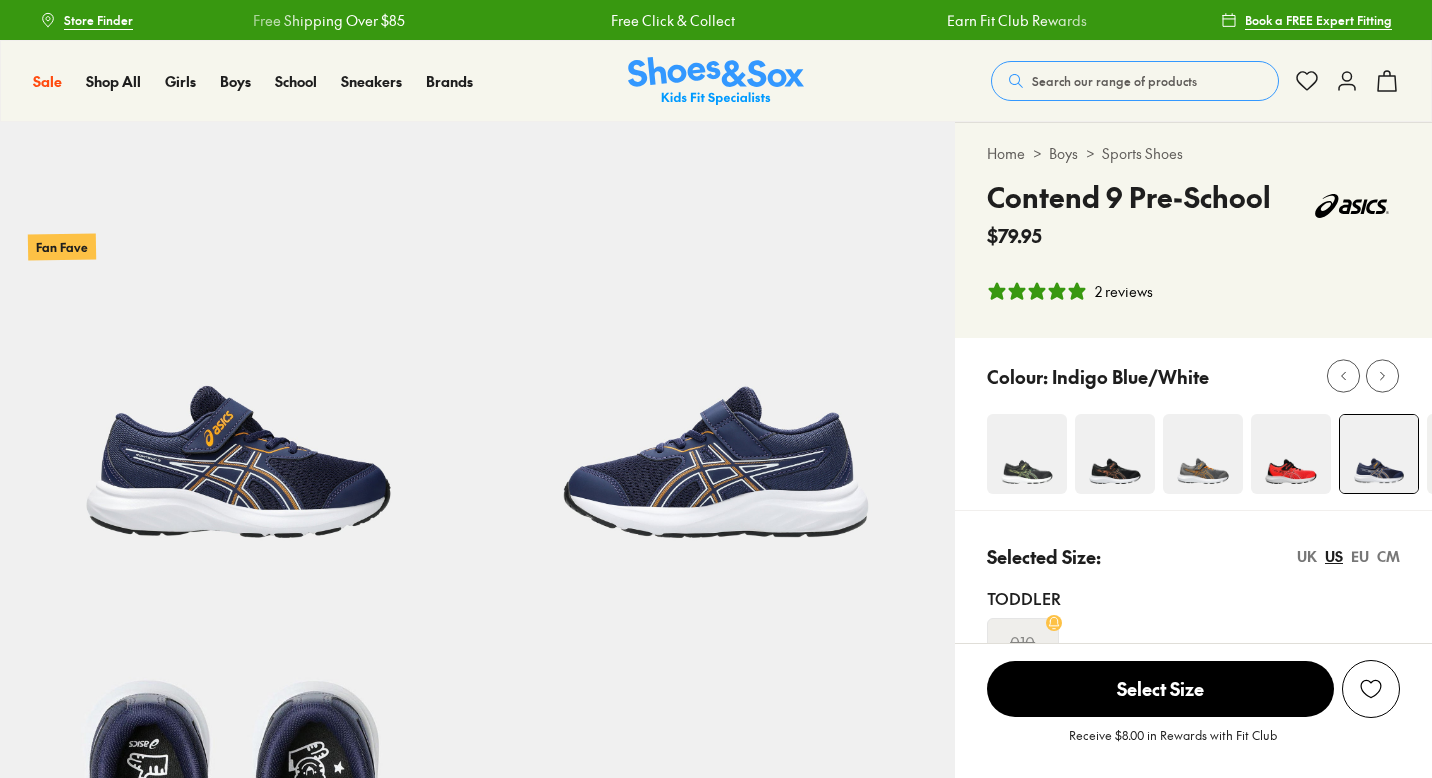 click on "Home
>
Boys
>
Sports Shoes
Contend 9 Pre-School
$79.95
2 reviews" at bounding box center (1193, 230) 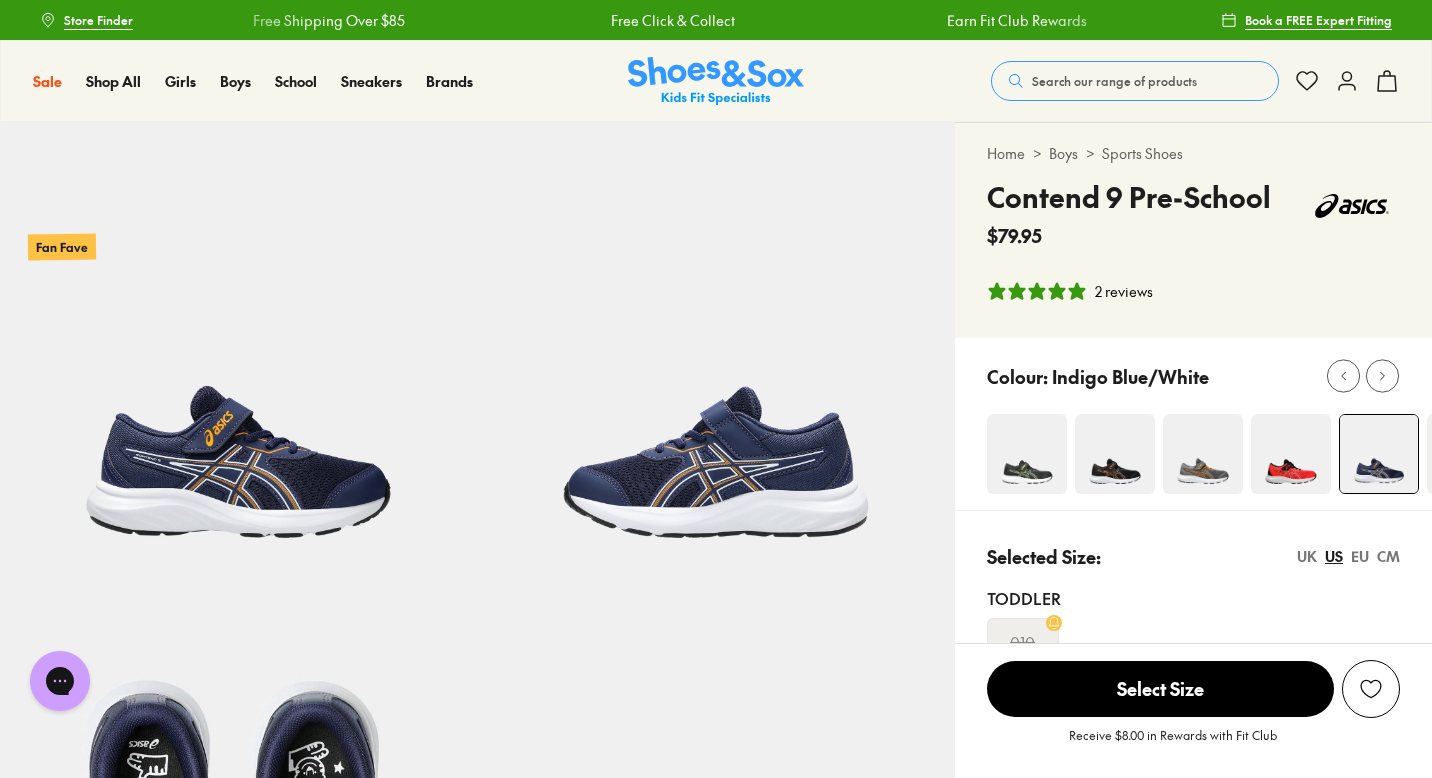 scroll, scrollTop: 0, scrollLeft: 0, axis: both 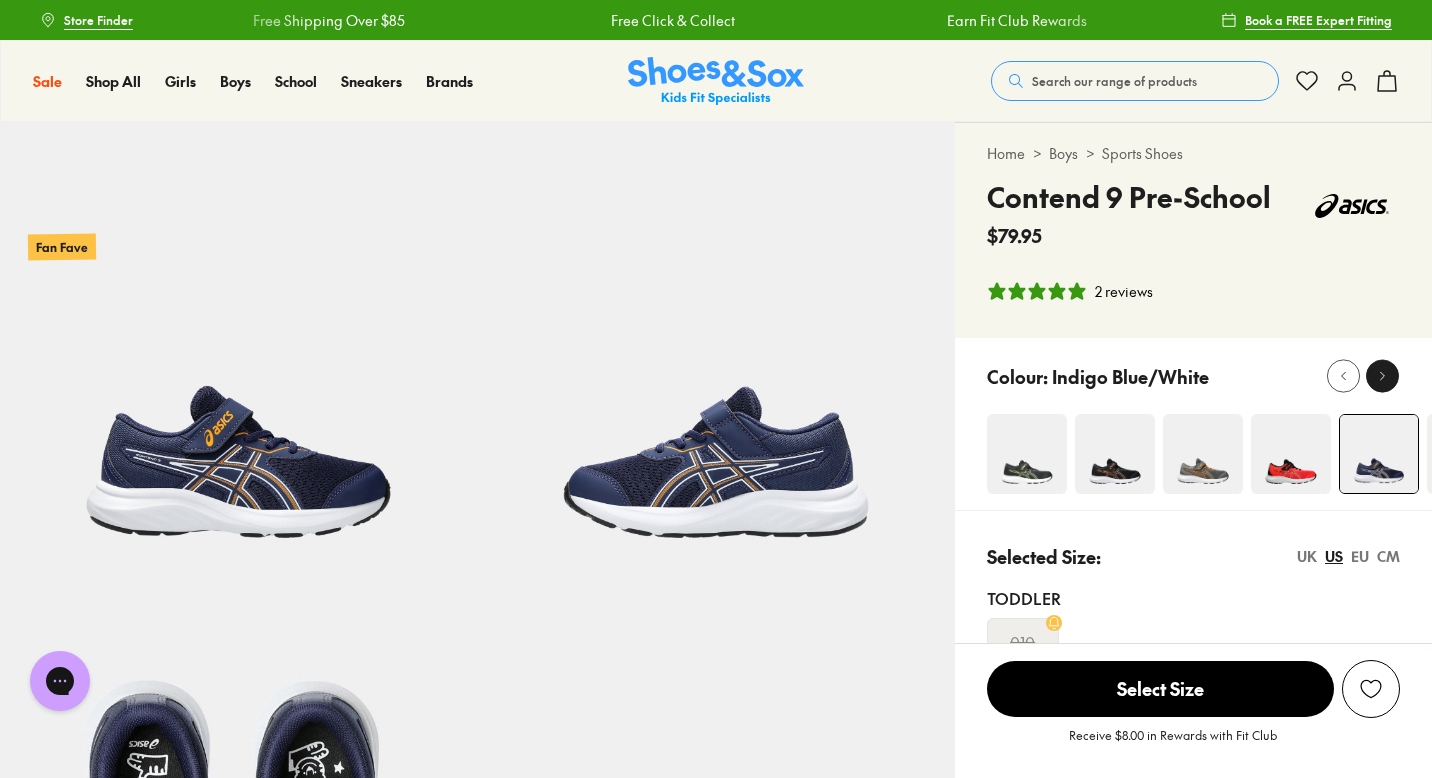click 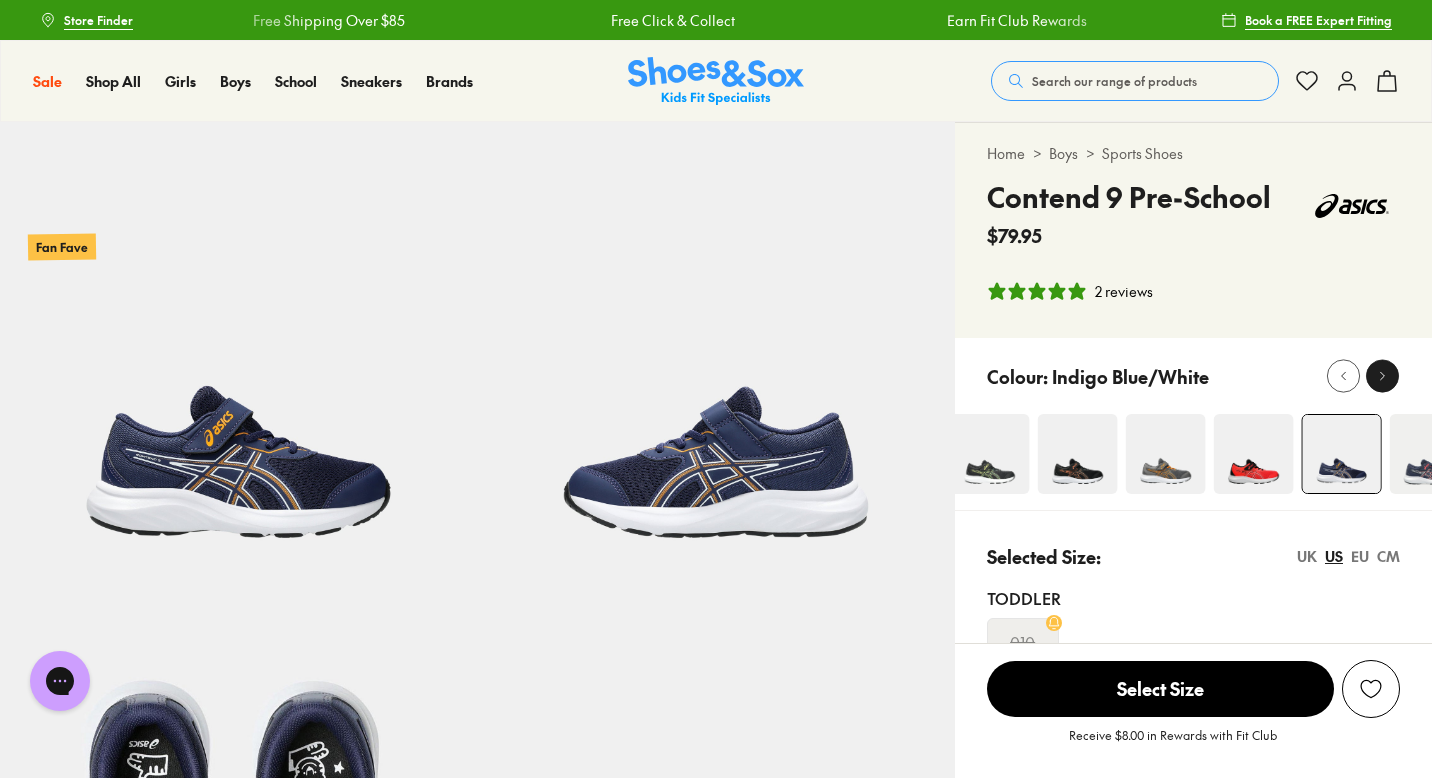 click 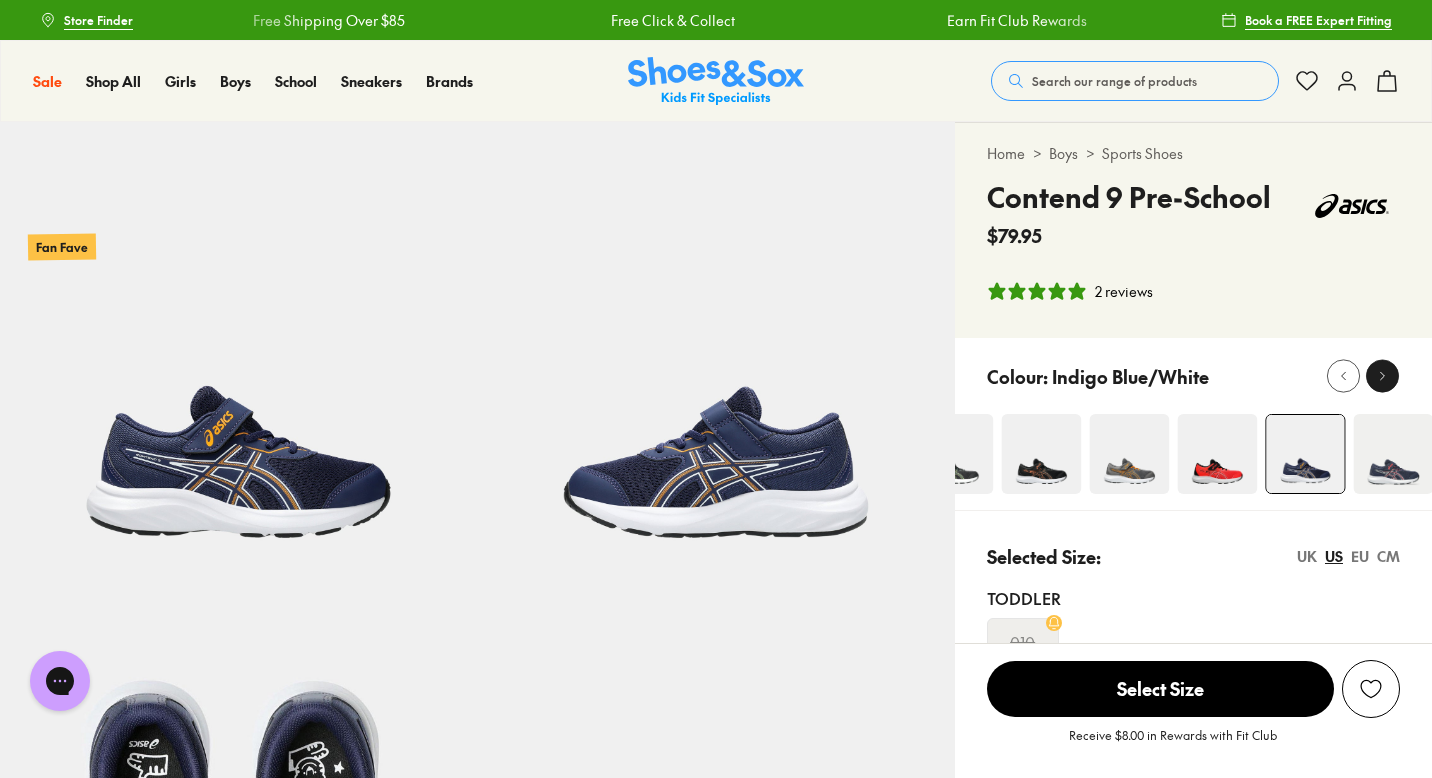 click 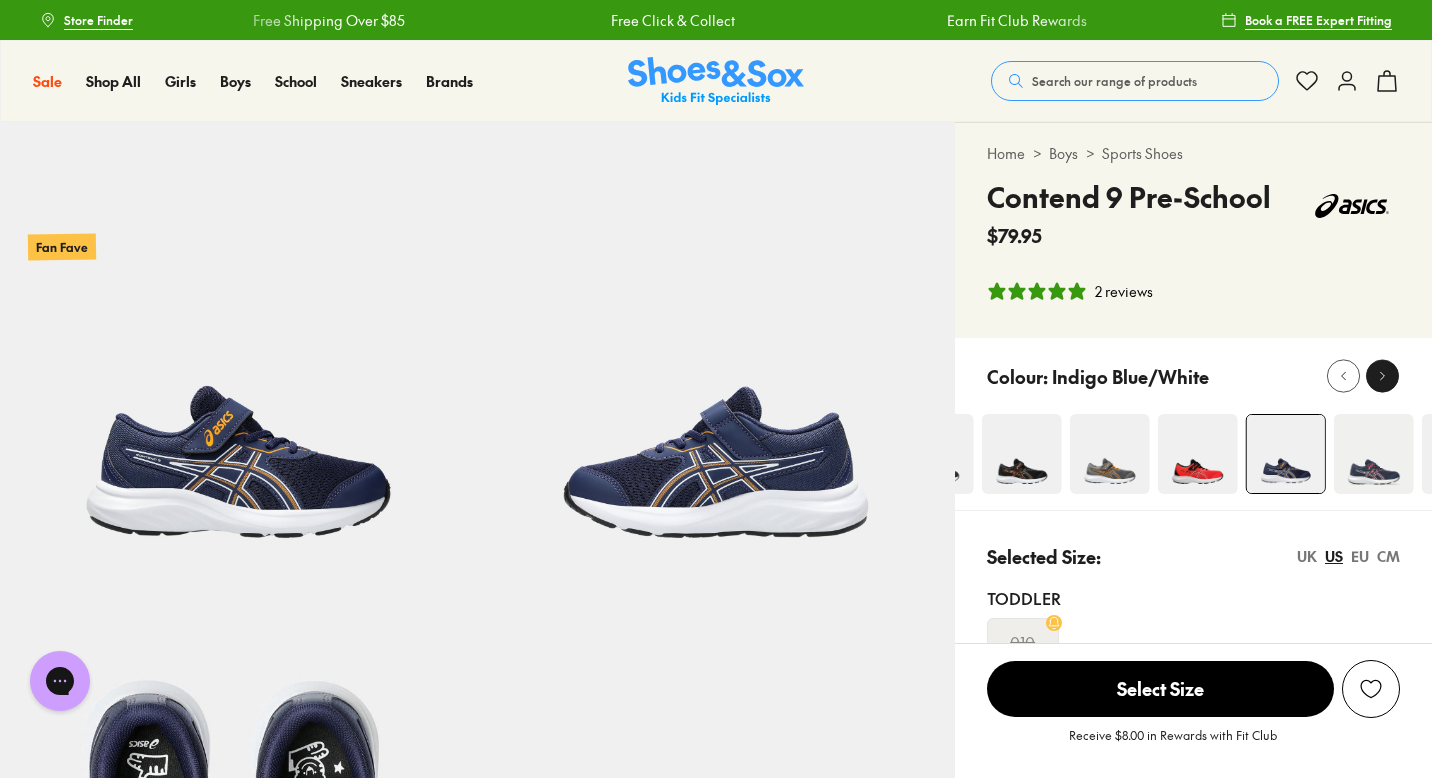 click 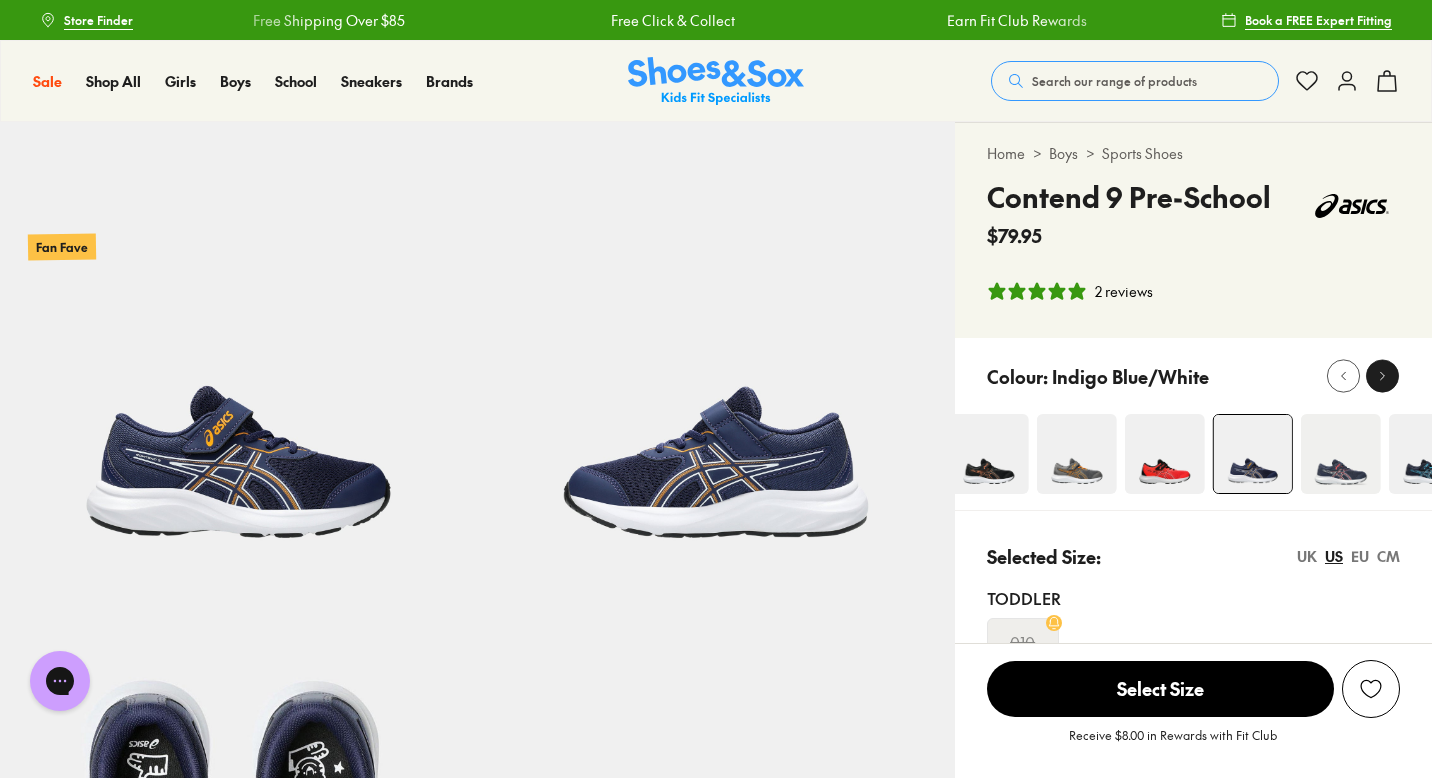click 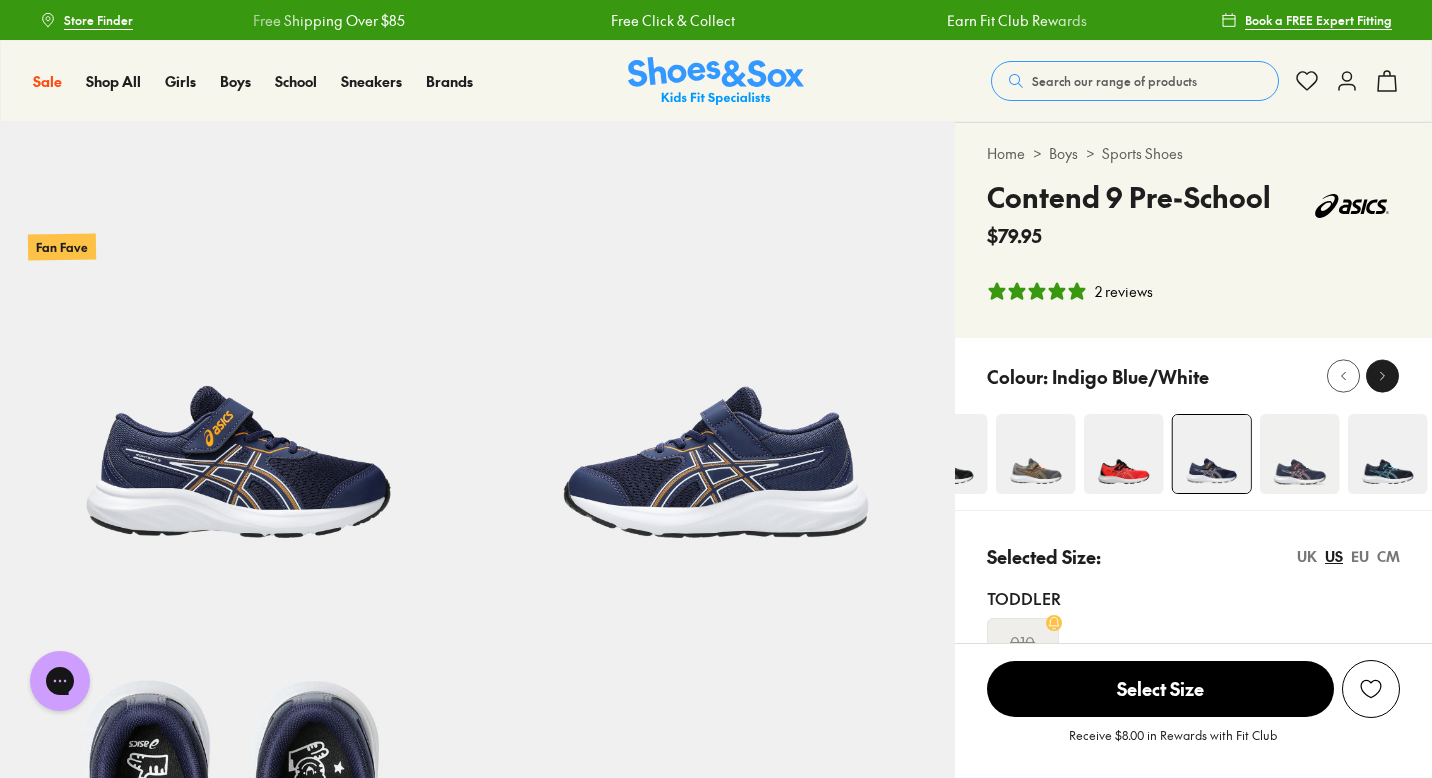 click 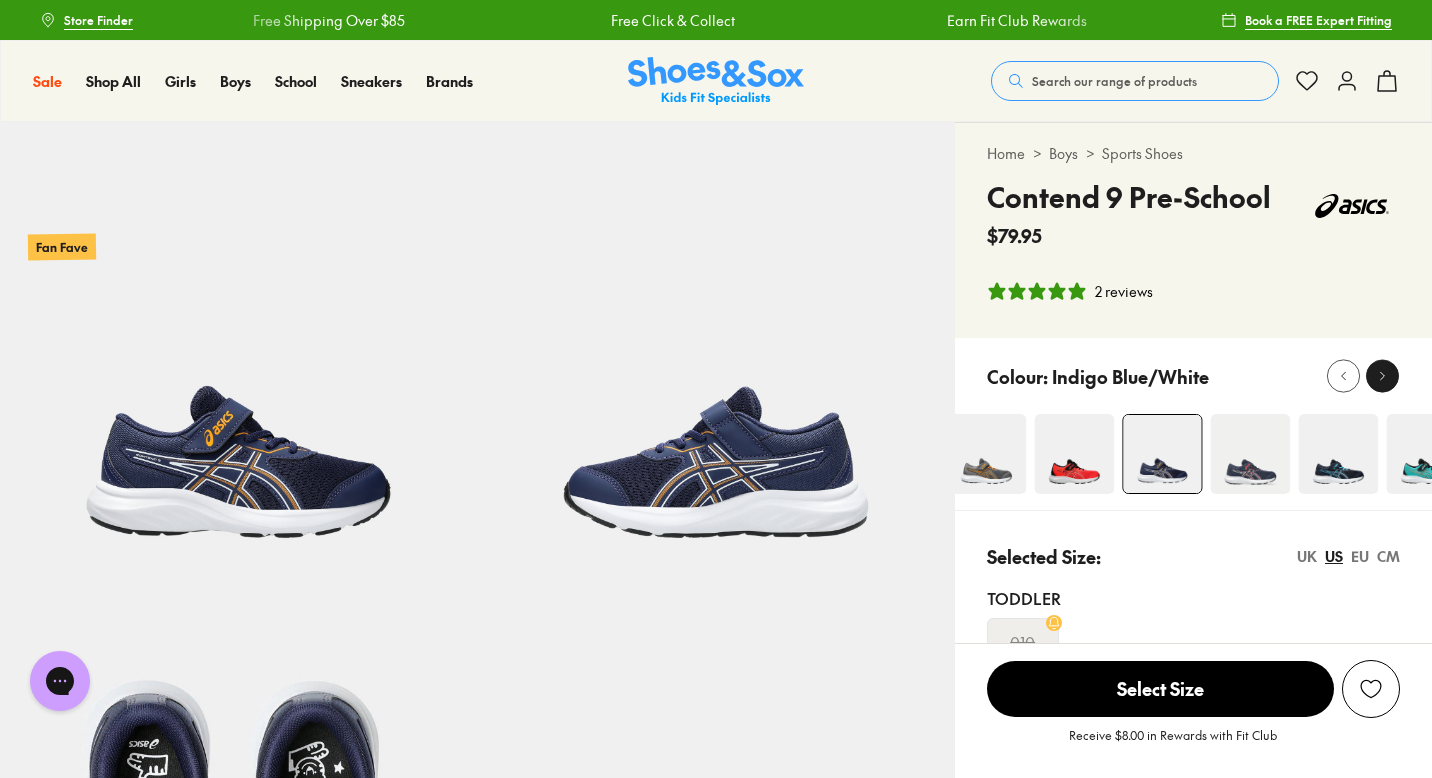 click 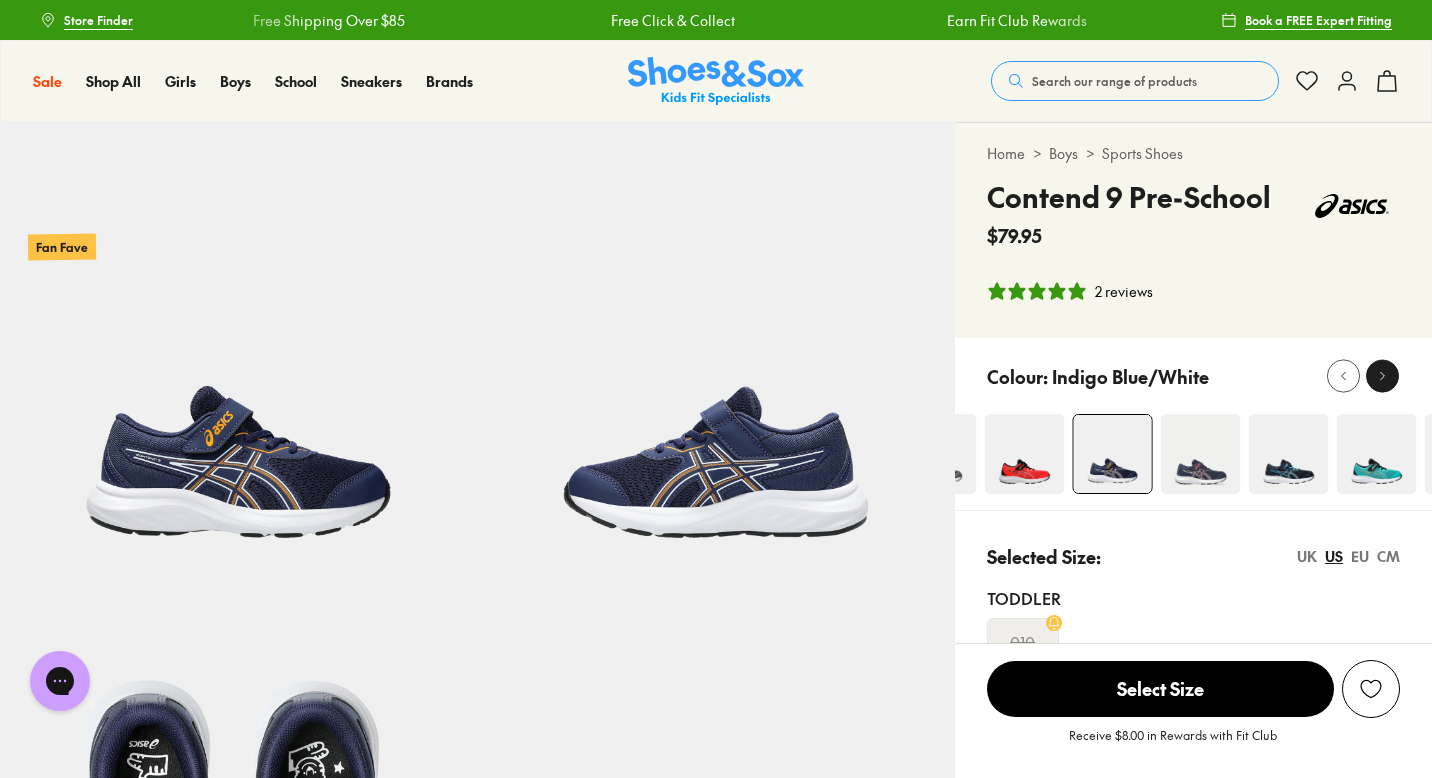 click 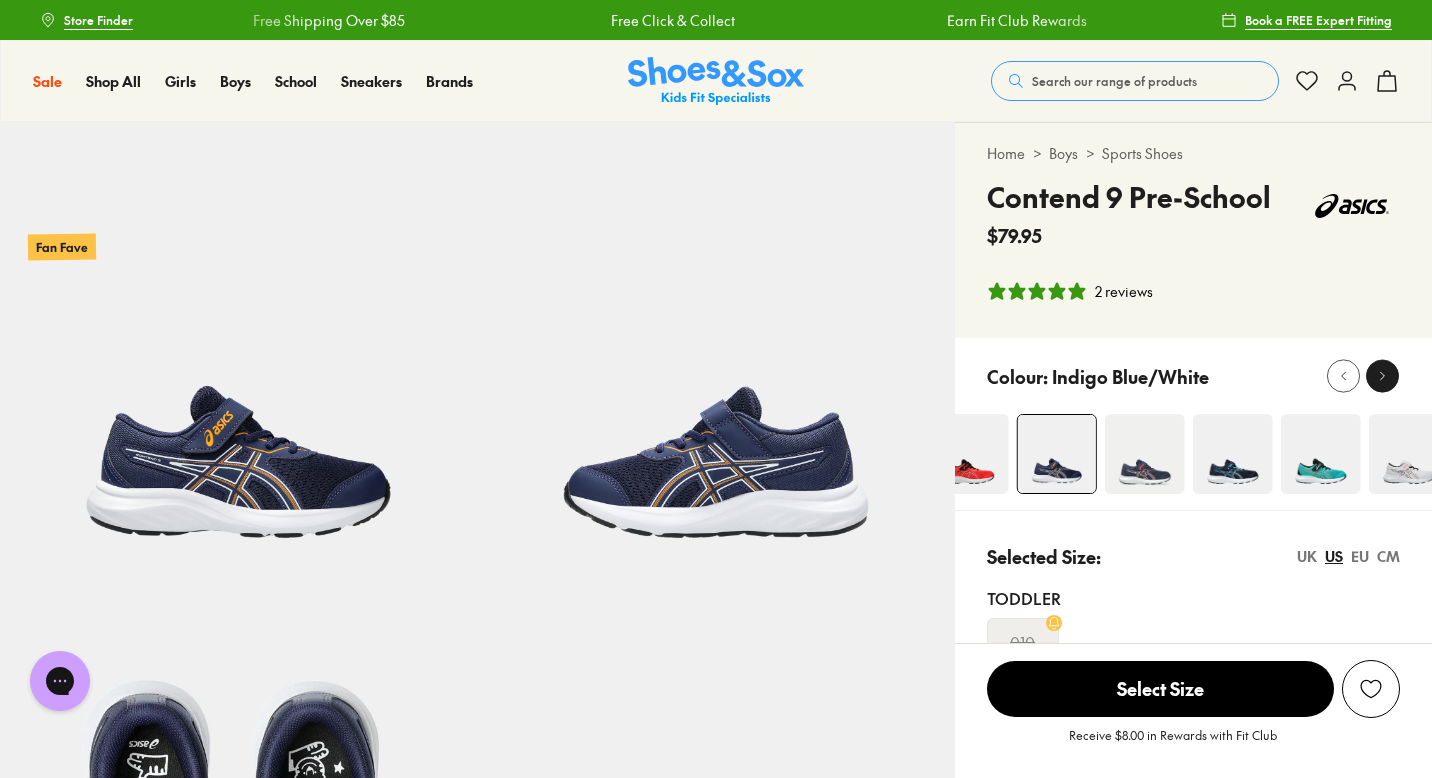 click 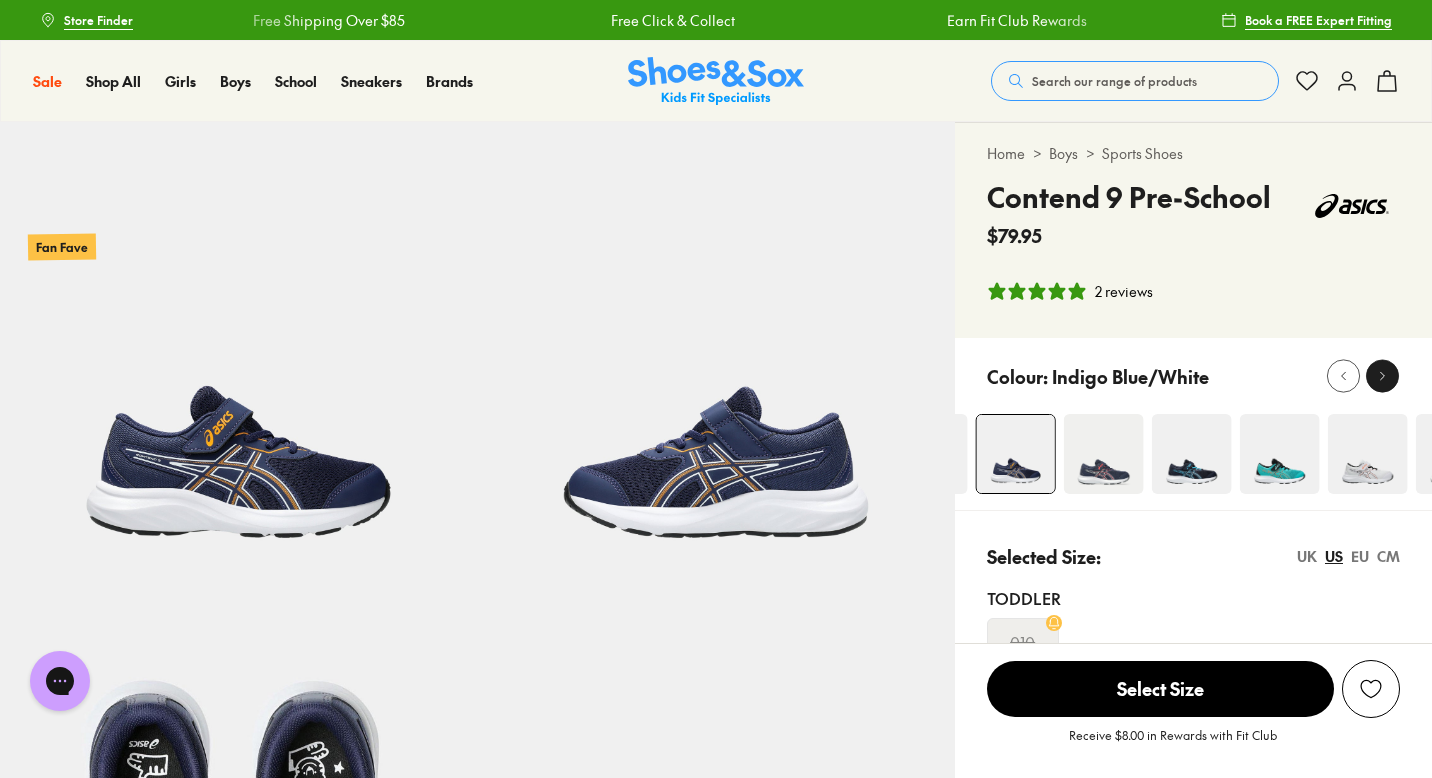 click 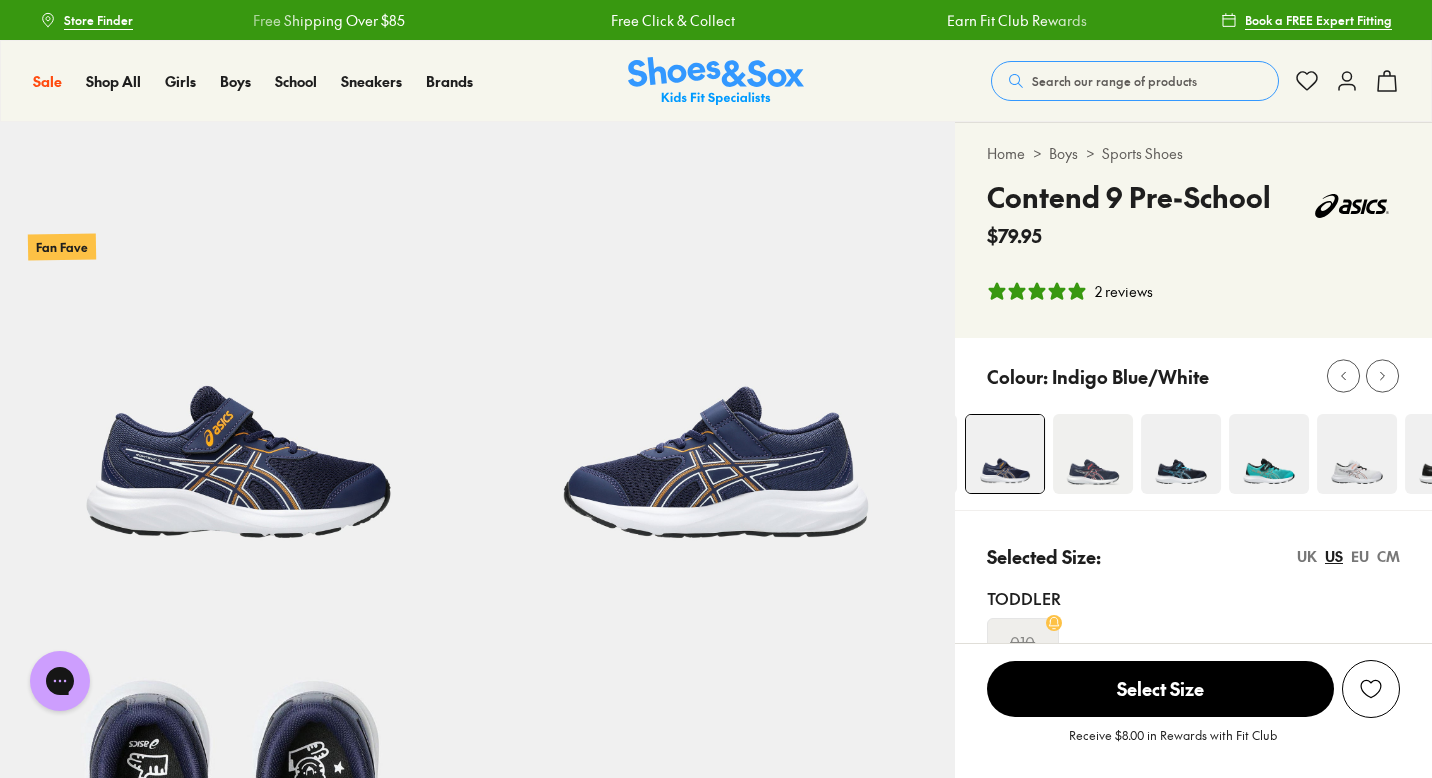 click at bounding box center (1357, 454) 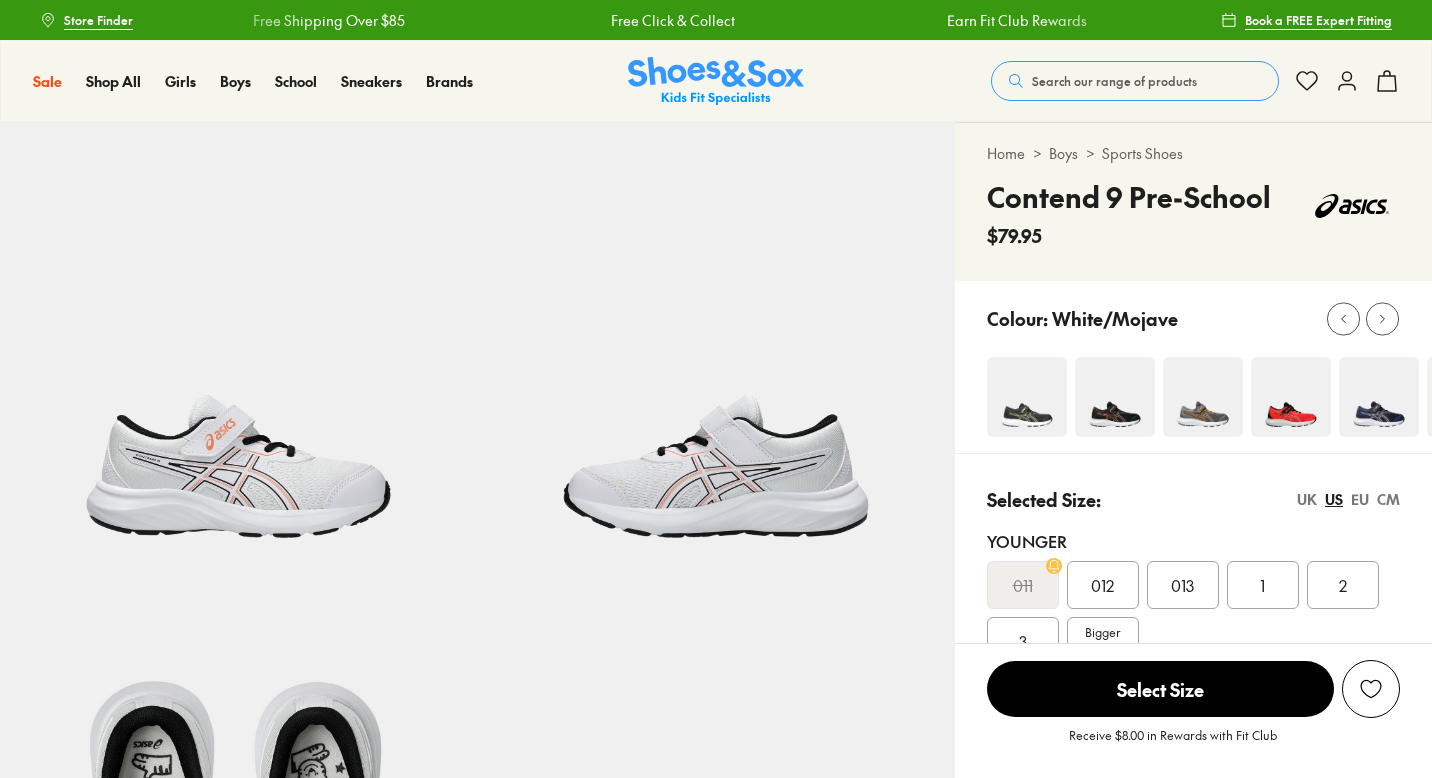 scroll, scrollTop: 0, scrollLeft: 0, axis: both 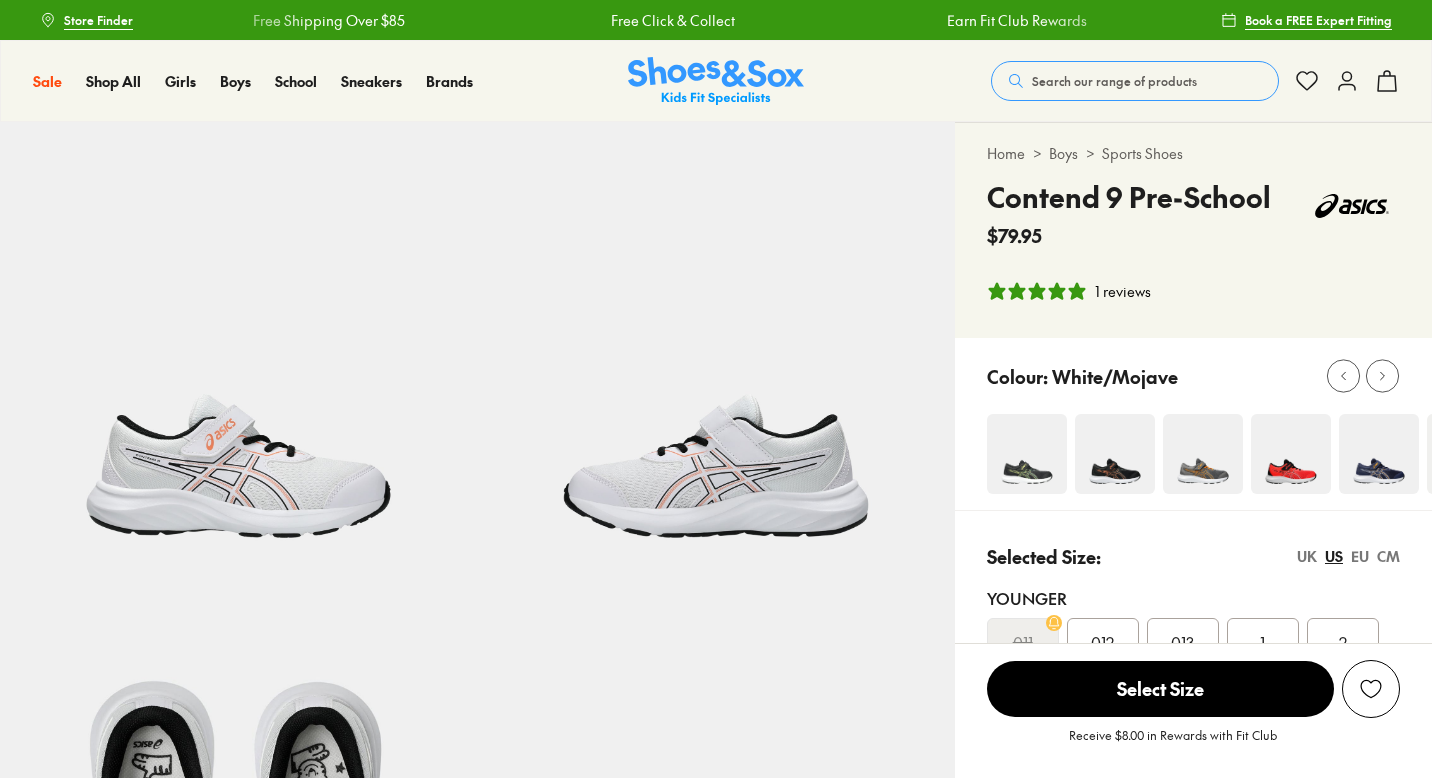 select on "*" 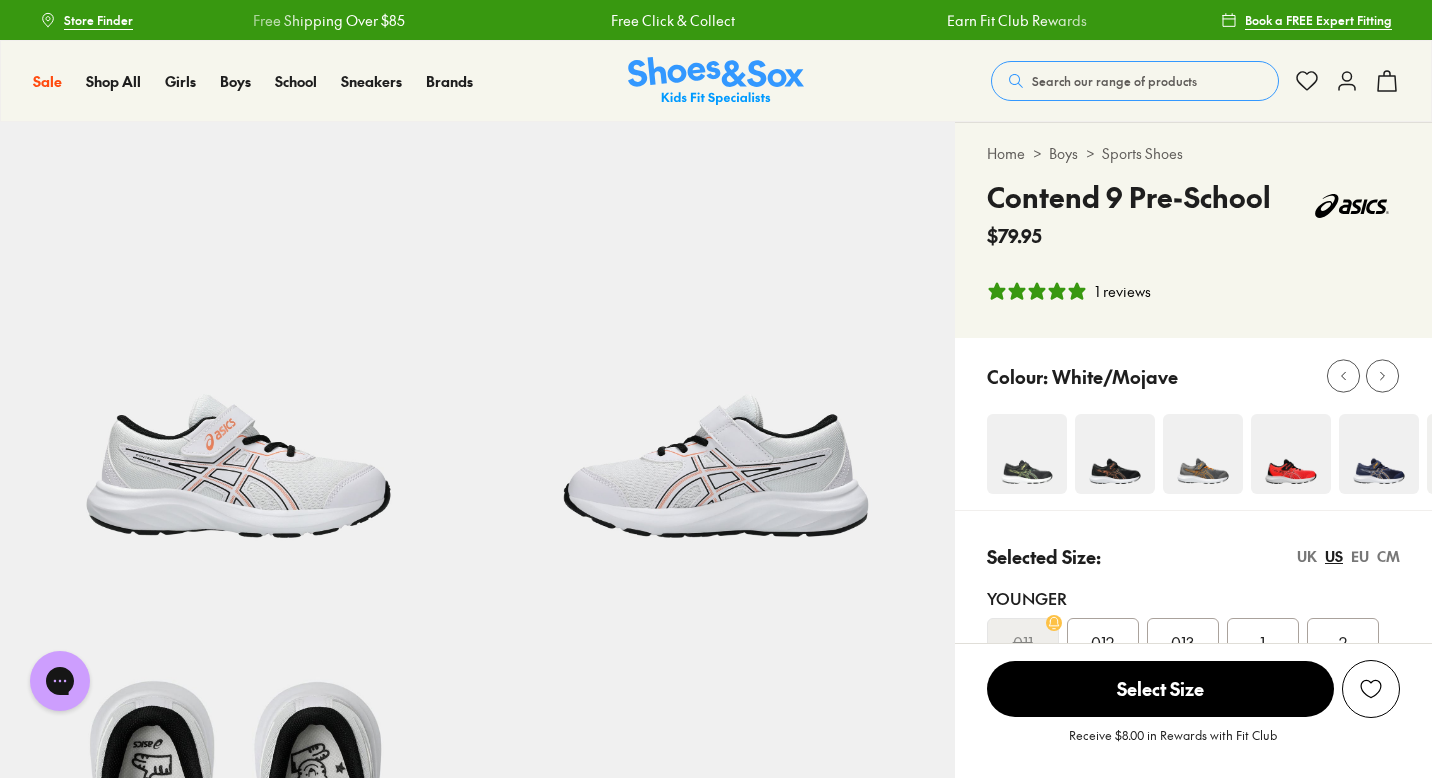 scroll, scrollTop: 0, scrollLeft: 0, axis: both 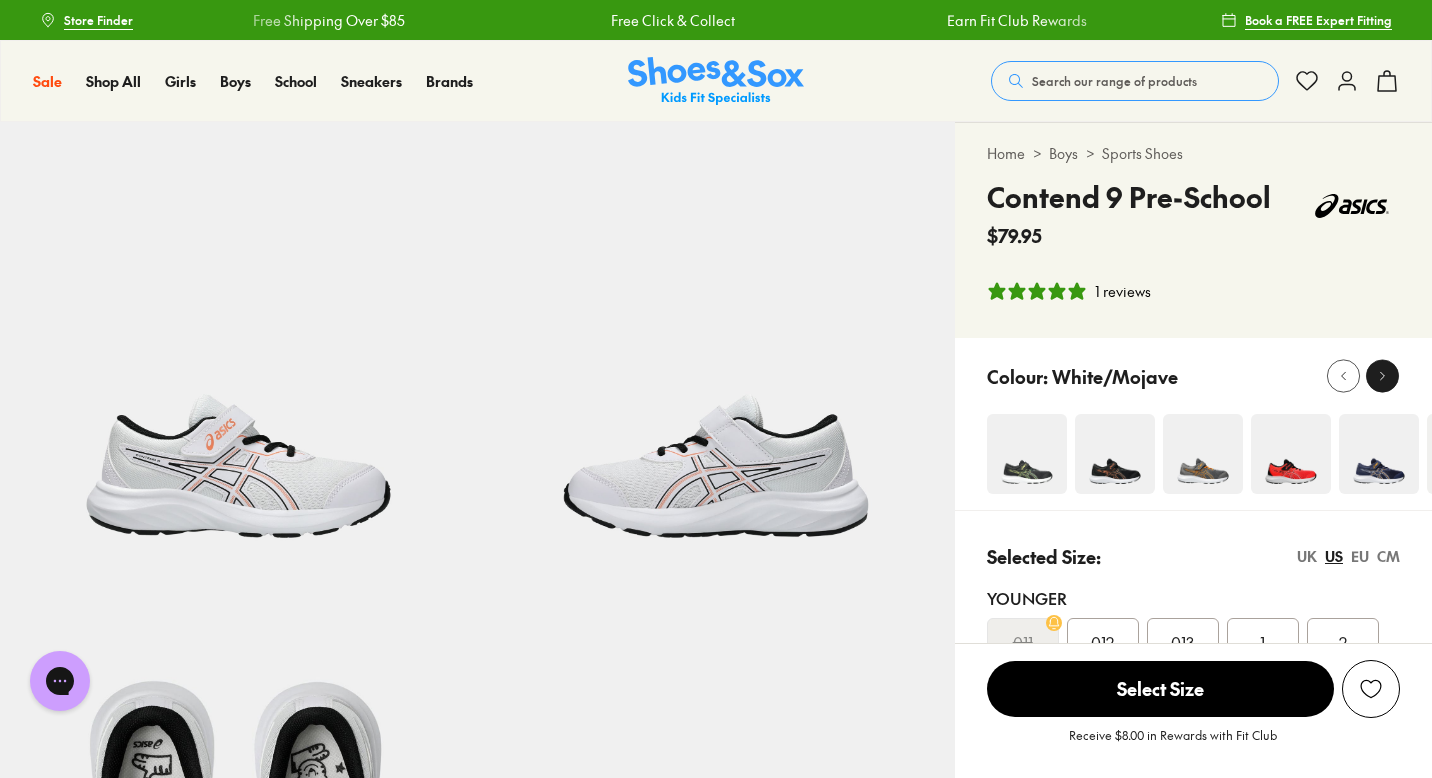 click at bounding box center (1382, 376) 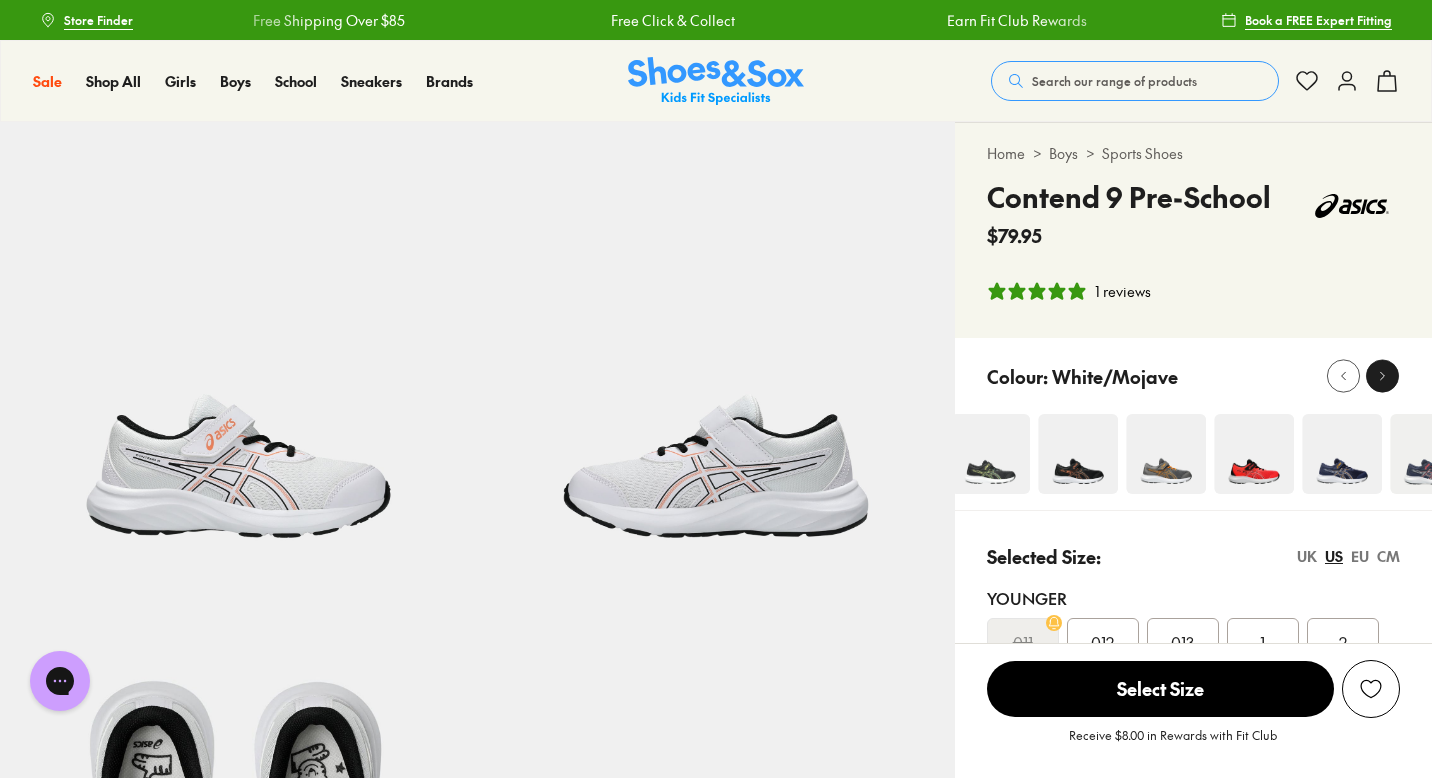 click at bounding box center (1382, 376) 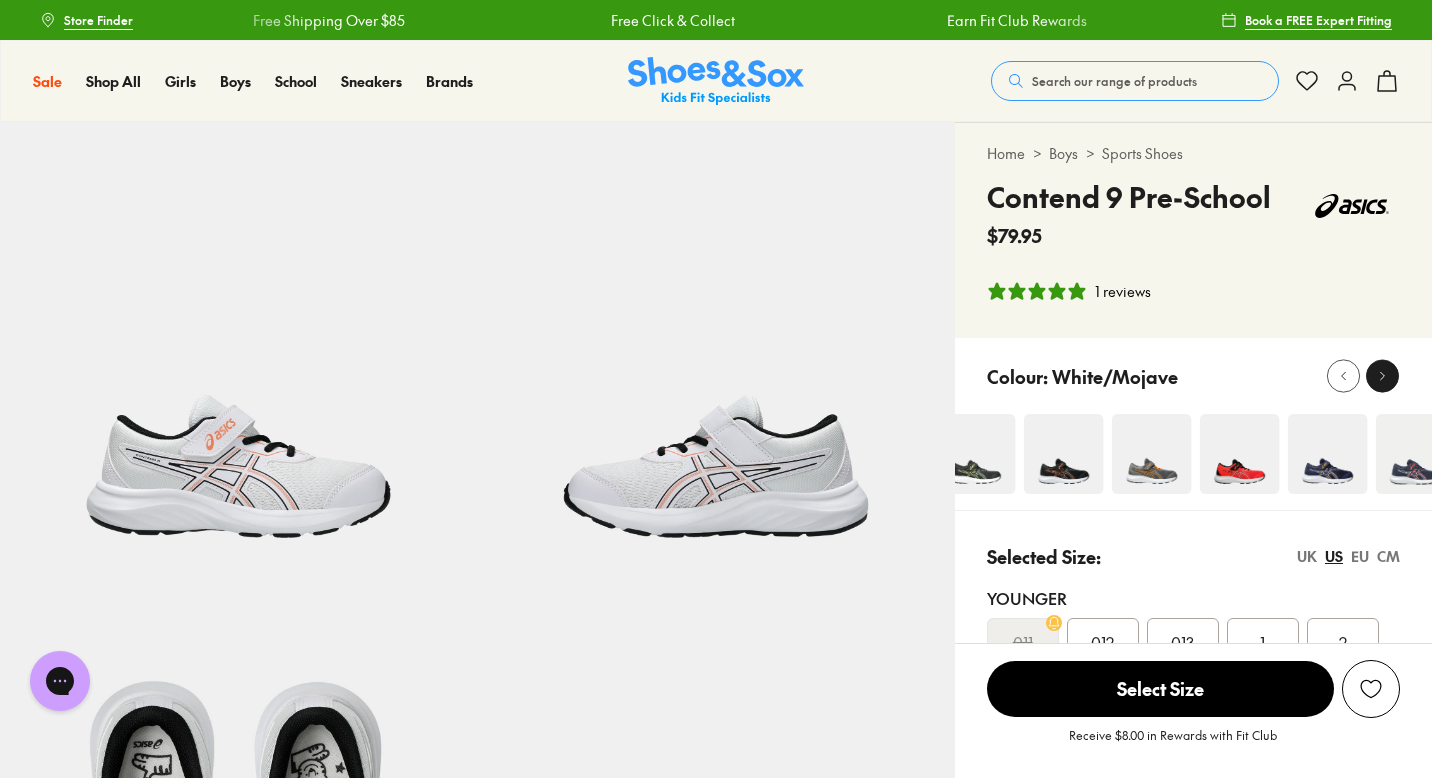 click at bounding box center [1382, 376] 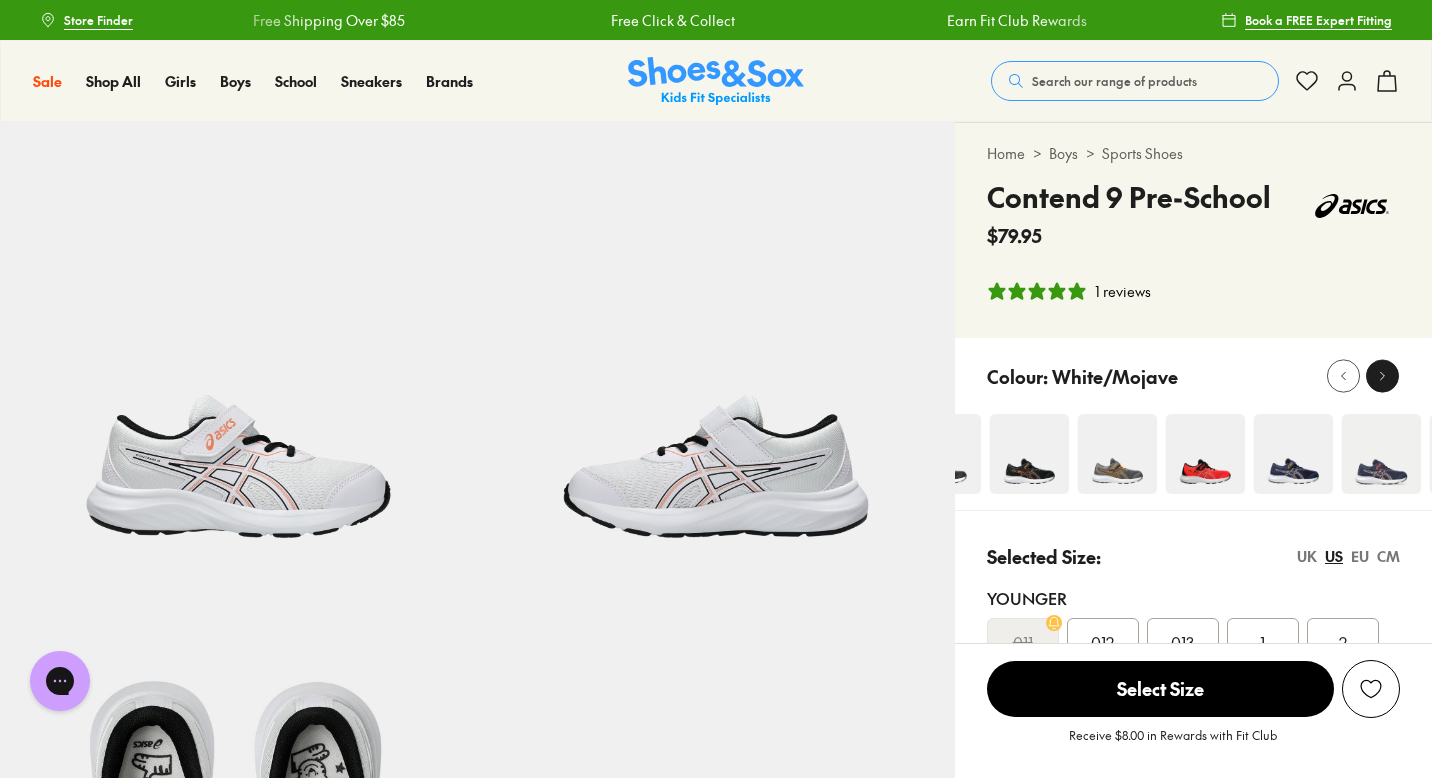 click at bounding box center [1382, 376] 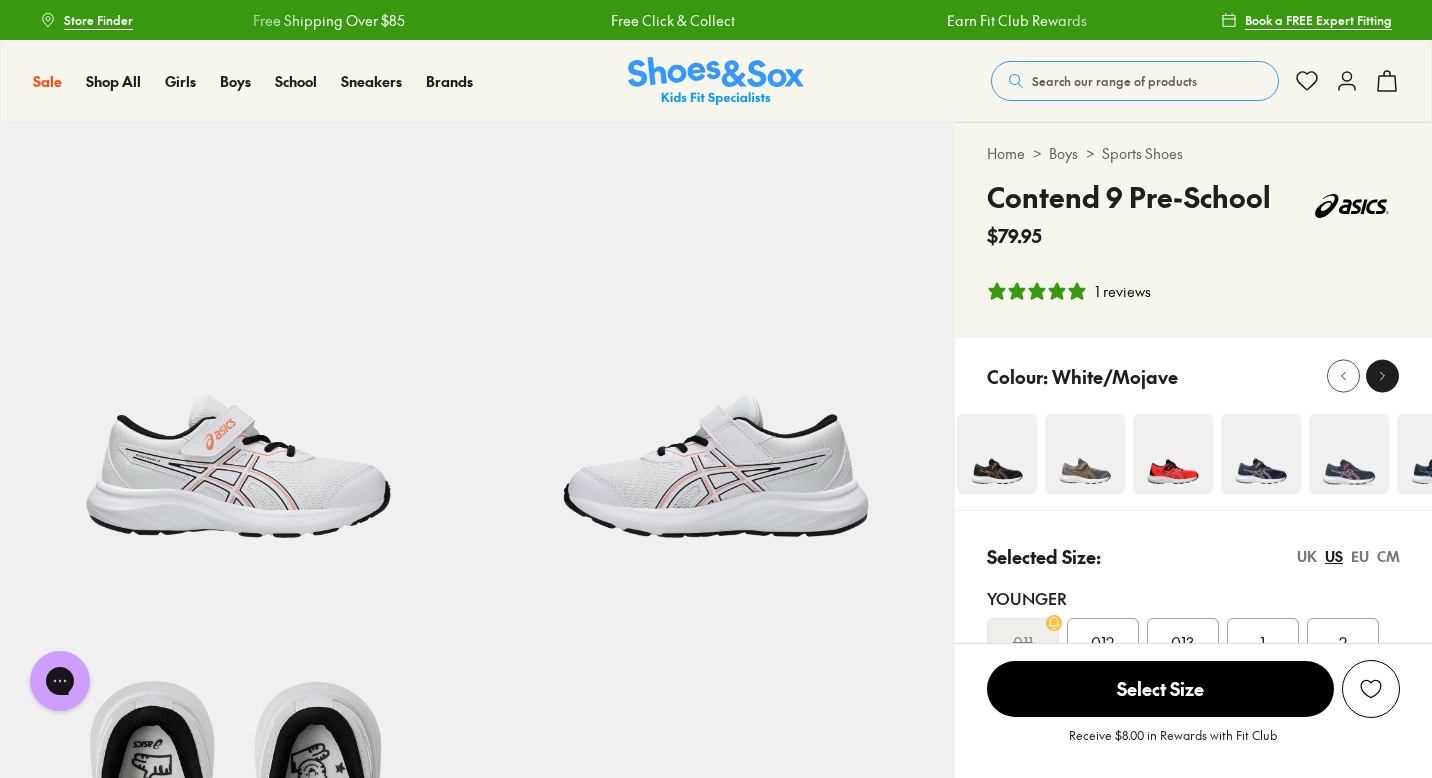 click at bounding box center (1382, 376) 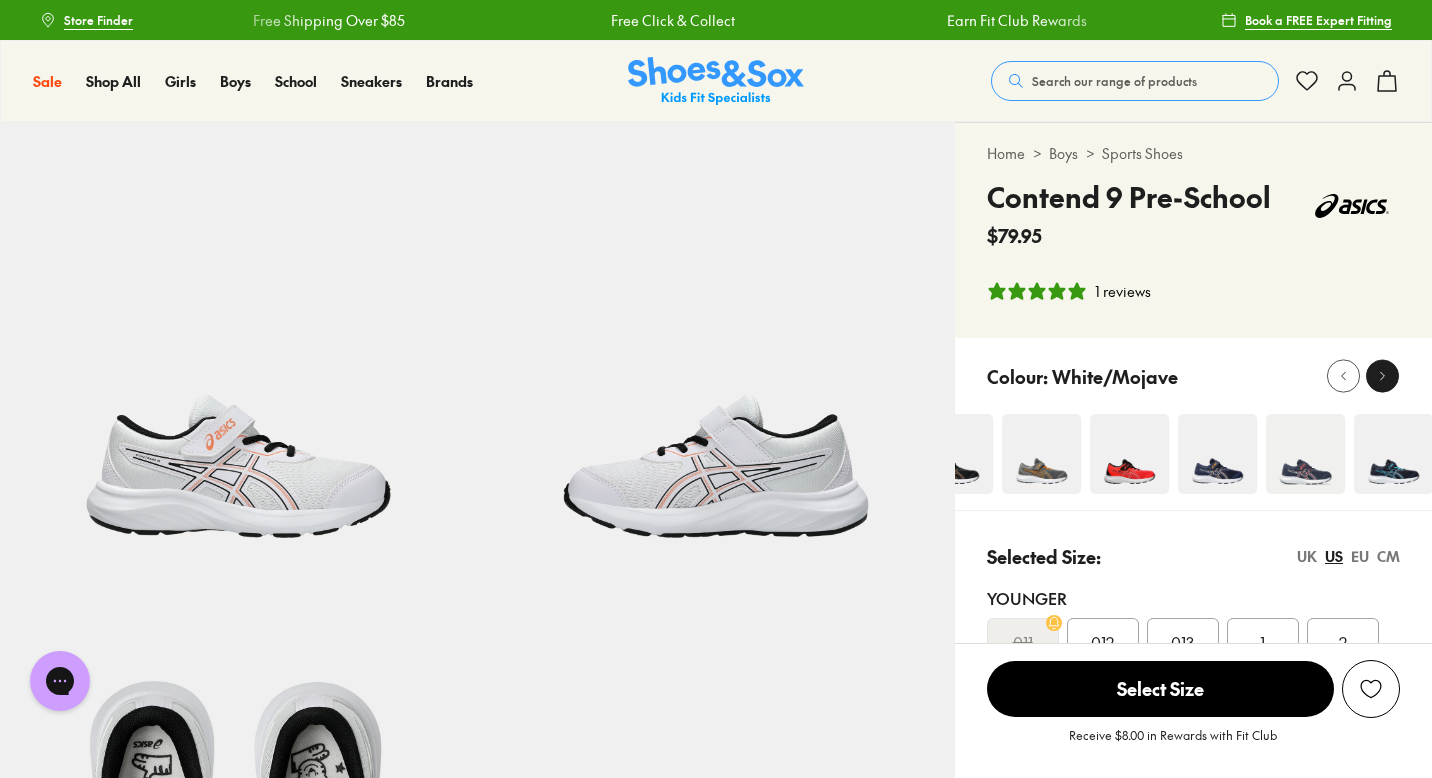 click at bounding box center (1382, 376) 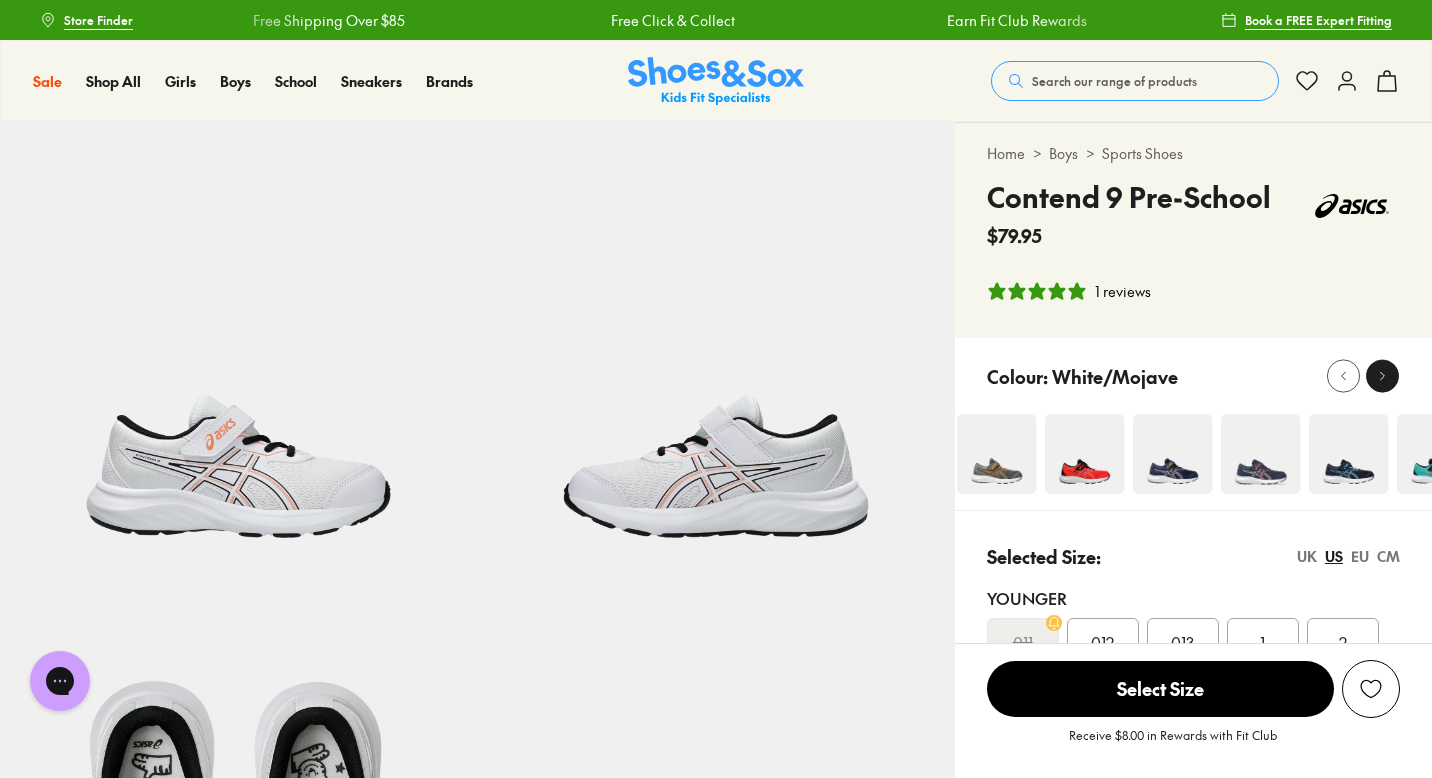 click at bounding box center (1382, 376) 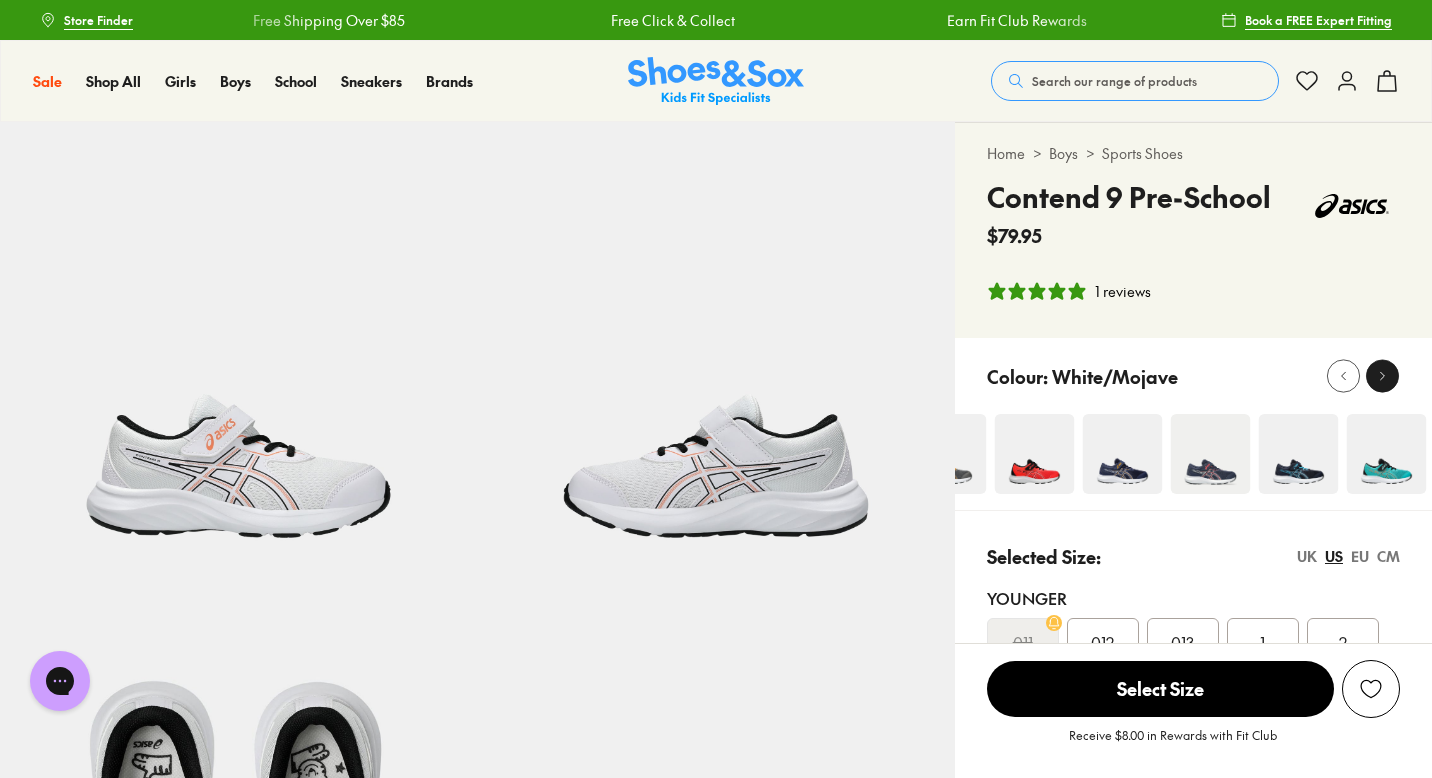 click at bounding box center (1382, 376) 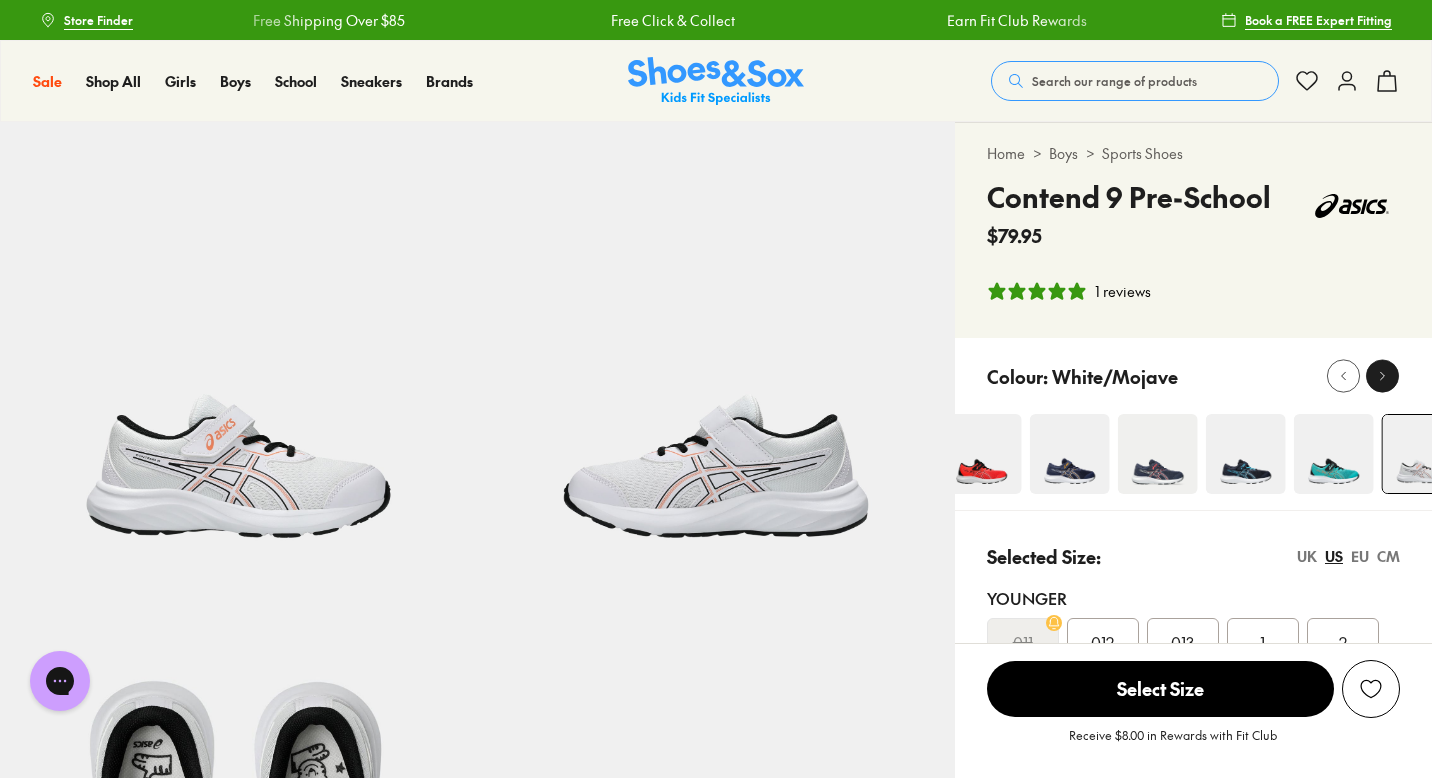 click at bounding box center [1382, 376] 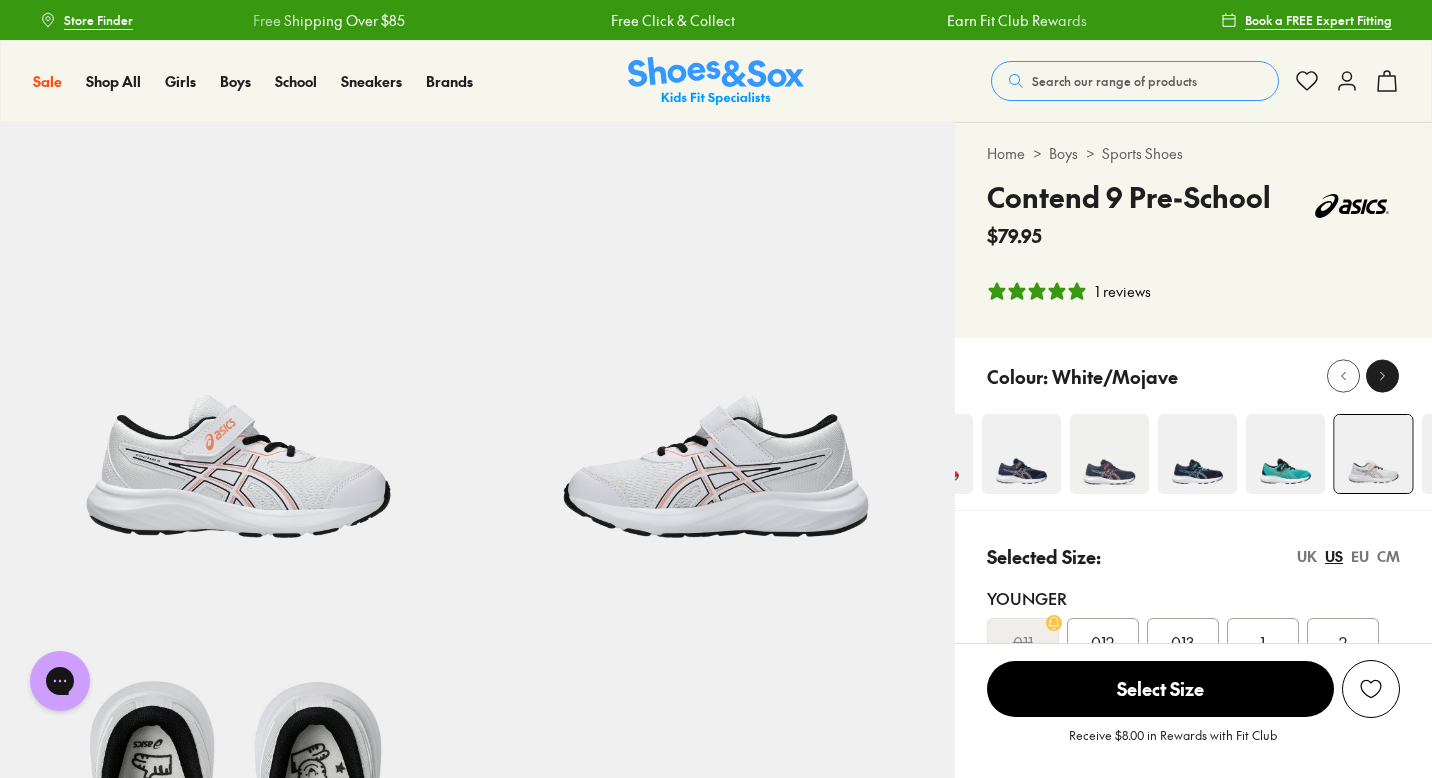 click at bounding box center [1382, 376] 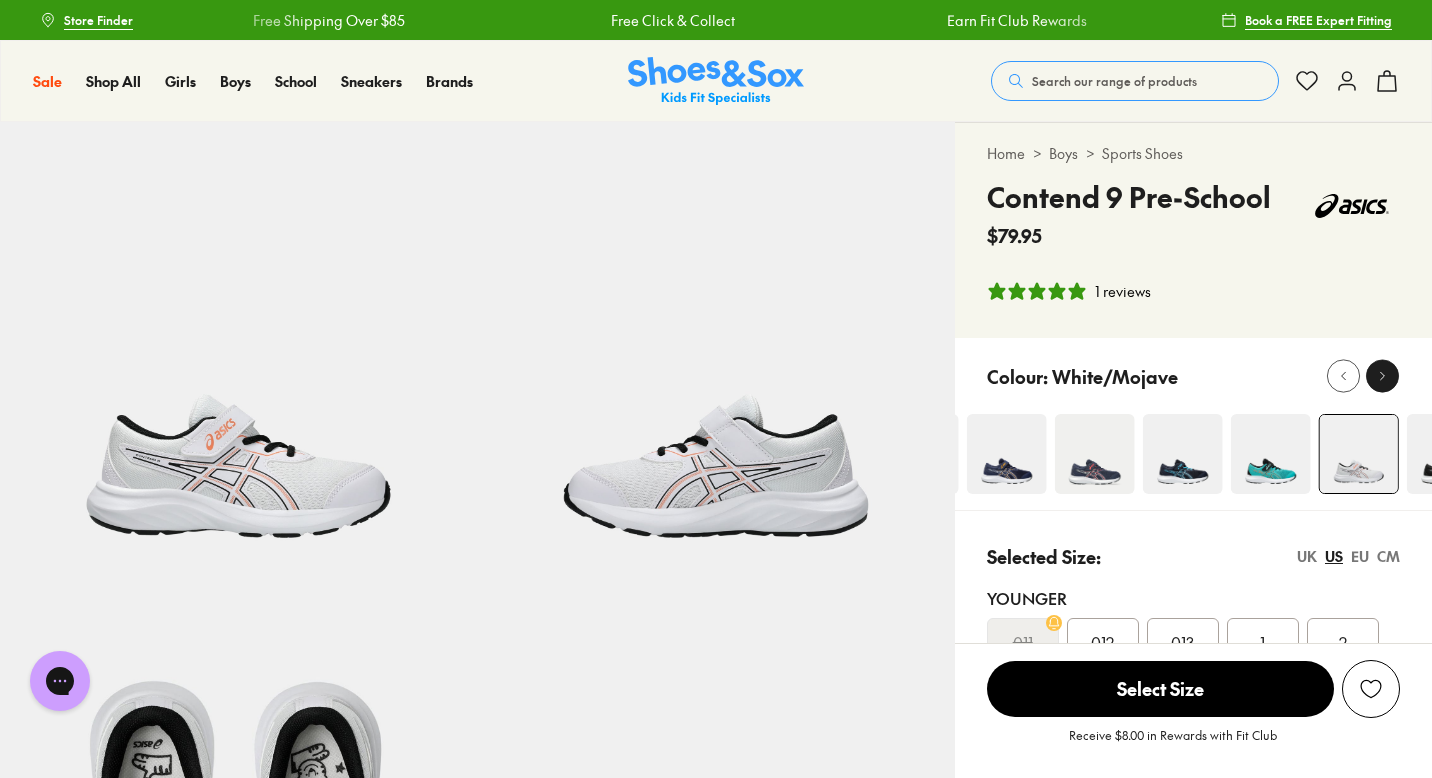 click at bounding box center [1382, 376] 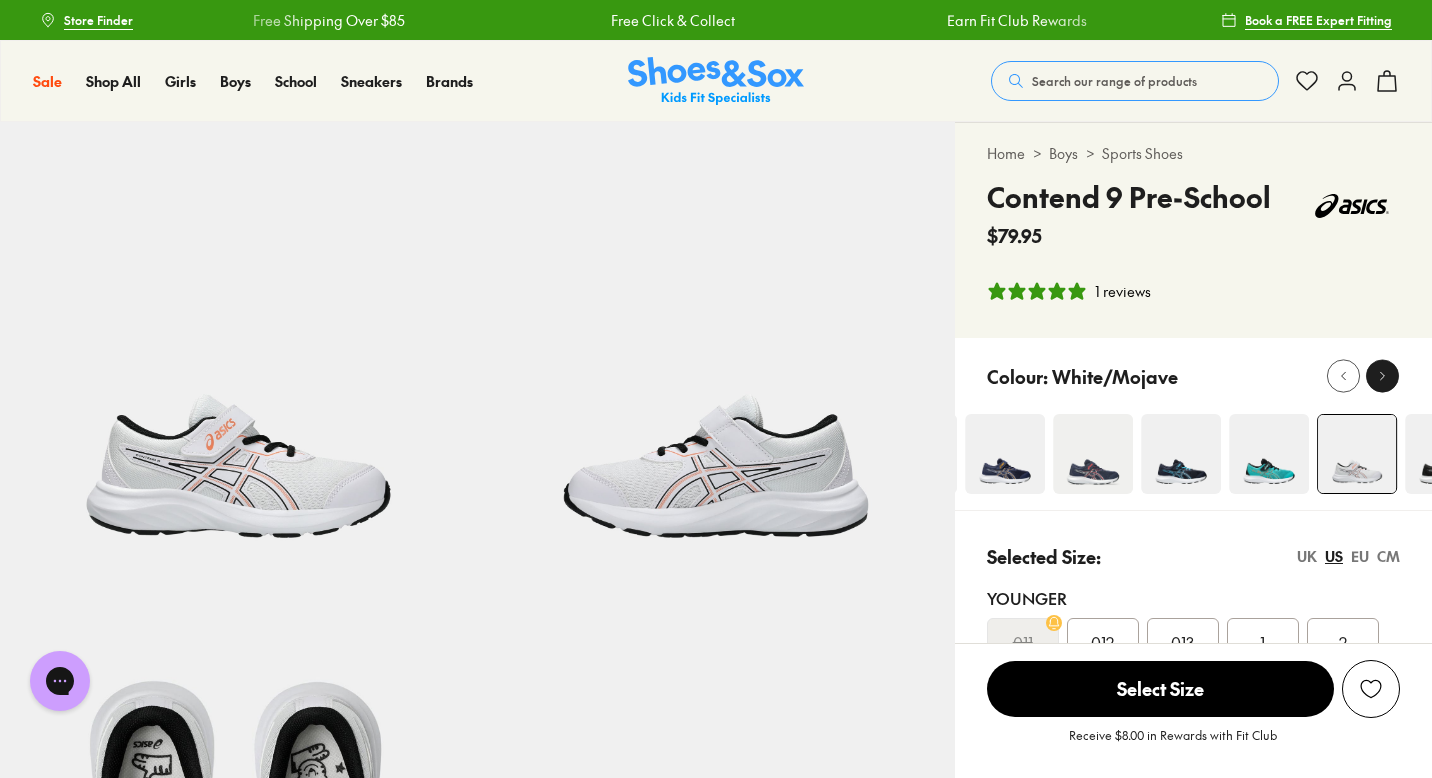 click at bounding box center (1382, 376) 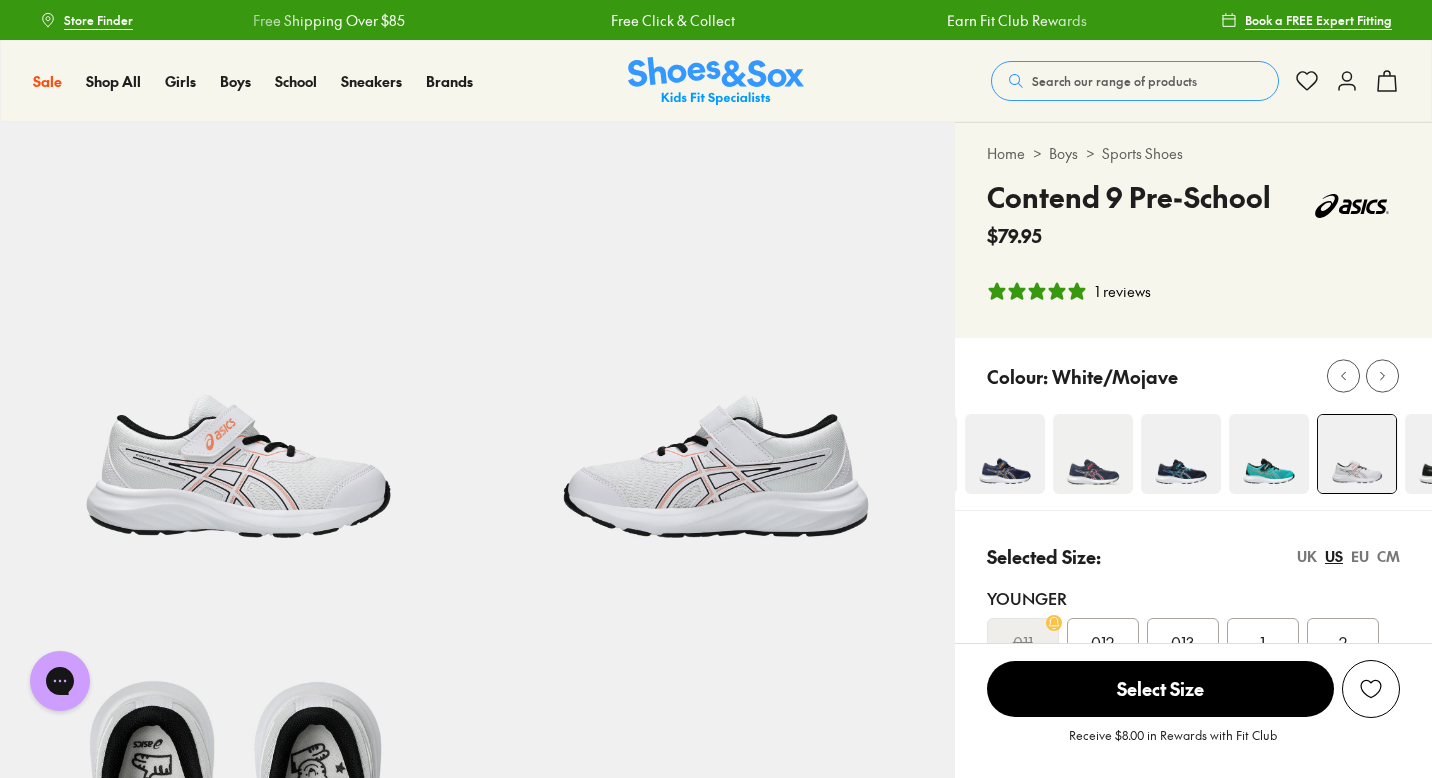 click at bounding box center [1357, 454] 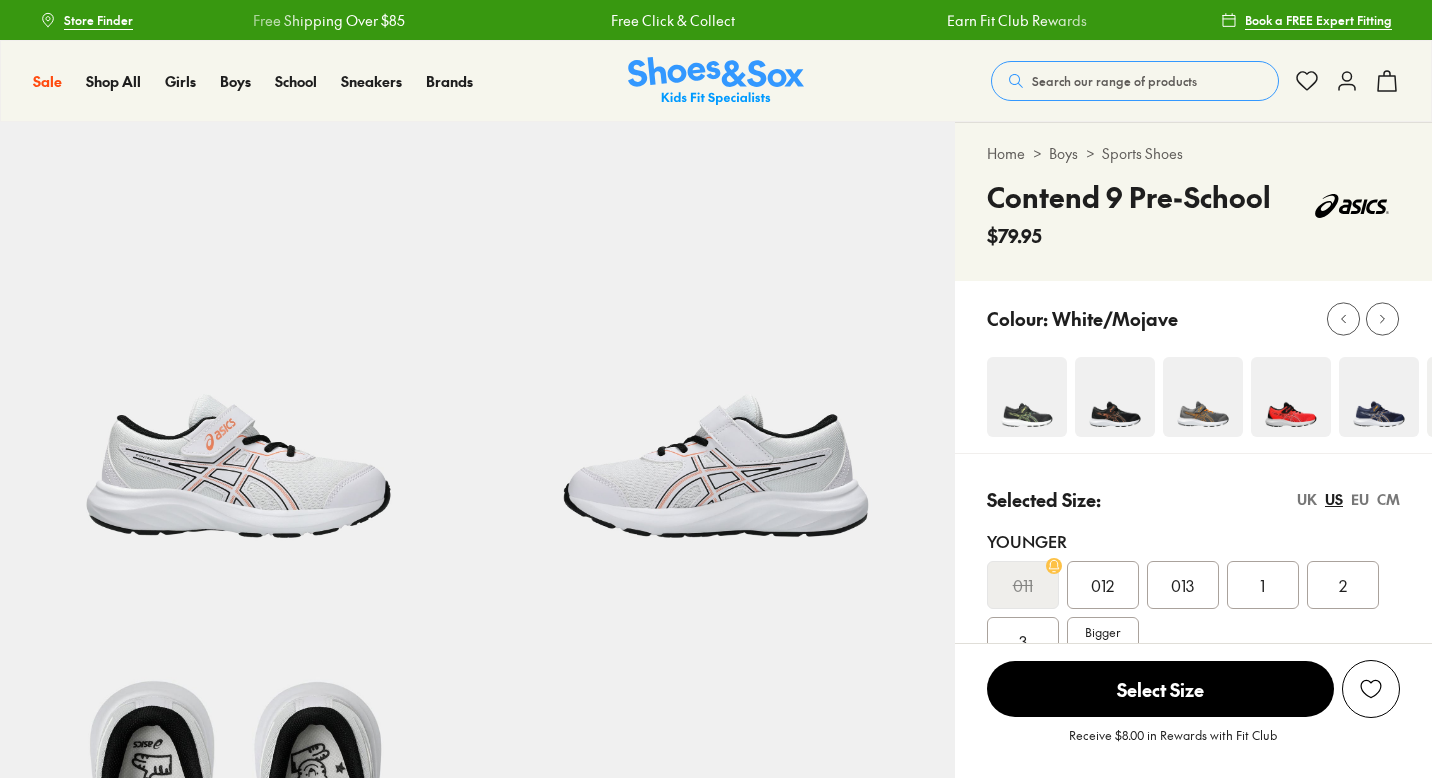 scroll, scrollTop: 0, scrollLeft: 0, axis: both 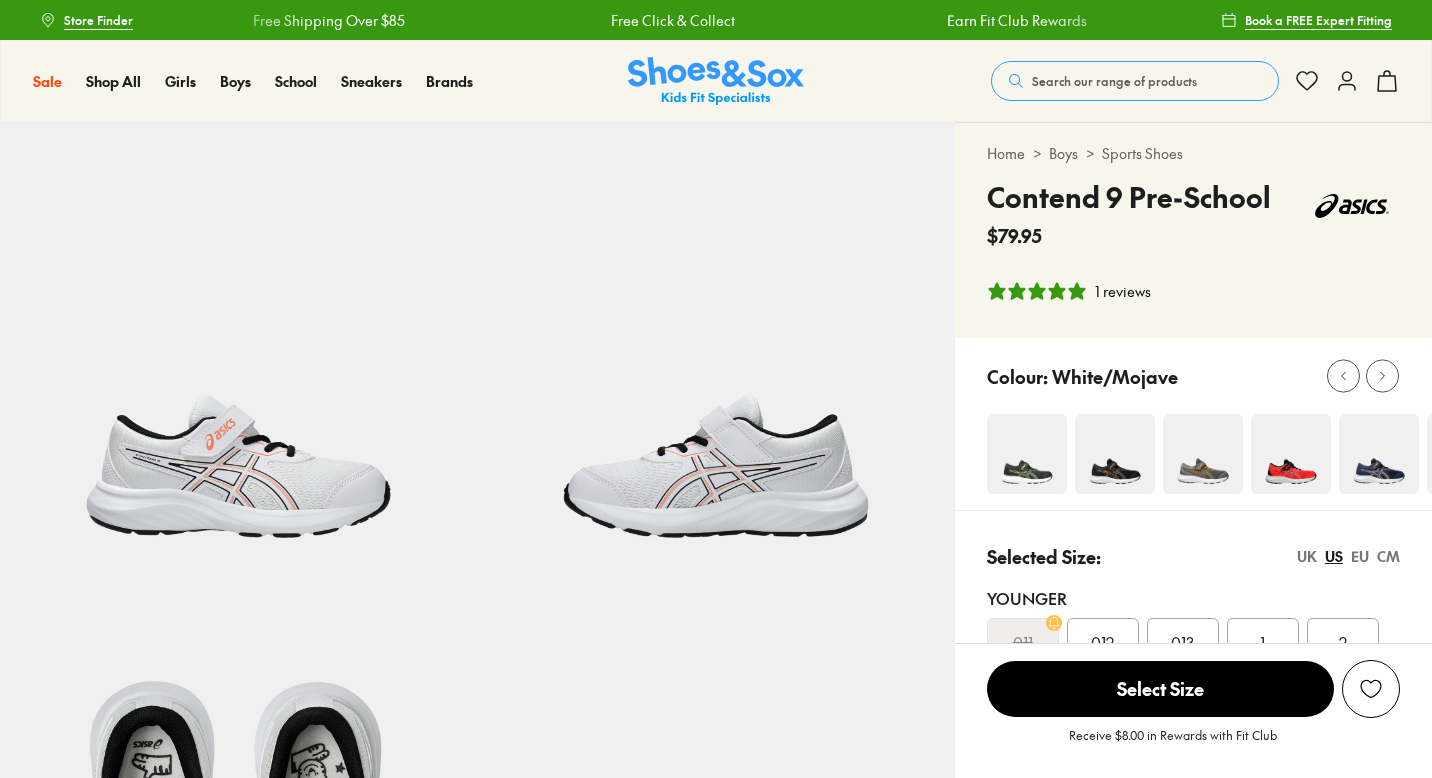 click at bounding box center [1203, 454] 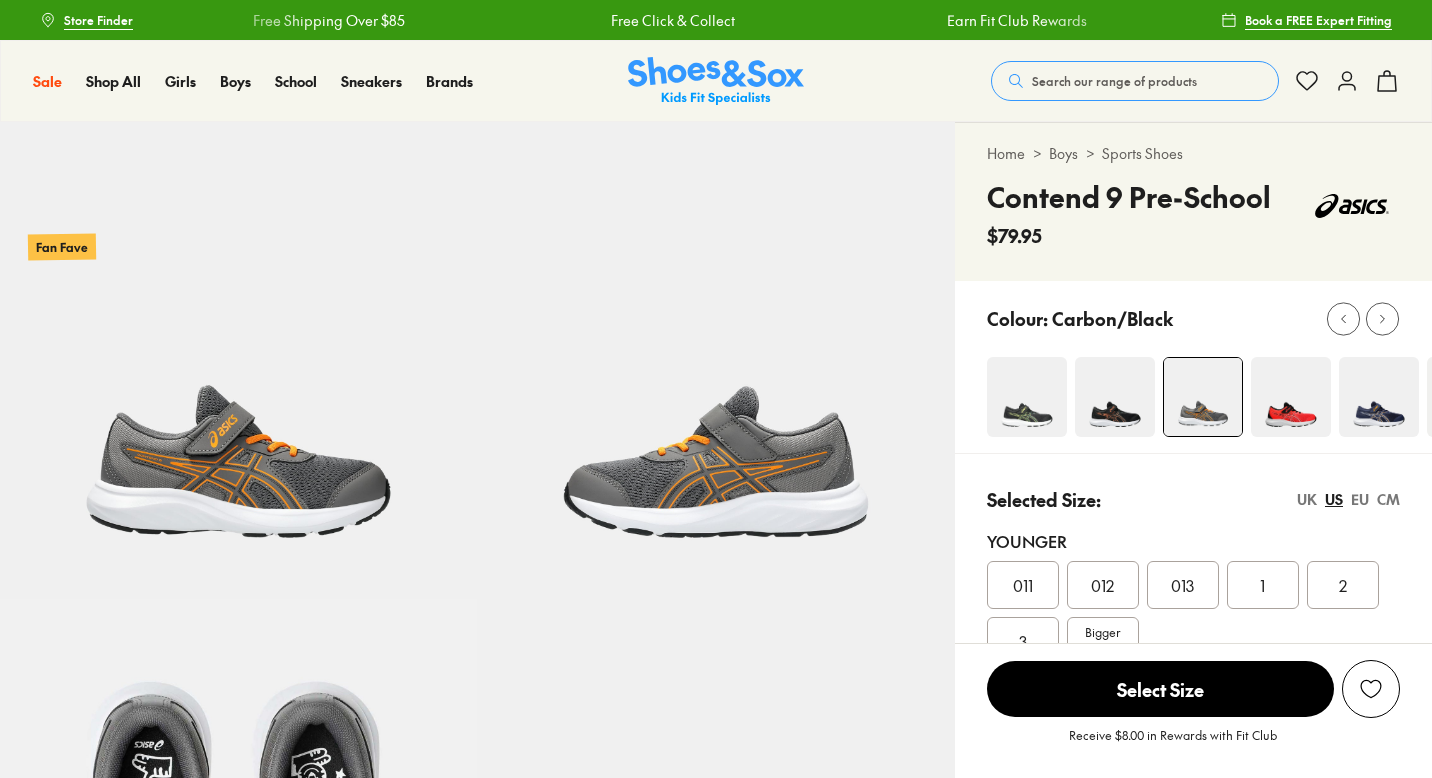 scroll, scrollTop: 0, scrollLeft: 0, axis: both 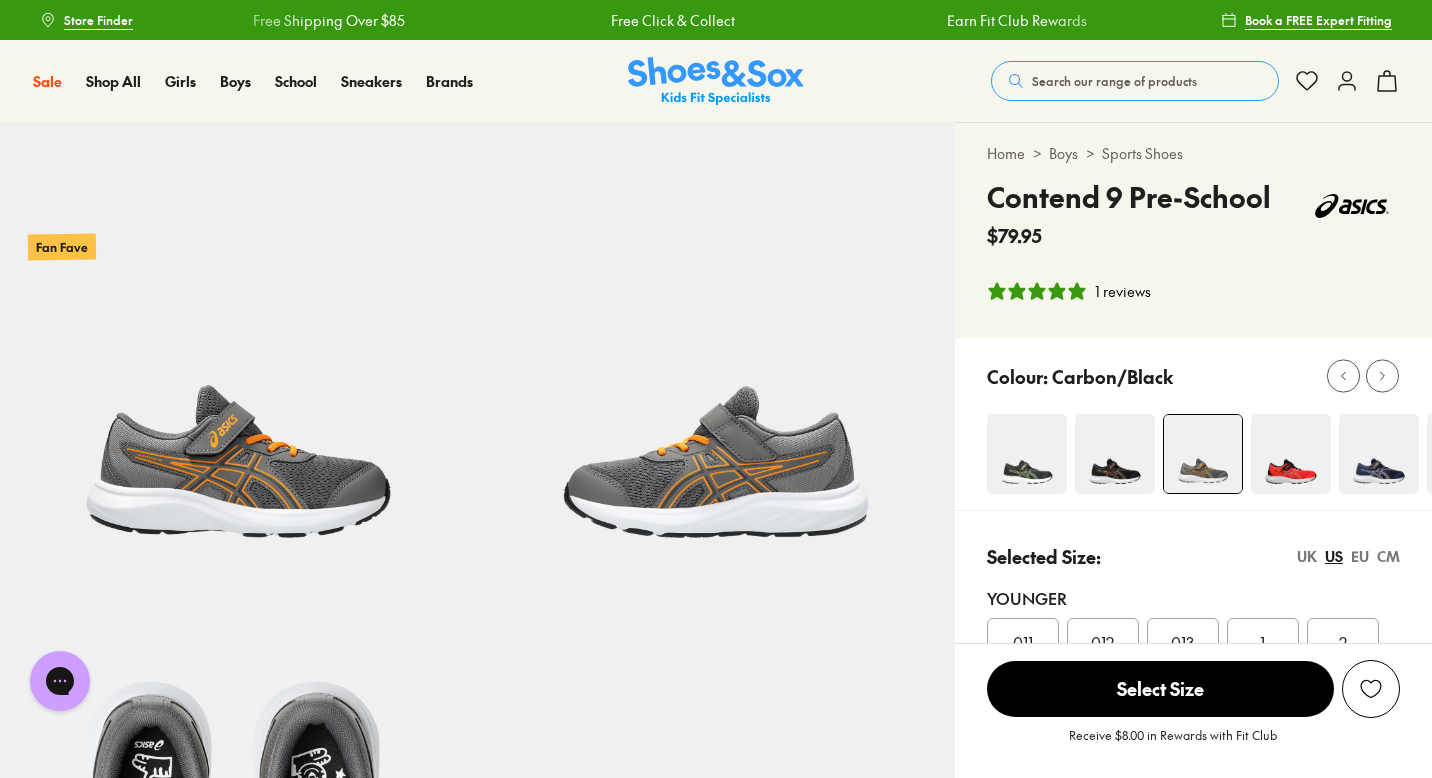 click on "Search our range of products" at bounding box center (1135, 81) 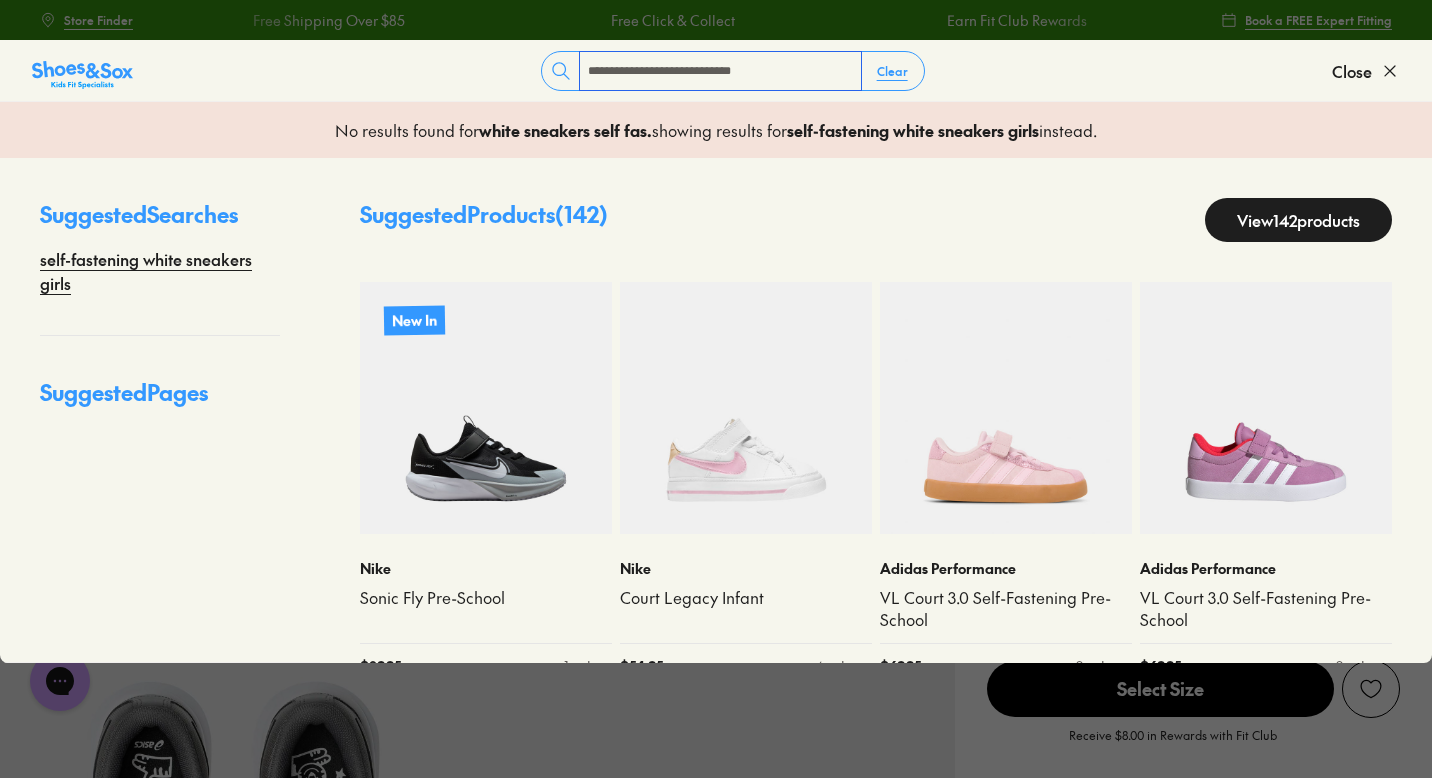 type on "**********" 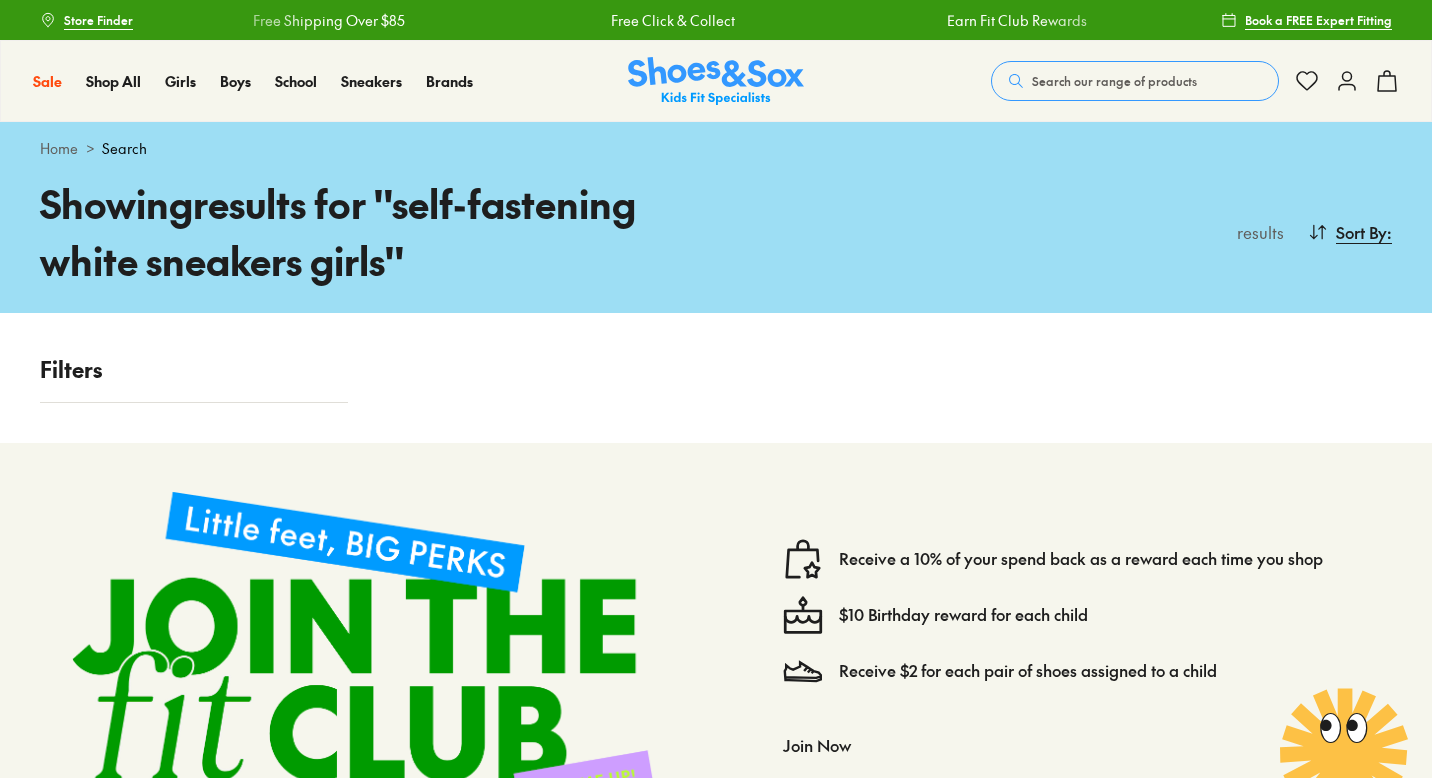 scroll, scrollTop: 0, scrollLeft: 0, axis: both 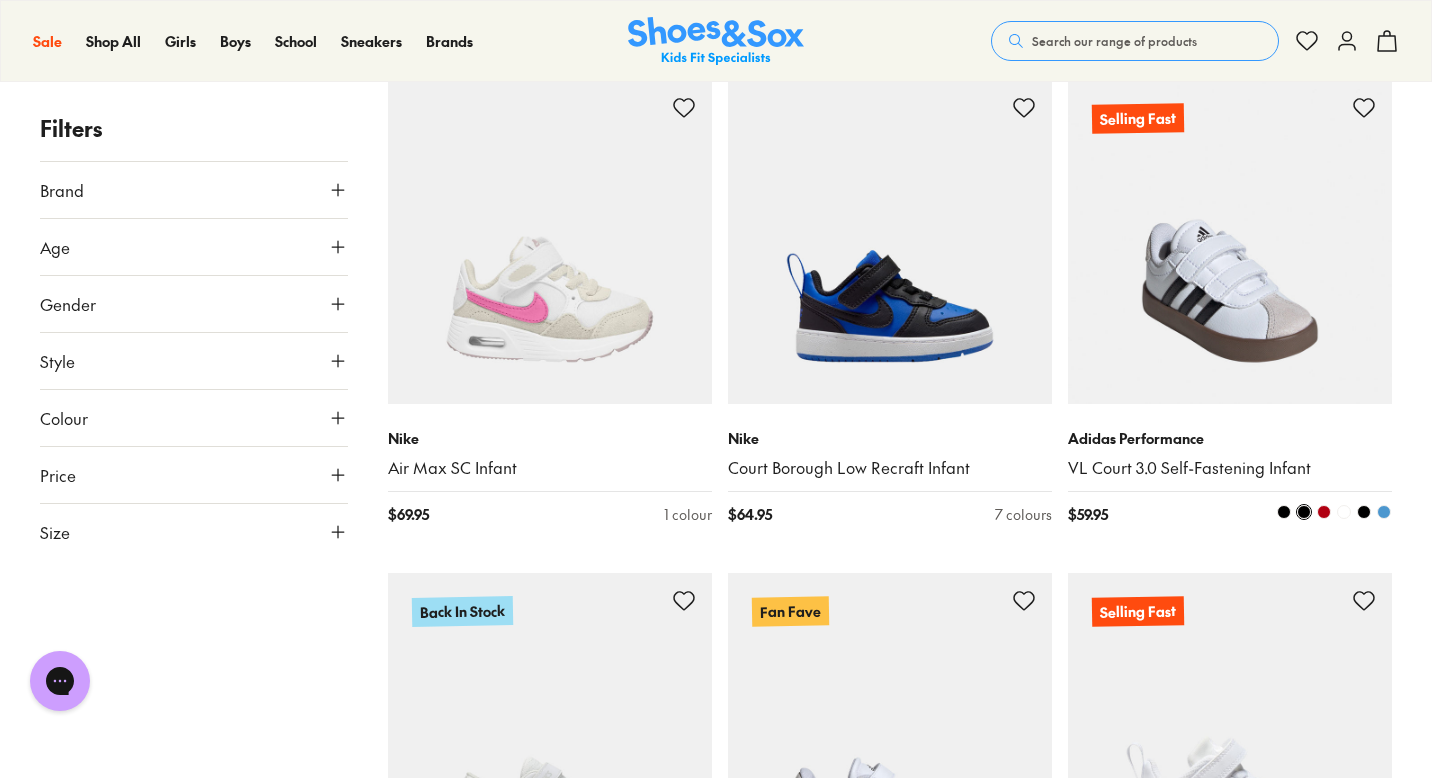 click at bounding box center (1230, 242) 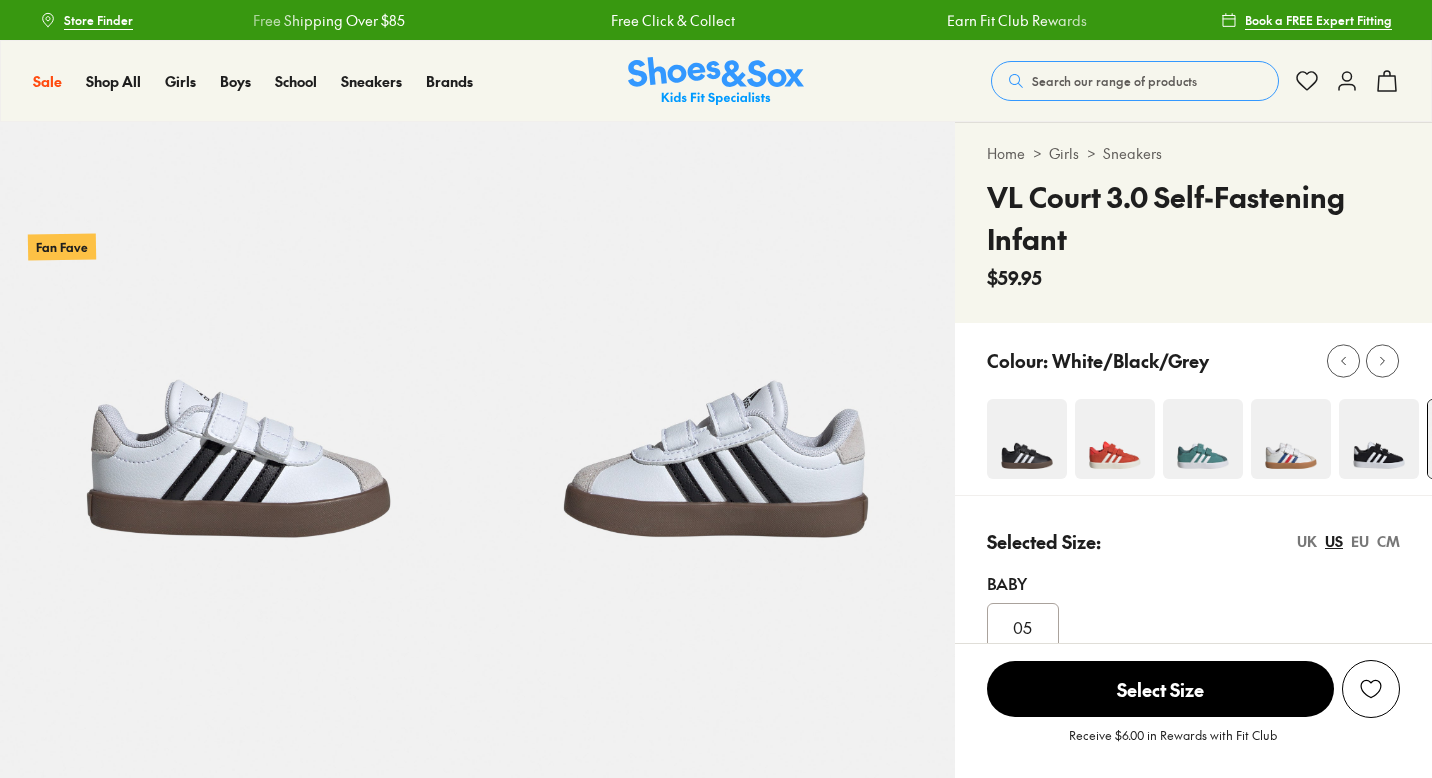 scroll, scrollTop: 0, scrollLeft: 0, axis: both 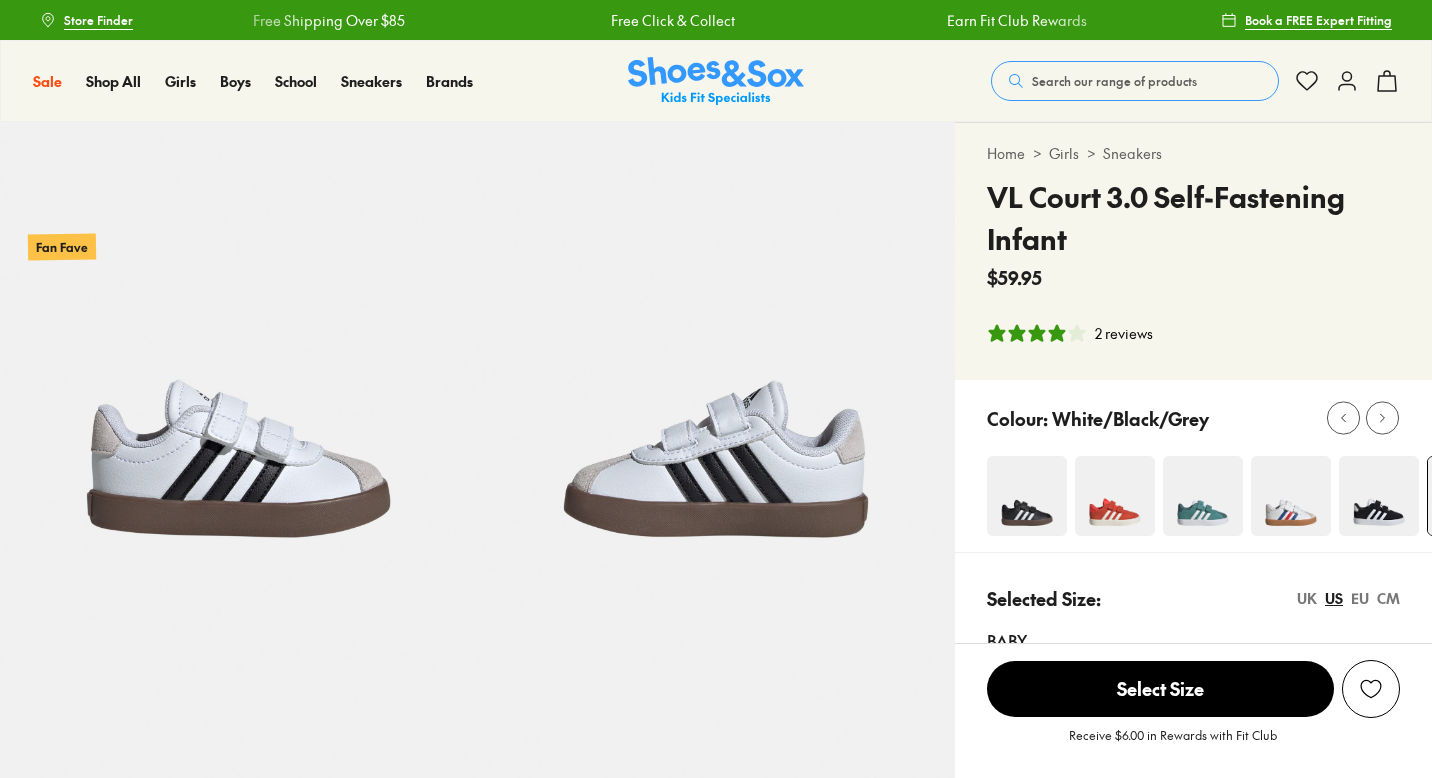 select on "*" 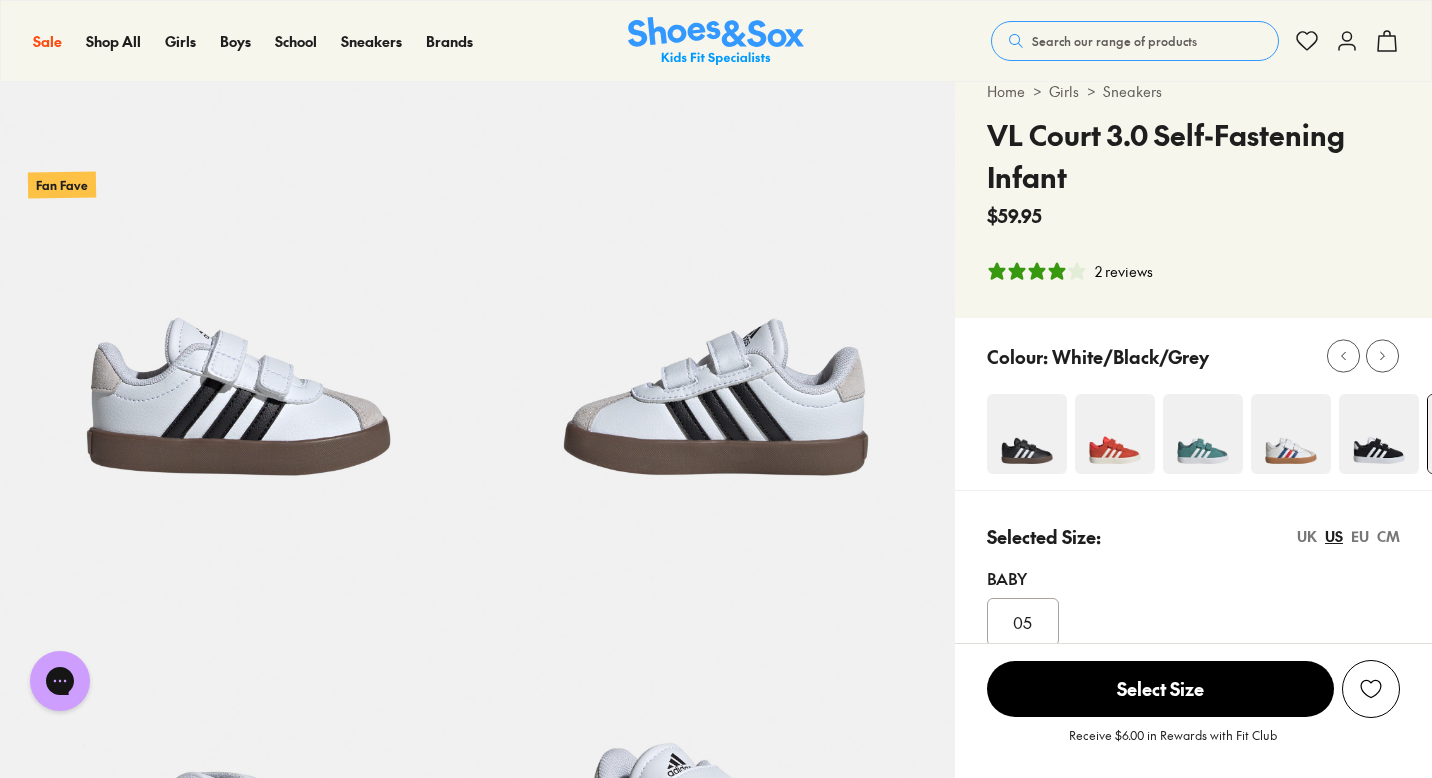 scroll, scrollTop: 198, scrollLeft: 0, axis: vertical 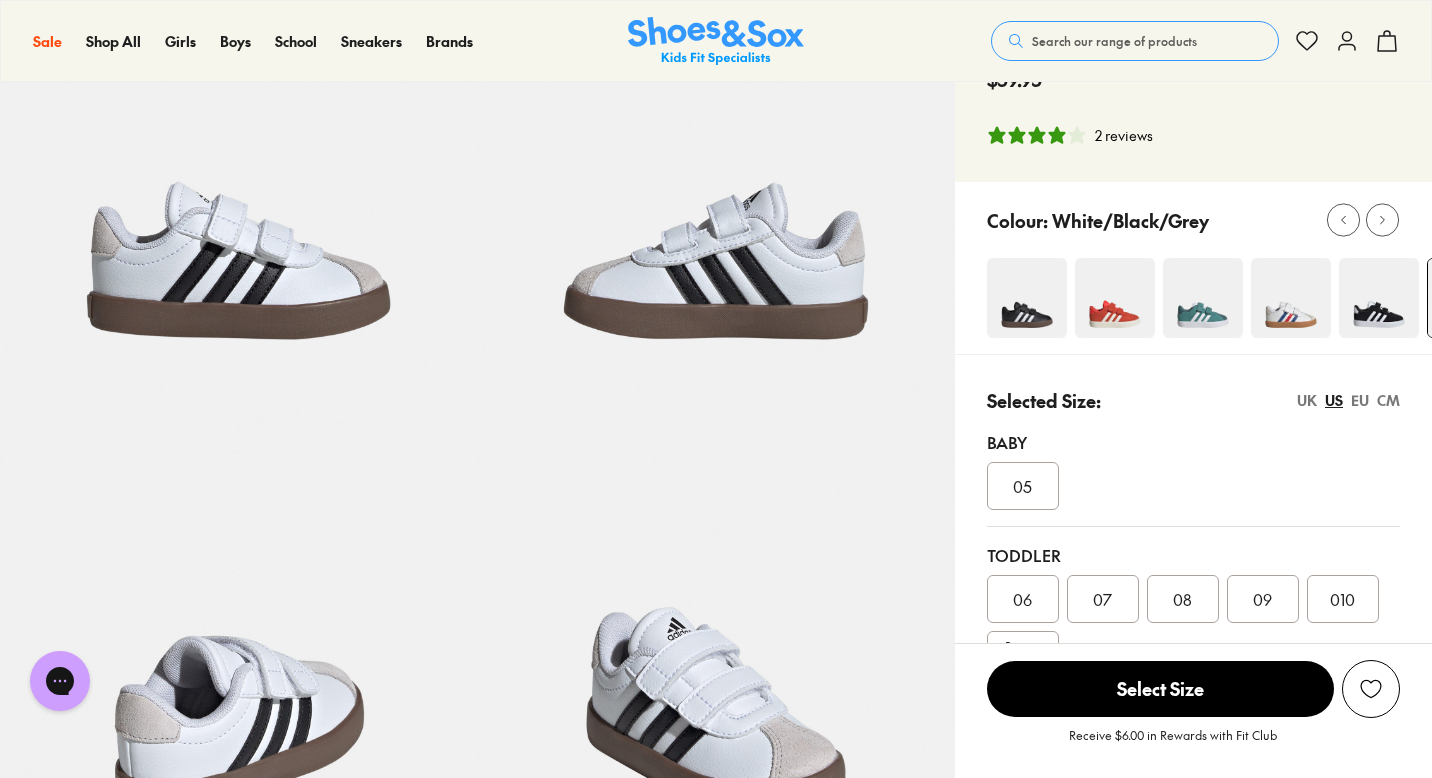 click on "UK" at bounding box center (1307, 400) 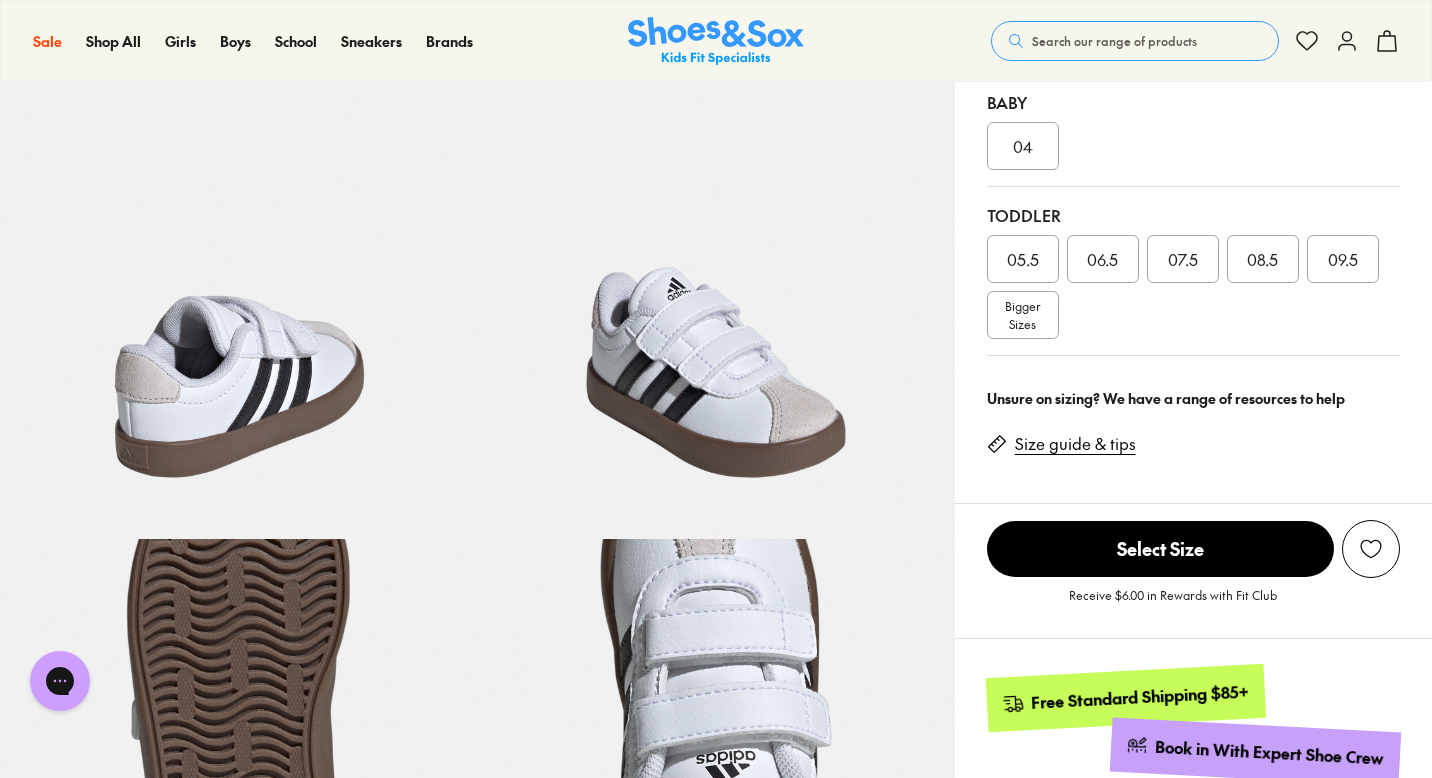 scroll, scrollTop: 520, scrollLeft: 0, axis: vertical 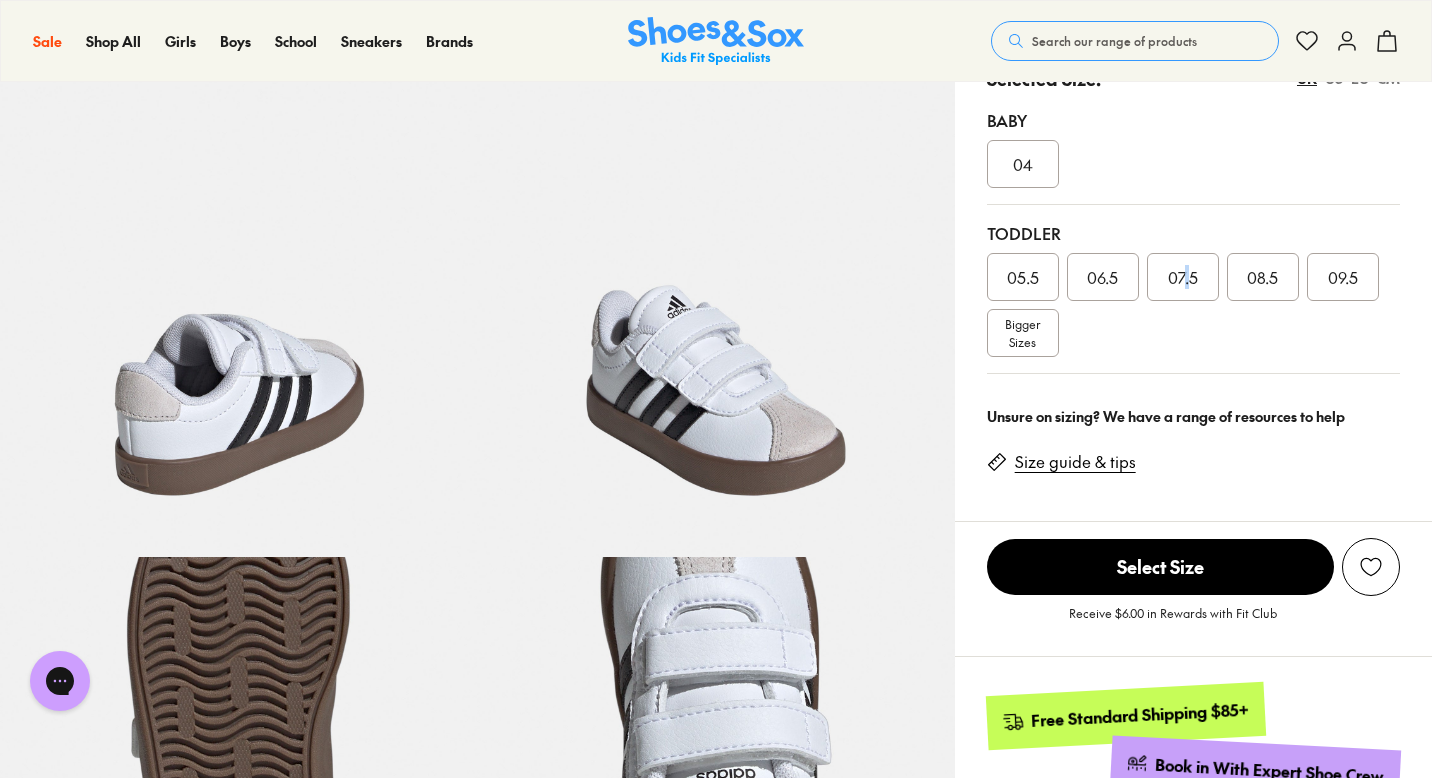 click on "07.5" at bounding box center [1183, 277] 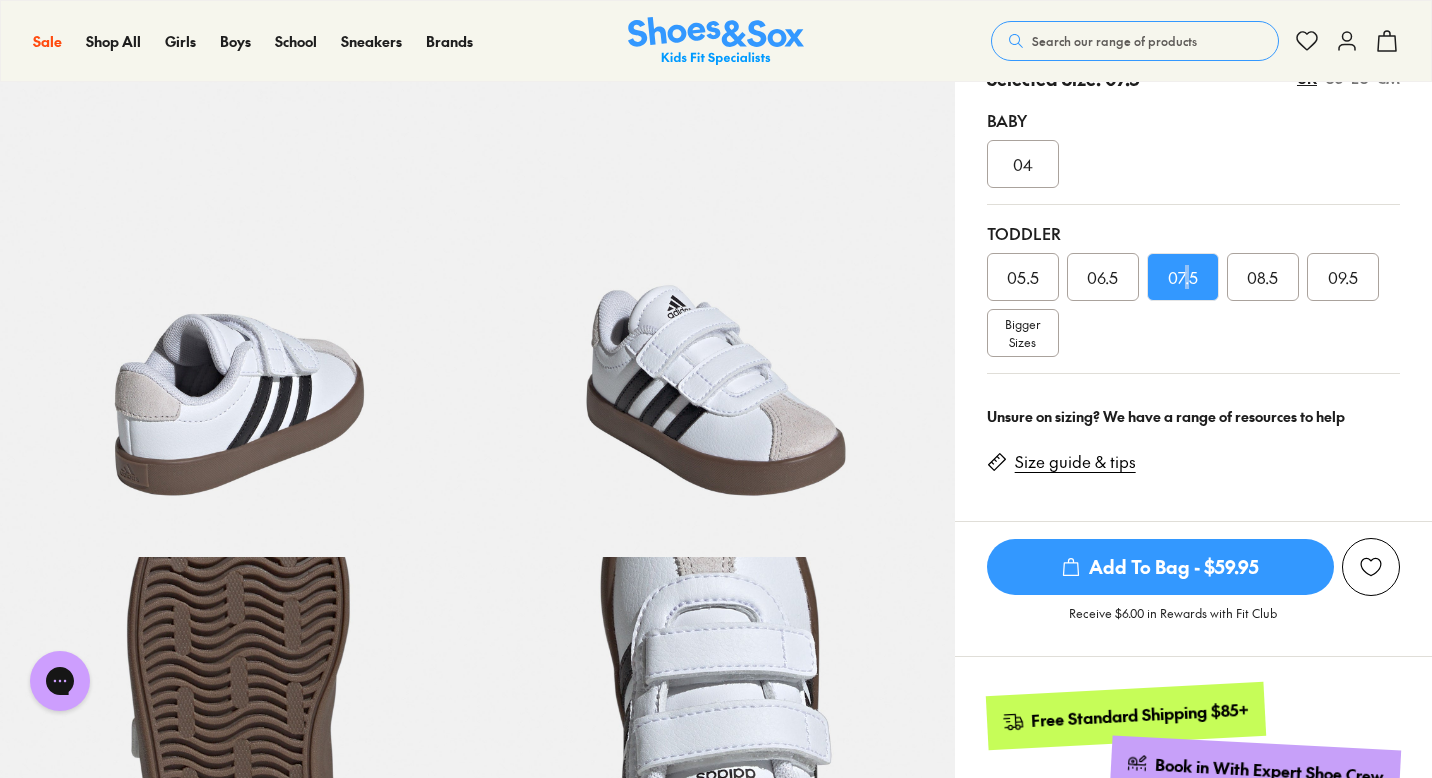 click on "Add To Bag - $59.95" at bounding box center [1160, 567] 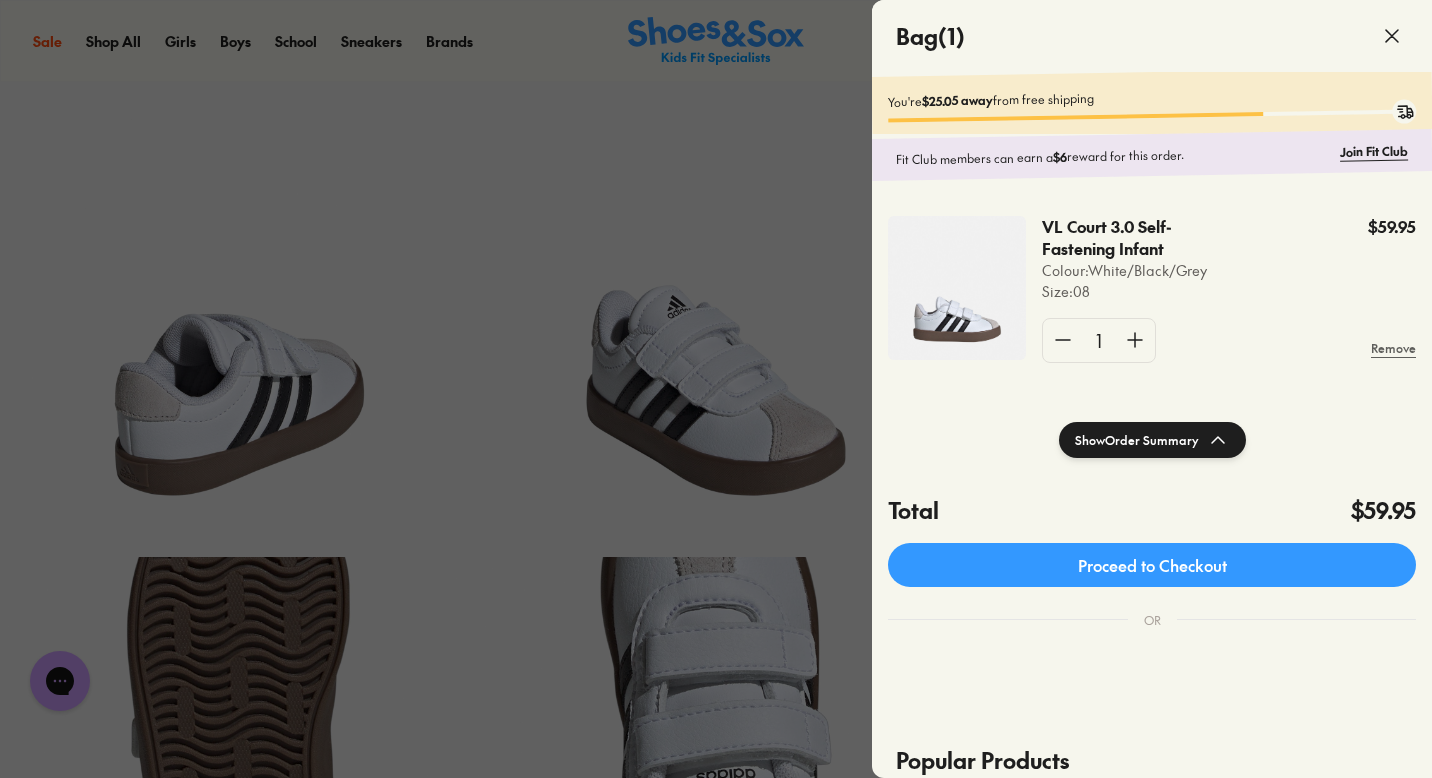 click 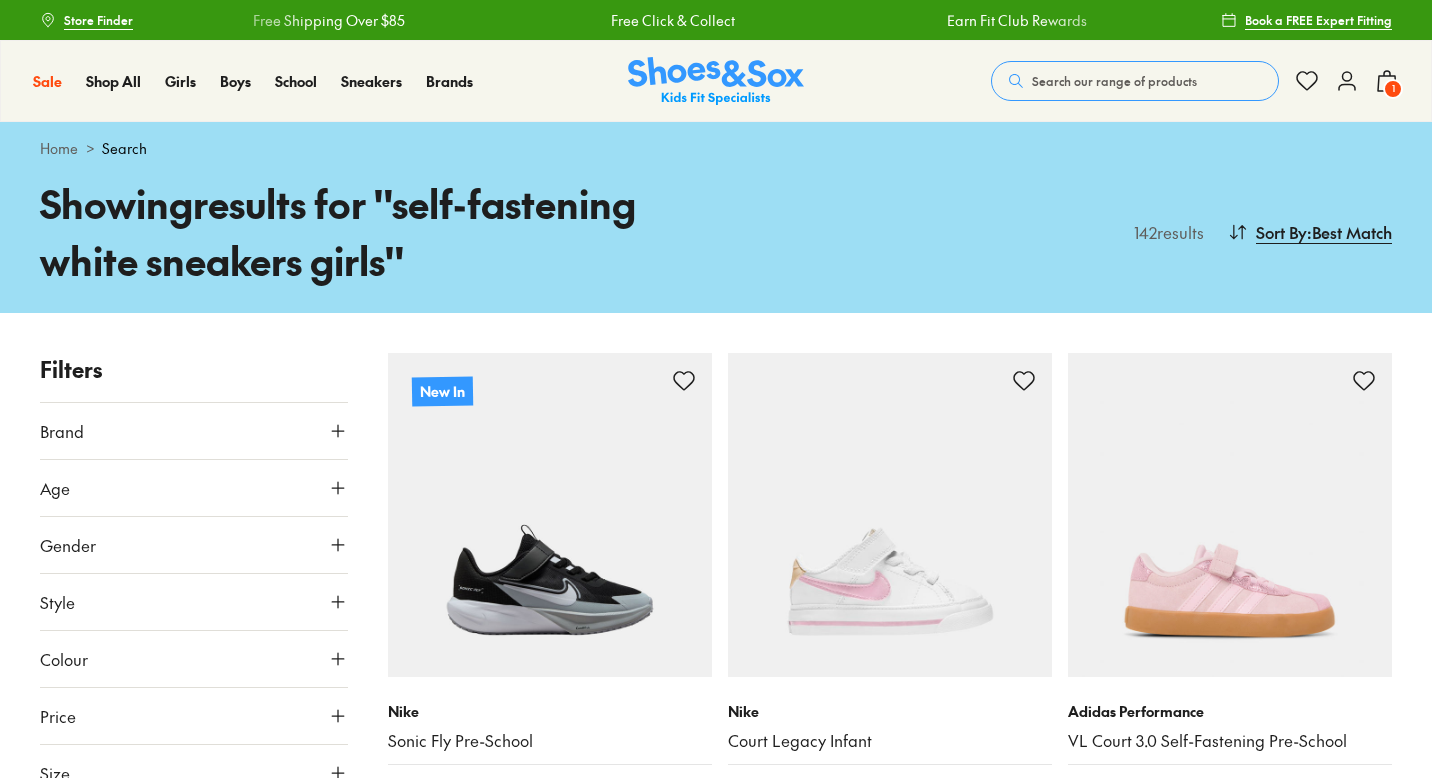 scroll, scrollTop: 1597, scrollLeft: 0, axis: vertical 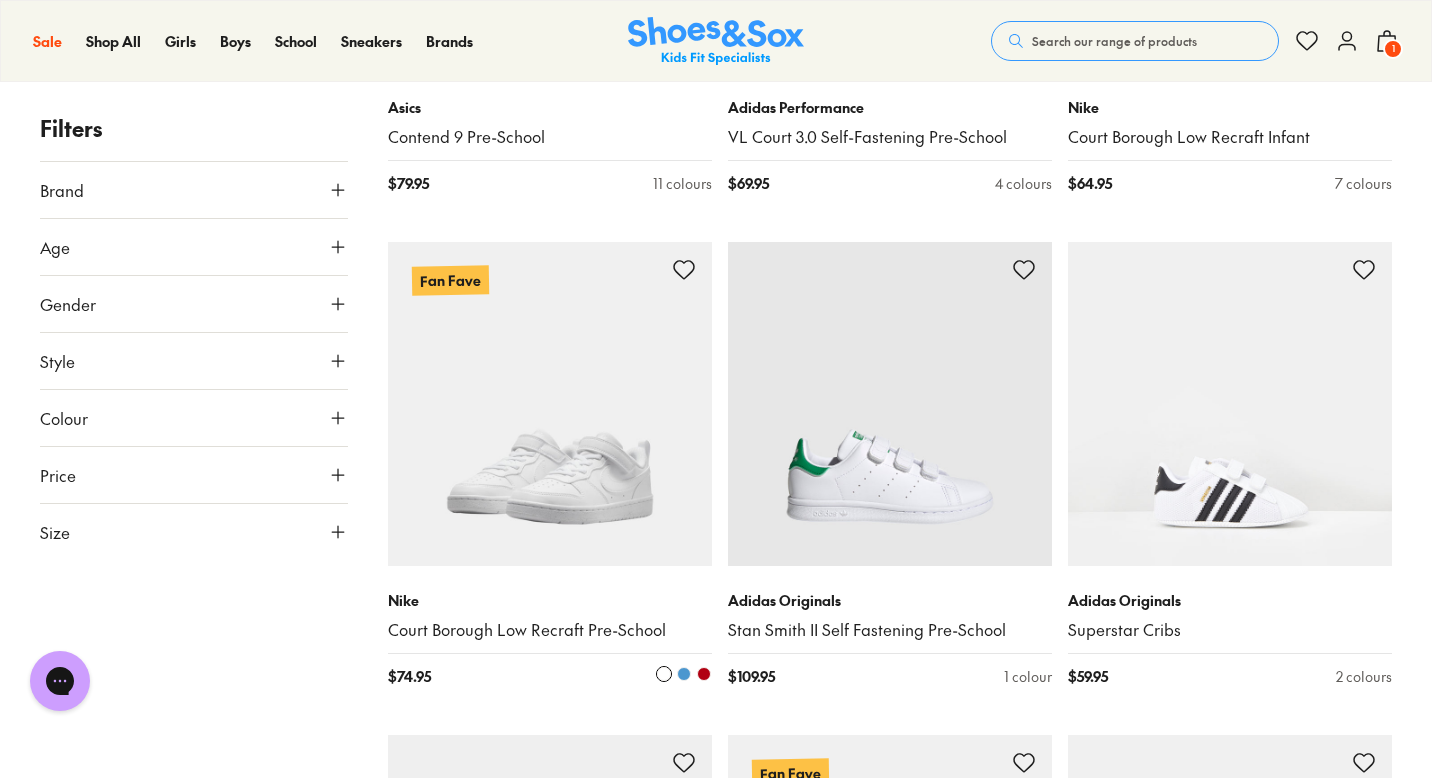 click at bounding box center [550, 404] 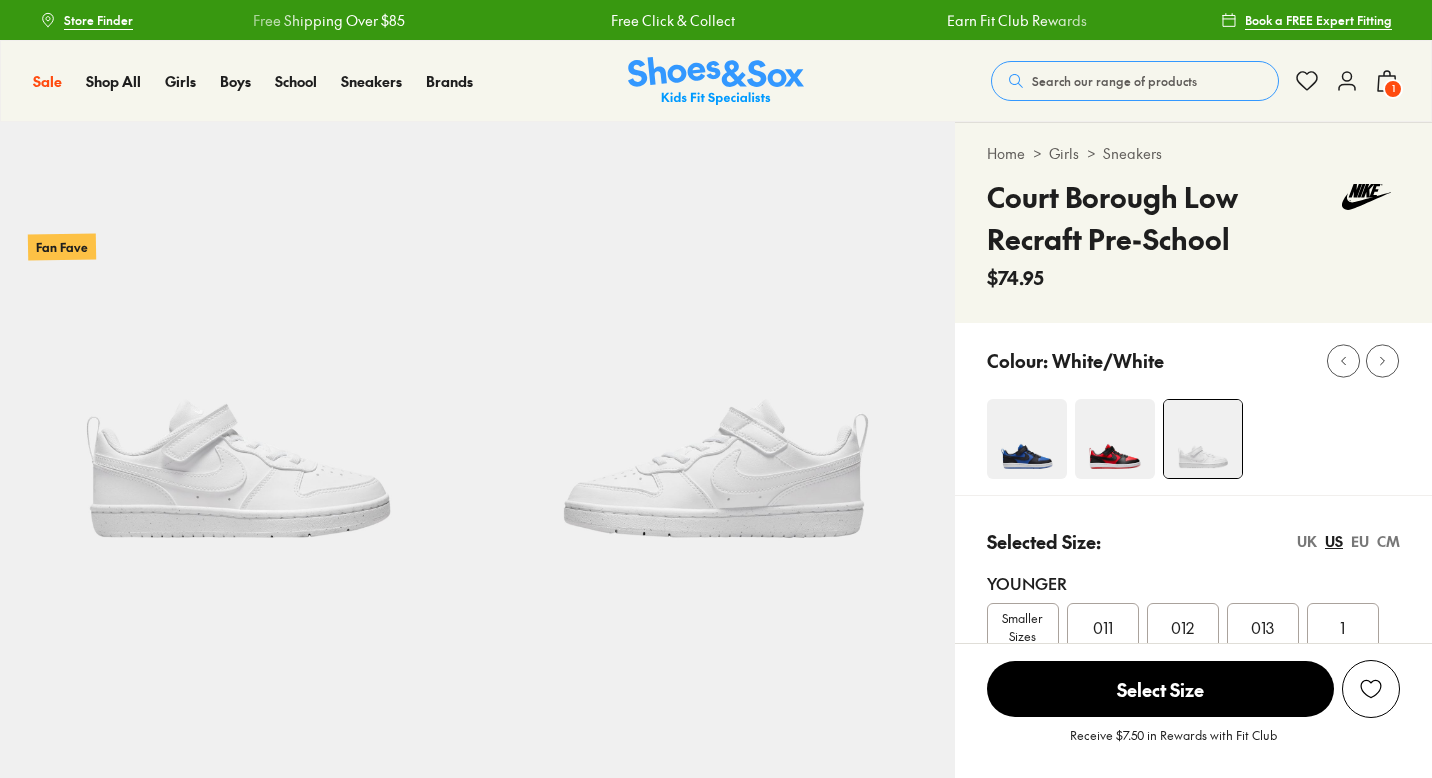 scroll, scrollTop: 0, scrollLeft: 0, axis: both 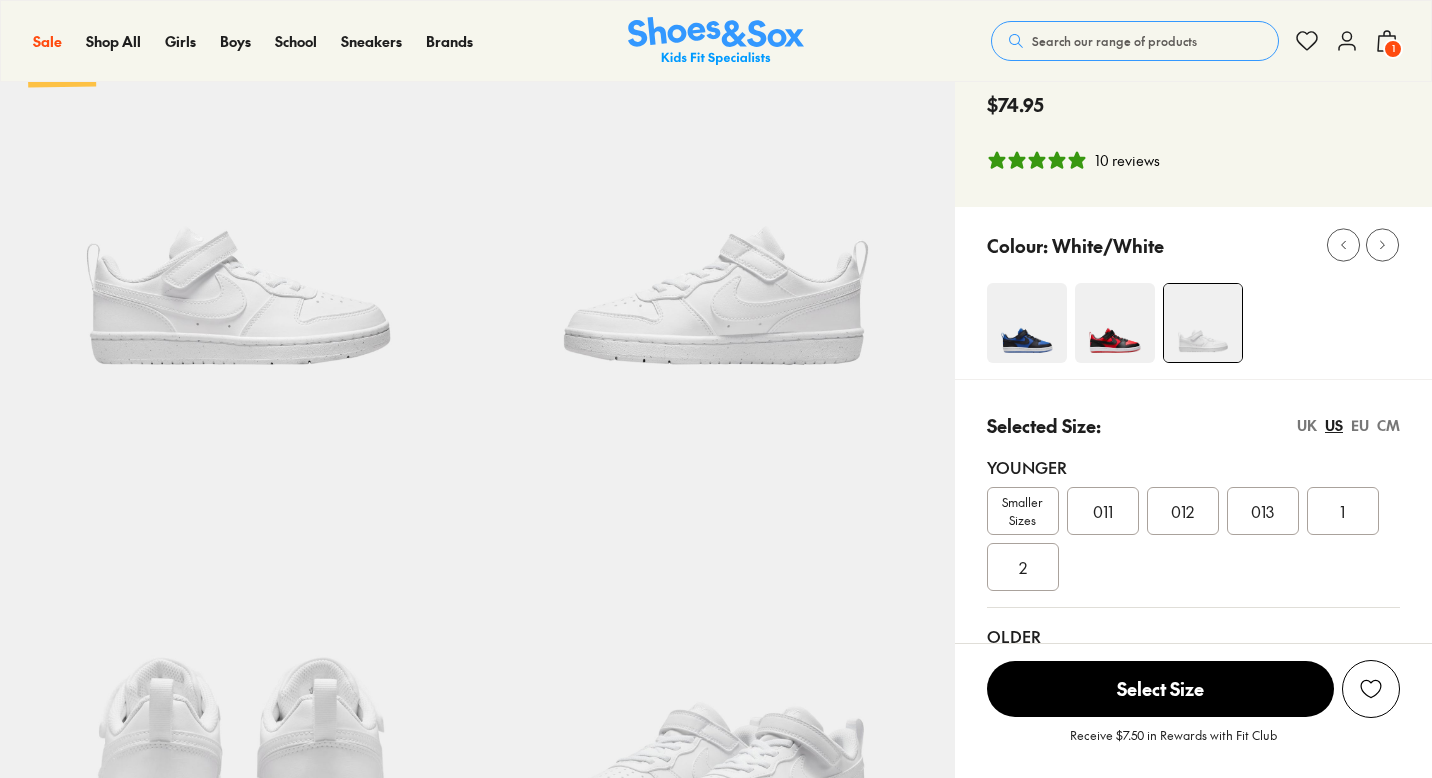 select on "*" 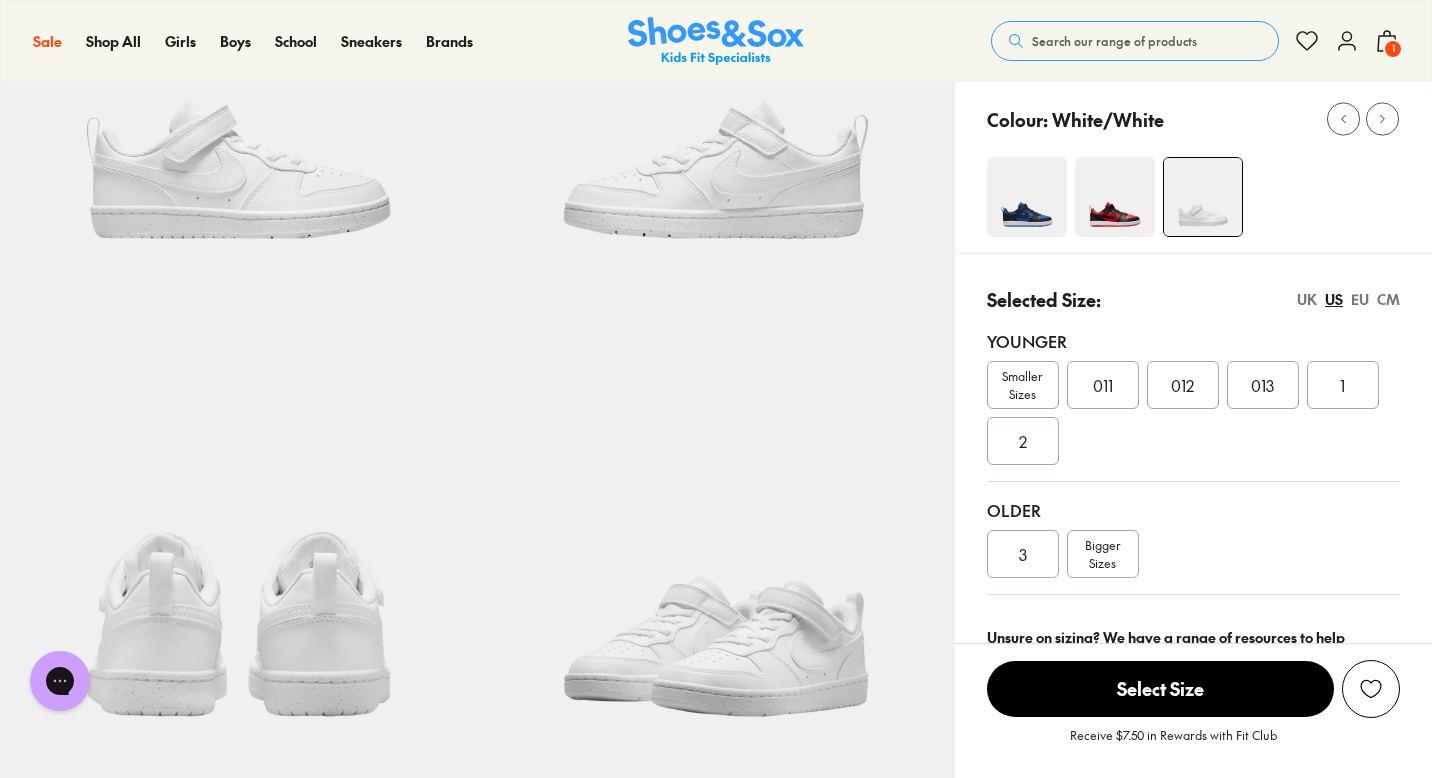 scroll, scrollTop: 298, scrollLeft: 0, axis: vertical 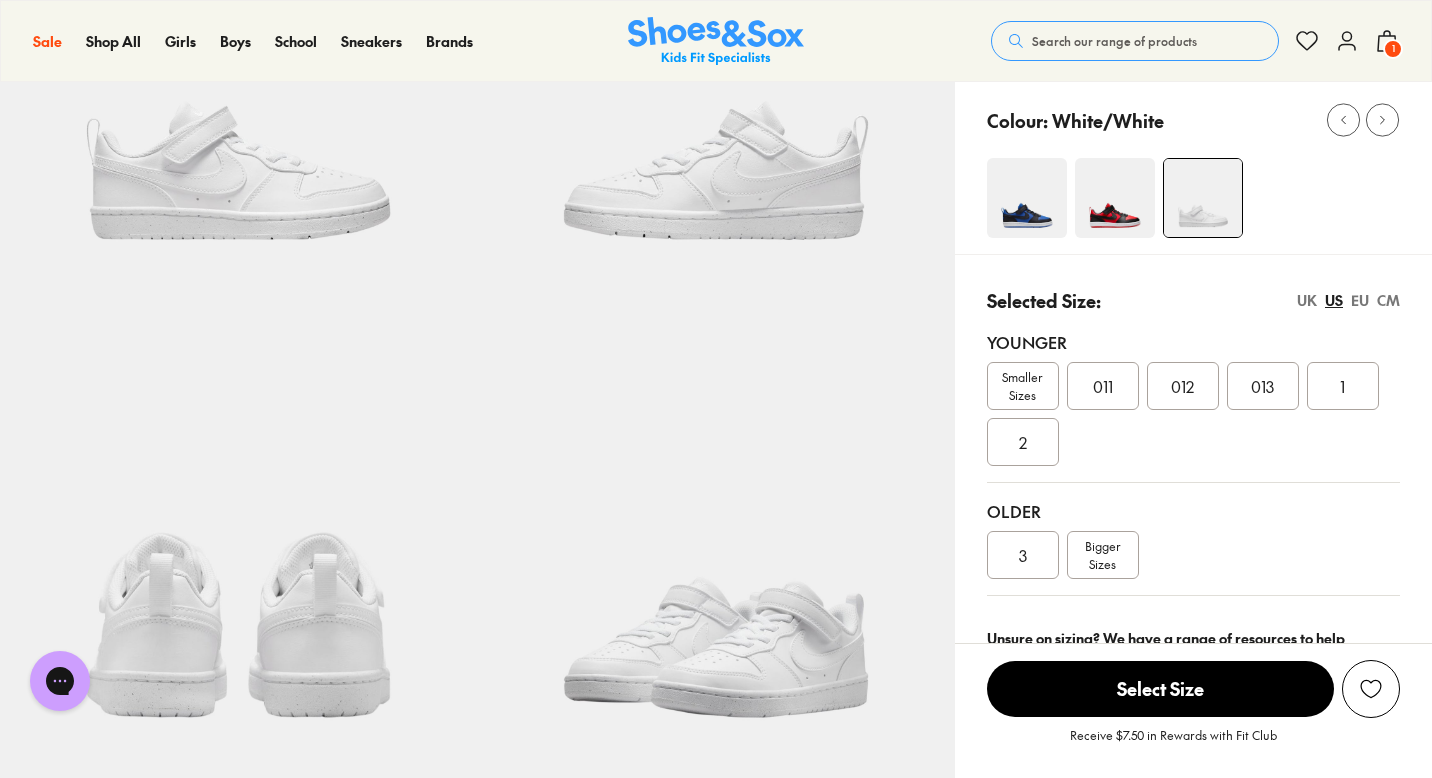 click on "UK" at bounding box center [1307, 300] 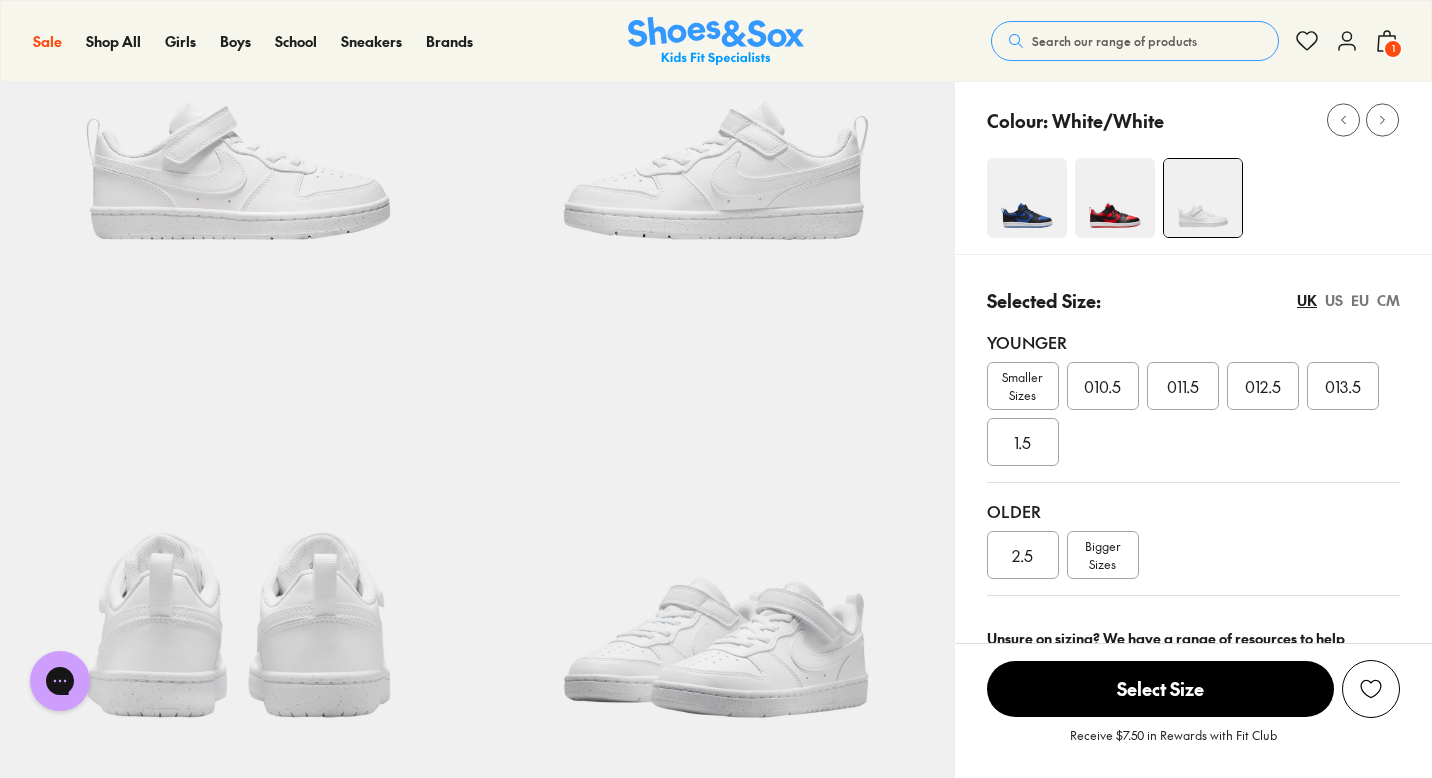 click on "2.5" at bounding box center [1023, 555] 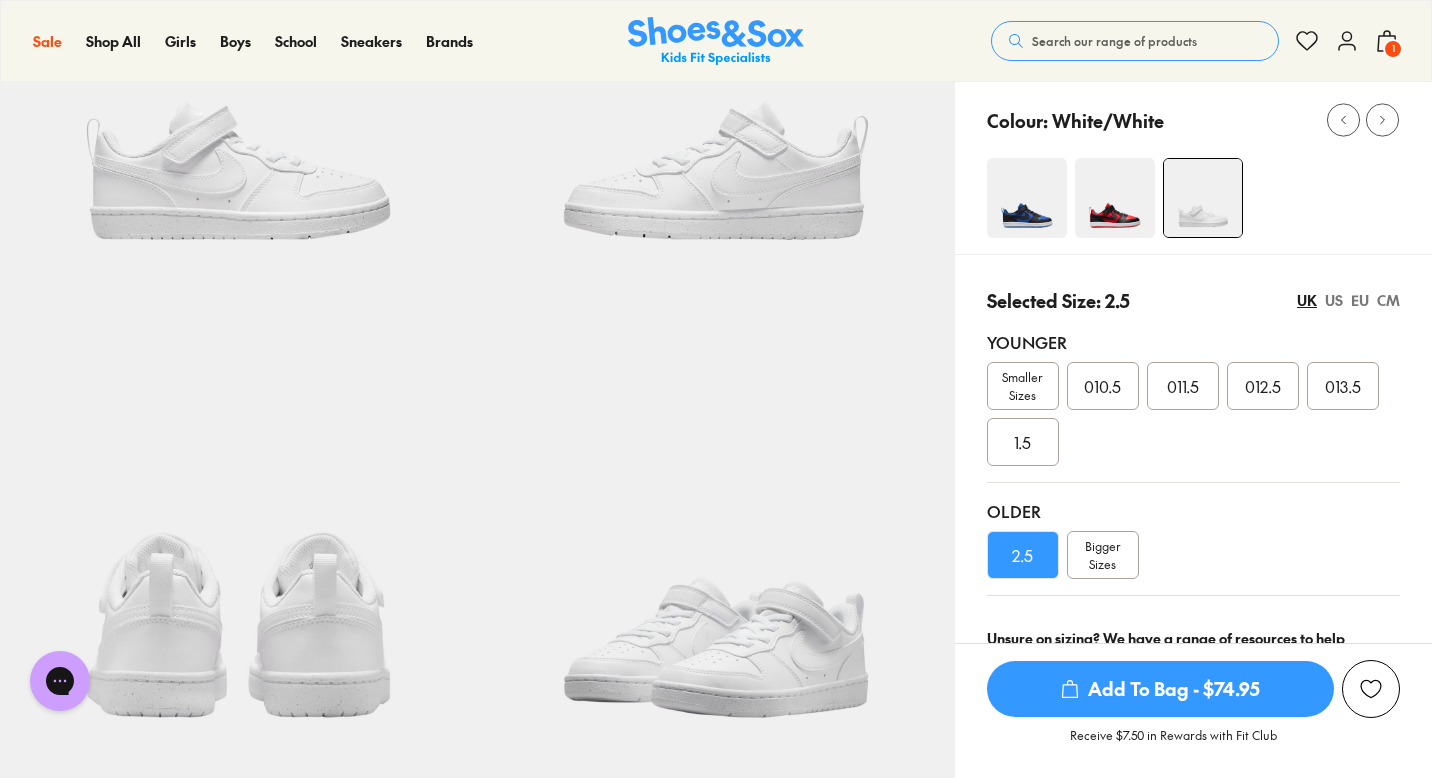 click on "Older 2.5 Bigger Sizes" at bounding box center (1193, 539) 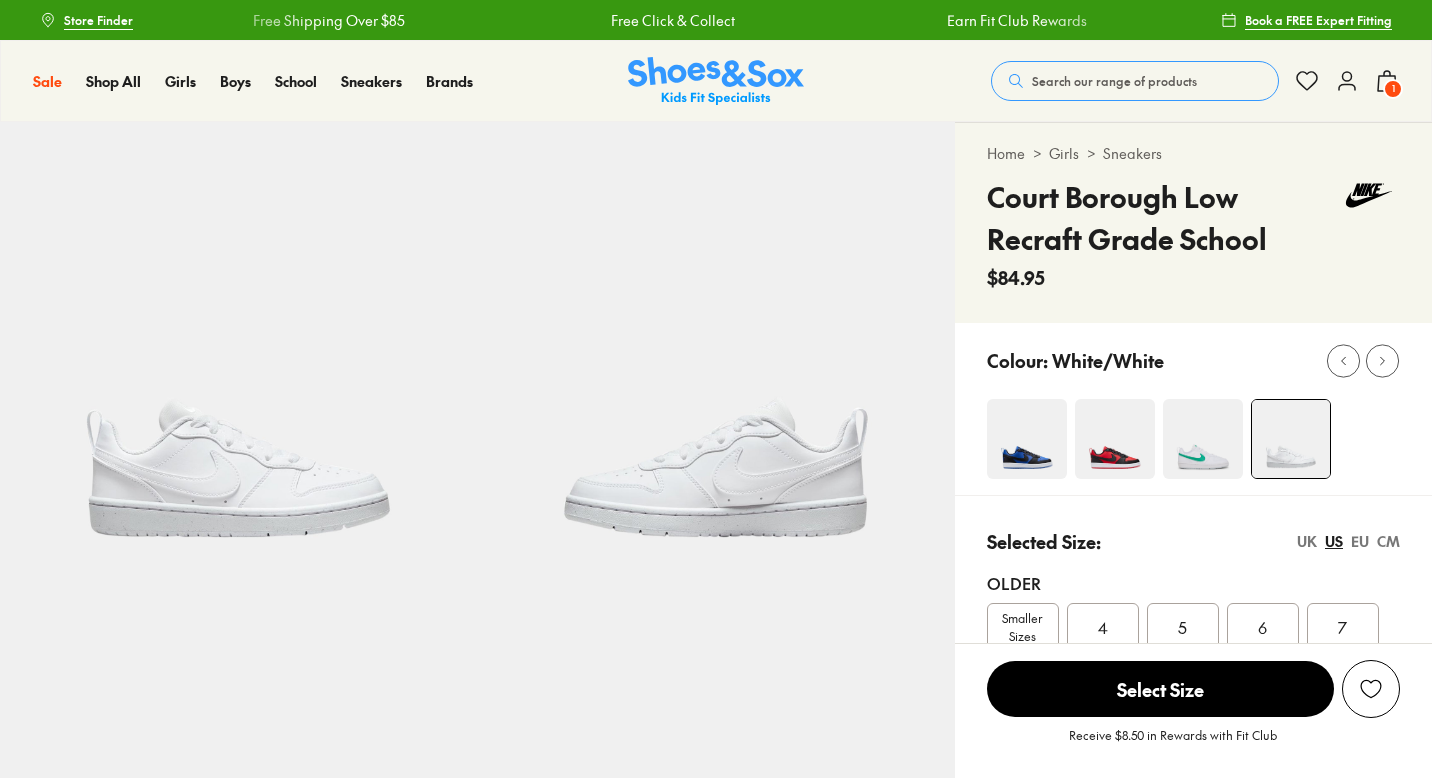 scroll, scrollTop: 0, scrollLeft: 0, axis: both 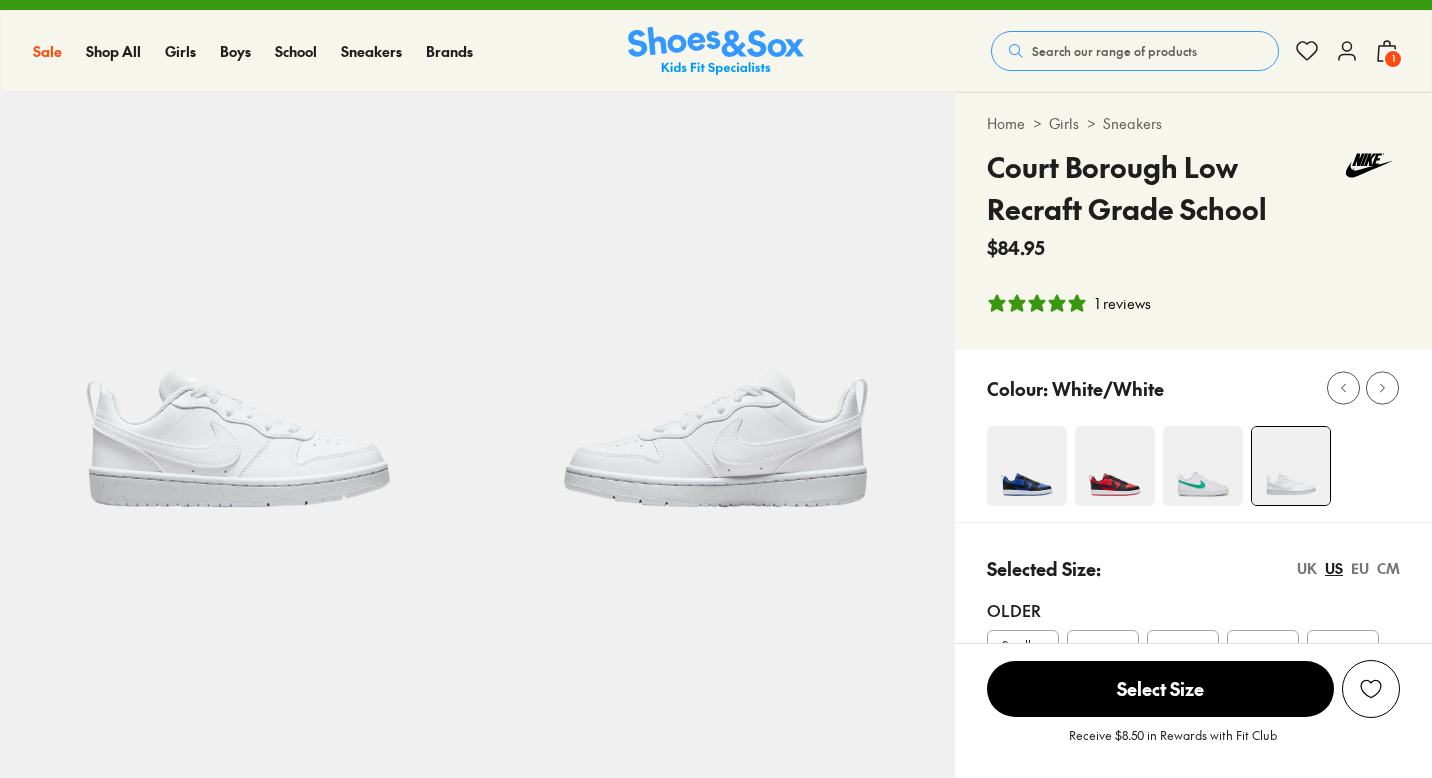 select on "*" 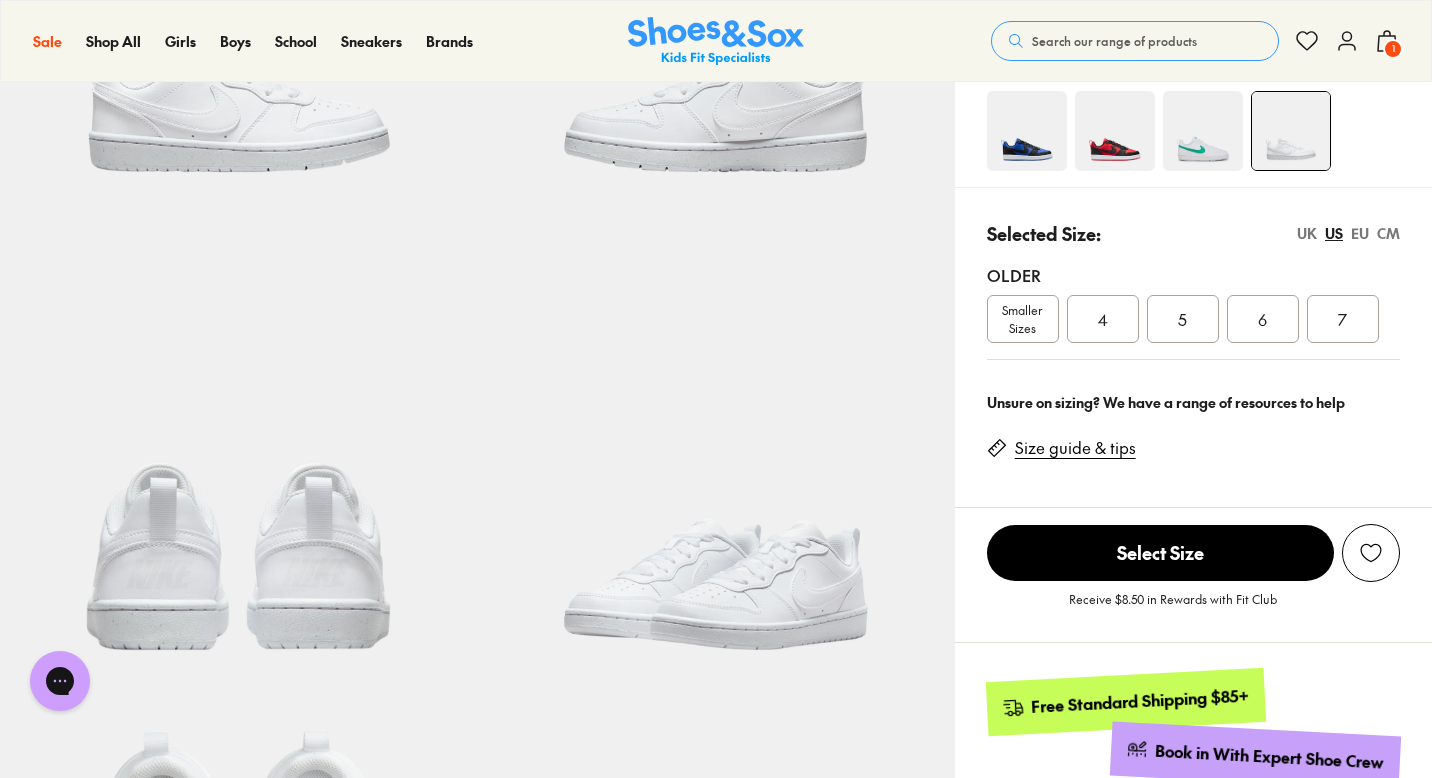 scroll, scrollTop: 367, scrollLeft: 0, axis: vertical 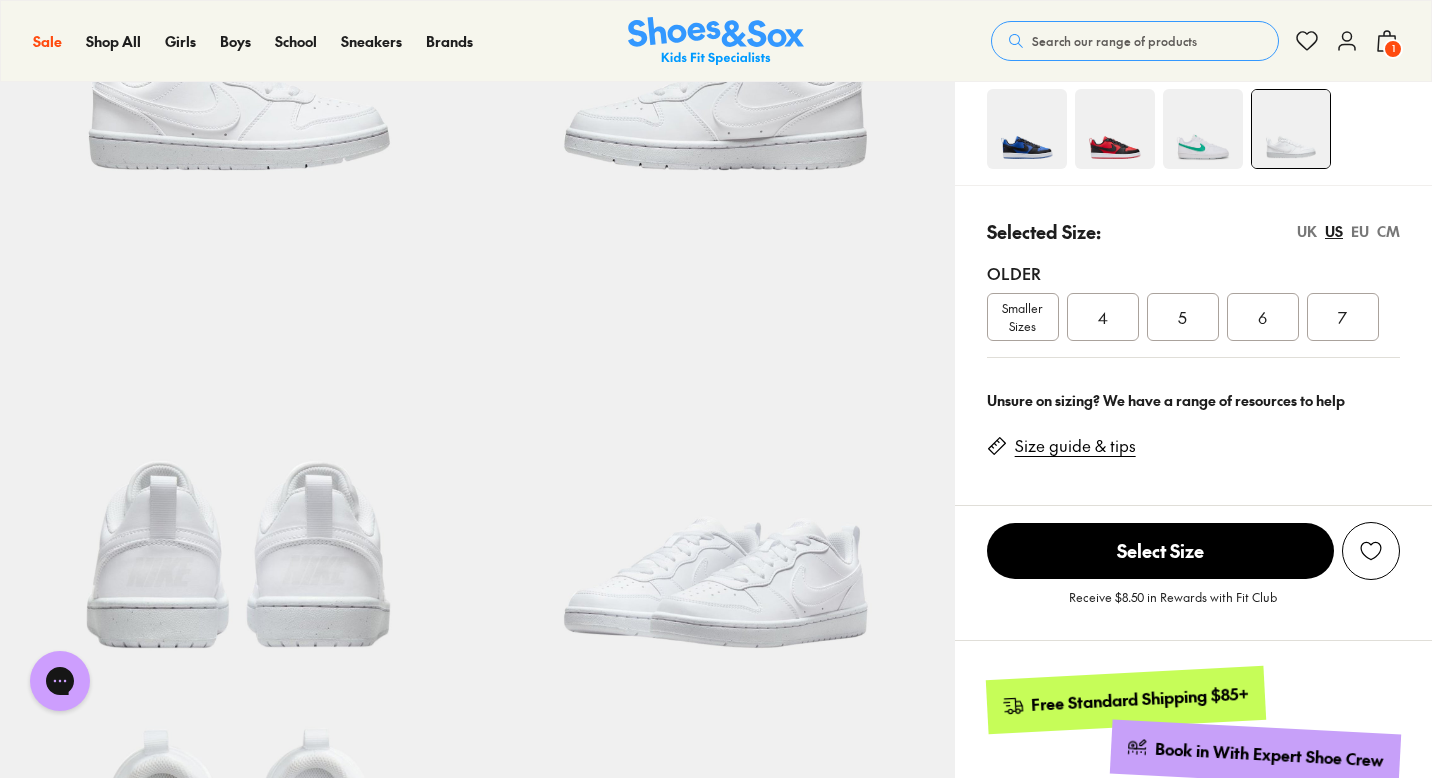click on "UK" at bounding box center [1307, 231] 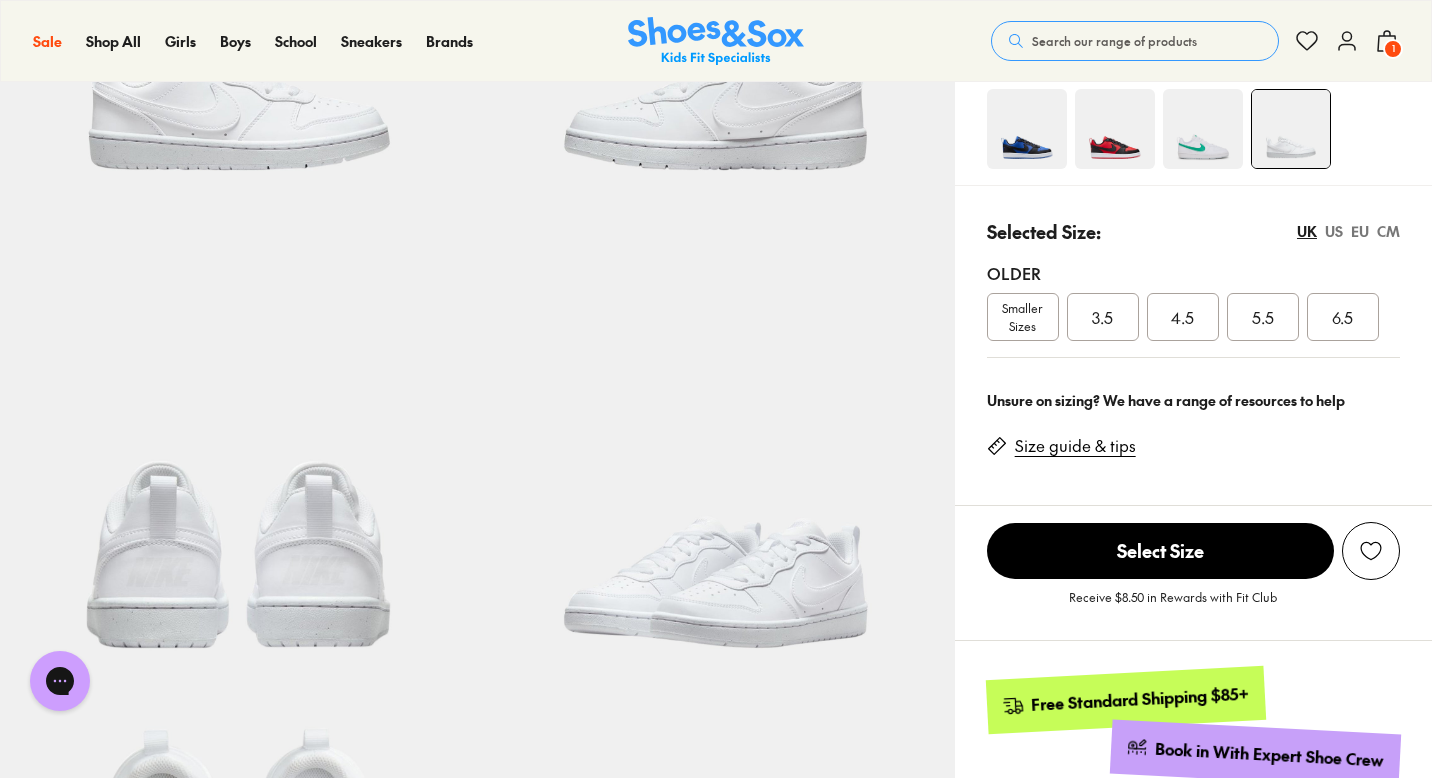 click on "Smaller Sizes" at bounding box center (1023, 317) 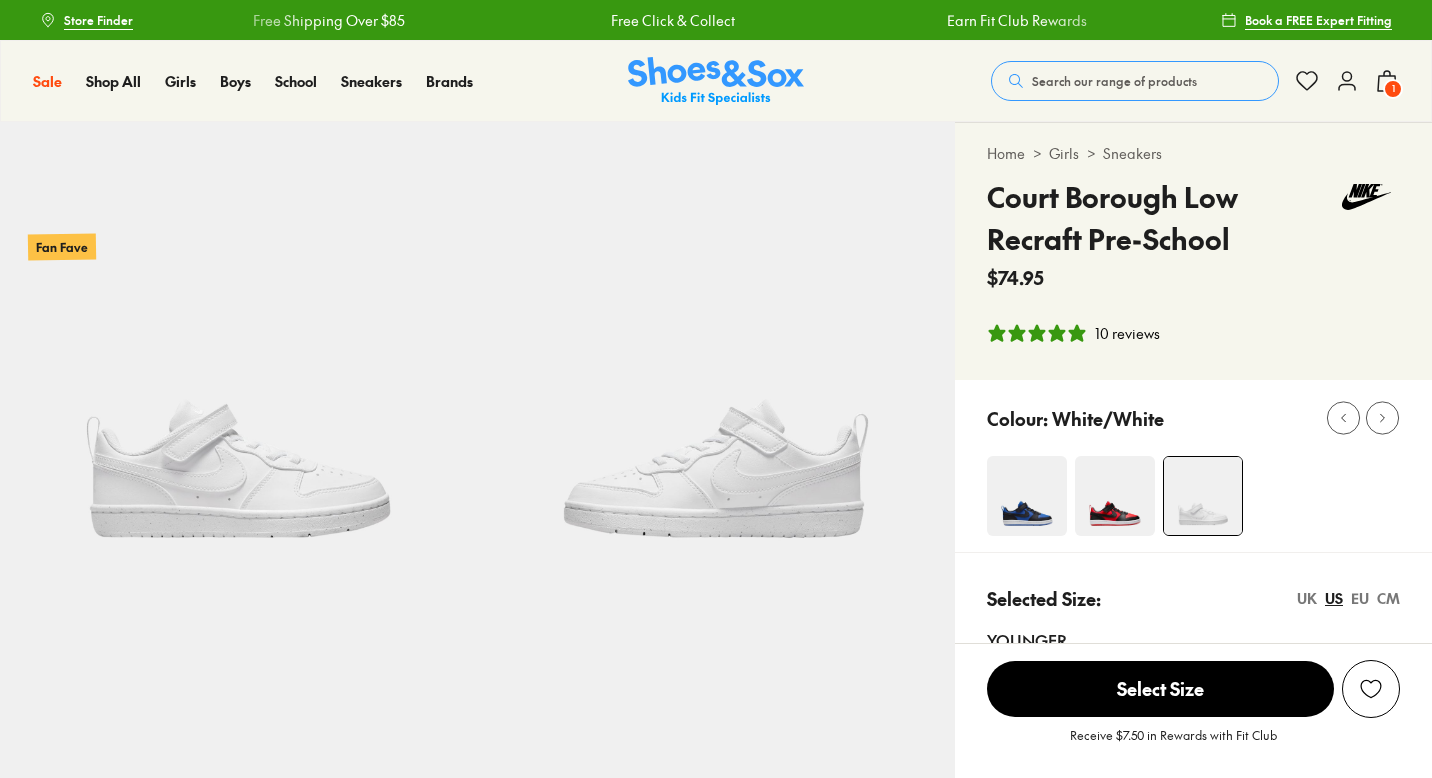 select on "*" 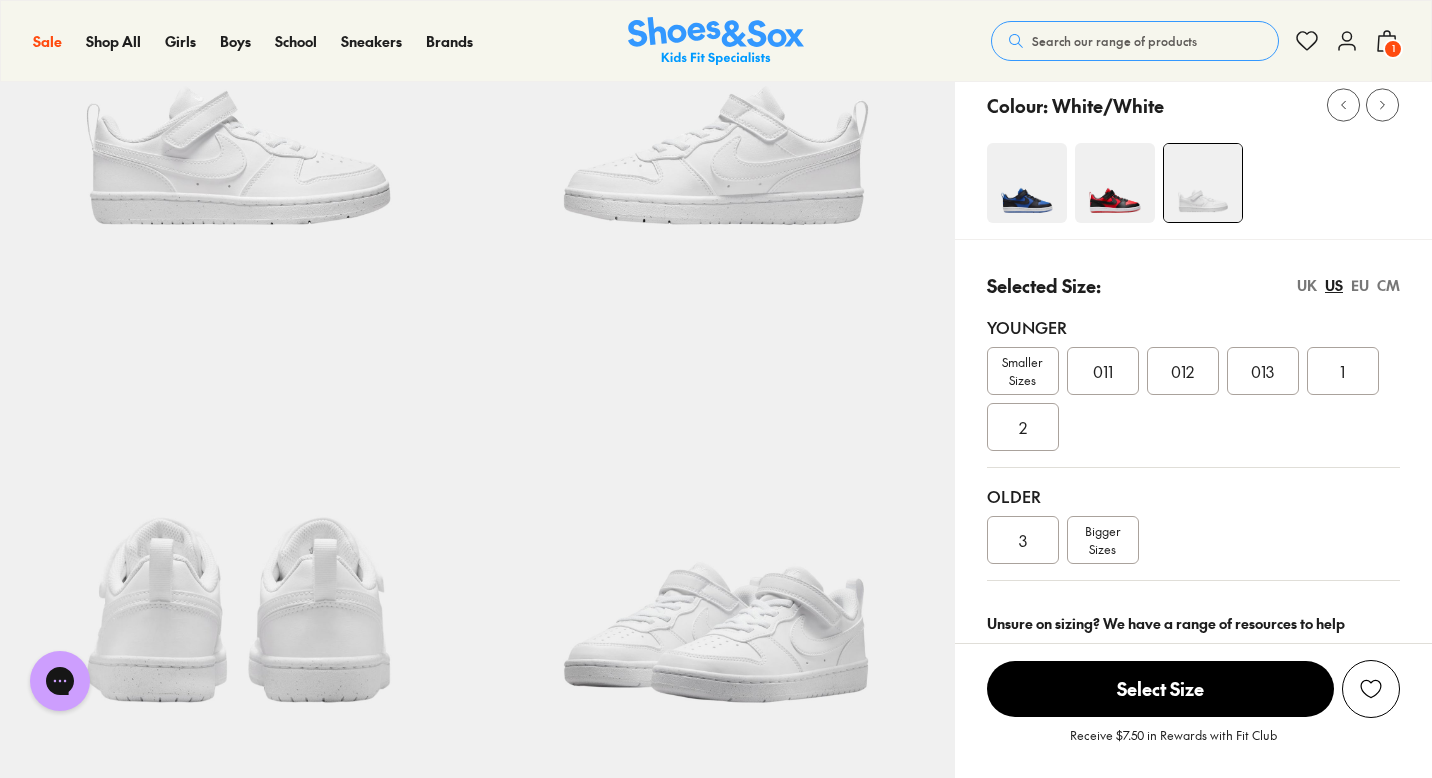 scroll, scrollTop: 0, scrollLeft: 0, axis: both 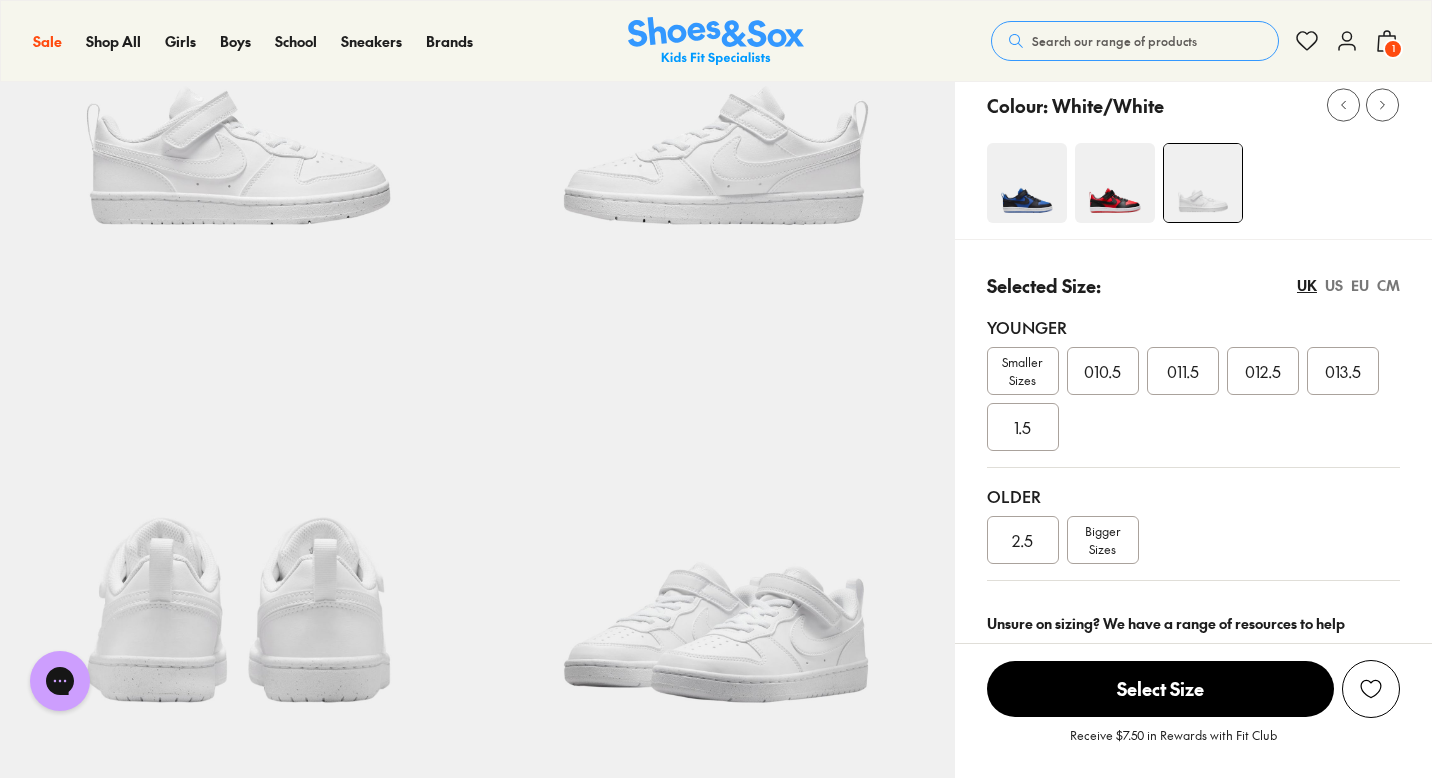 click on "2.5" at bounding box center (1023, 540) 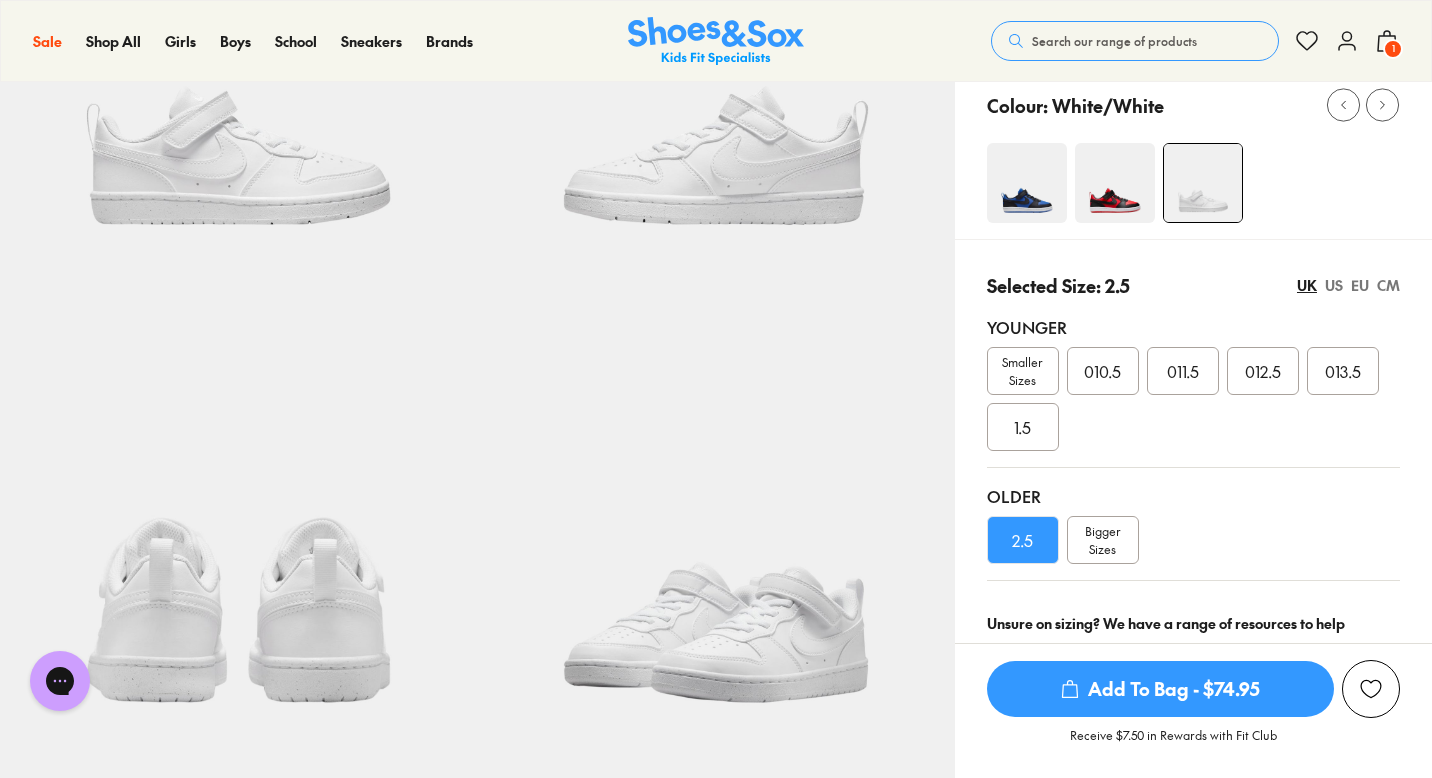 click on "Add To Bag - $74.95" at bounding box center (1160, 689) 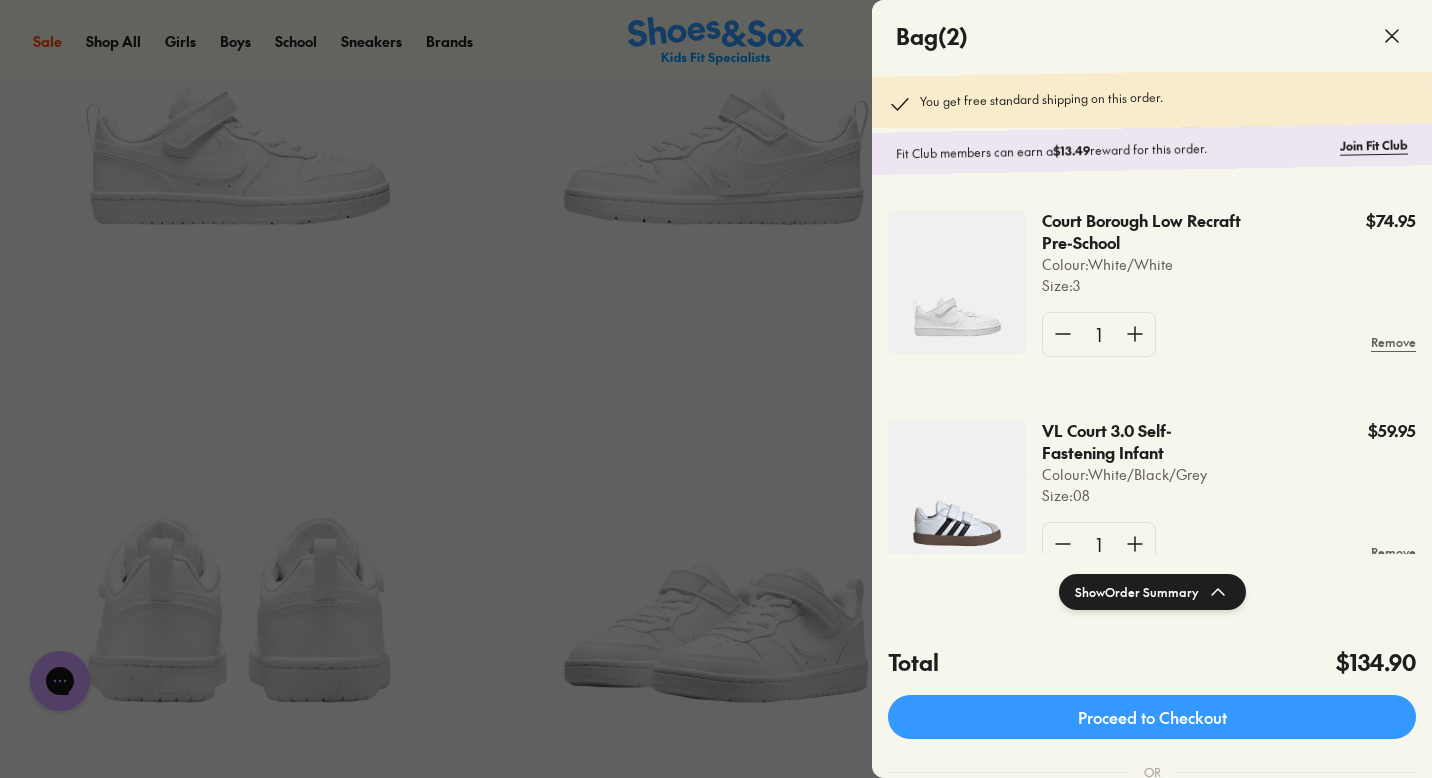 click 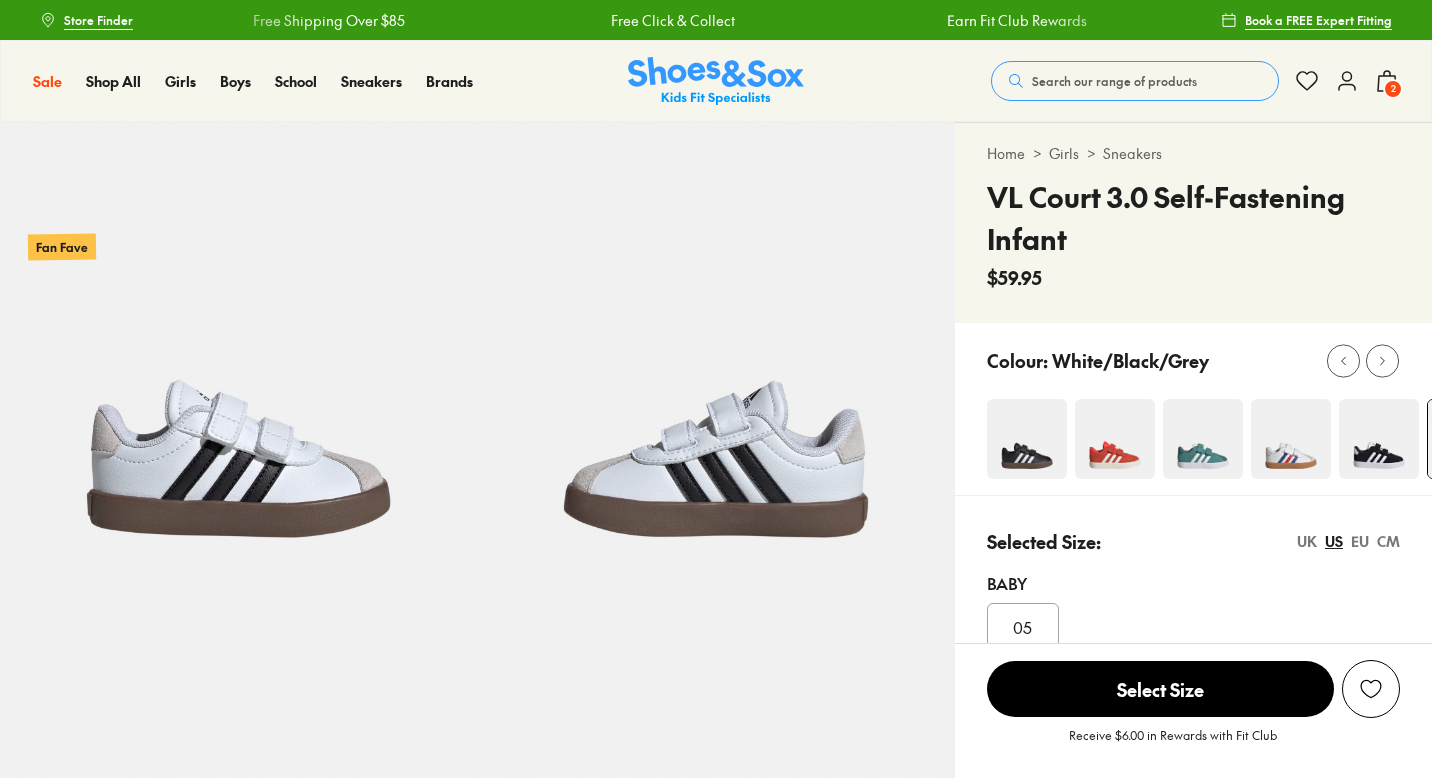 scroll, scrollTop: 0, scrollLeft: 0, axis: both 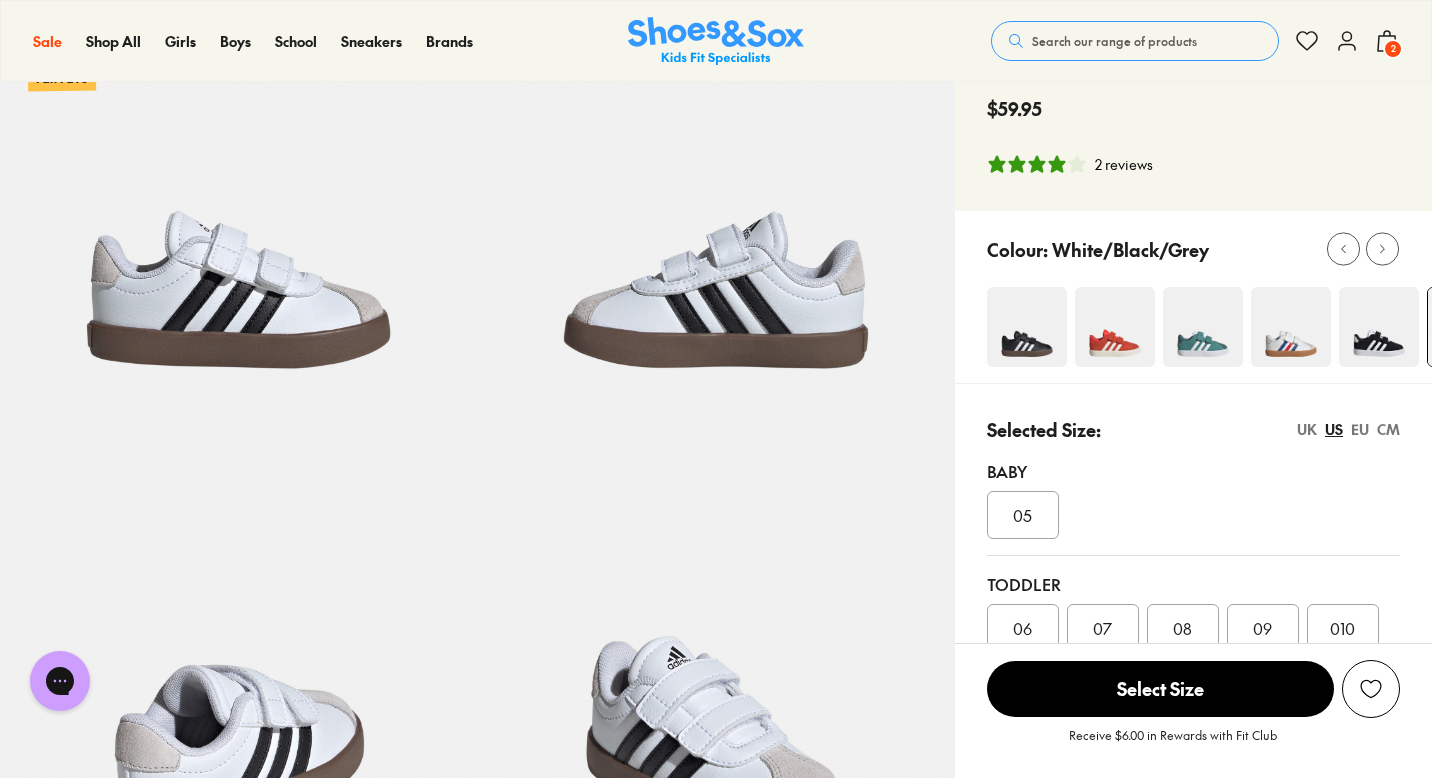 click on "UK" at bounding box center [1307, 429] 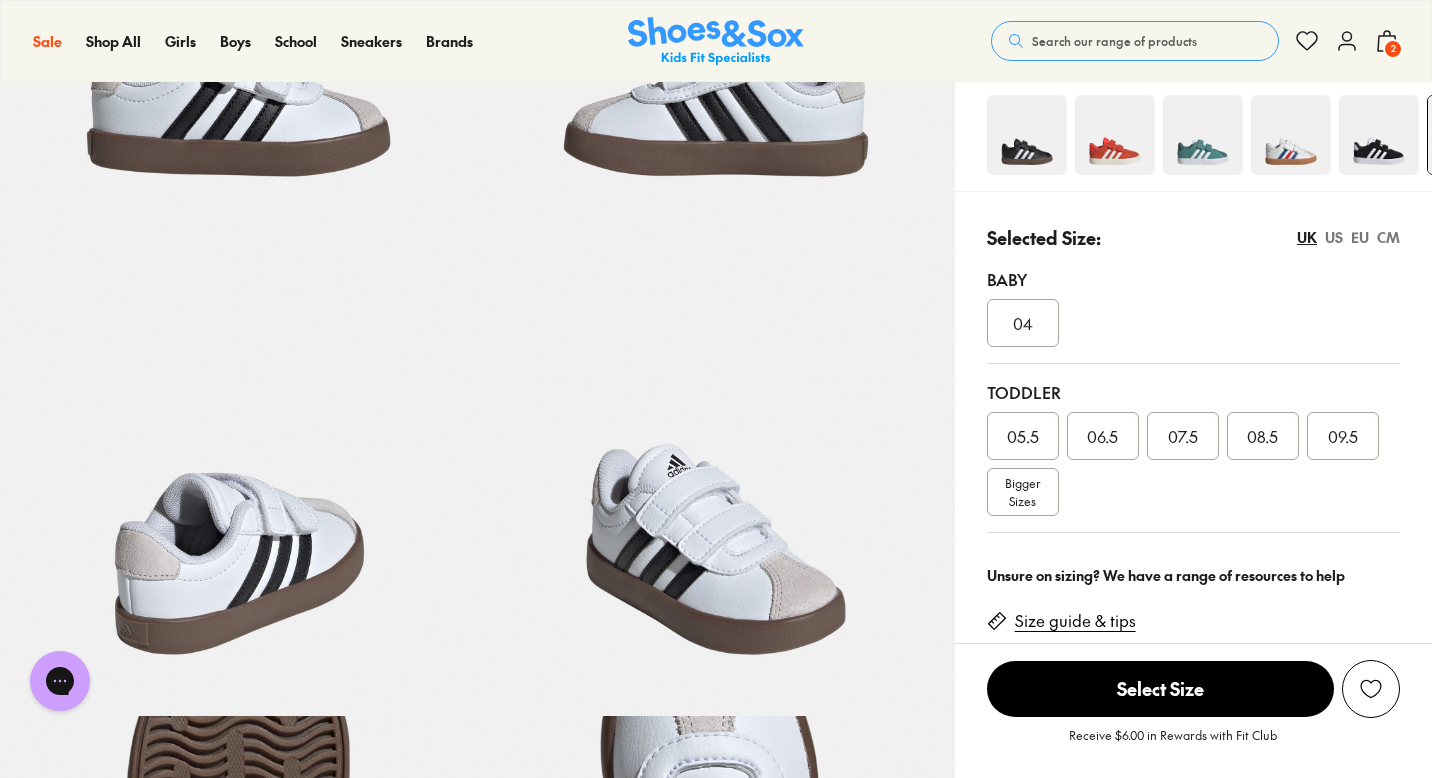 scroll, scrollTop: 366, scrollLeft: 0, axis: vertical 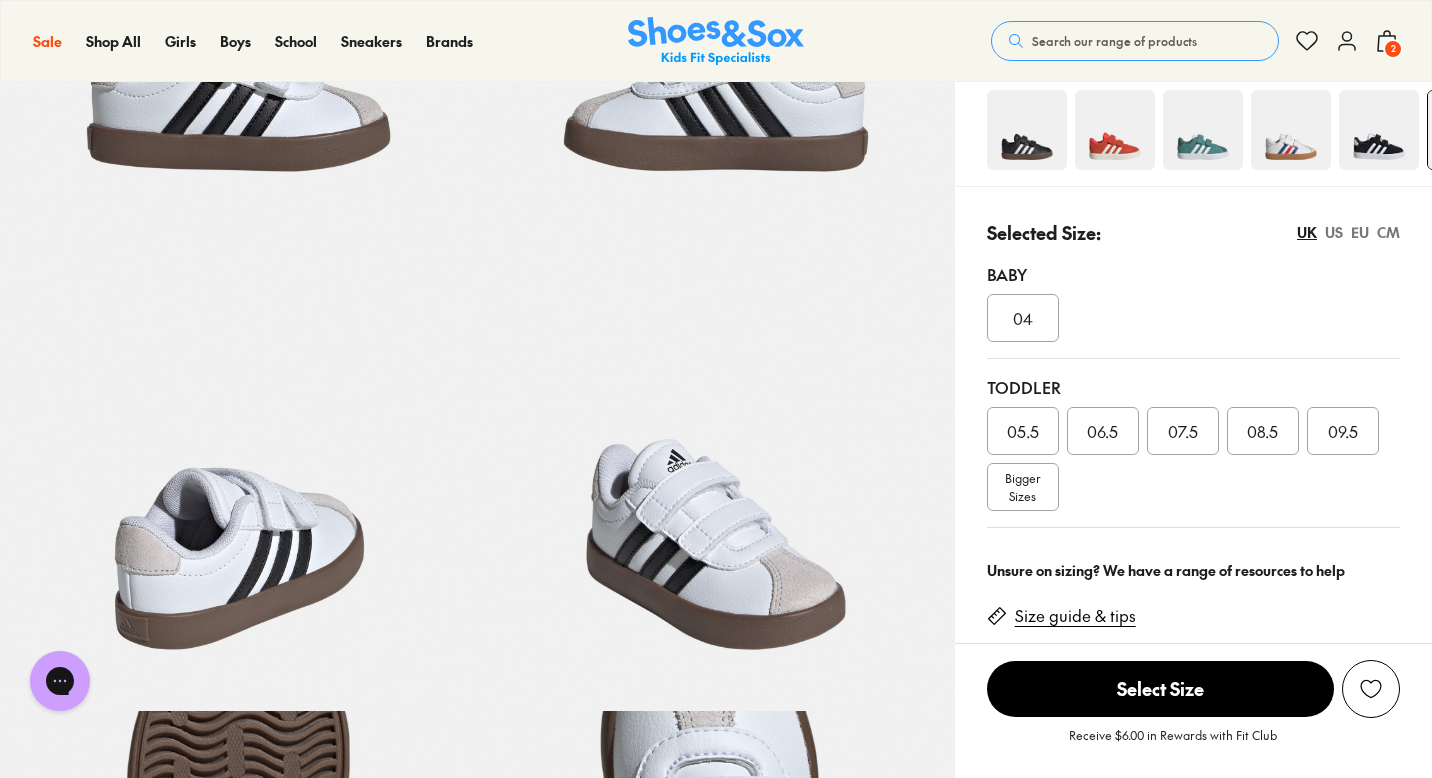 click on "07.5" at bounding box center (1183, 431) 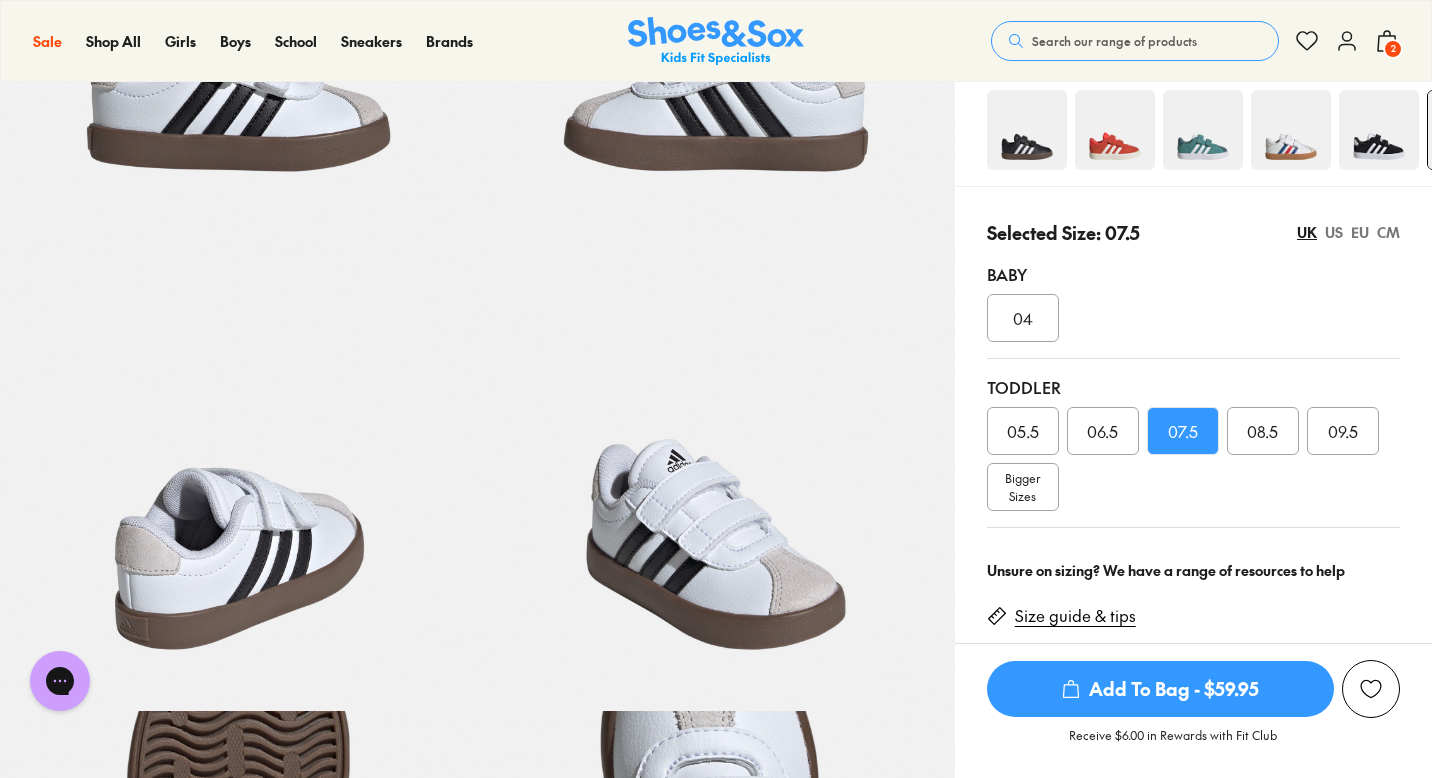 click on "Add To Bag - $59.95" at bounding box center [1160, 689] 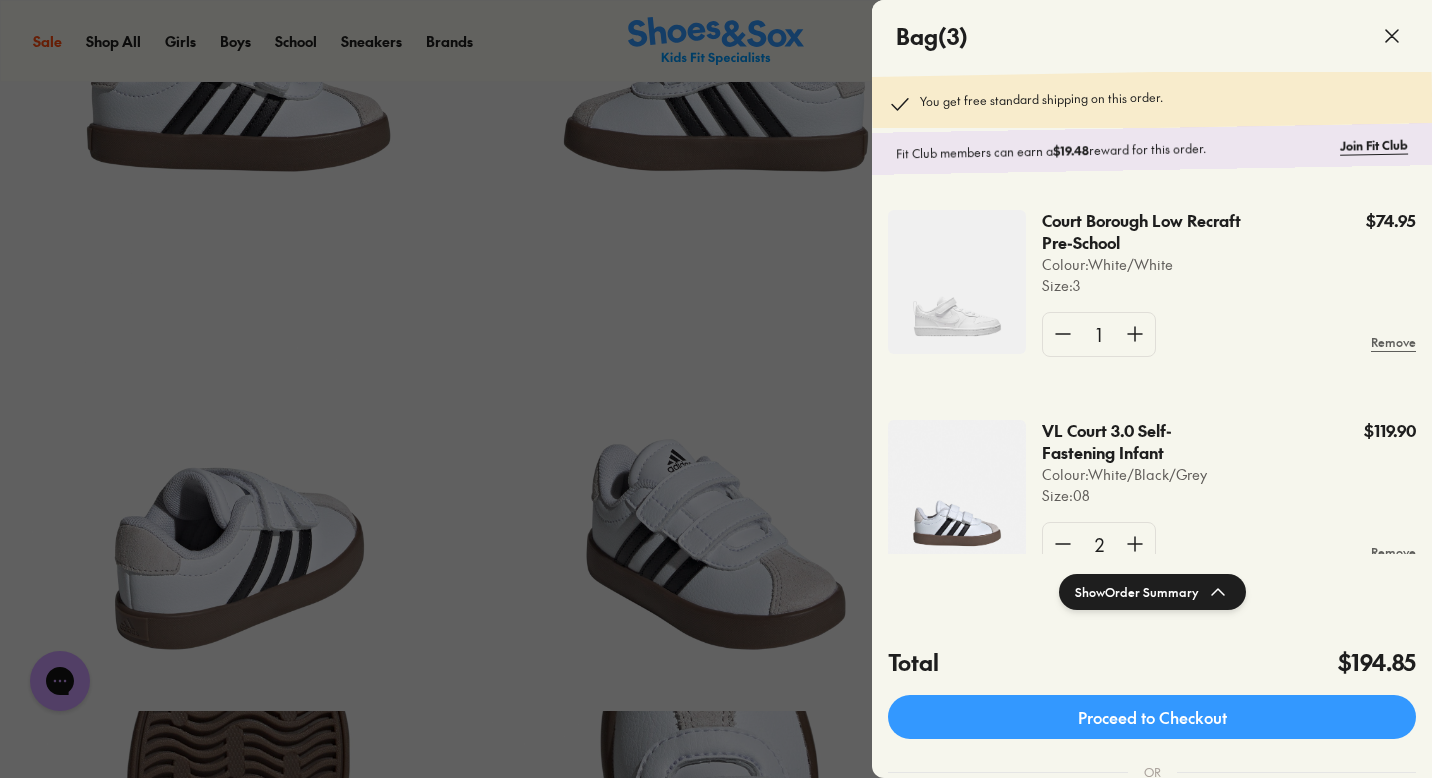 scroll, scrollTop: 59, scrollLeft: 0, axis: vertical 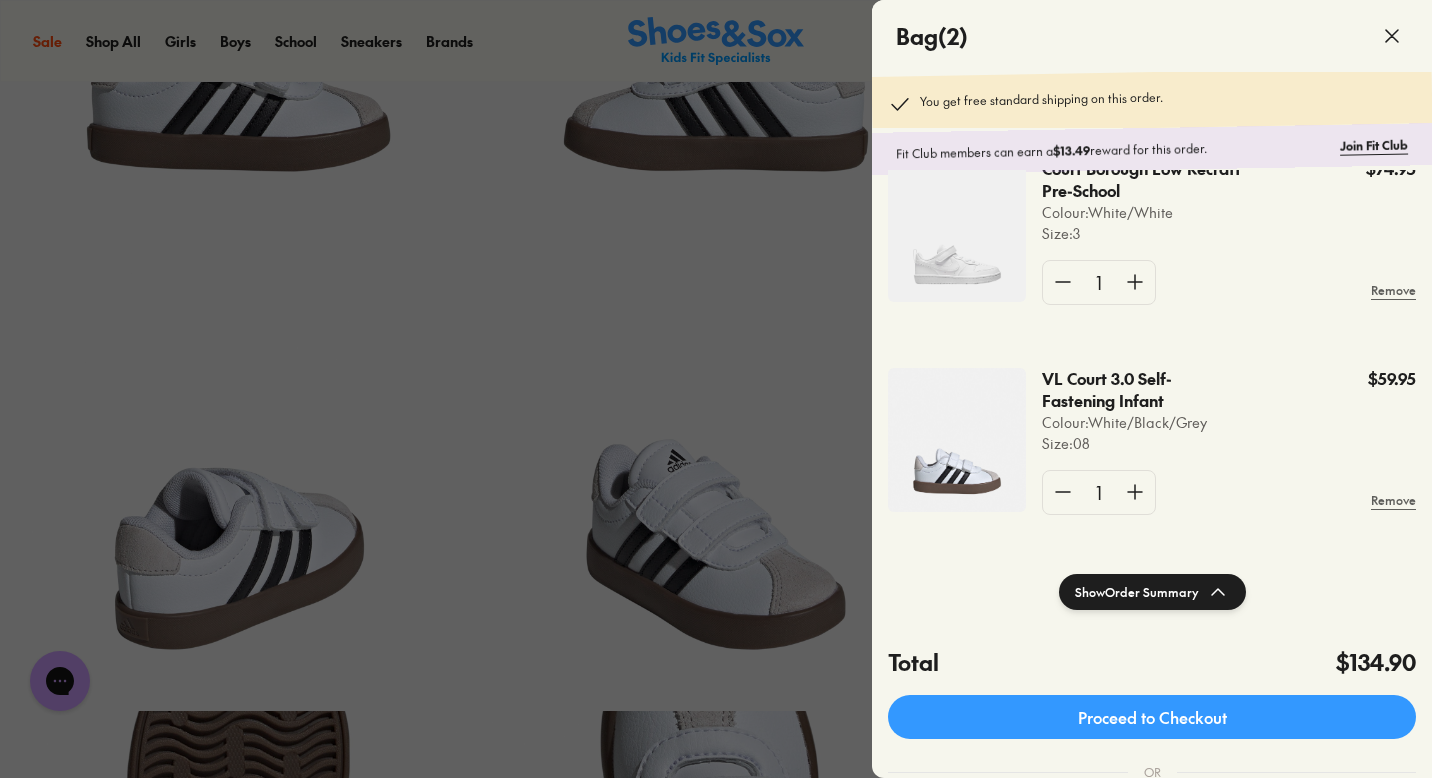 click 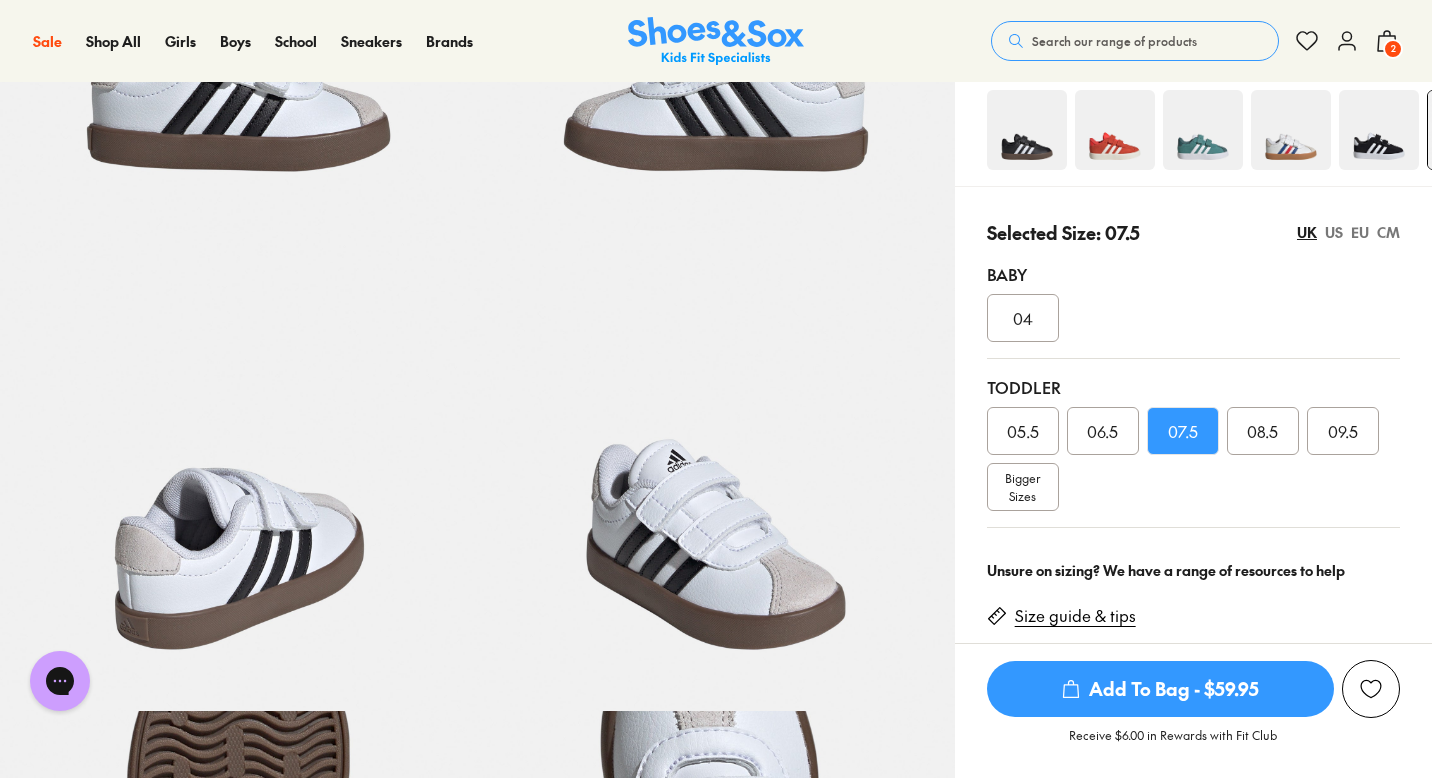 click on "Search our range of products" at bounding box center [1114, 41] 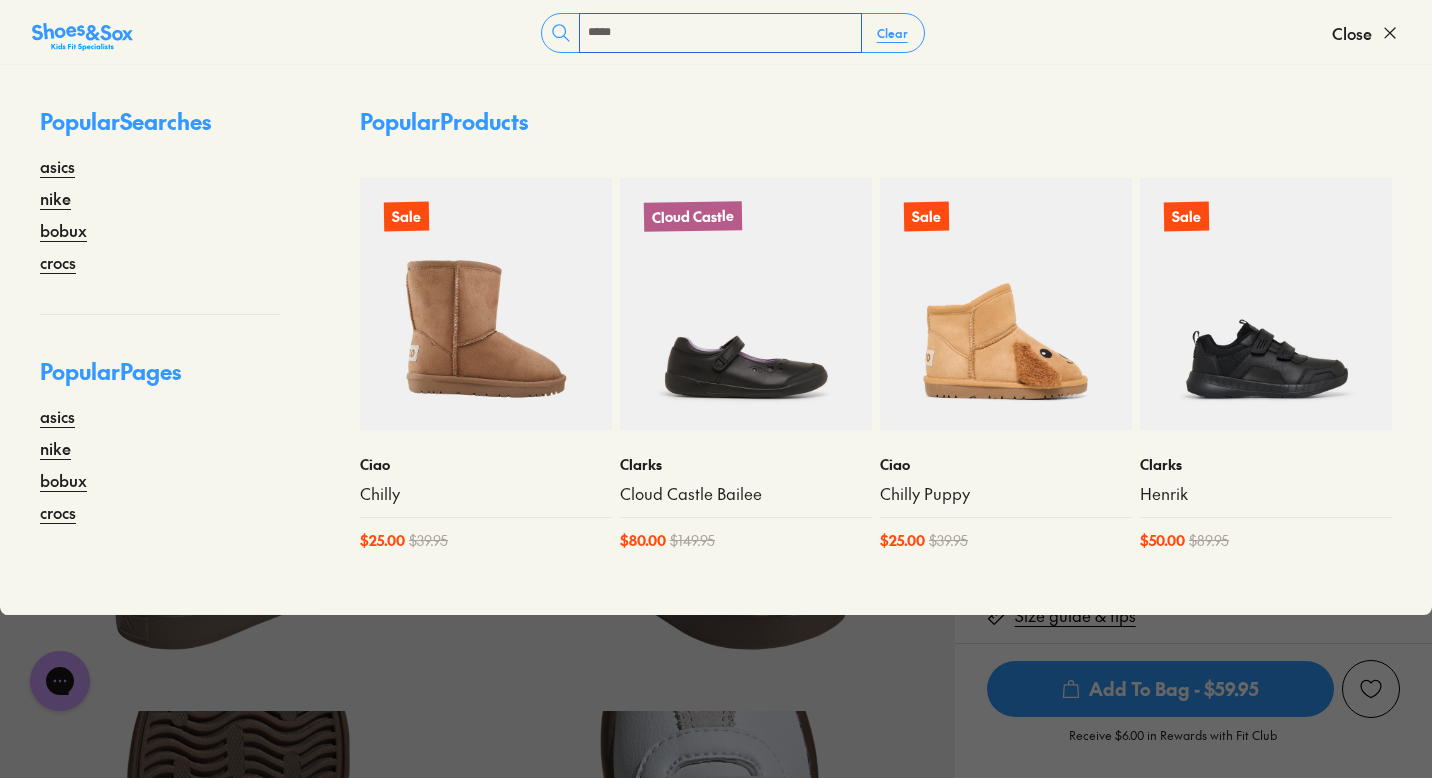 type on "*****" 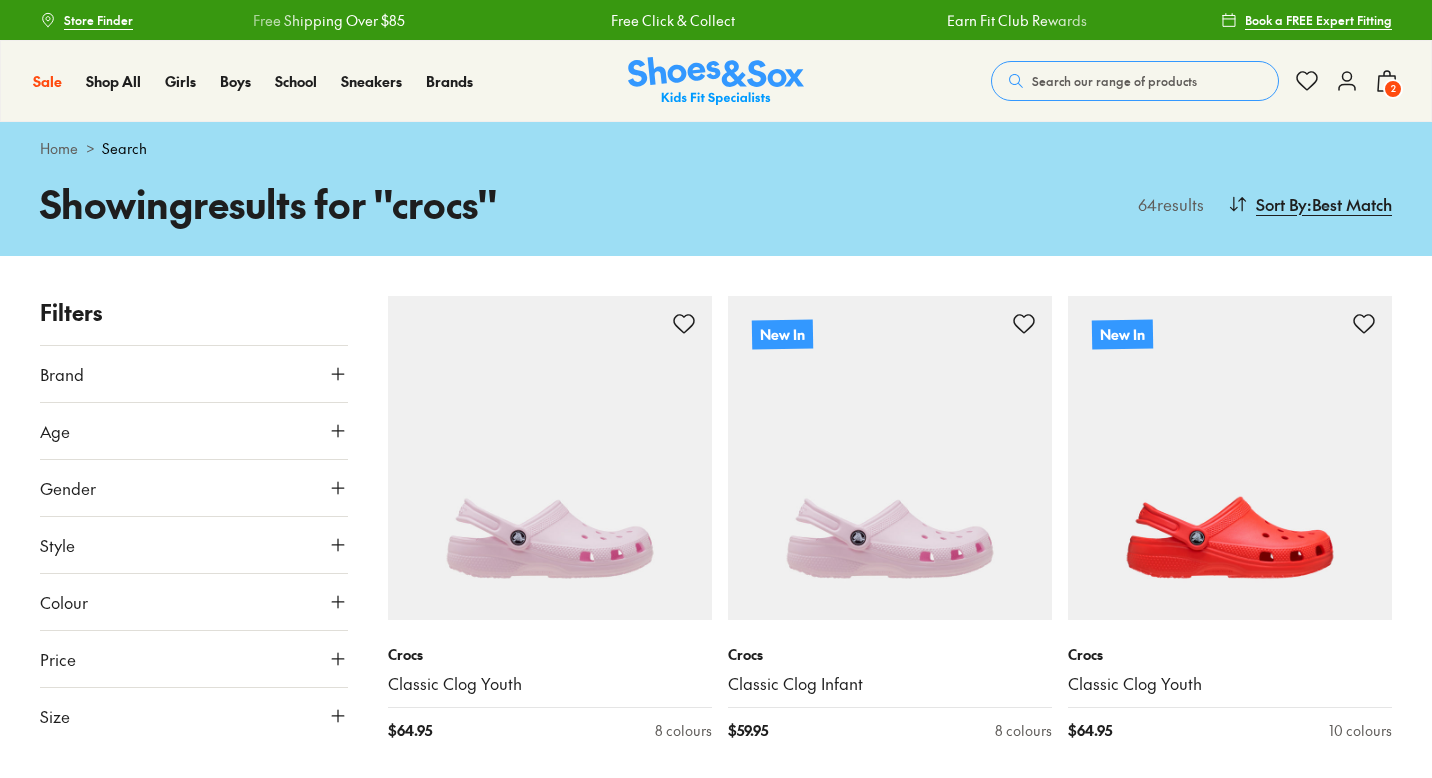 scroll, scrollTop: 0, scrollLeft: 0, axis: both 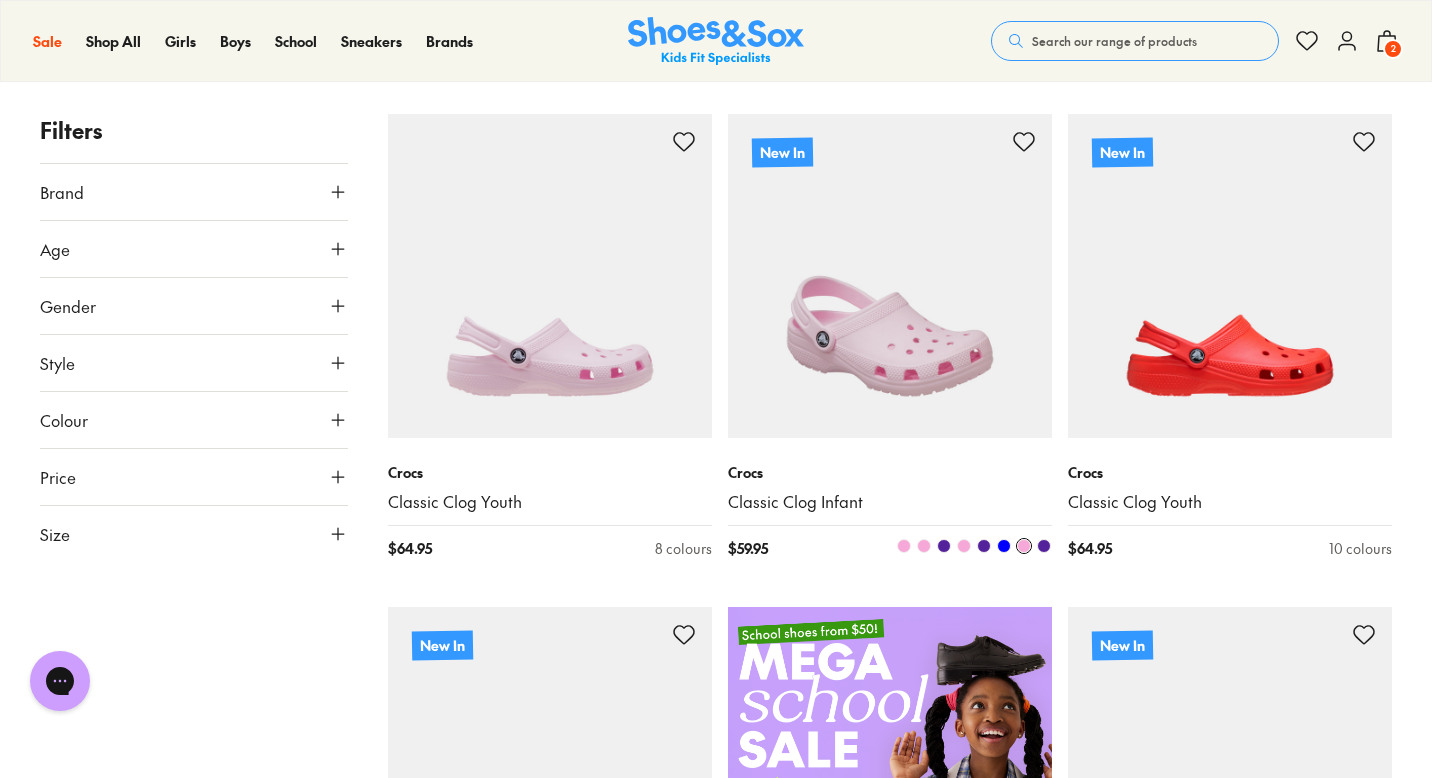 click at bounding box center [890, 276] 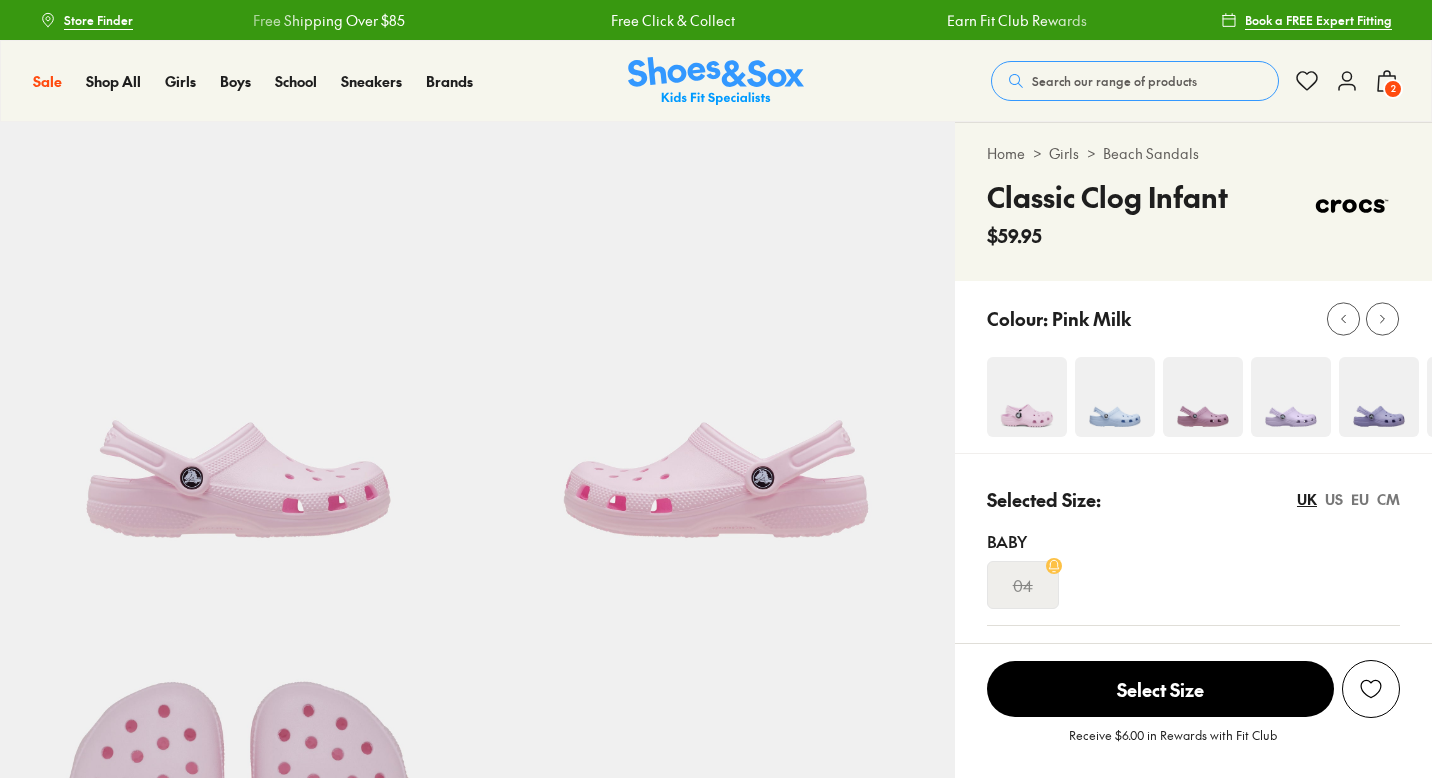 scroll, scrollTop: 0, scrollLeft: 0, axis: both 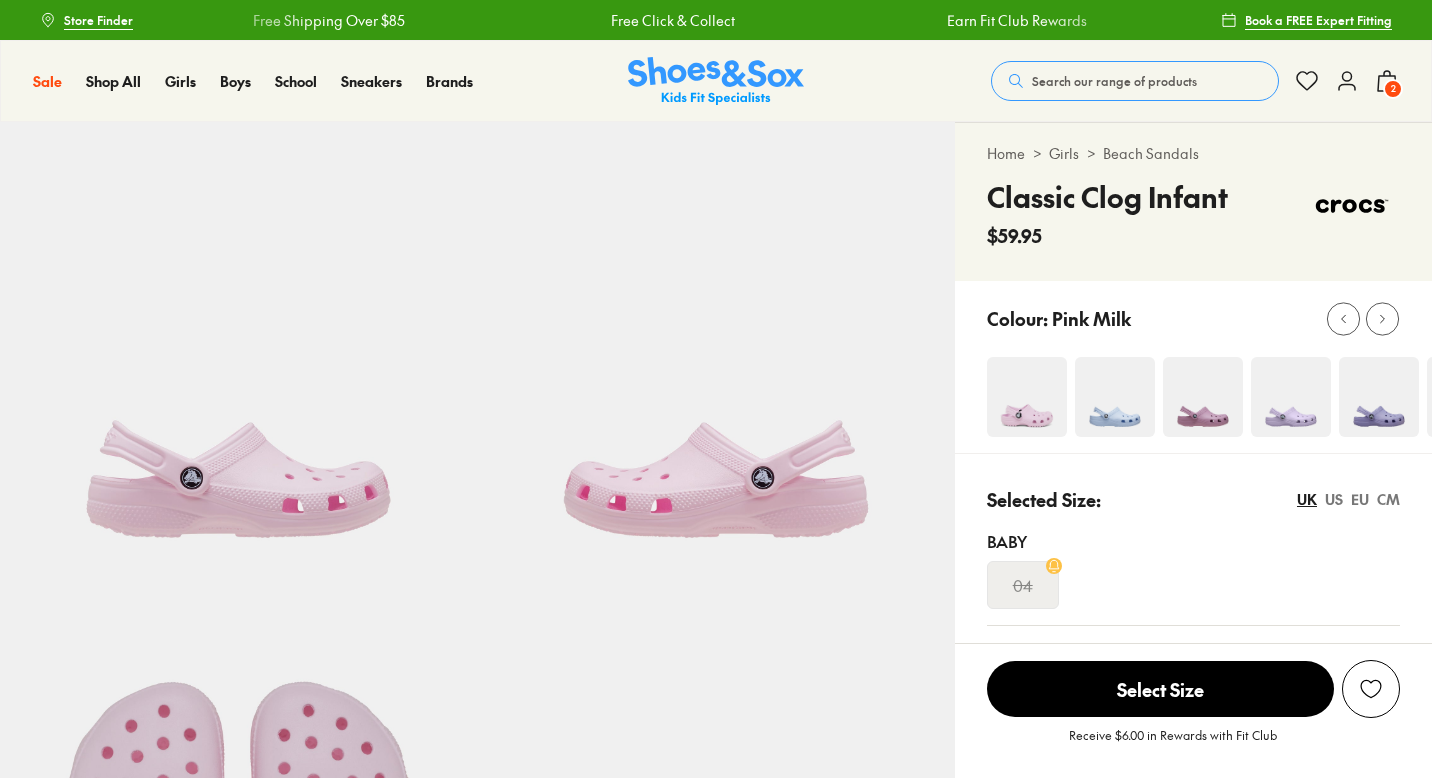 select on "*" 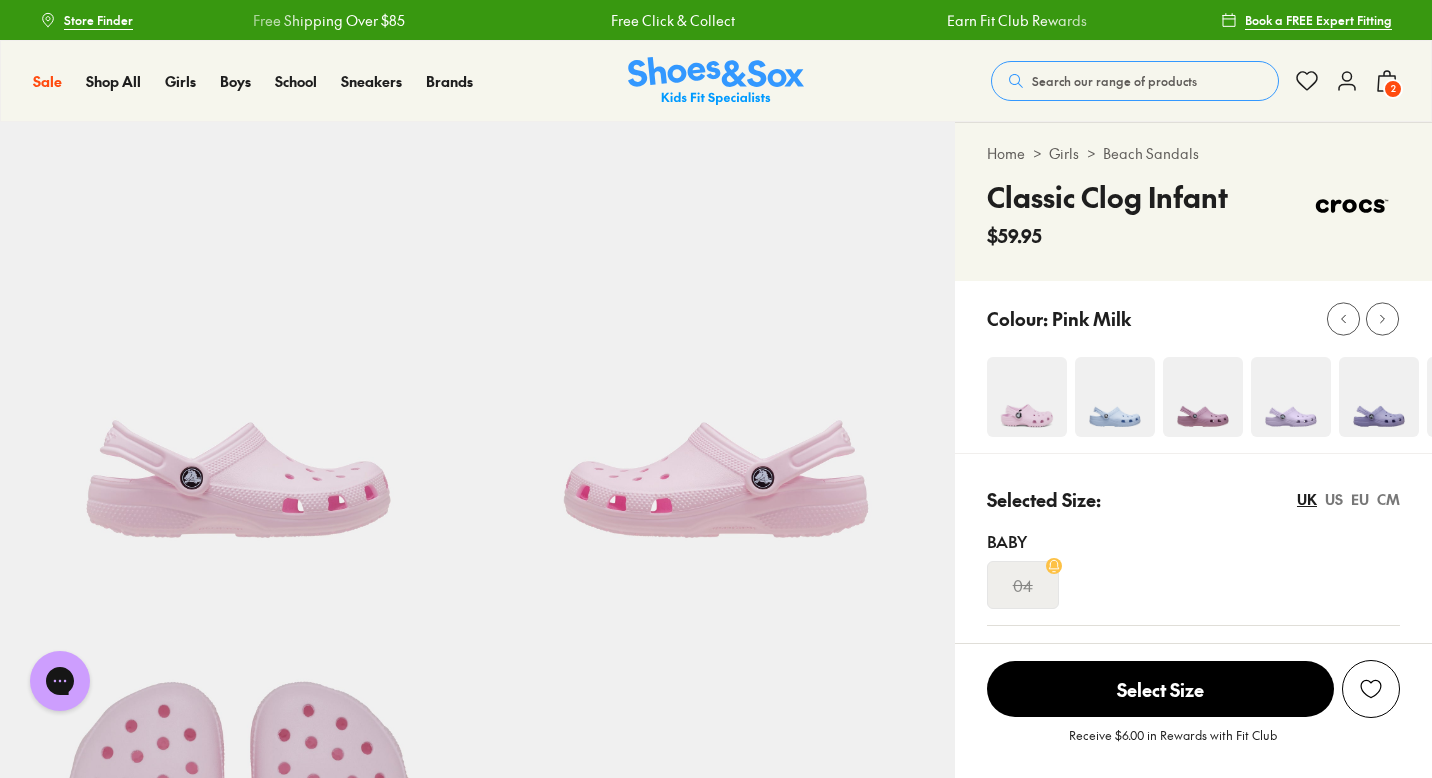 scroll, scrollTop: 0, scrollLeft: 0, axis: both 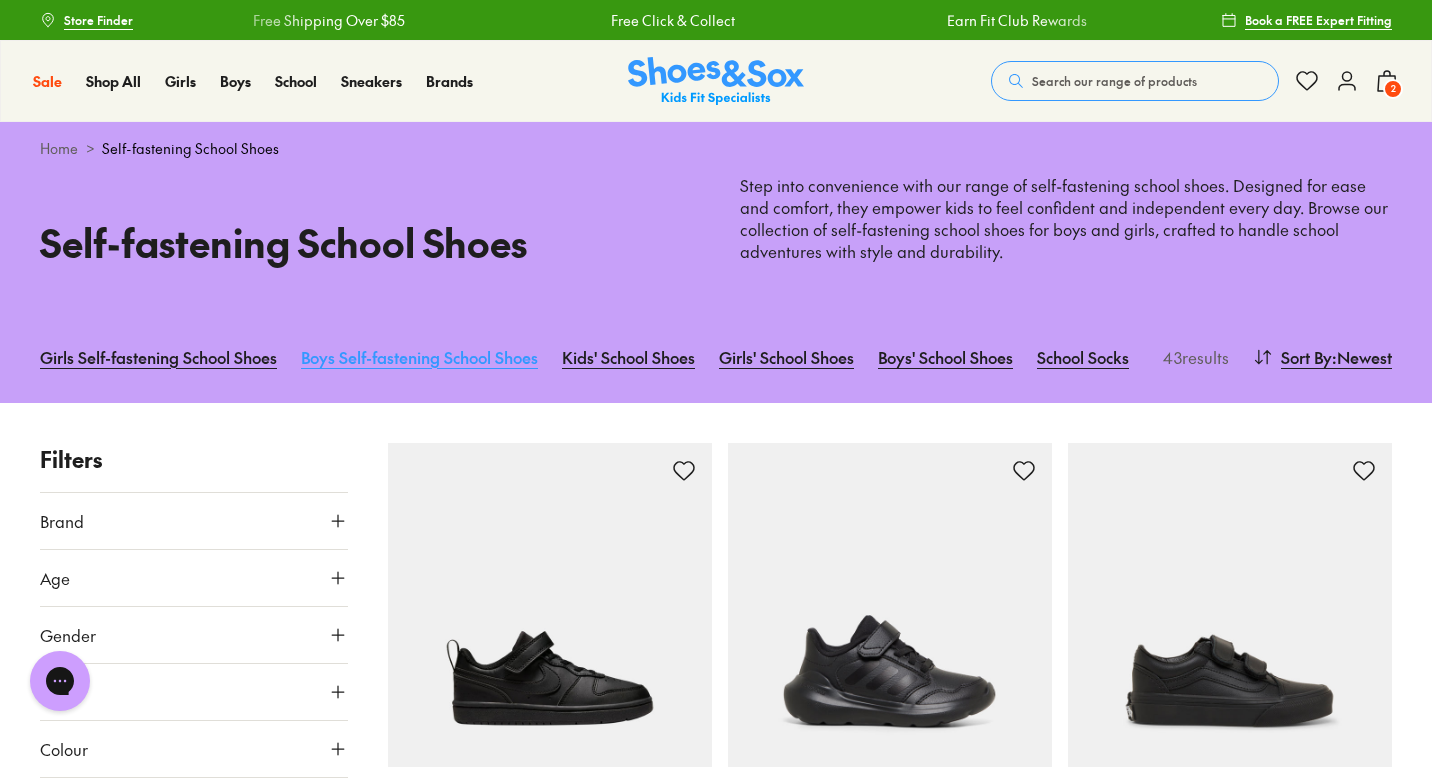 click on "Boys Self-fastening School Shoes" at bounding box center [419, 357] 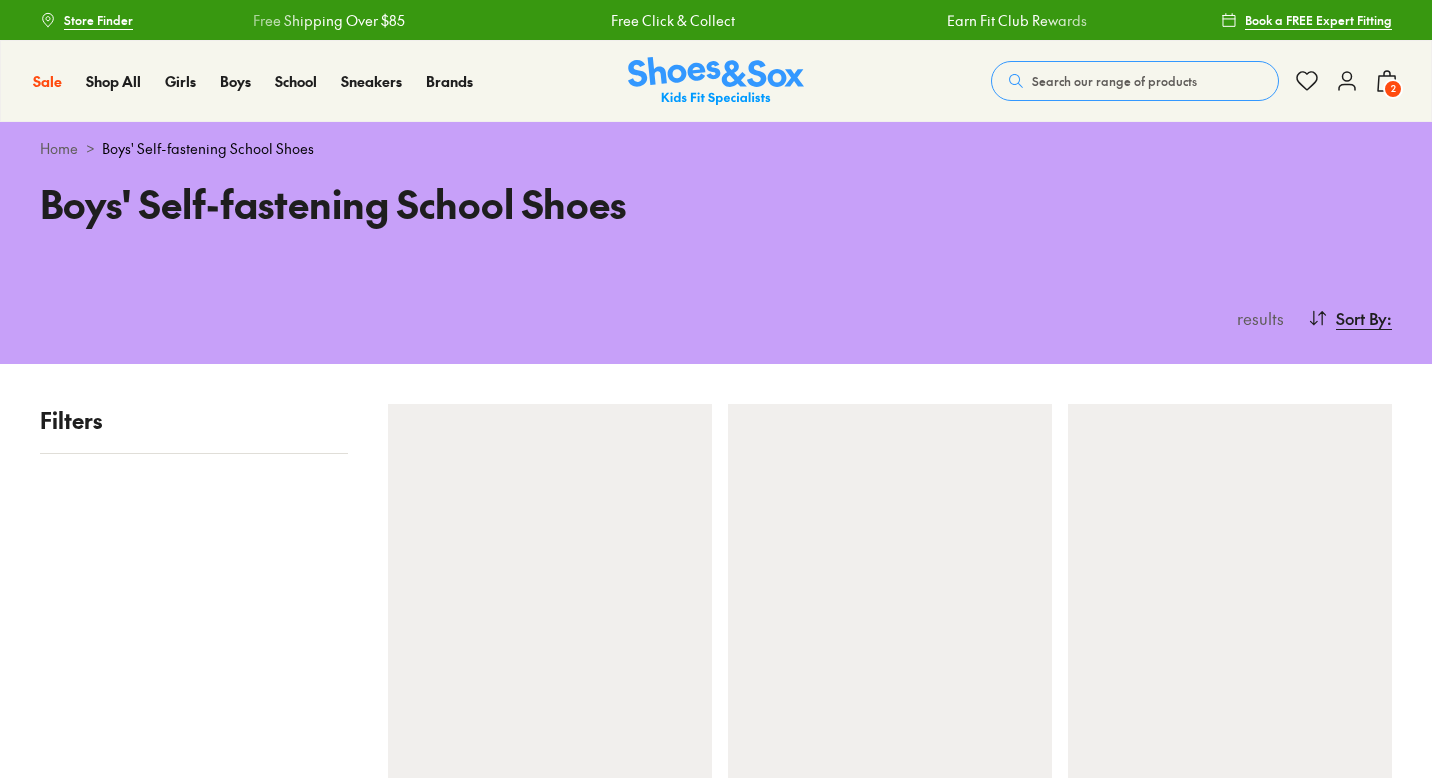 scroll, scrollTop: 0, scrollLeft: 0, axis: both 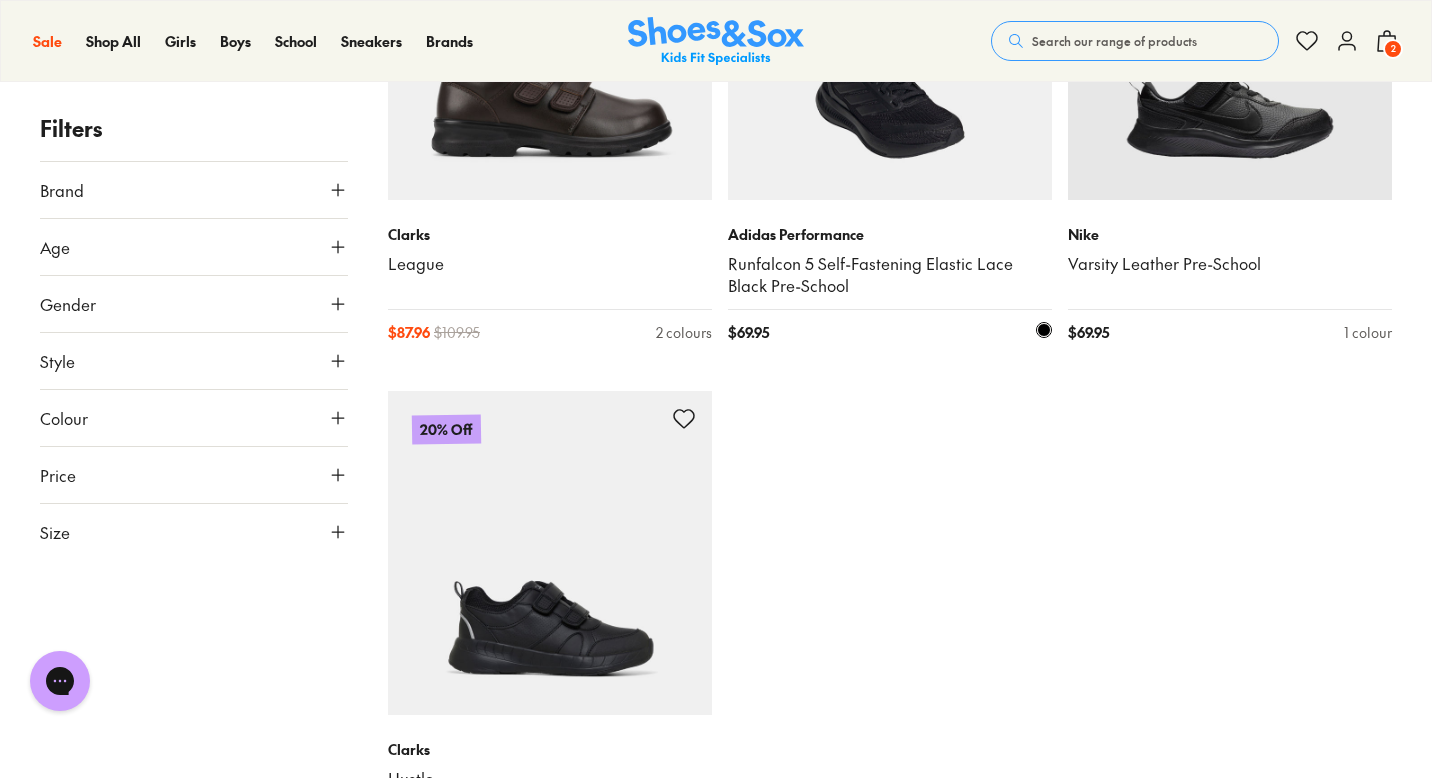 click at bounding box center [890, 38] 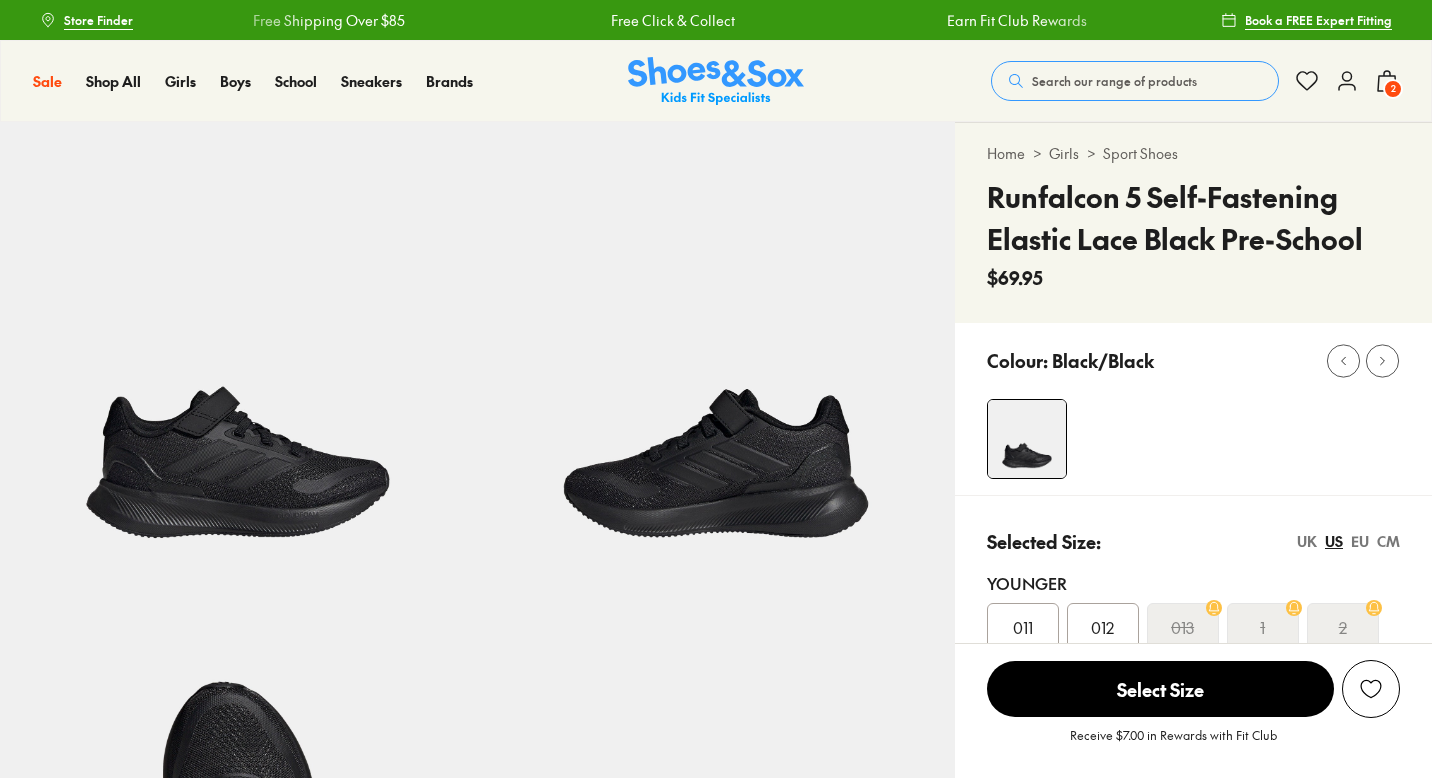 scroll, scrollTop: 0, scrollLeft: 0, axis: both 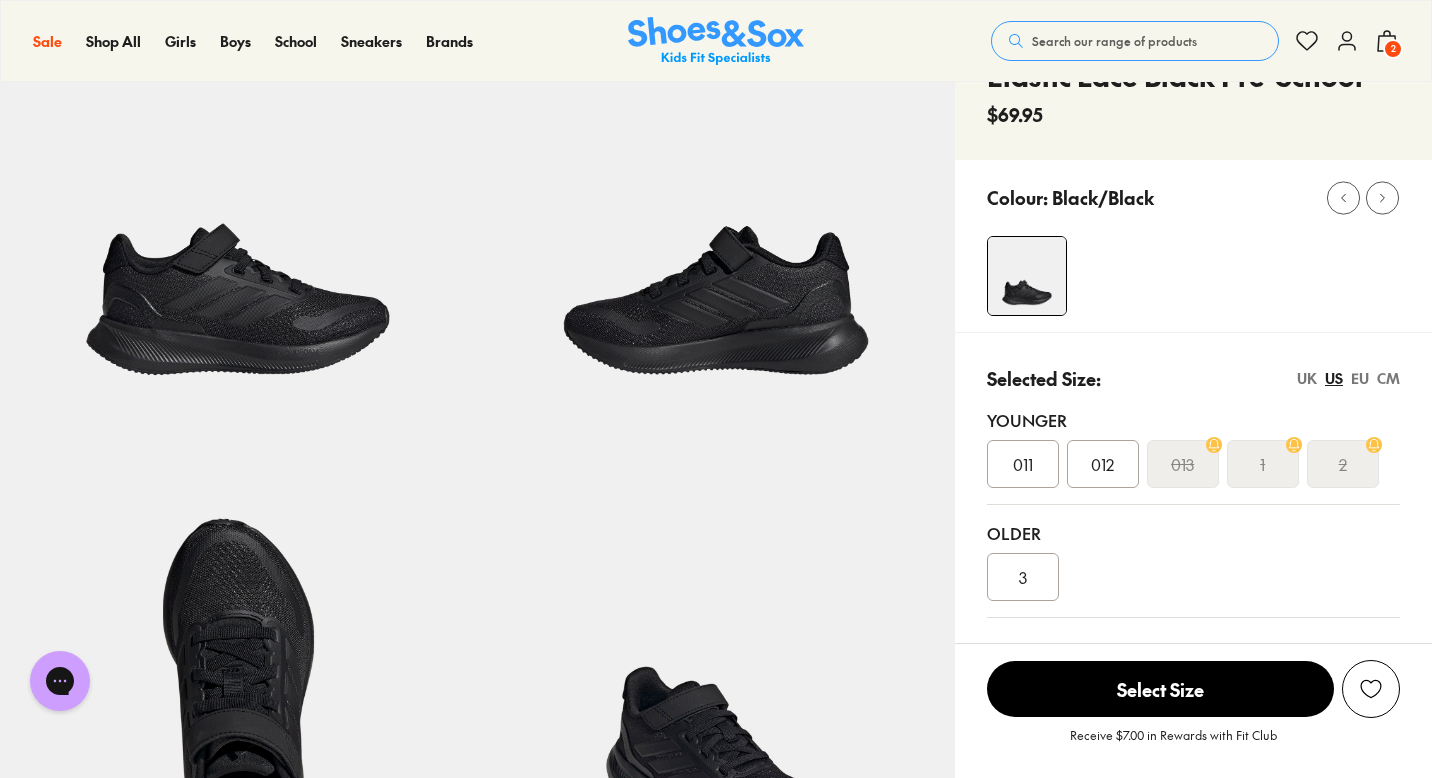 click on "UK" at bounding box center (1307, 378) 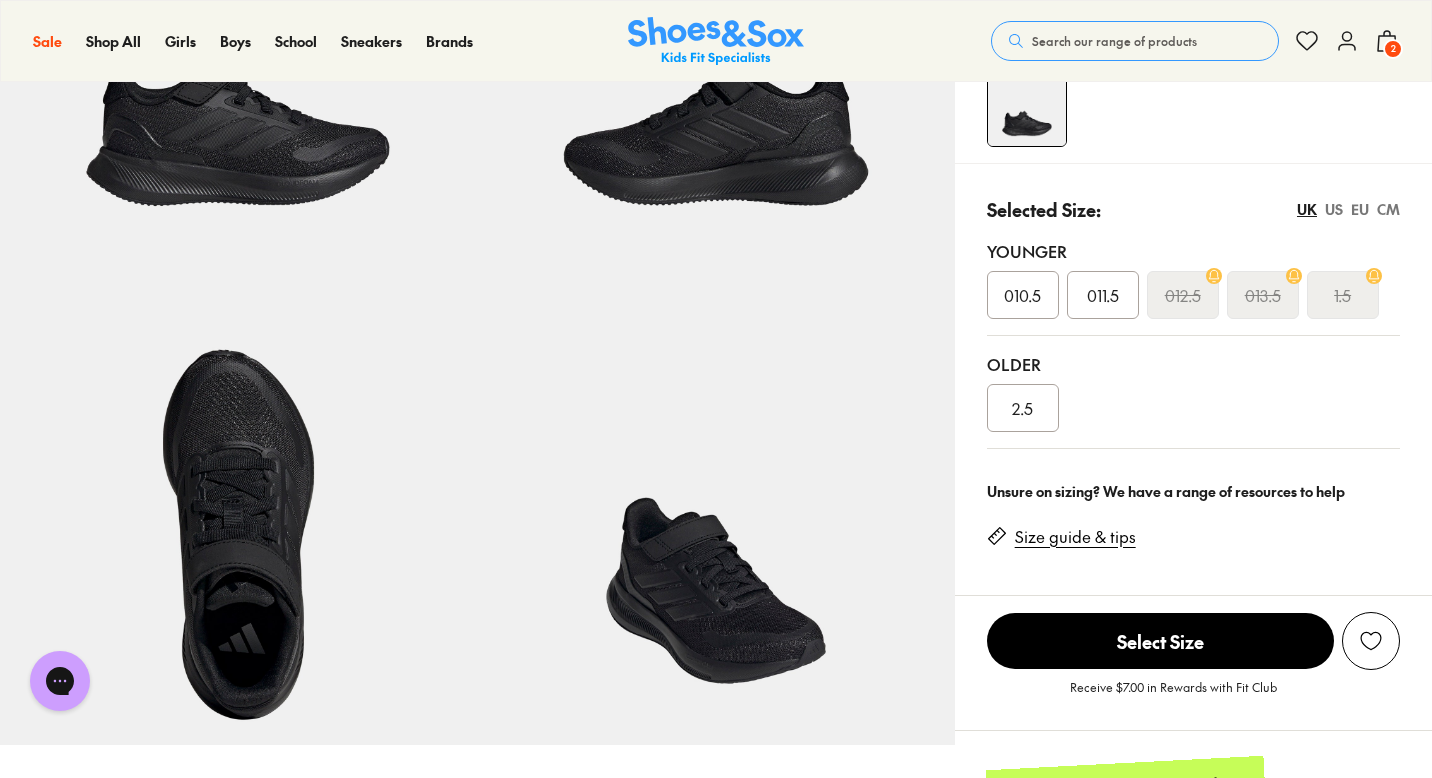 scroll, scrollTop: 333, scrollLeft: 0, axis: vertical 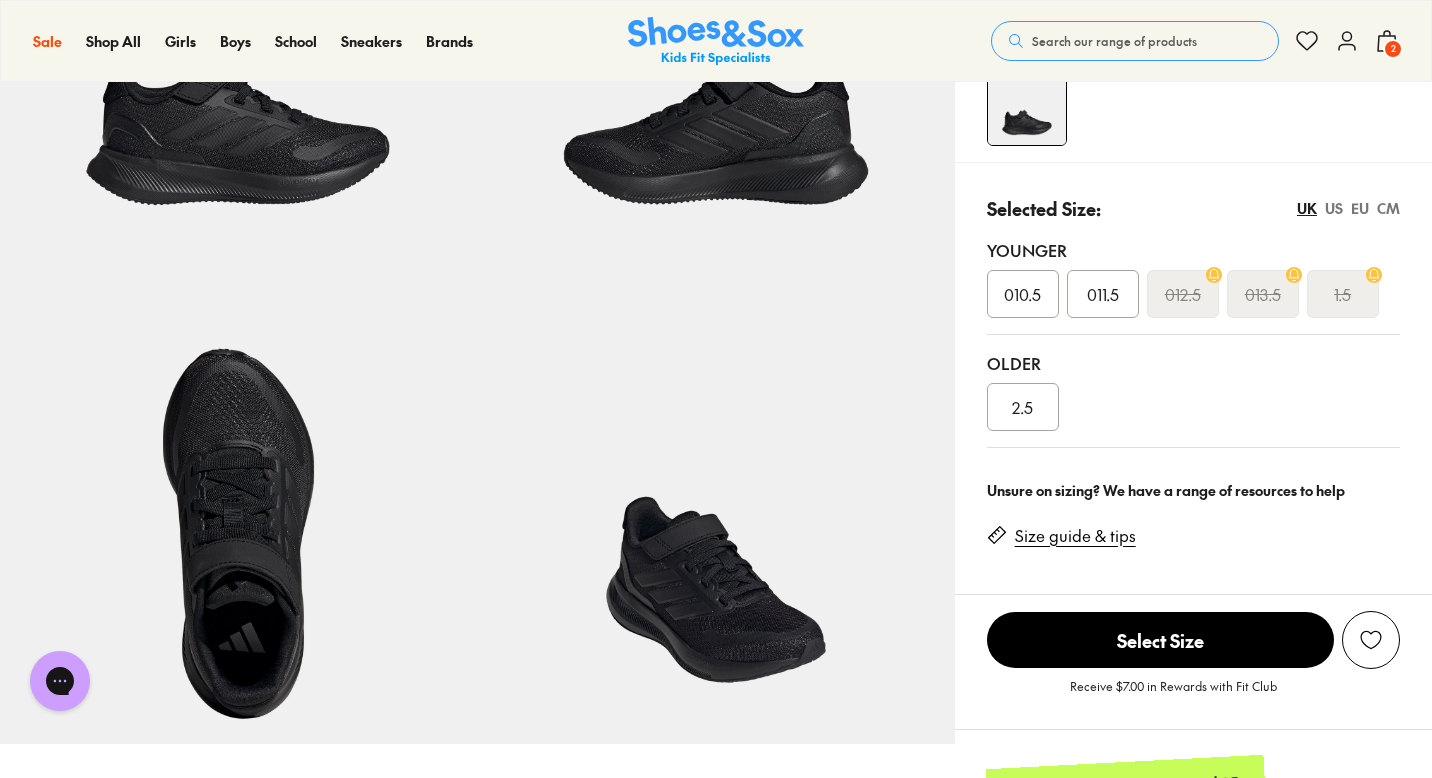 click on "2.5" at bounding box center [1022, 407] 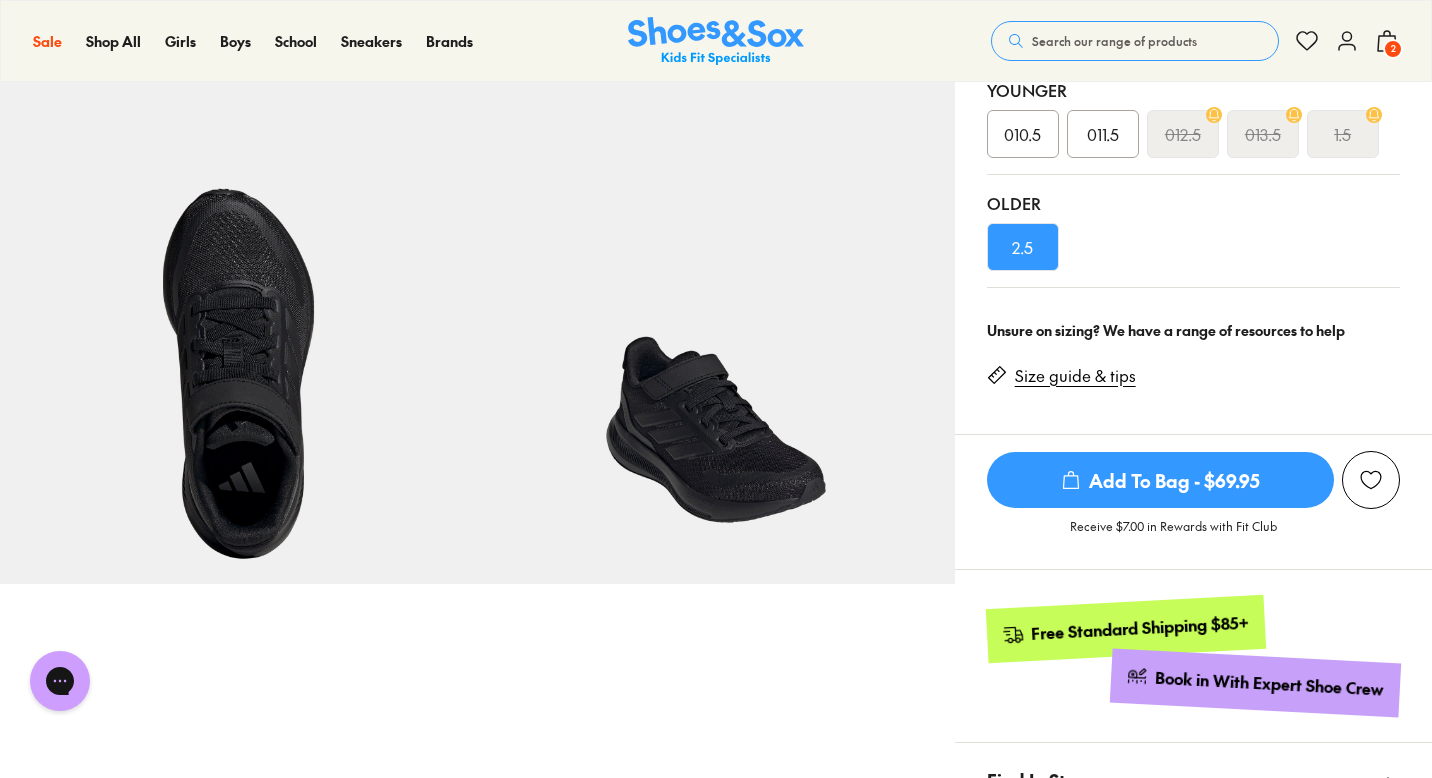scroll, scrollTop: 497, scrollLeft: 0, axis: vertical 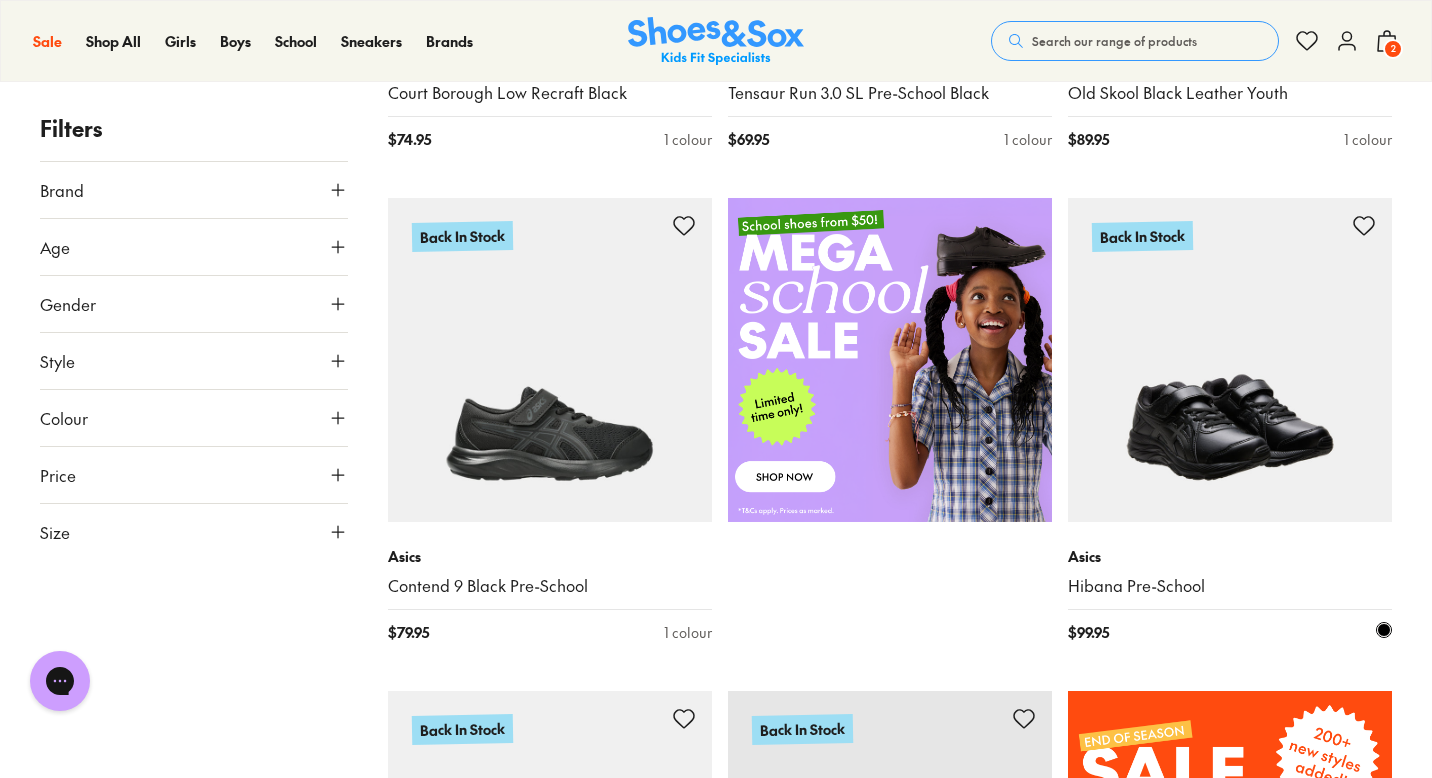 click at bounding box center (1230, 360) 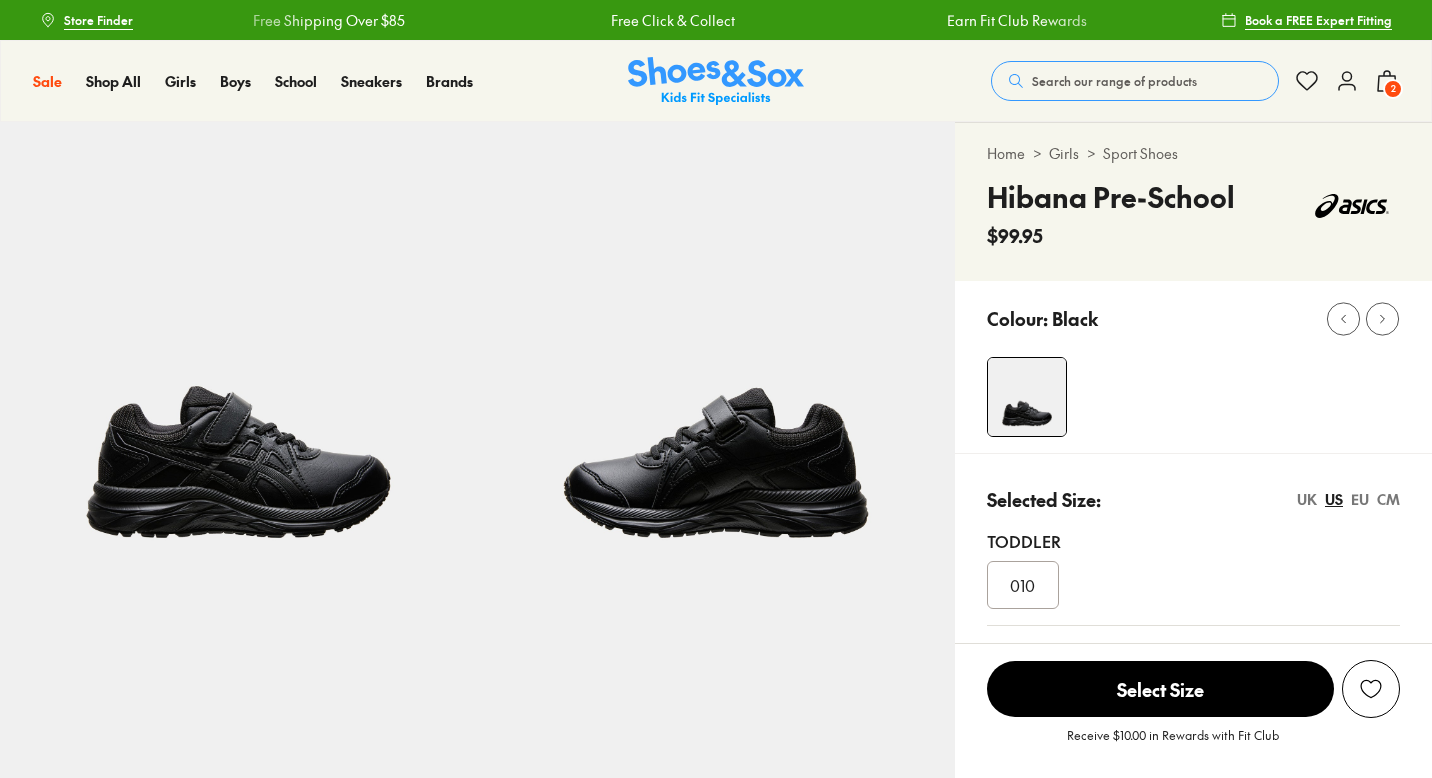 scroll, scrollTop: 0, scrollLeft: 0, axis: both 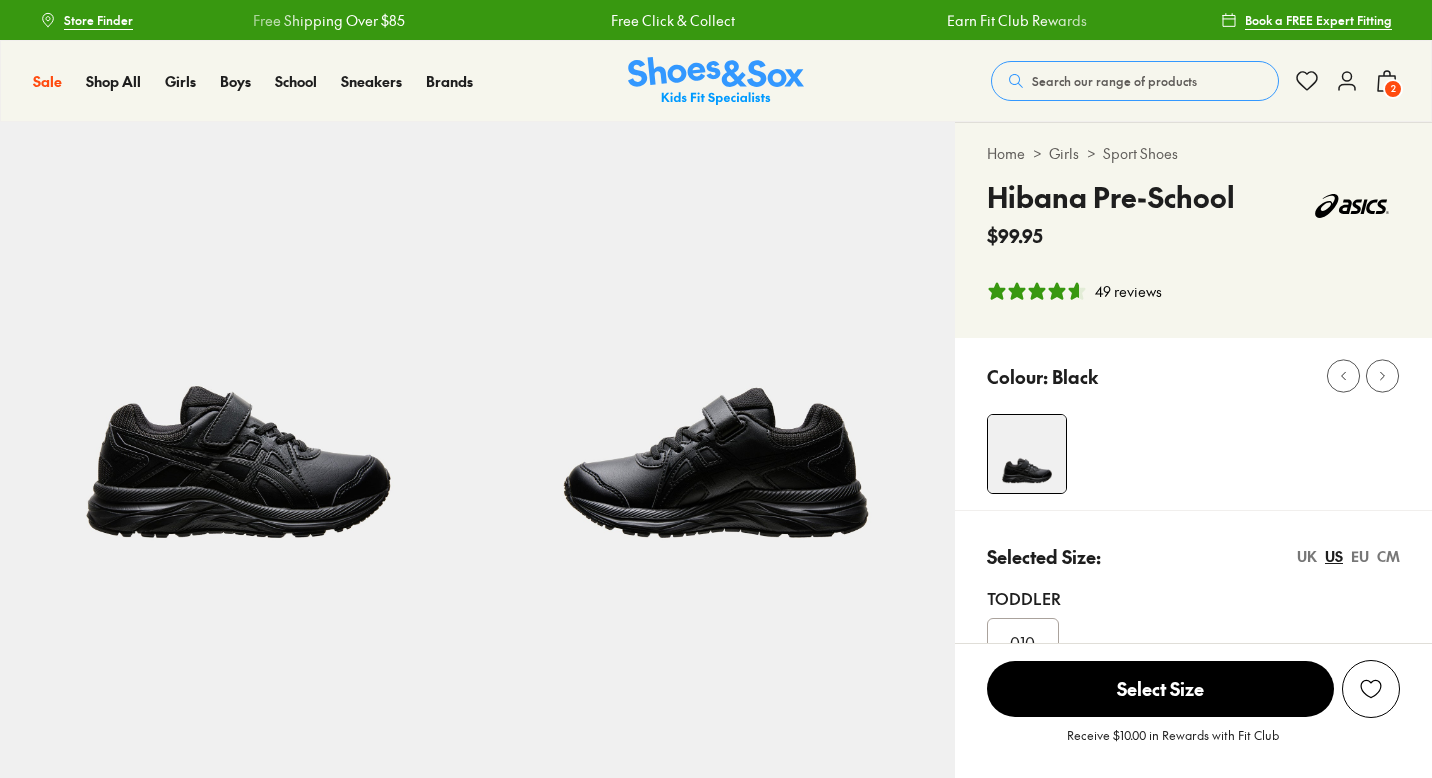 select on "*" 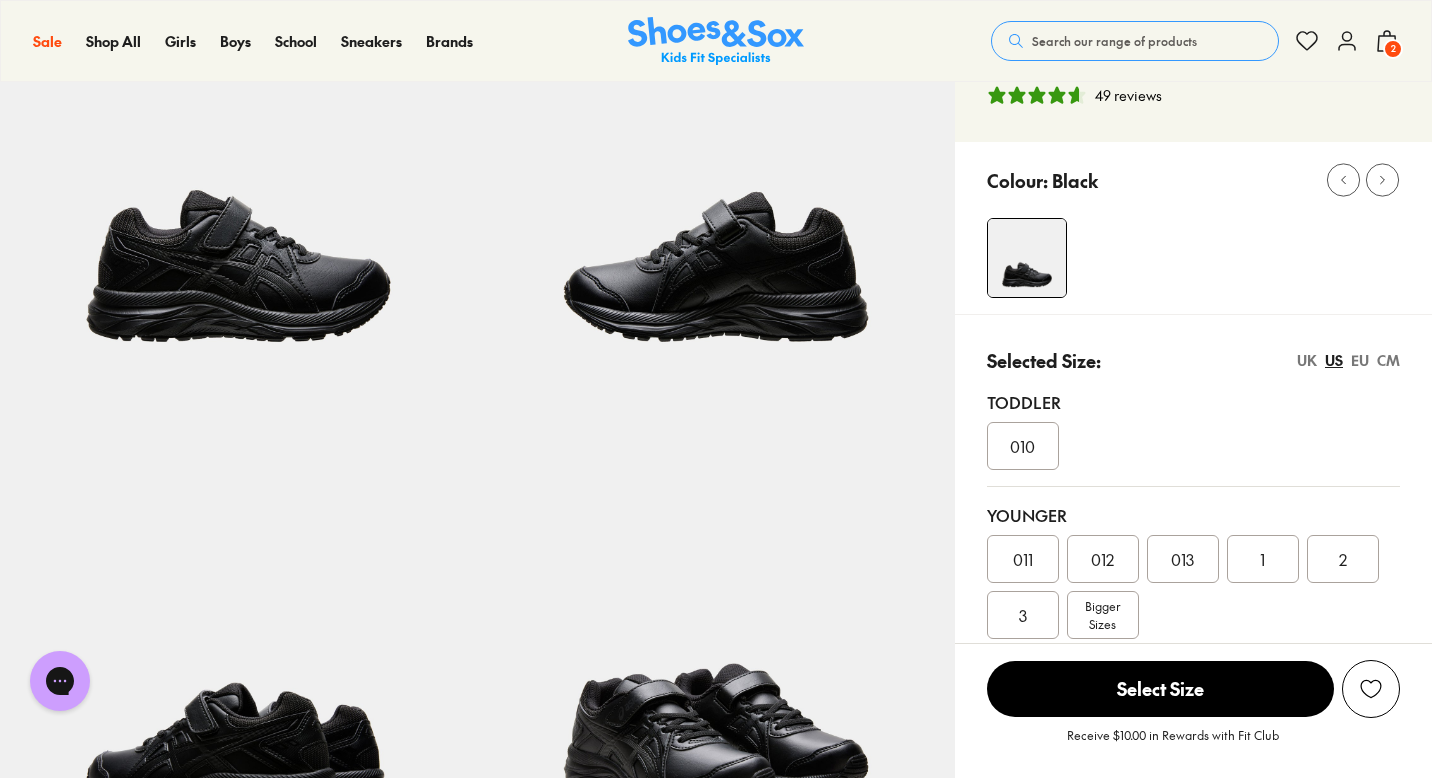 scroll, scrollTop: 206, scrollLeft: 0, axis: vertical 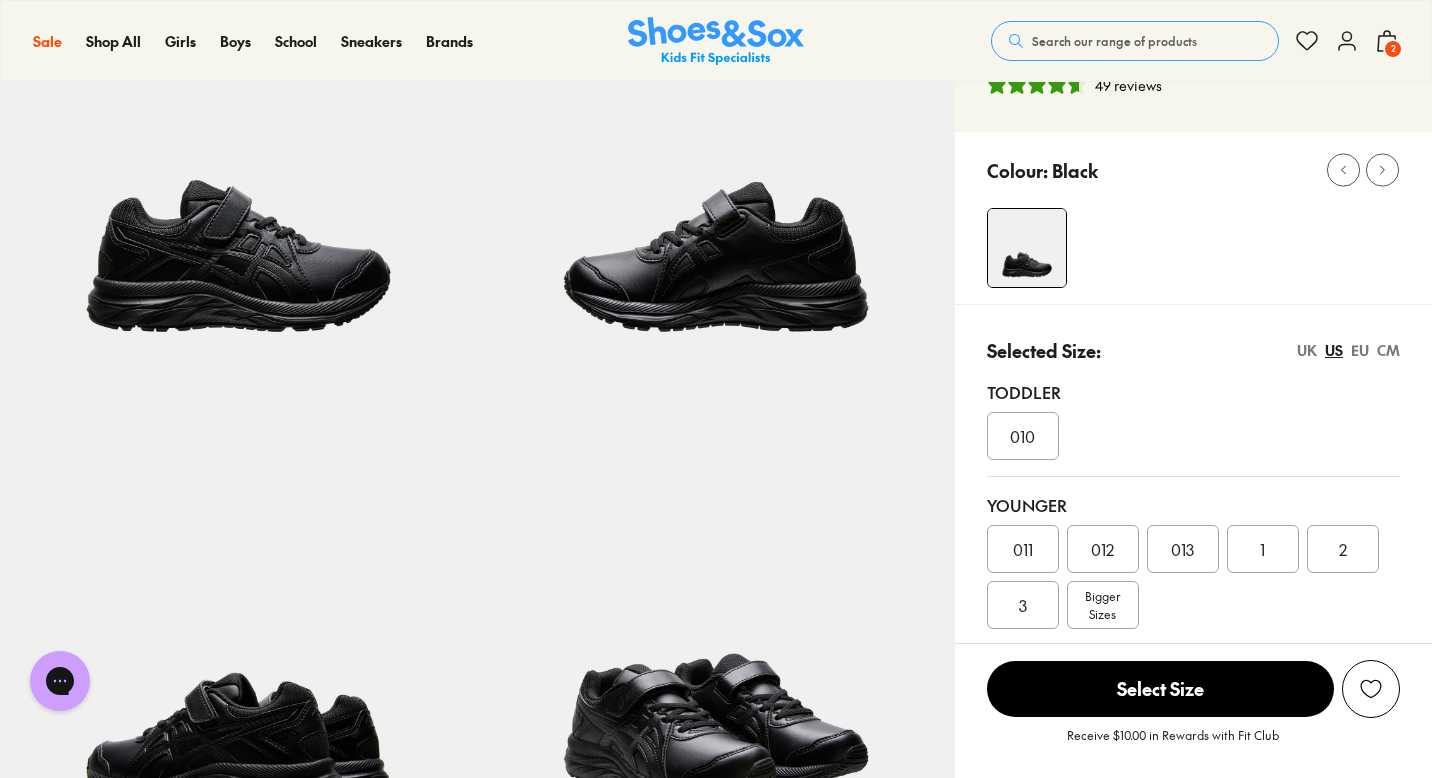 click on "UK" at bounding box center (1307, 350) 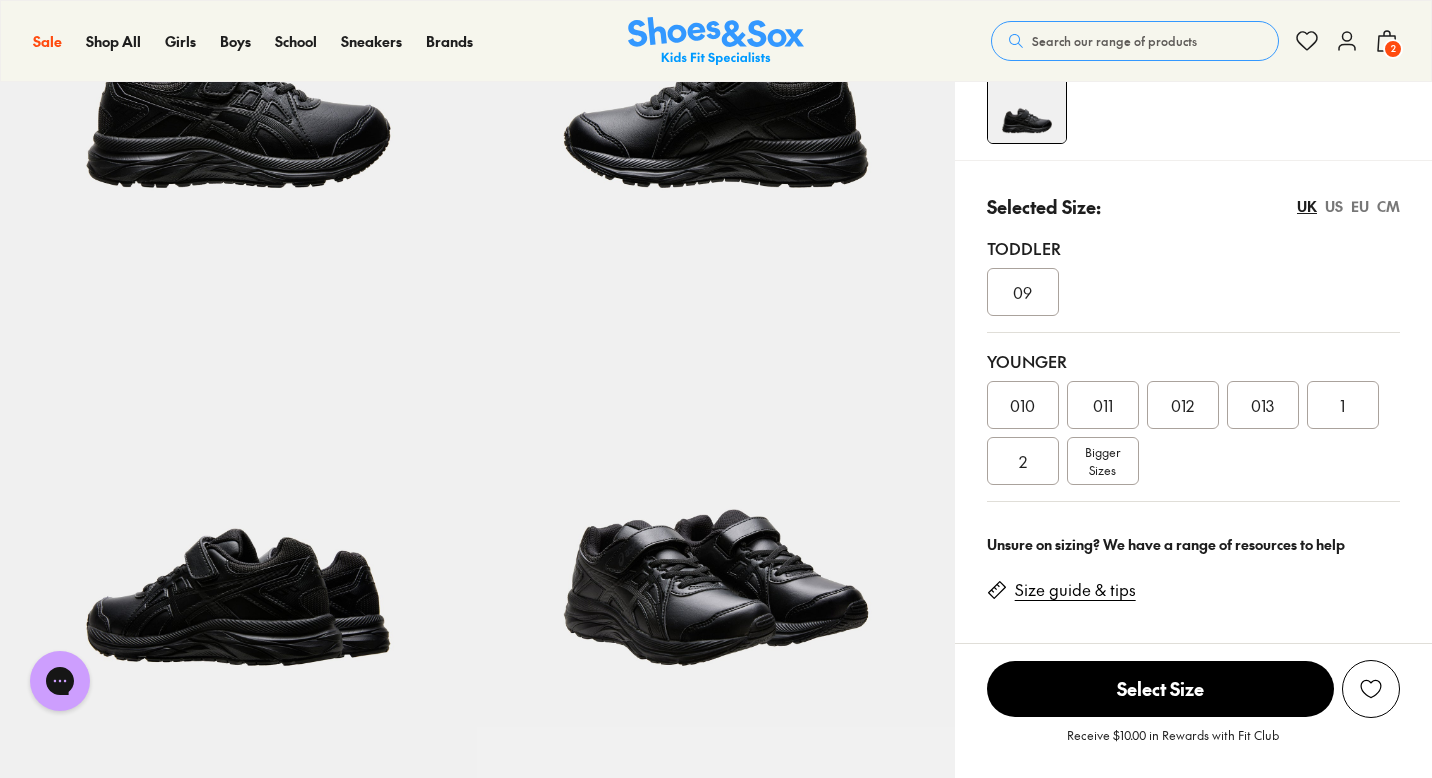 scroll, scrollTop: 356, scrollLeft: 0, axis: vertical 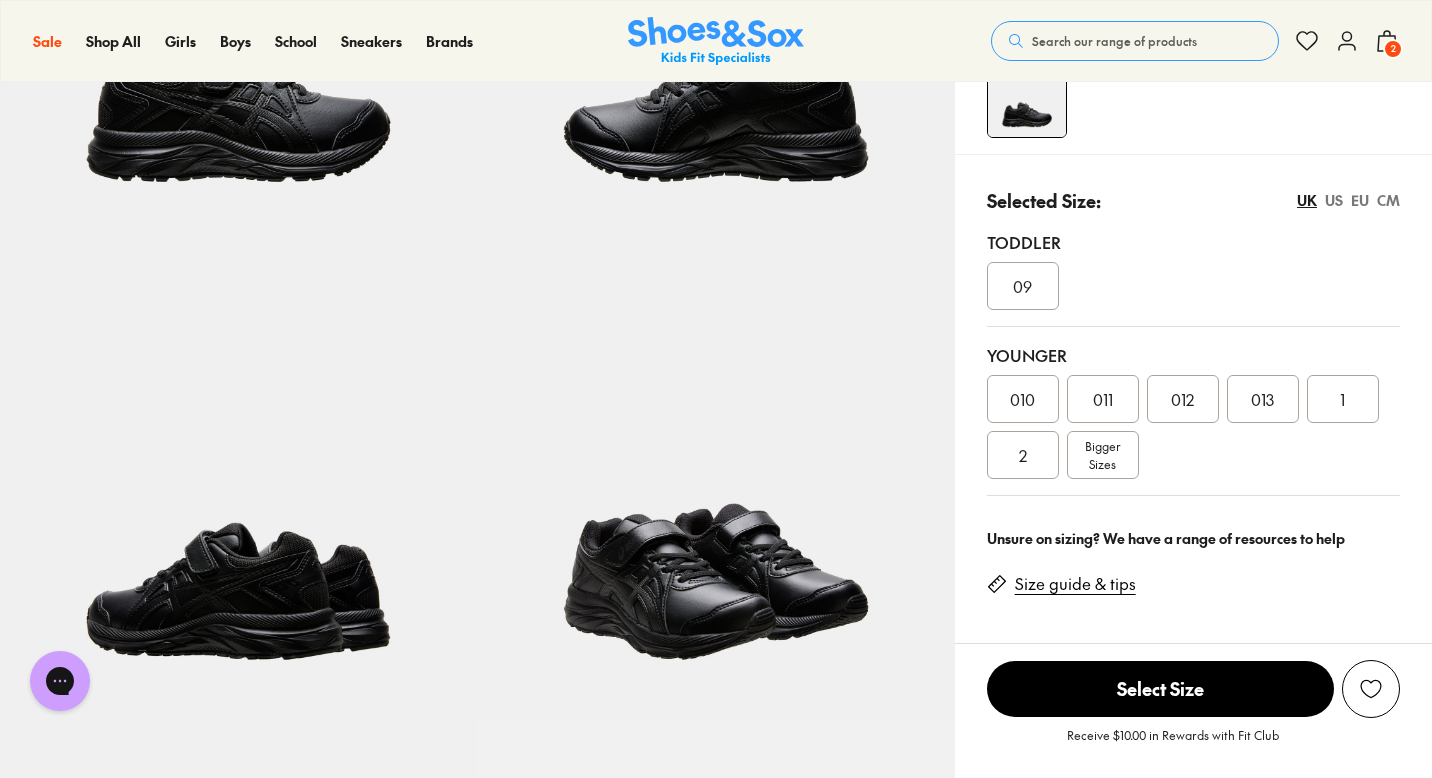 click on "Bigger Sizes" at bounding box center [1102, 455] 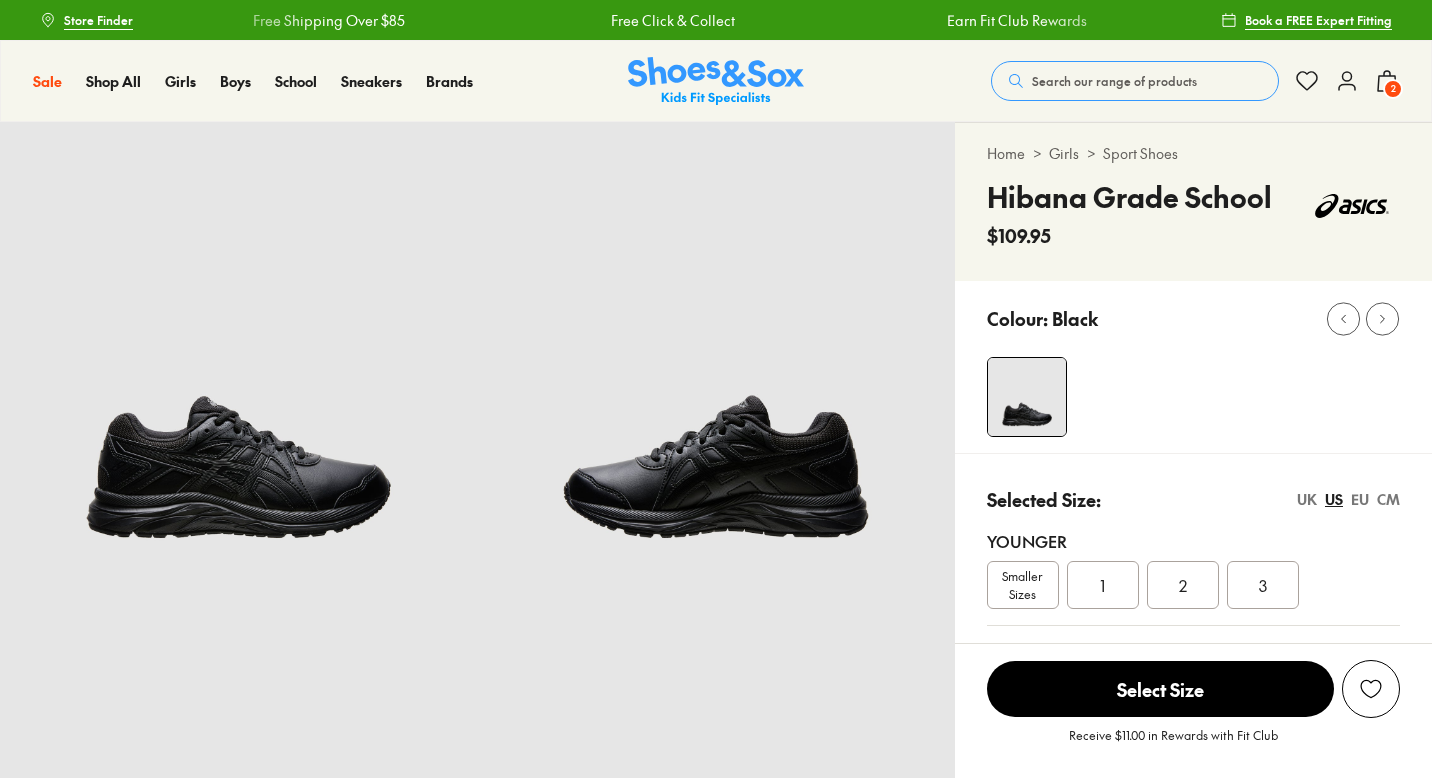 scroll, scrollTop: 0, scrollLeft: 0, axis: both 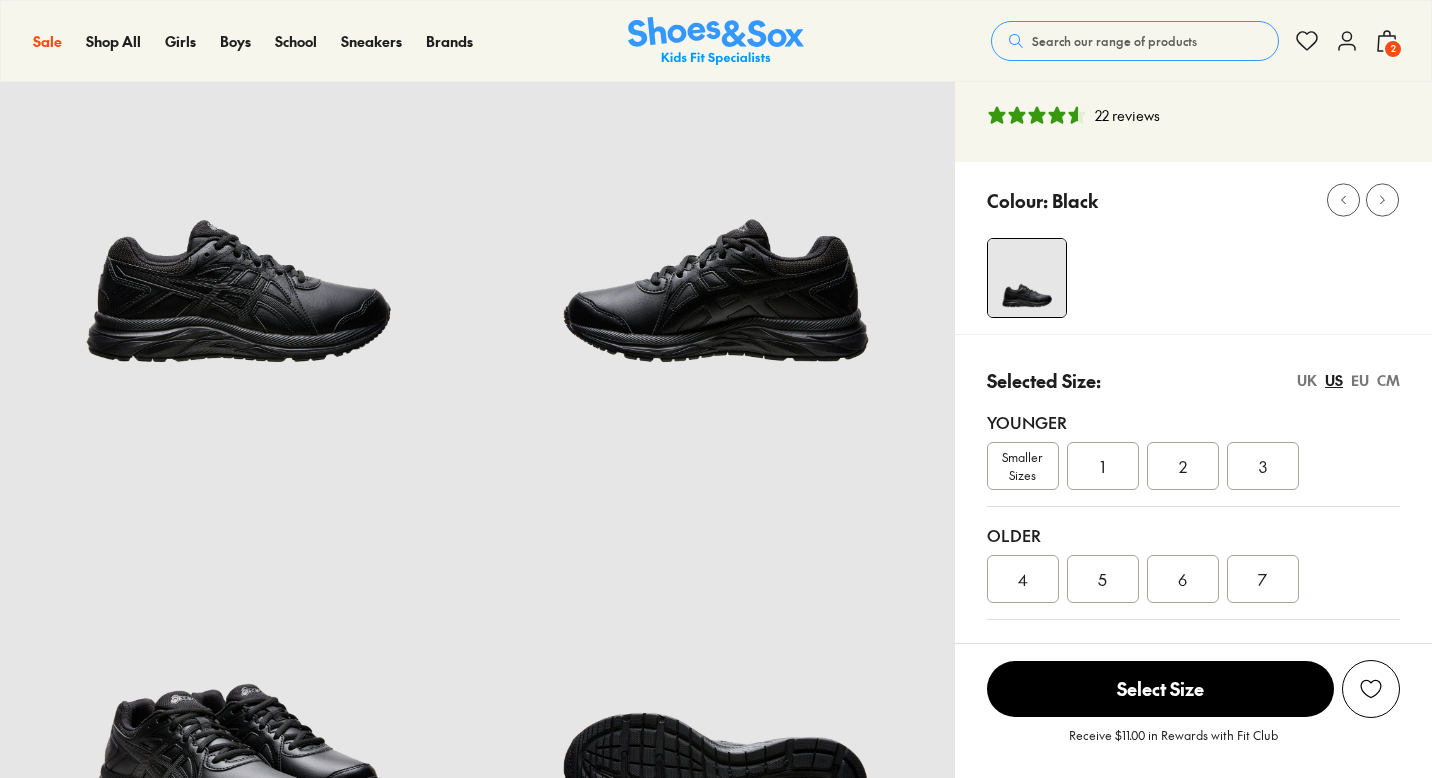 select on "*" 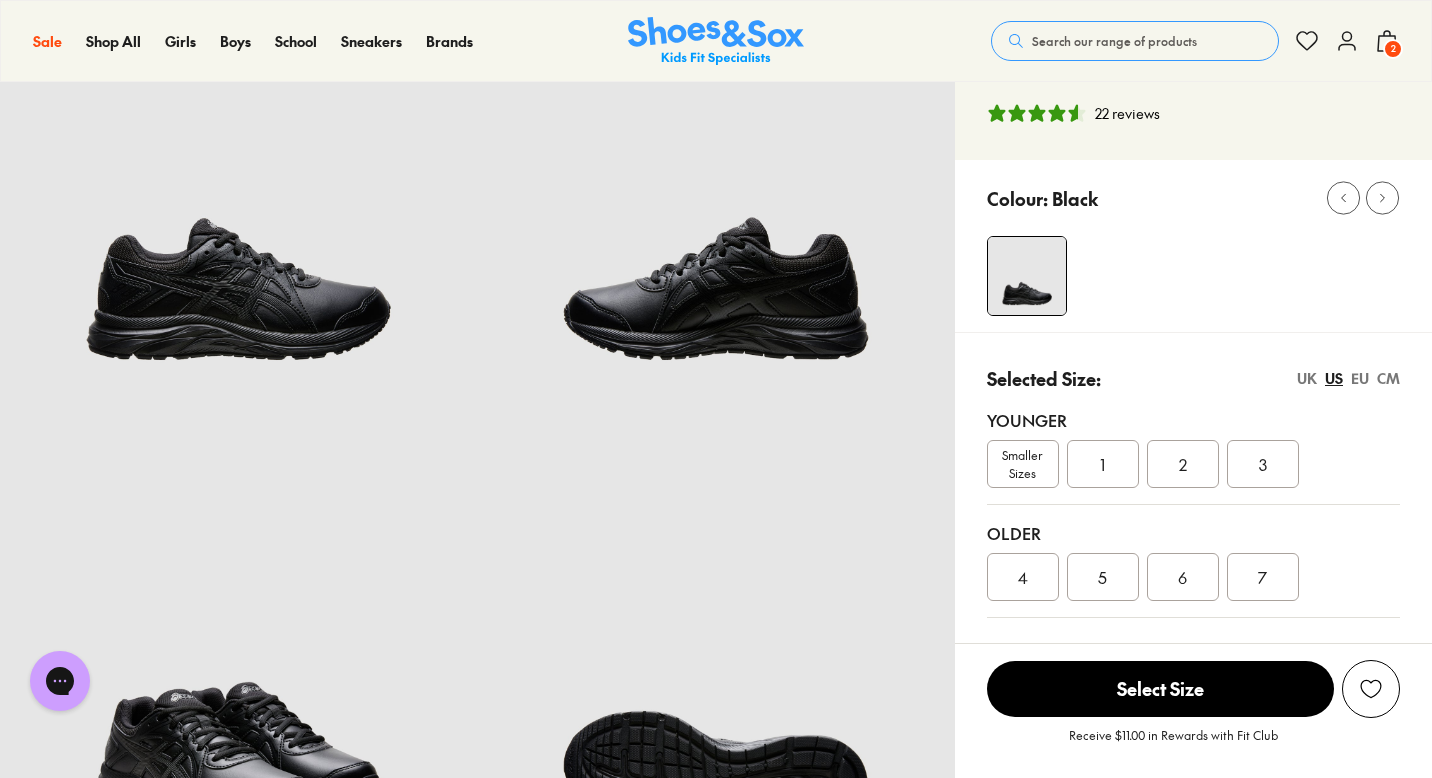 scroll, scrollTop: 0, scrollLeft: 0, axis: both 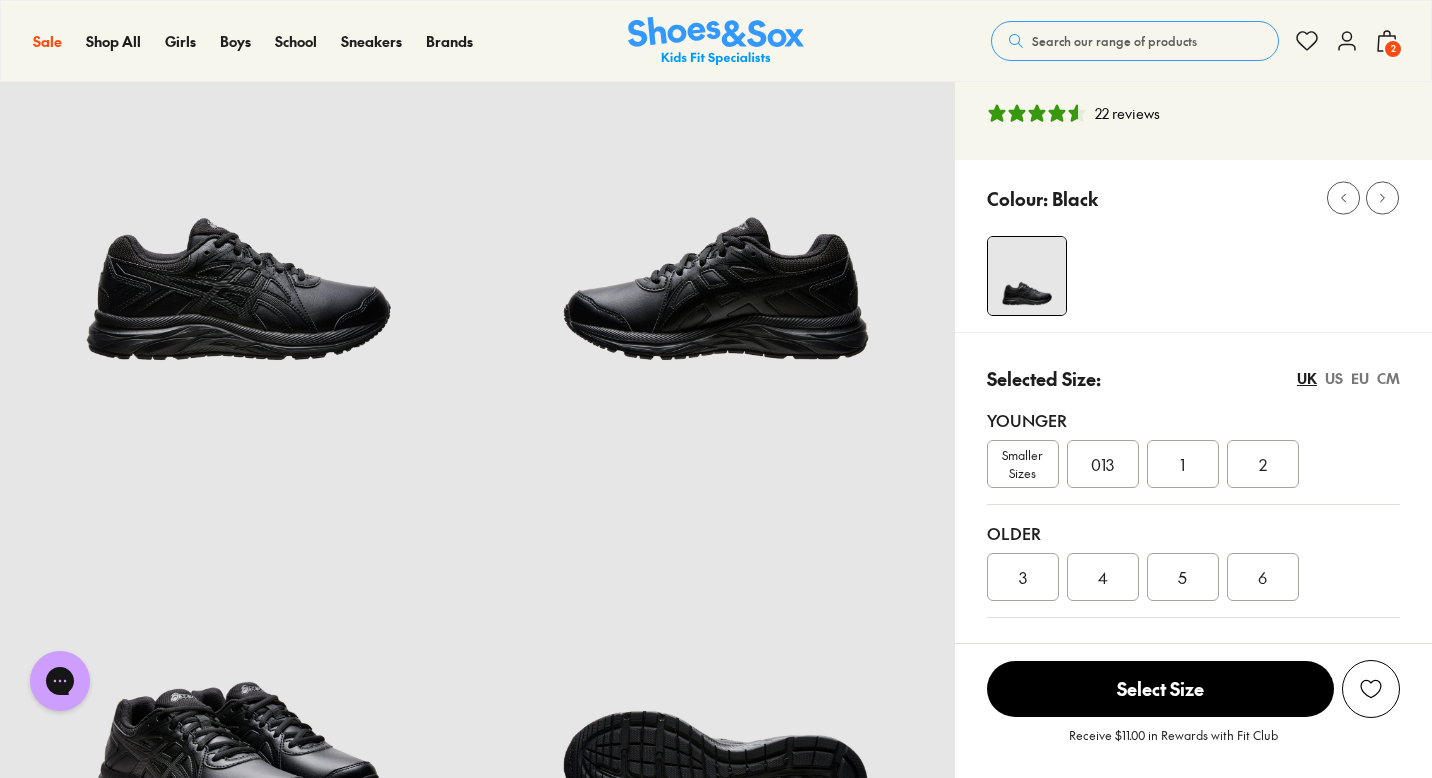 click on "3" at bounding box center [1023, 577] 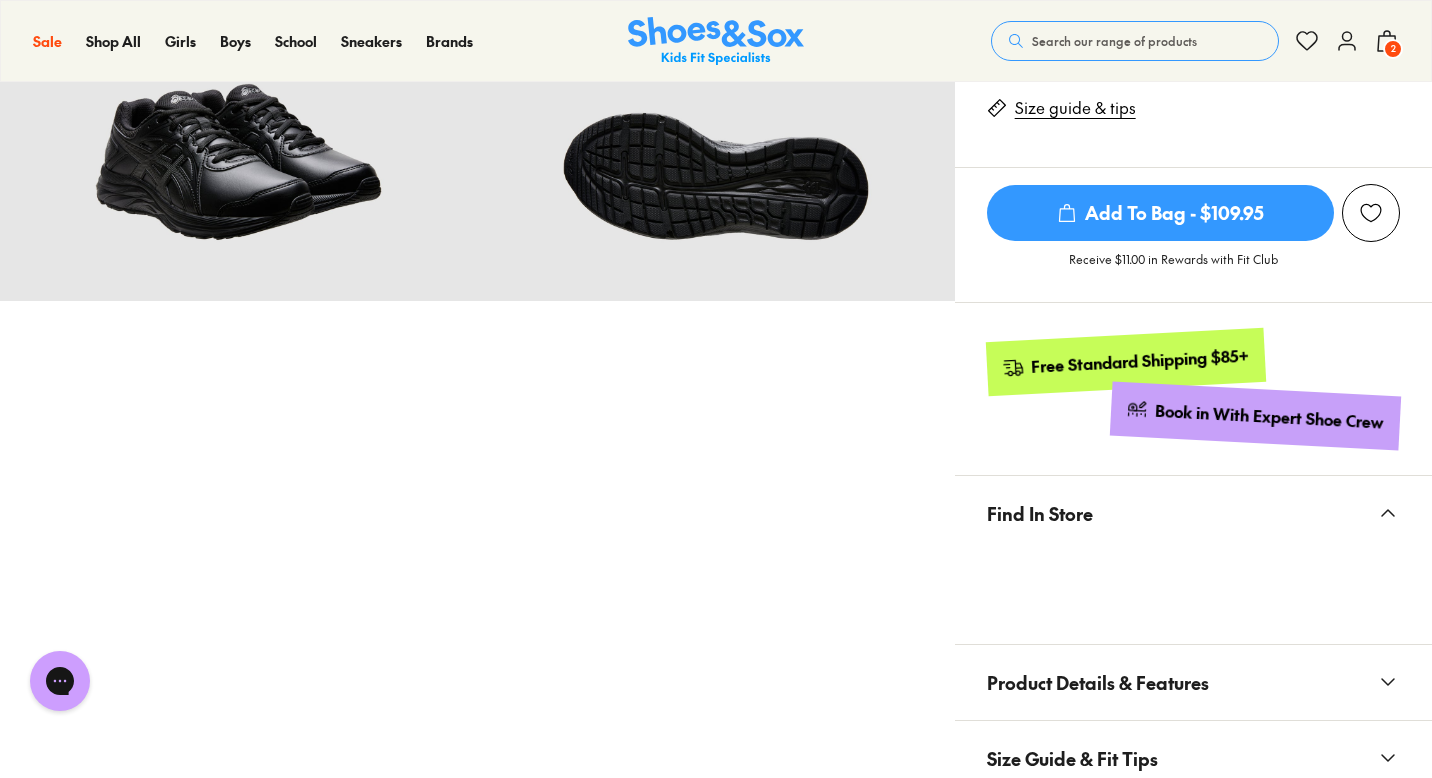 scroll, scrollTop: 0, scrollLeft: 0, axis: both 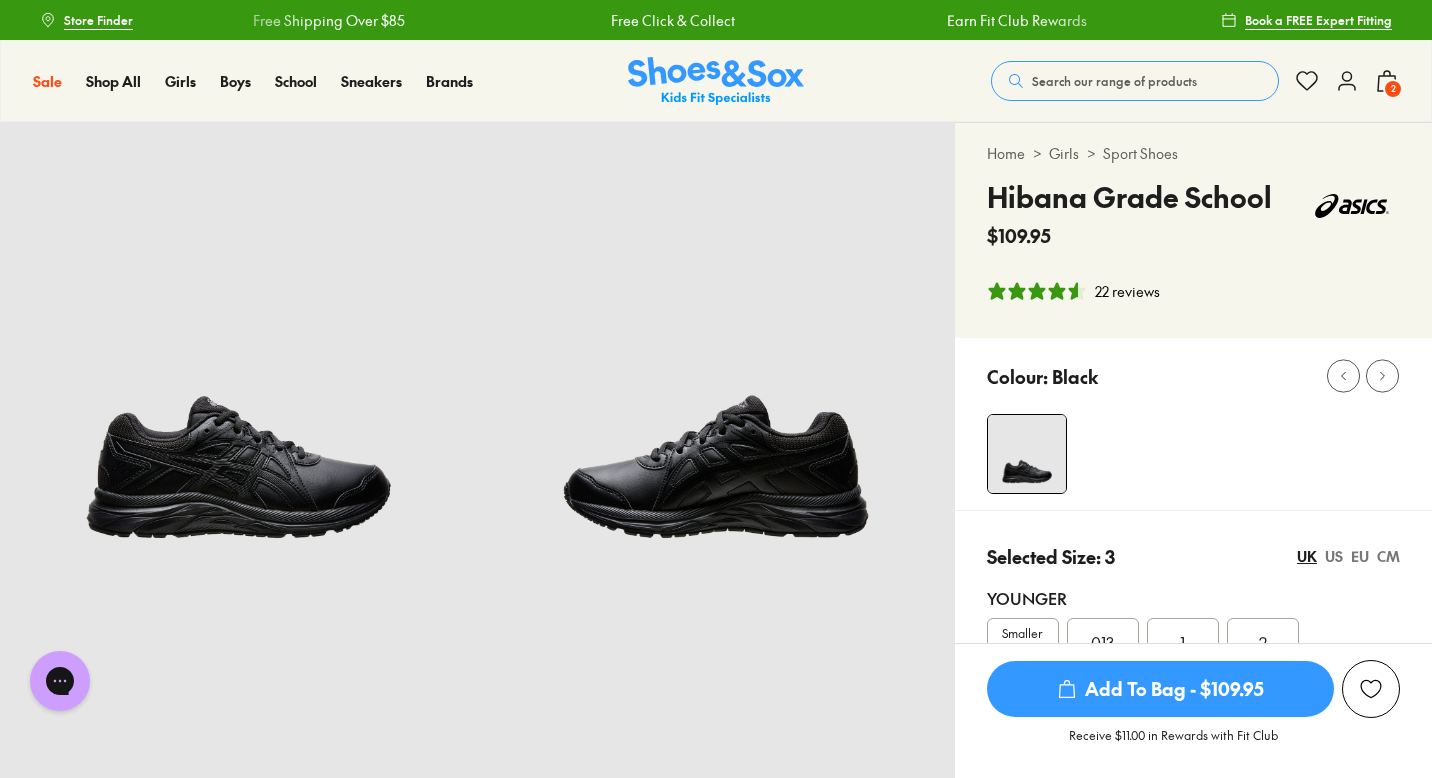 click on "Add To Bag - $109.95" at bounding box center [1160, 689] 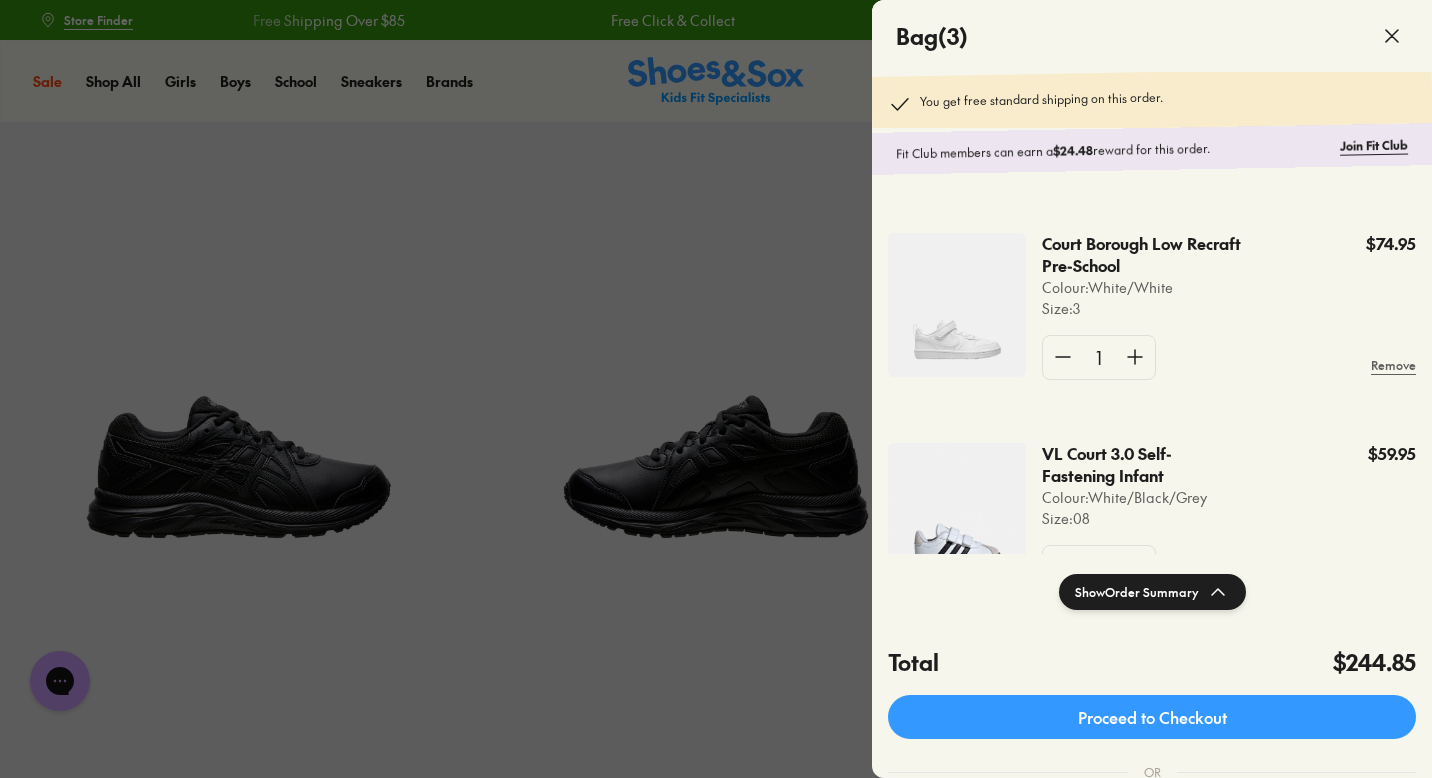 scroll, scrollTop: 269, scrollLeft: 0, axis: vertical 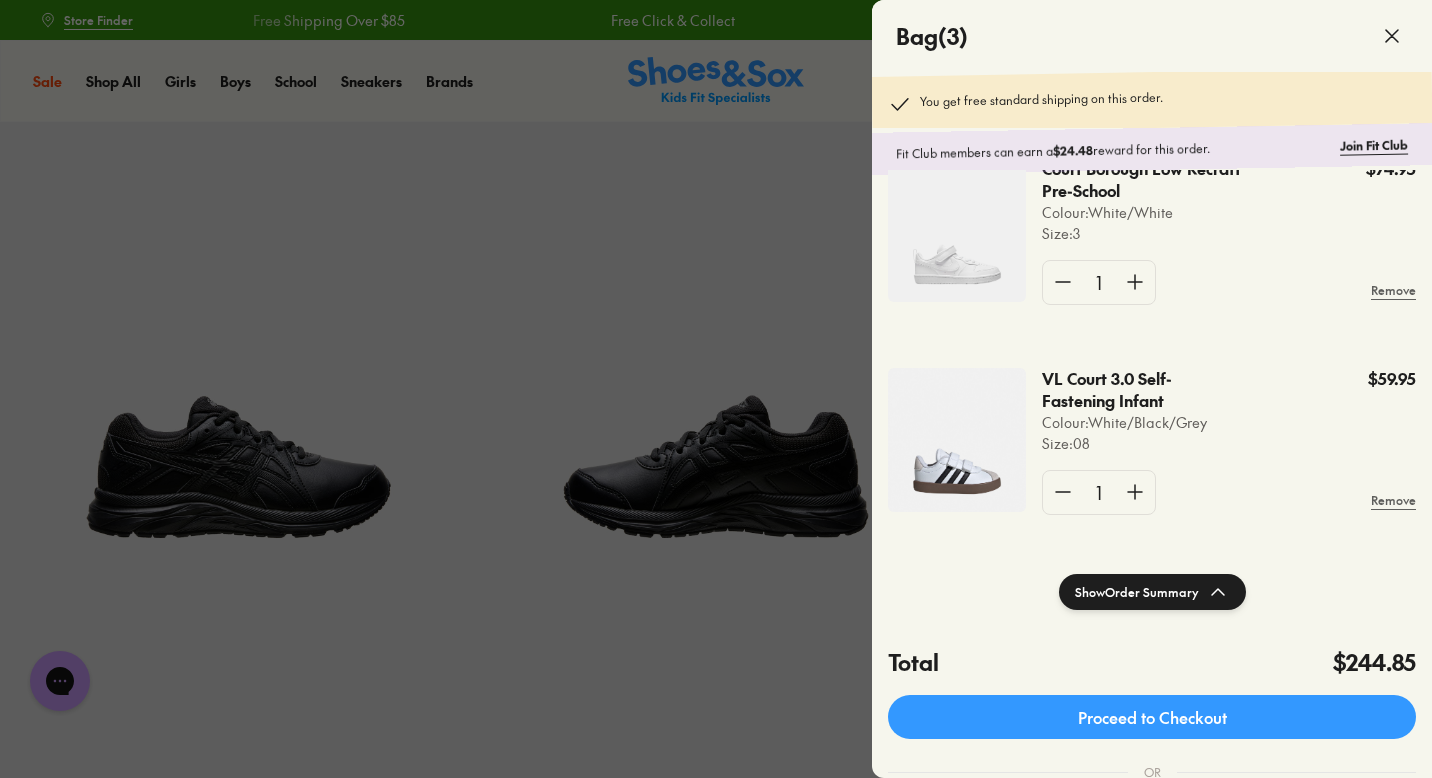 click 